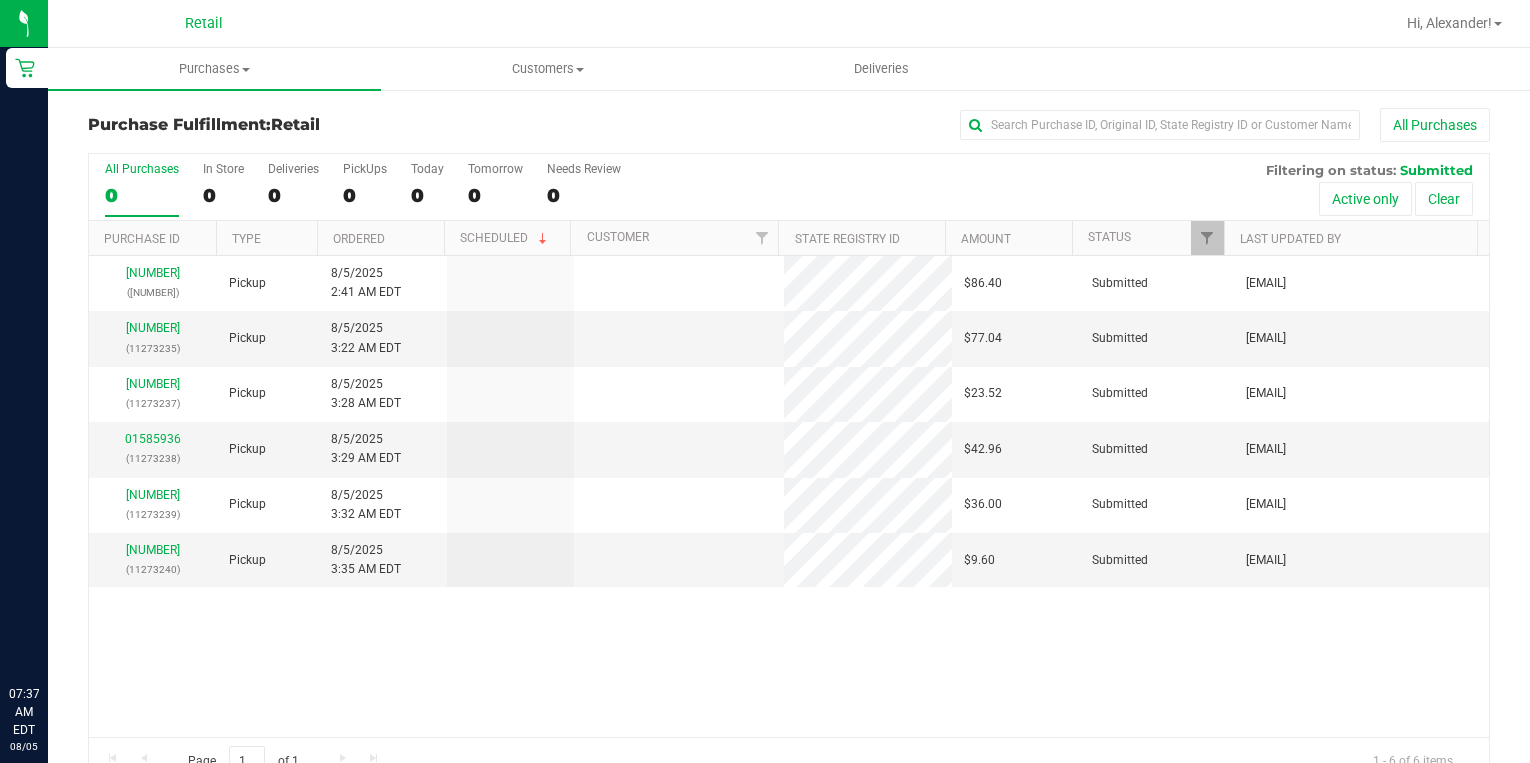 scroll, scrollTop: 0, scrollLeft: 0, axis: both 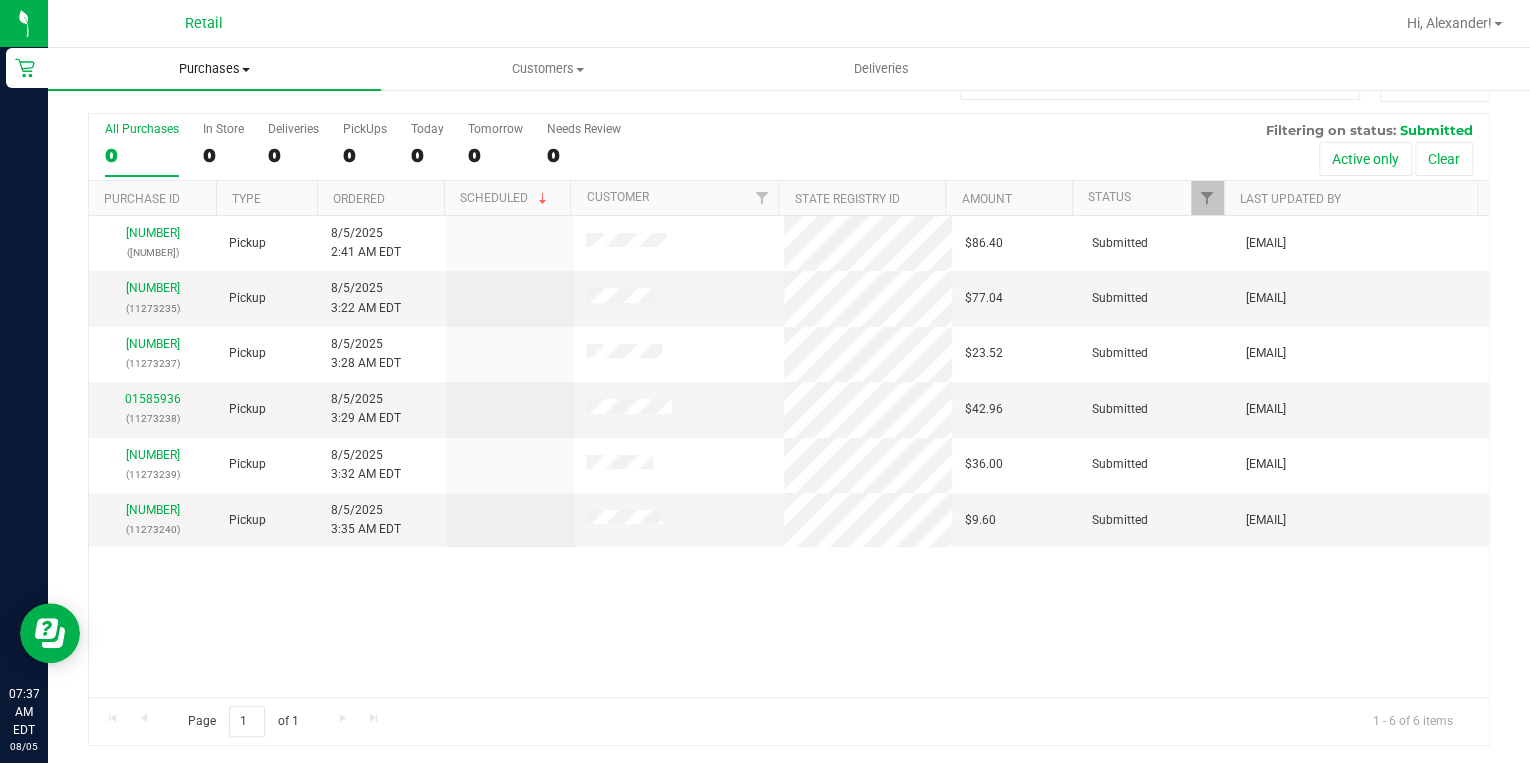 click on "Purchases" at bounding box center (214, 69) 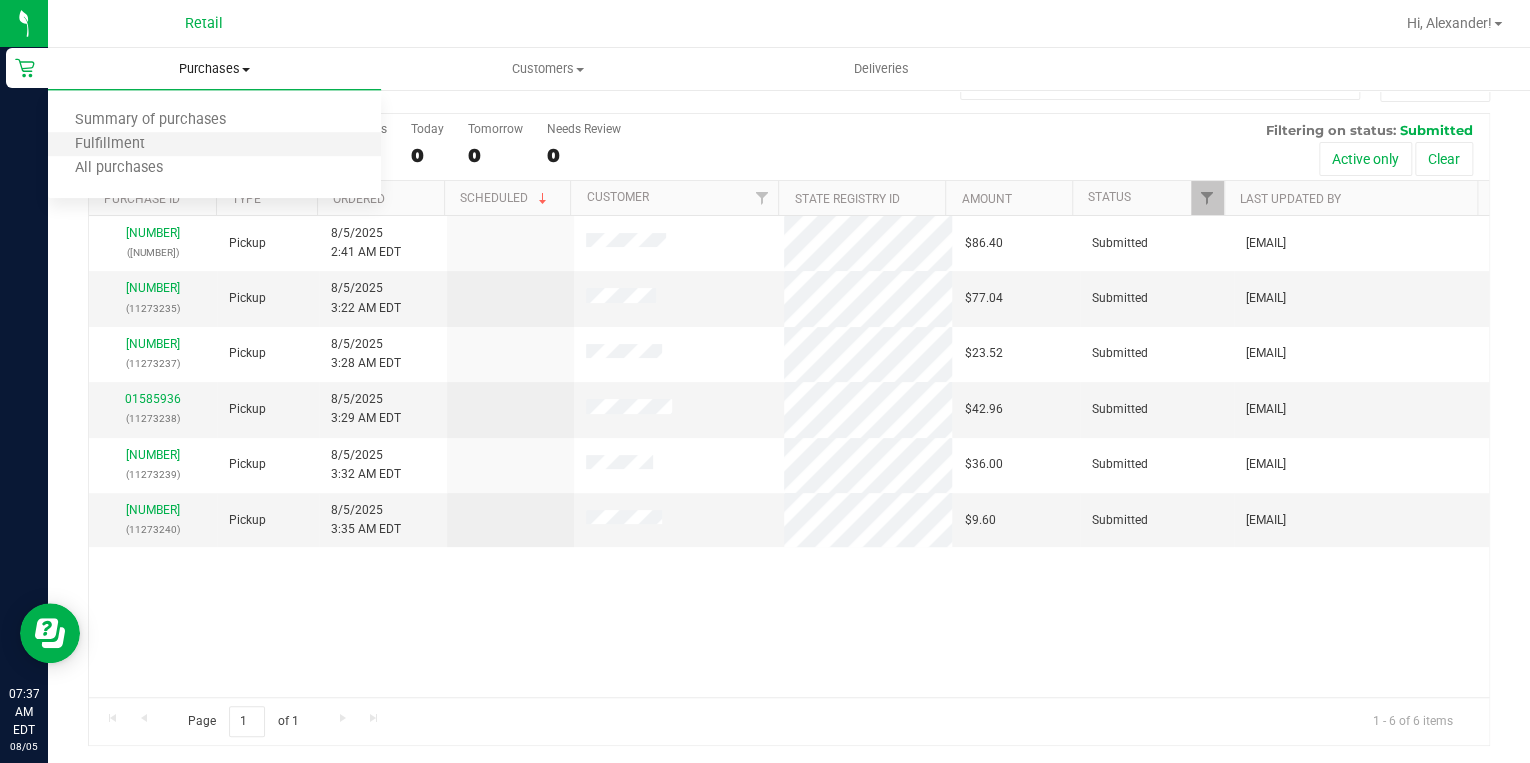 click on "Fulfillment" at bounding box center (214, 145) 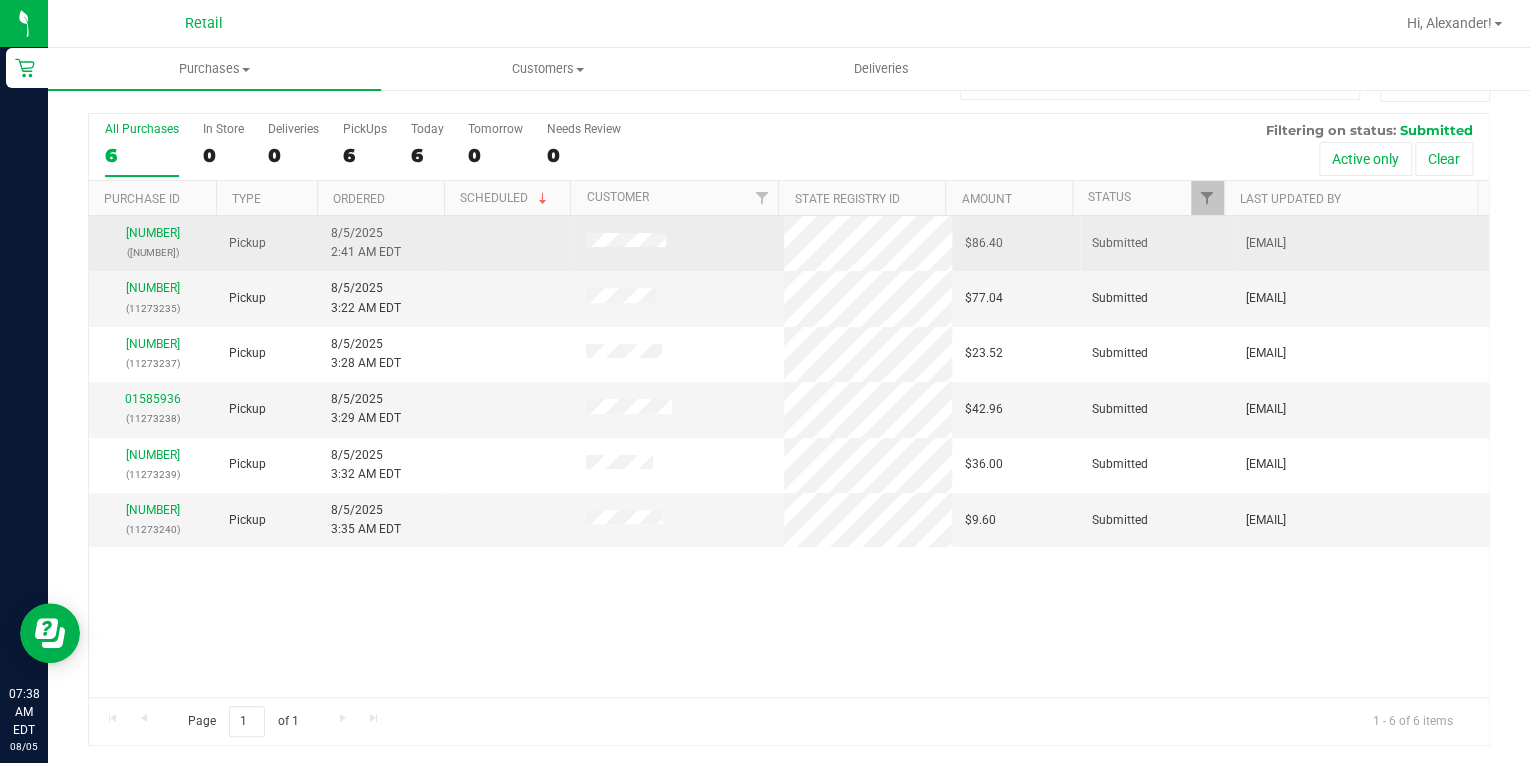 scroll, scrollTop: 0, scrollLeft: 0, axis: both 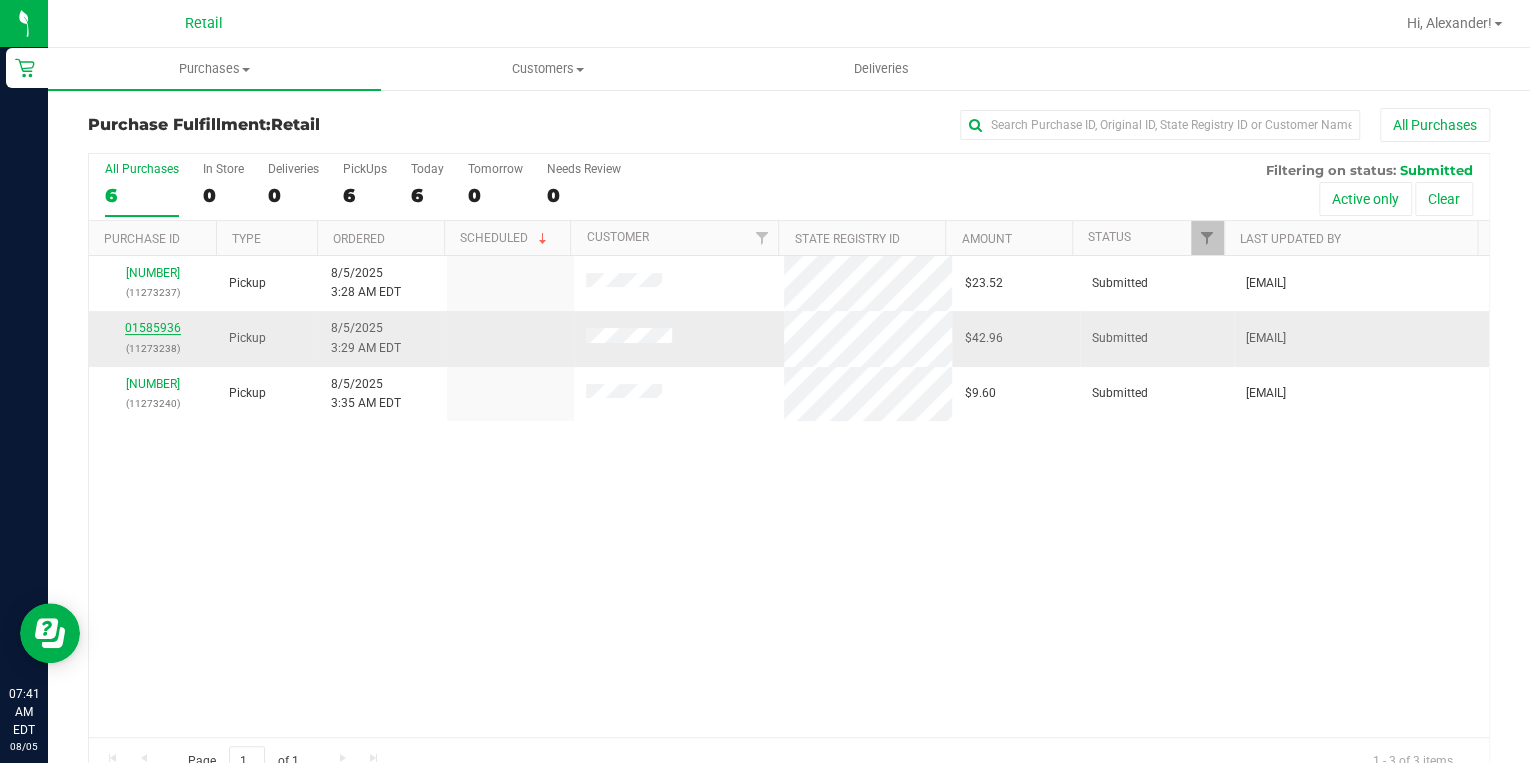 click on "01585936" at bounding box center (153, 328) 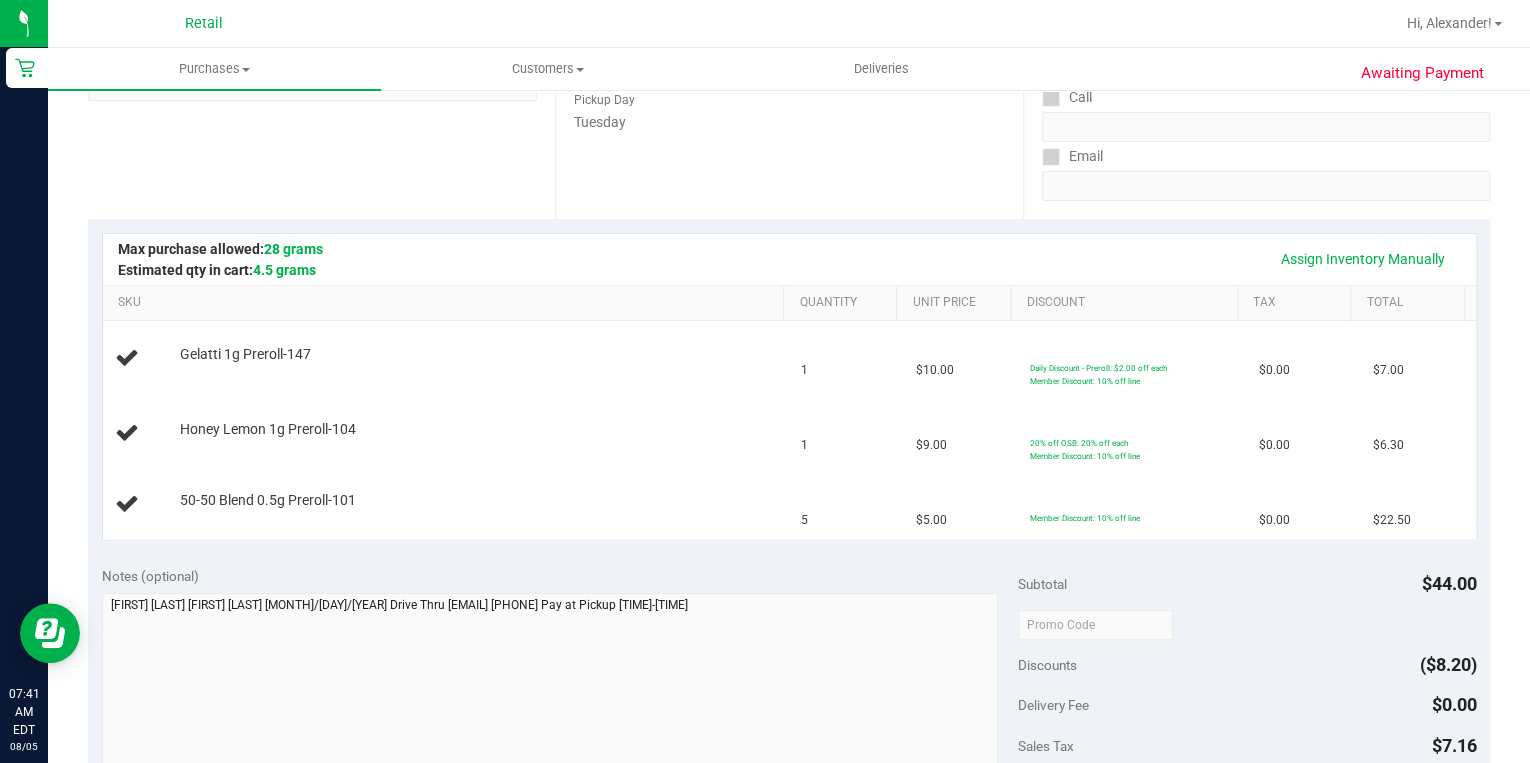 scroll, scrollTop: 240, scrollLeft: 0, axis: vertical 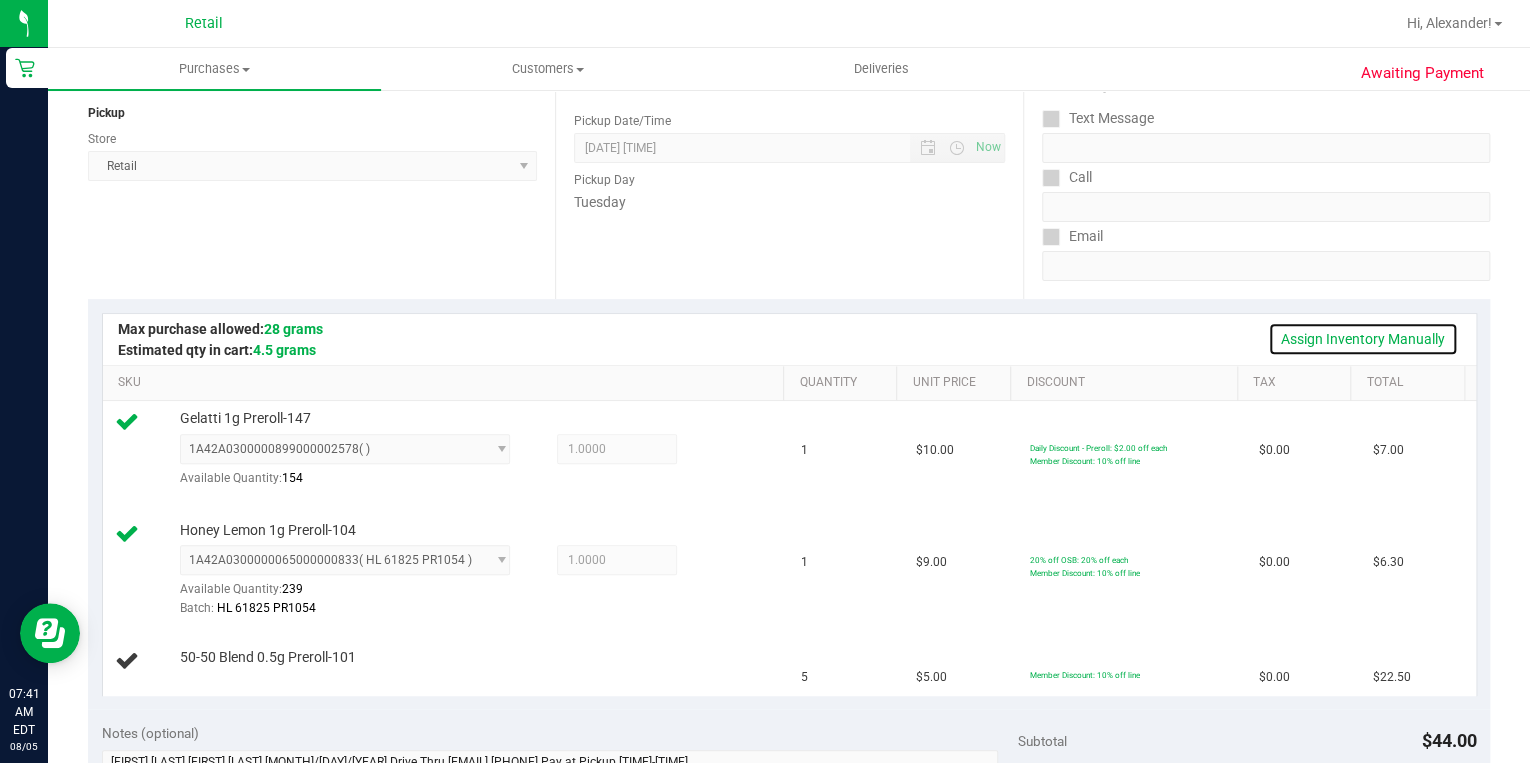 click on "Assign Inventory Manually" at bounding box center [1363, 339] 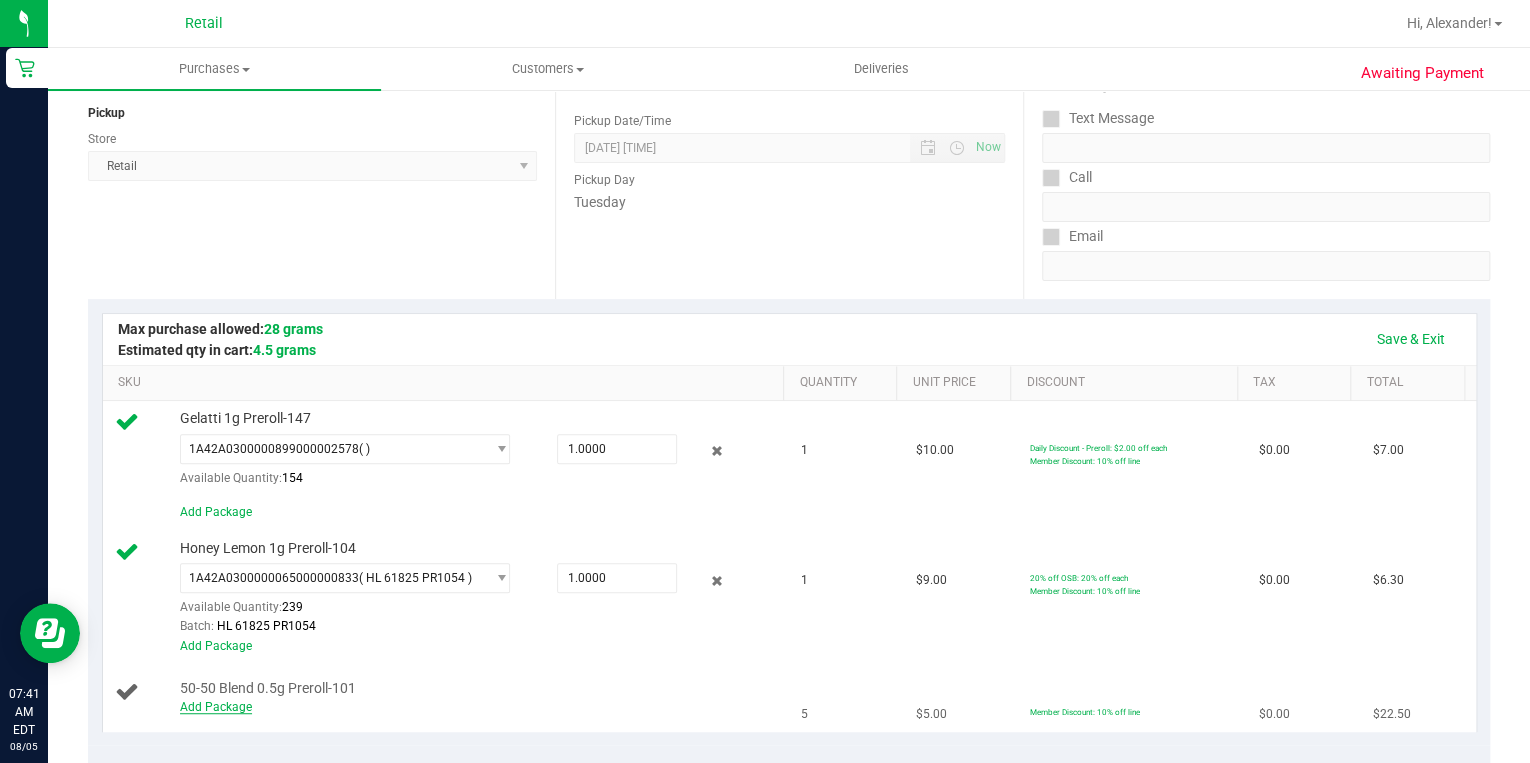 click on "Add Package" at bounding box center [216, 707] 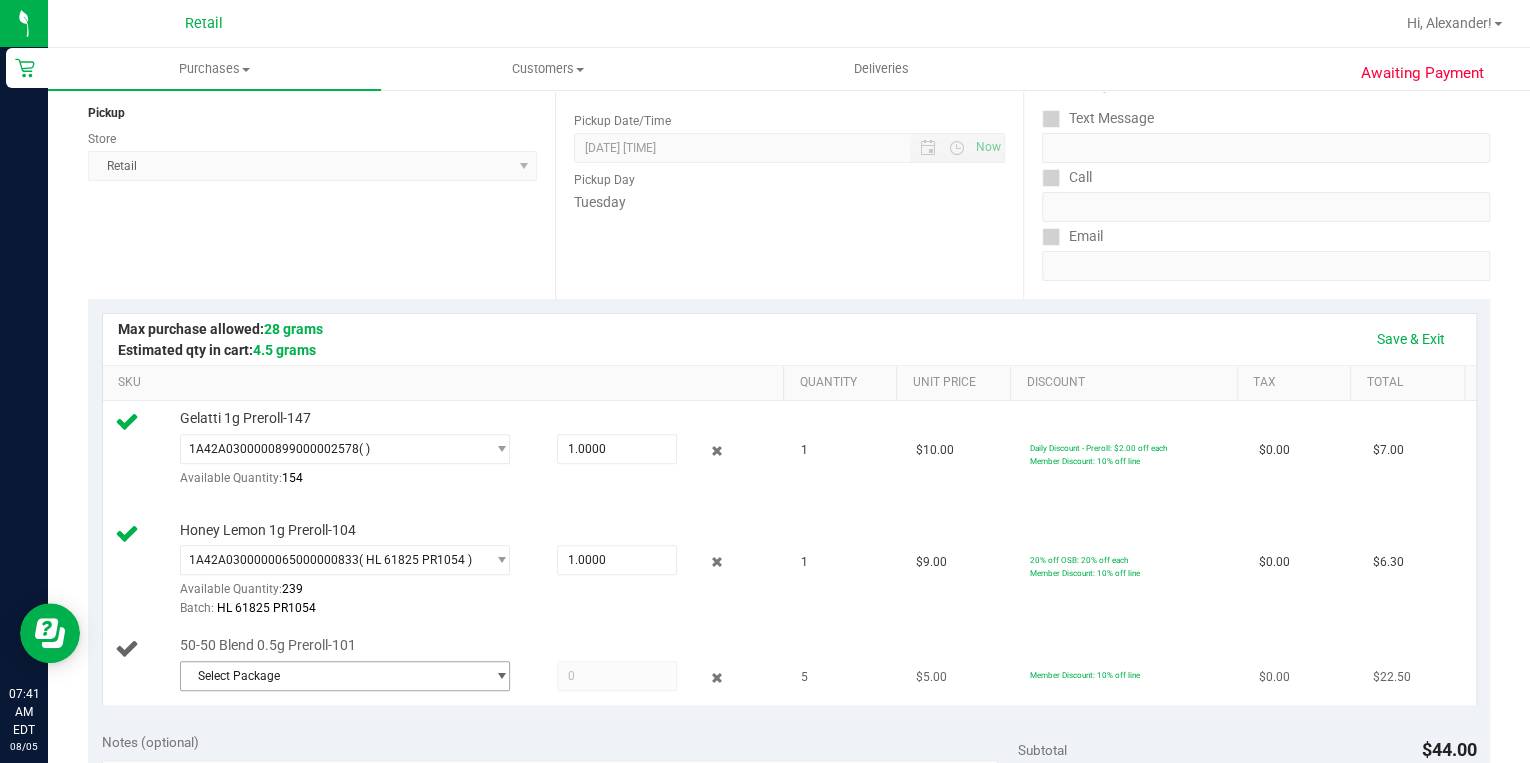 click at bounding box center (501, 676) 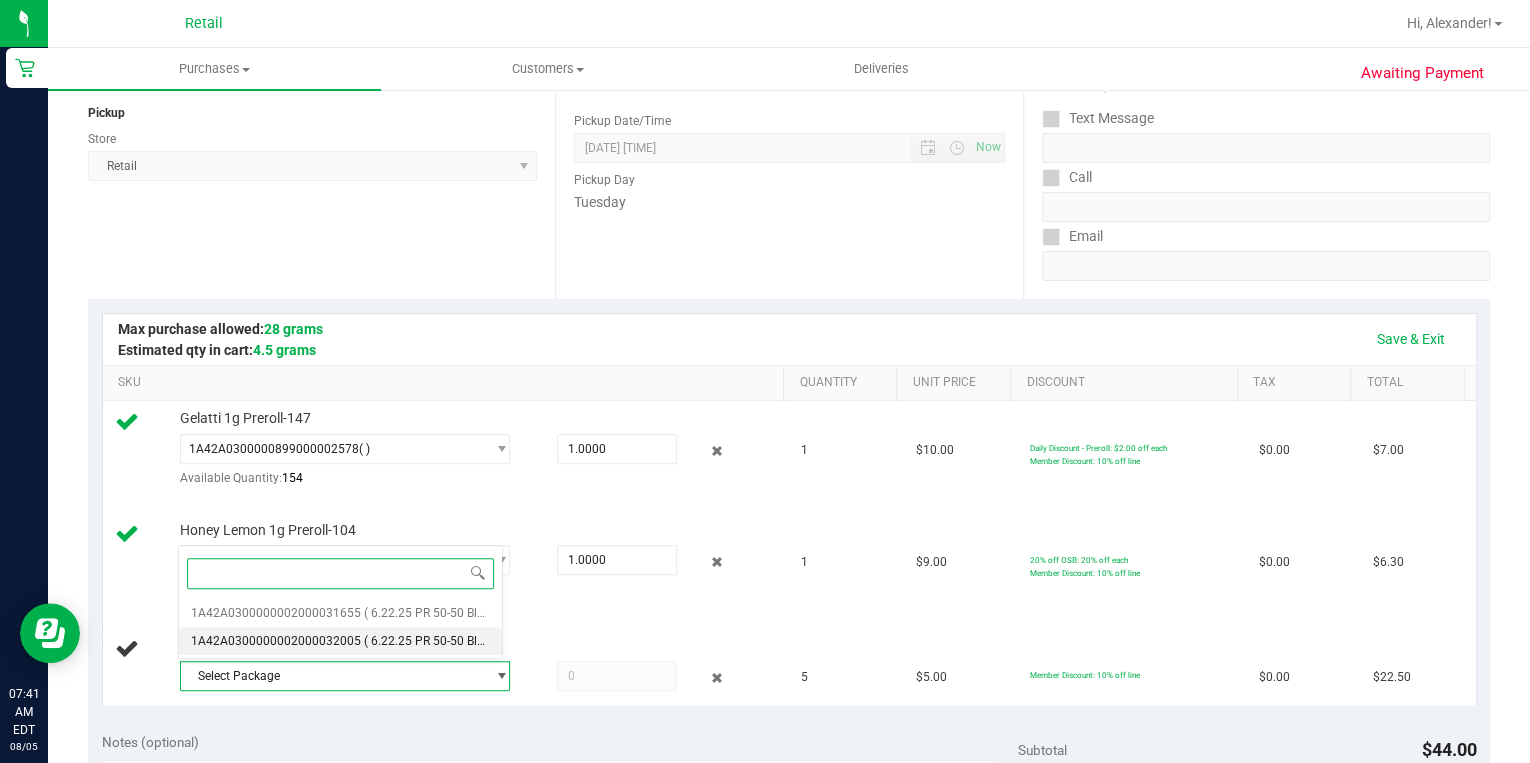 click on "1A42A0300000002000032005" at bounding box center (276, 641) 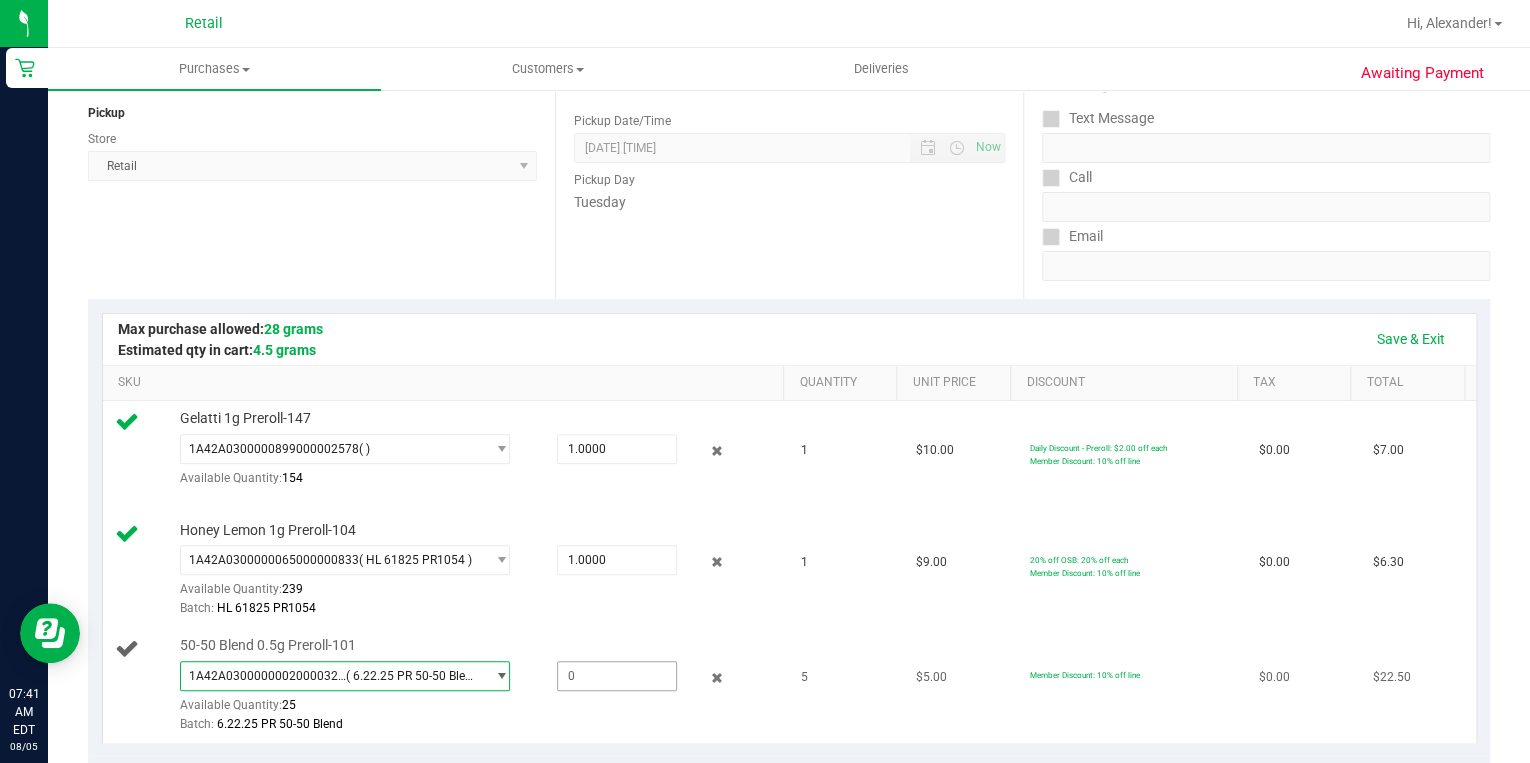 click at bounding box center (616, 676) 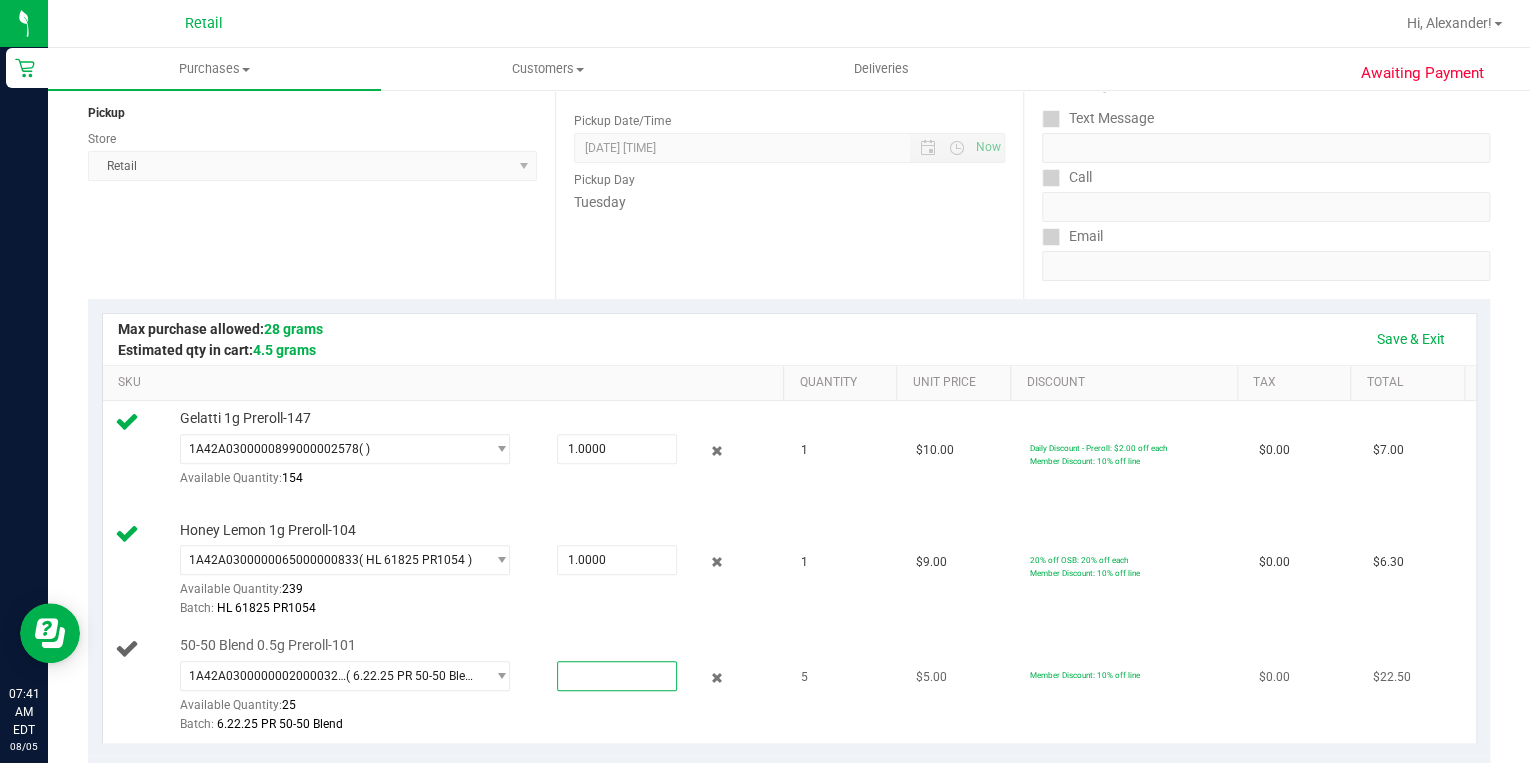 type on "5" 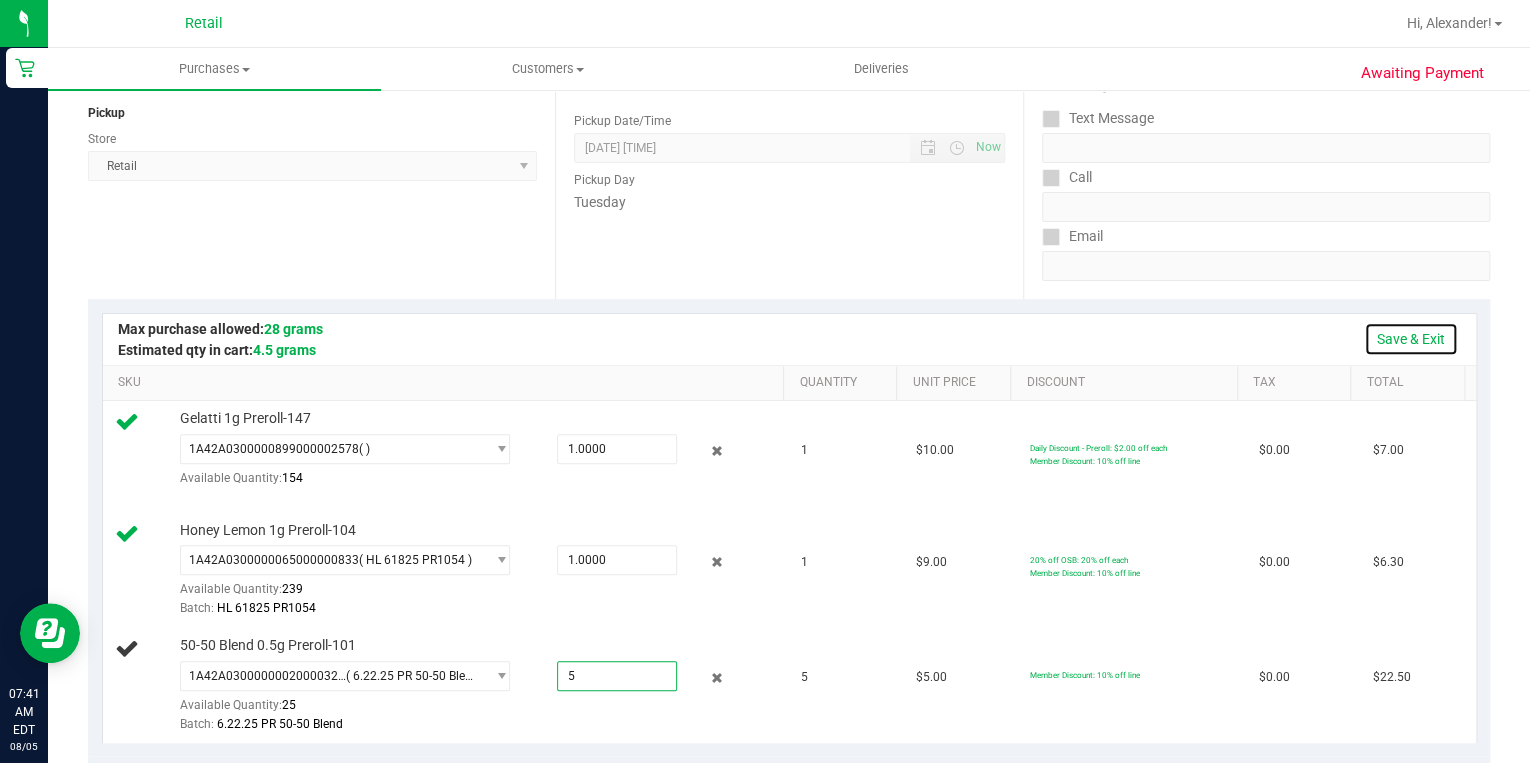 type on "5.0000" 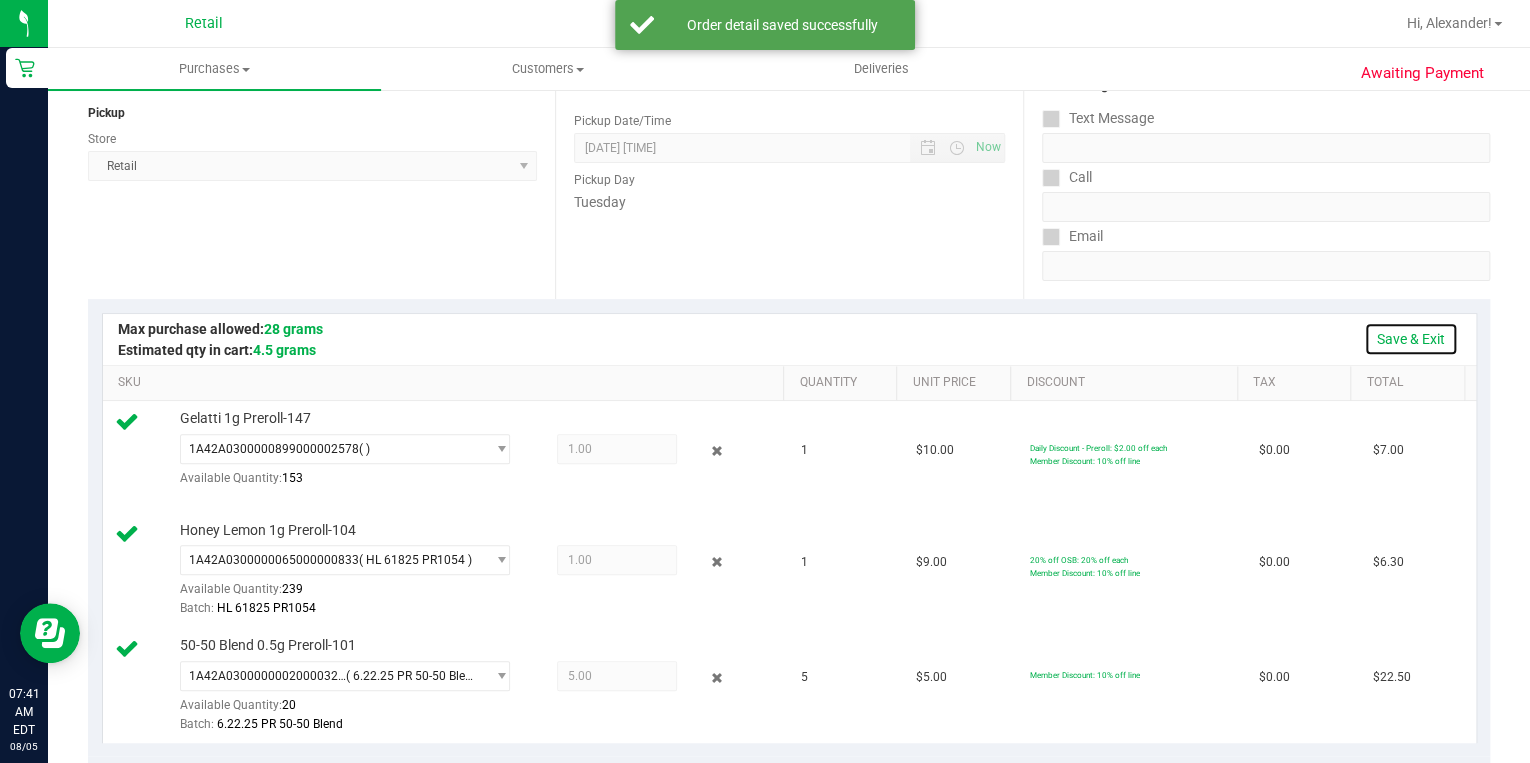 click on "Save & Exit" at bounding box center [1411, 339] 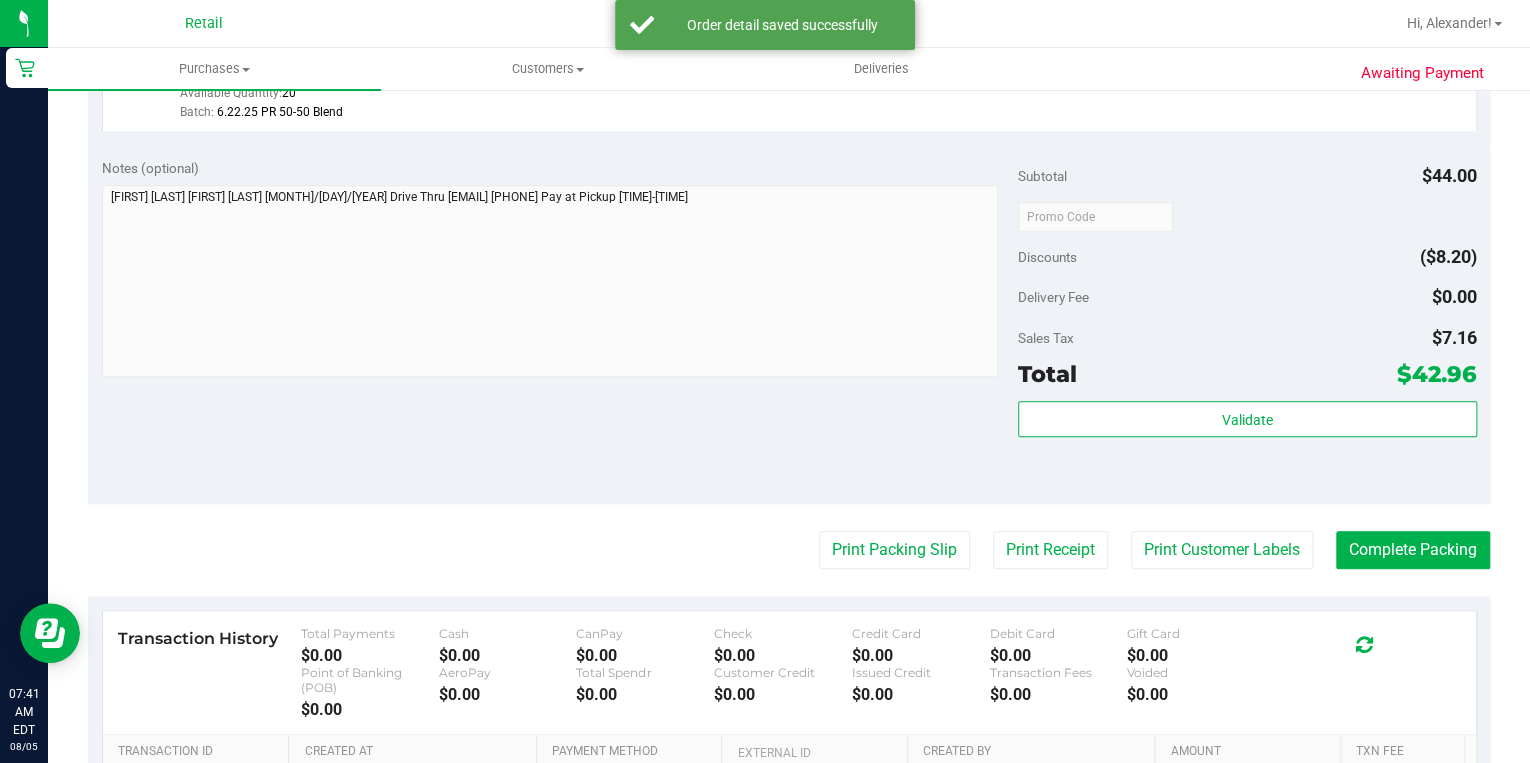 scroll, scrollTop: 880, scrollLeft: 0, axis: vertical 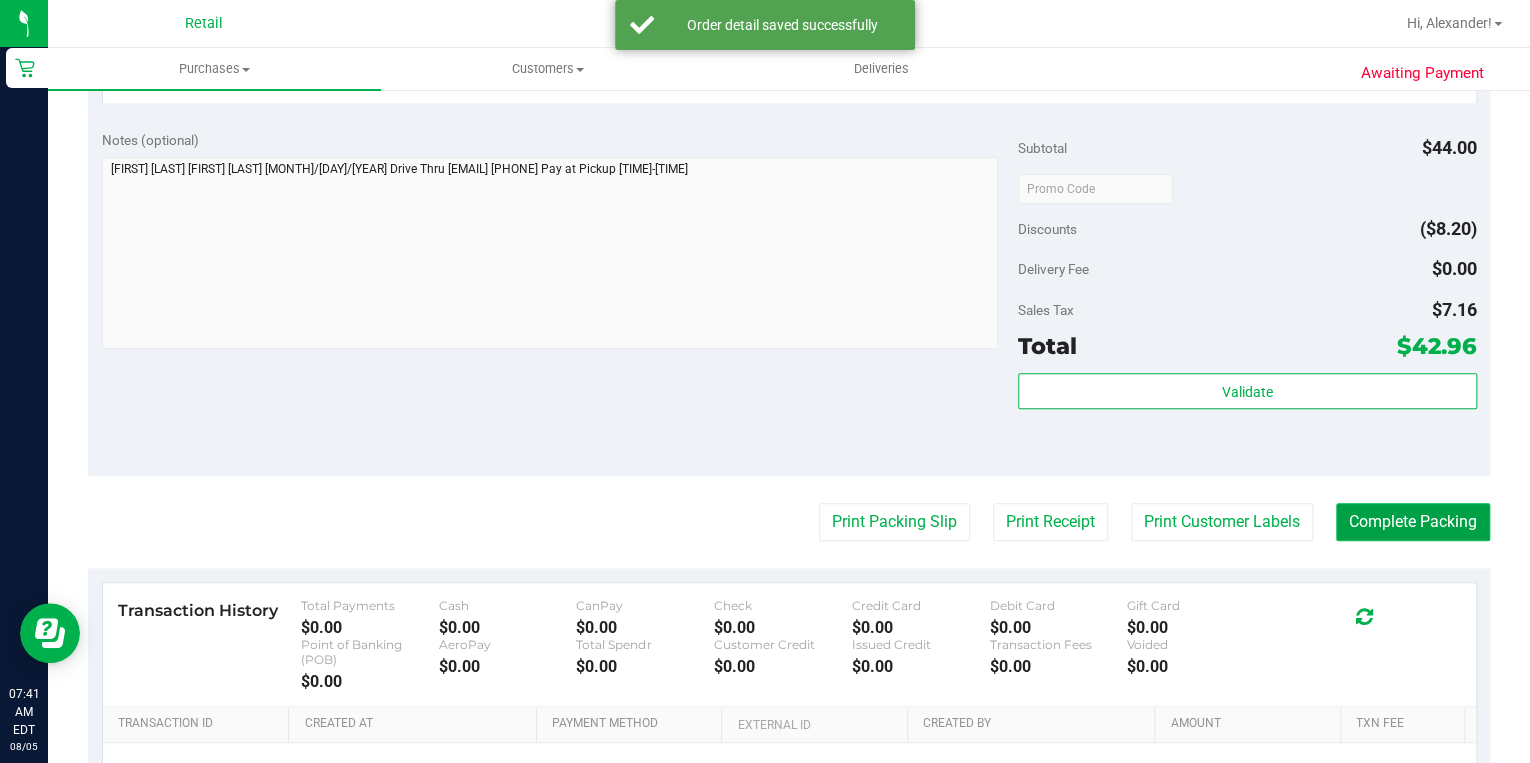 click on "Complete Packing" at bounding box center [1413, 522] 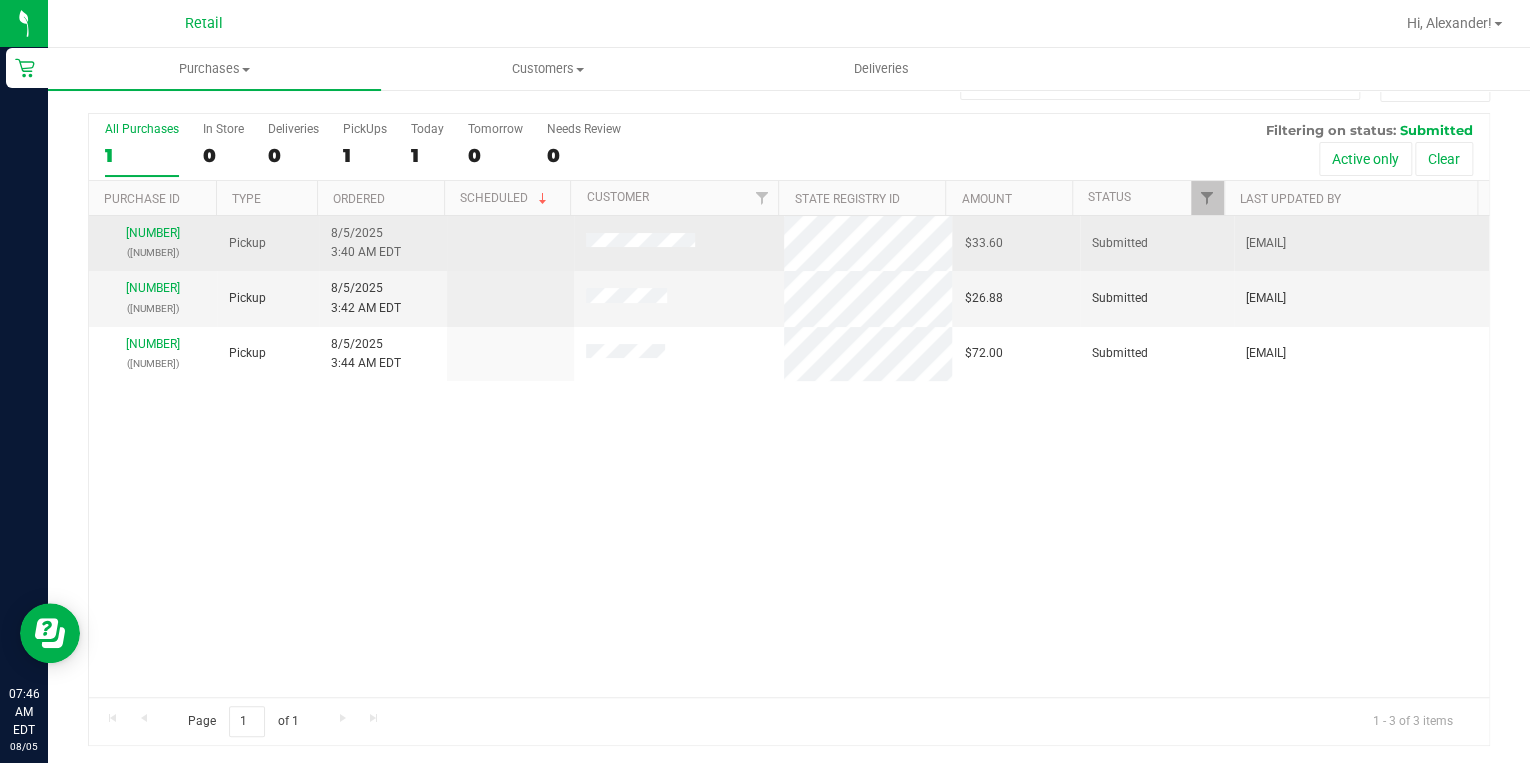 scroll, scrollTop: 0, scrollLeft: 0, axis: both 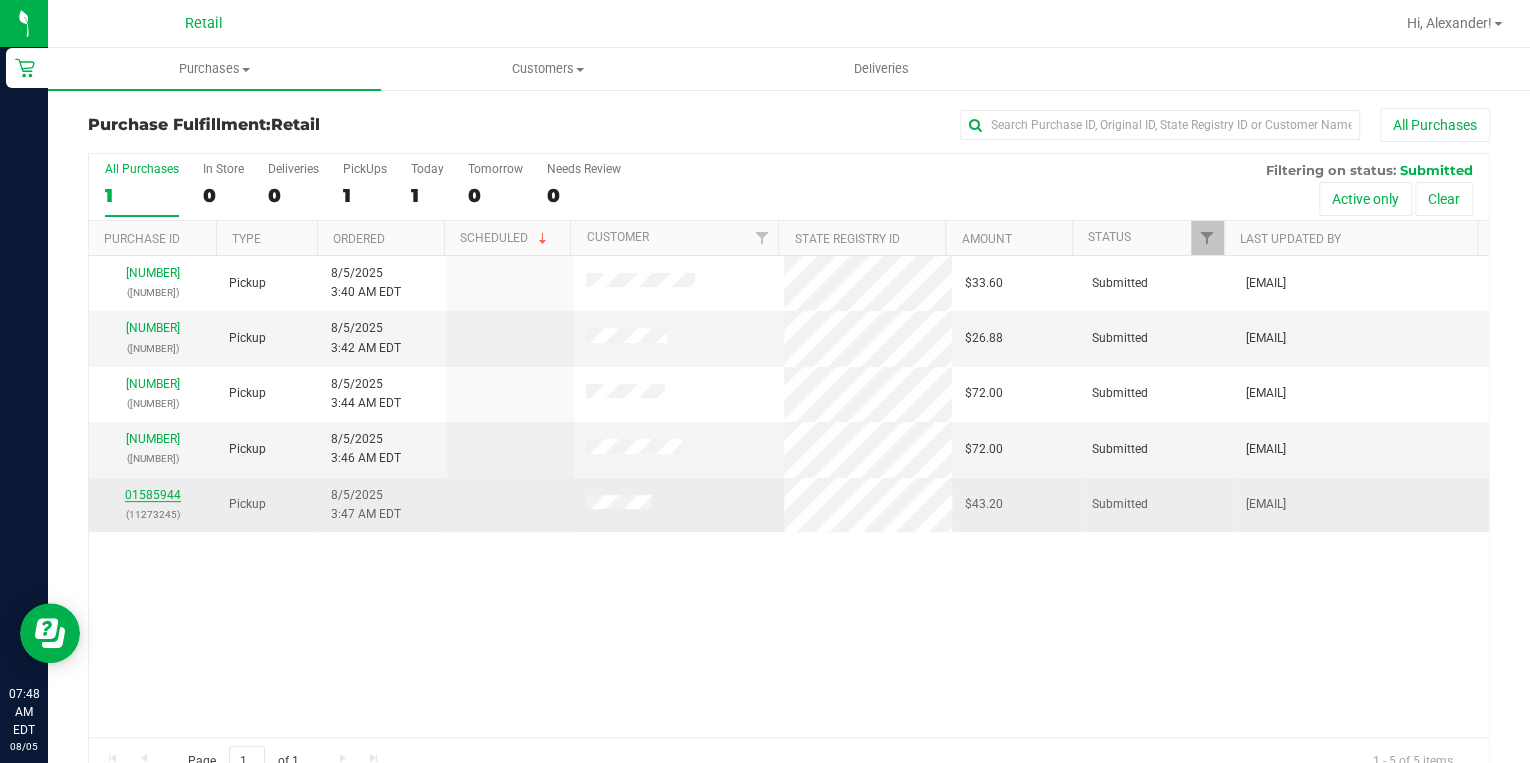 click on "01585944" at bounding box center (153, 495) 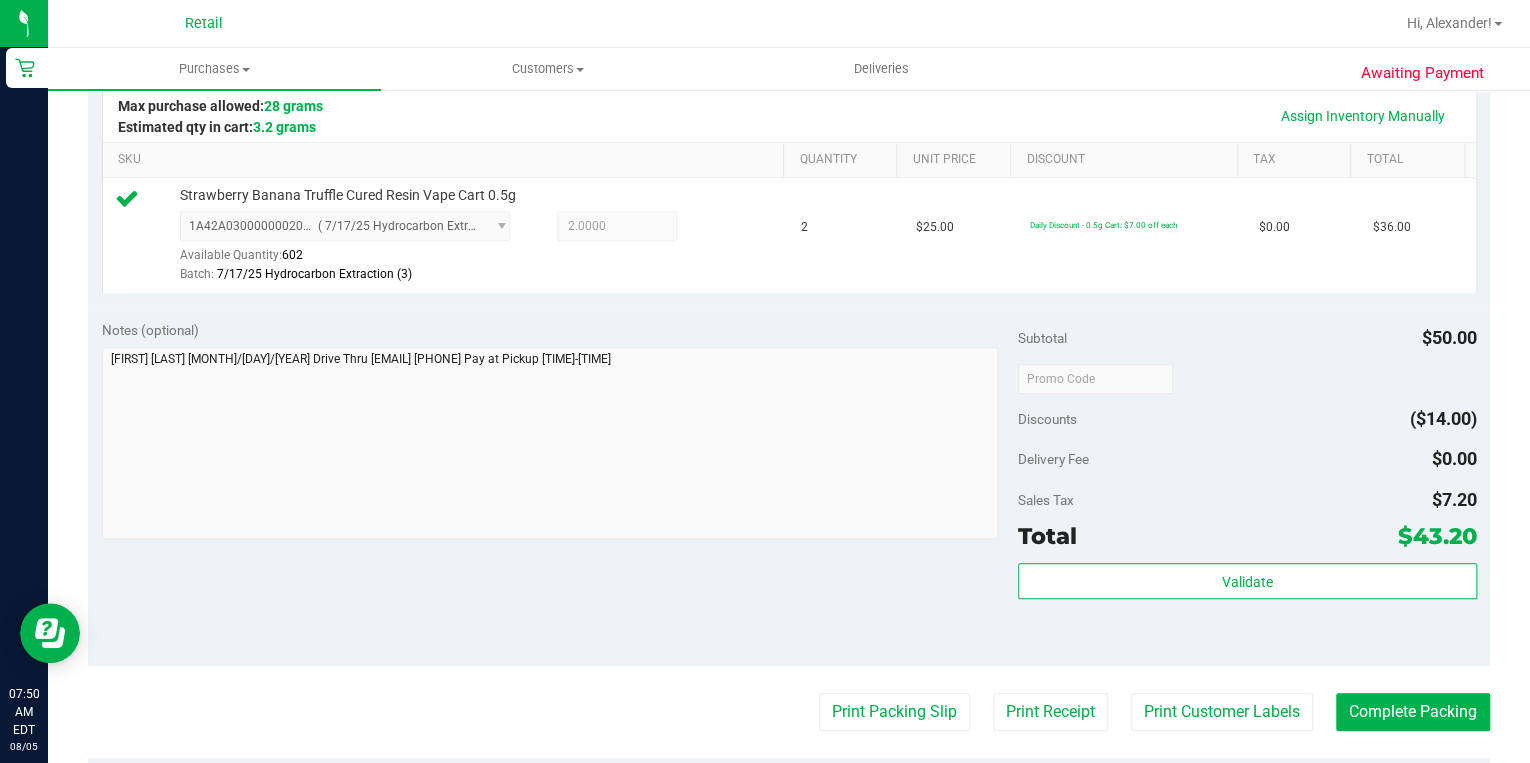scroll, scrollTop: 560, scrollLeft: 0, axis: vertical 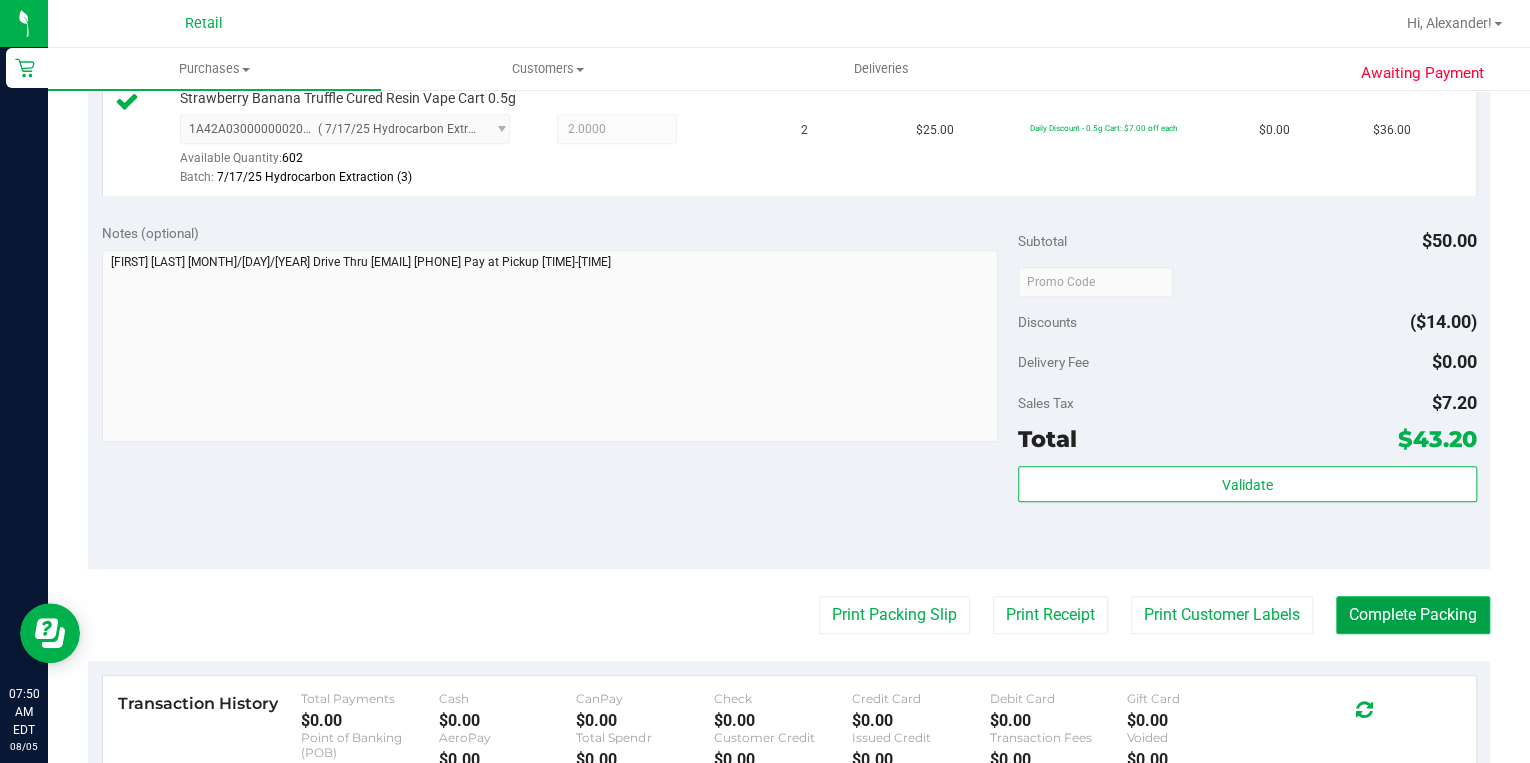 click on "Complete Packing" at bounding box center (1413, 615) 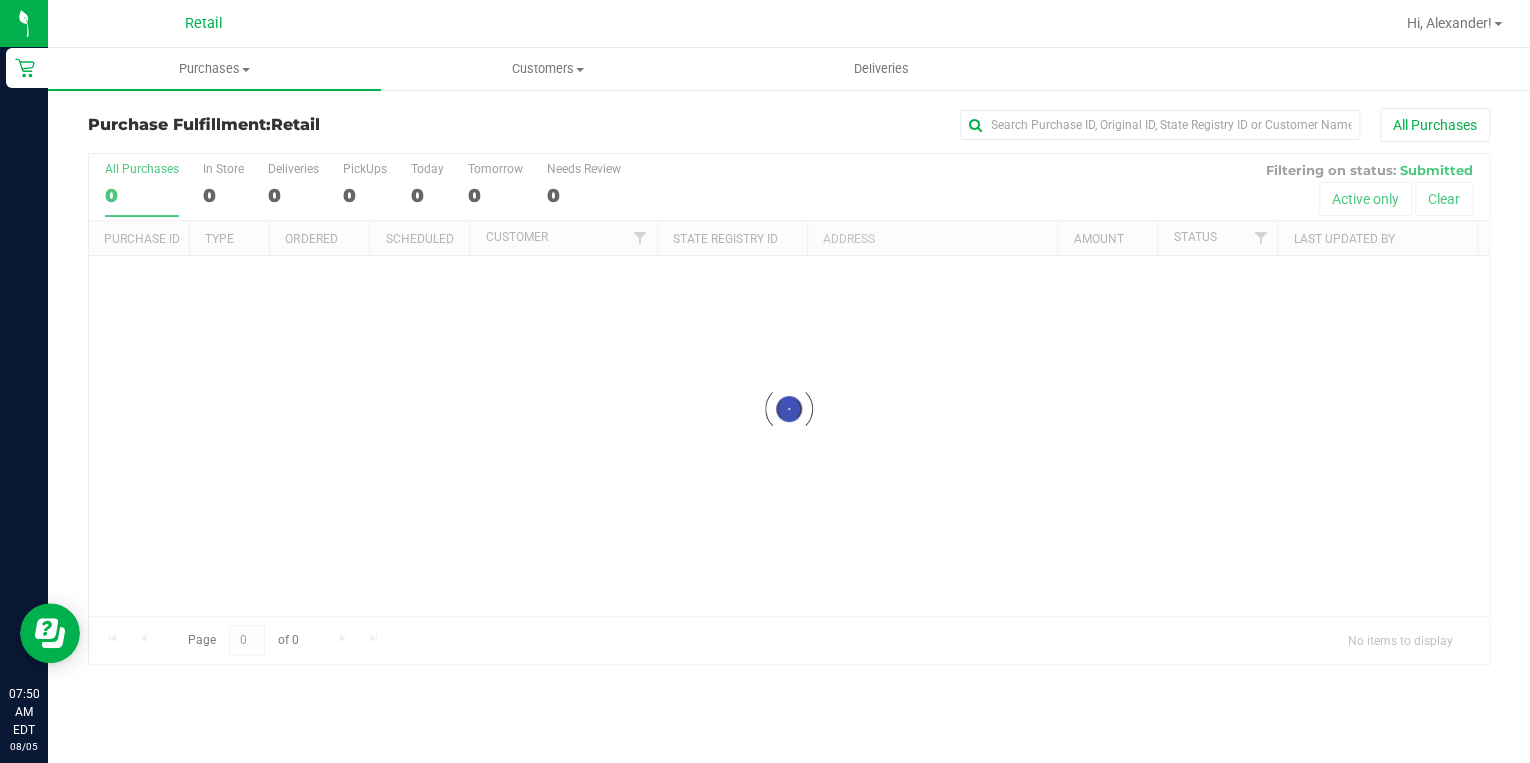 scroll, scrollTop: 0, scrollLeft: 0, axis: both 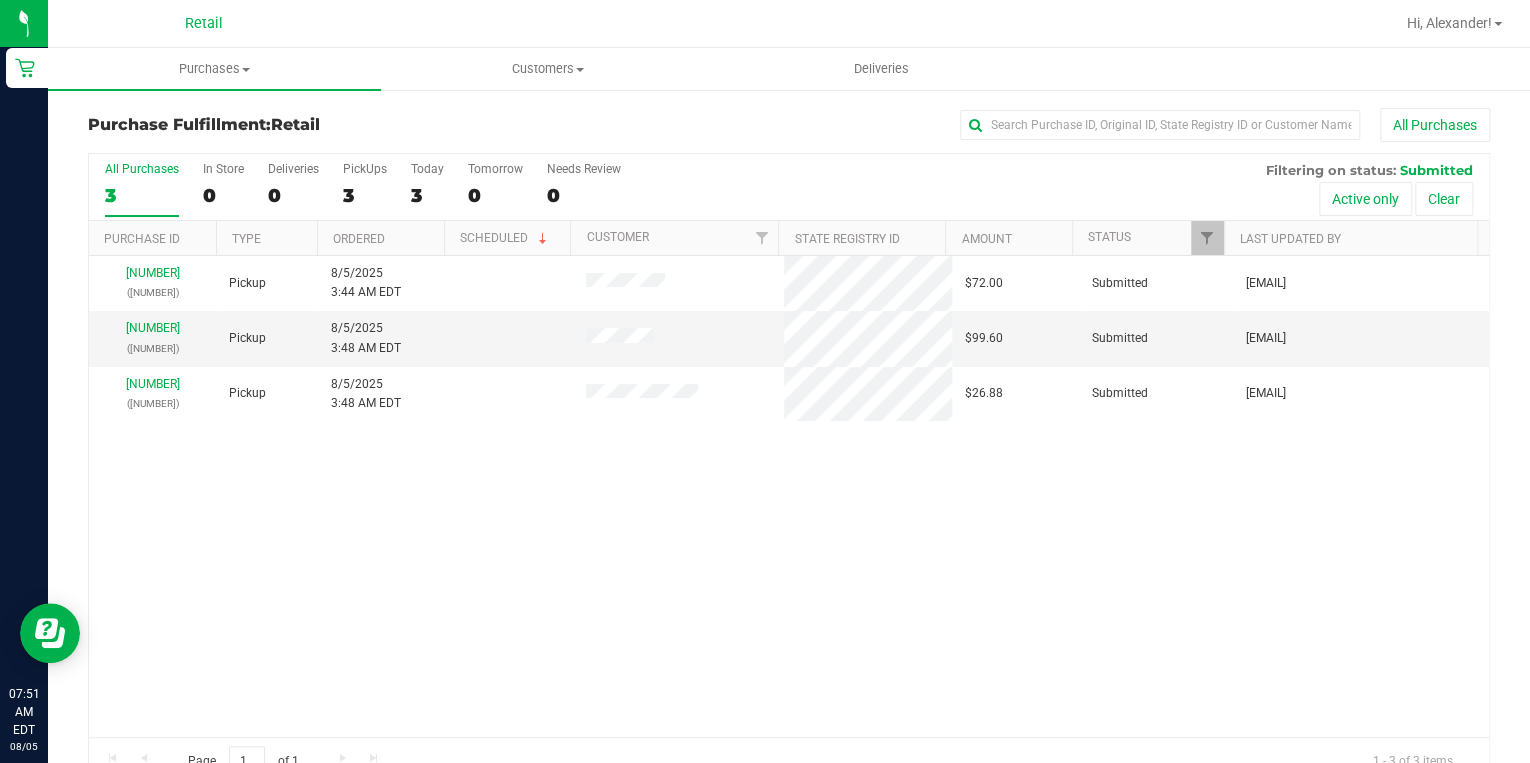 click on "[NUMBER]
([NUMBER])
Pickup [DATE] [TIME] [TIMEZONE]
[PRICE]
Submitted [EMAIL]
[NUMBER]
([NUMBER])
Pickup [DATE] [TIME] [TIMEZONE]
[PRICE]
Submitted [EMAIL]
[NUMBER]
([NUMBER])
Pickup [DATE] [TIME] [TIMEZONE]
[PRICE]
Submitted [EMAIL]" at bounding box center (789, 496) 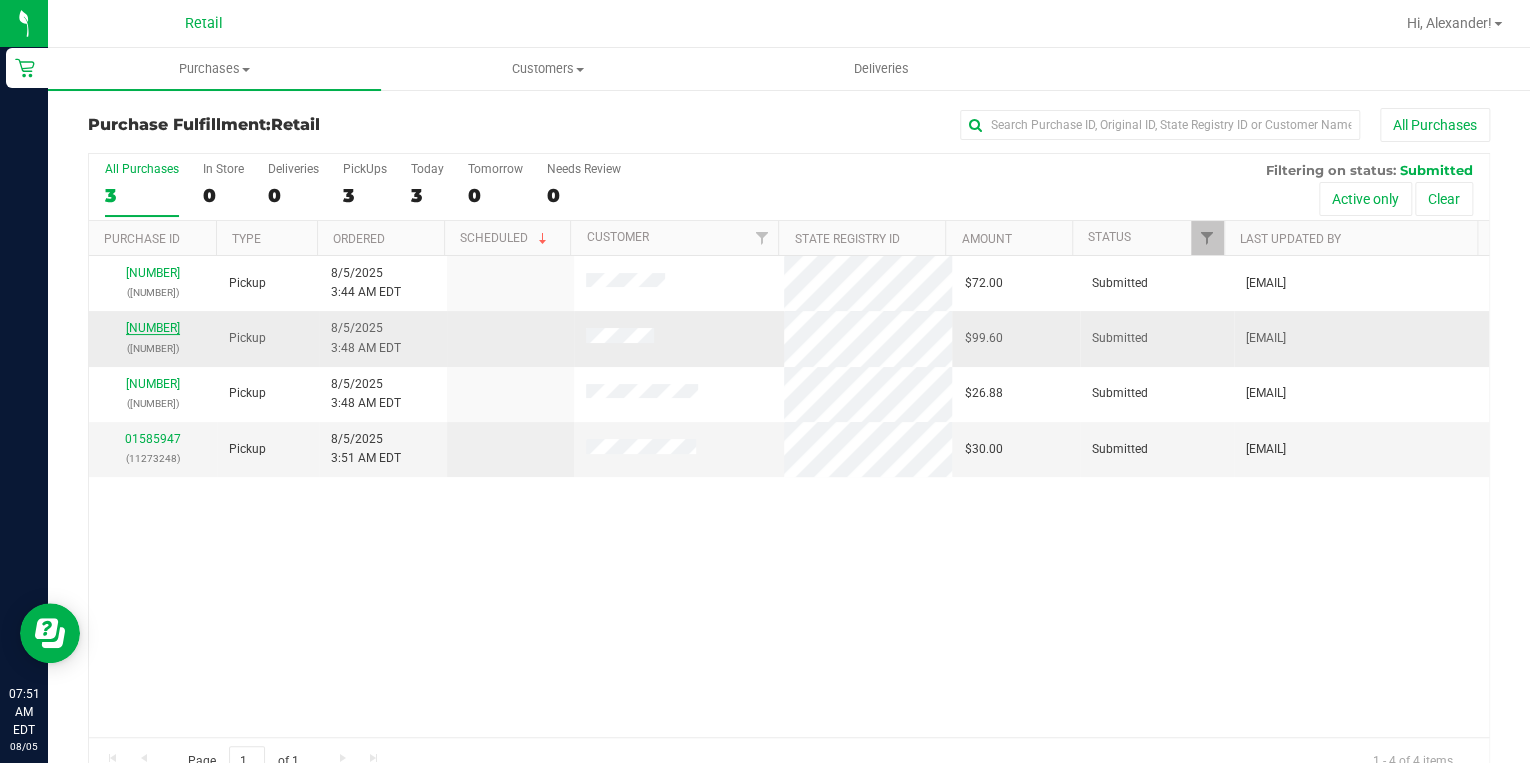 click on "[NUMBER]" at bounding box center (153, 328) 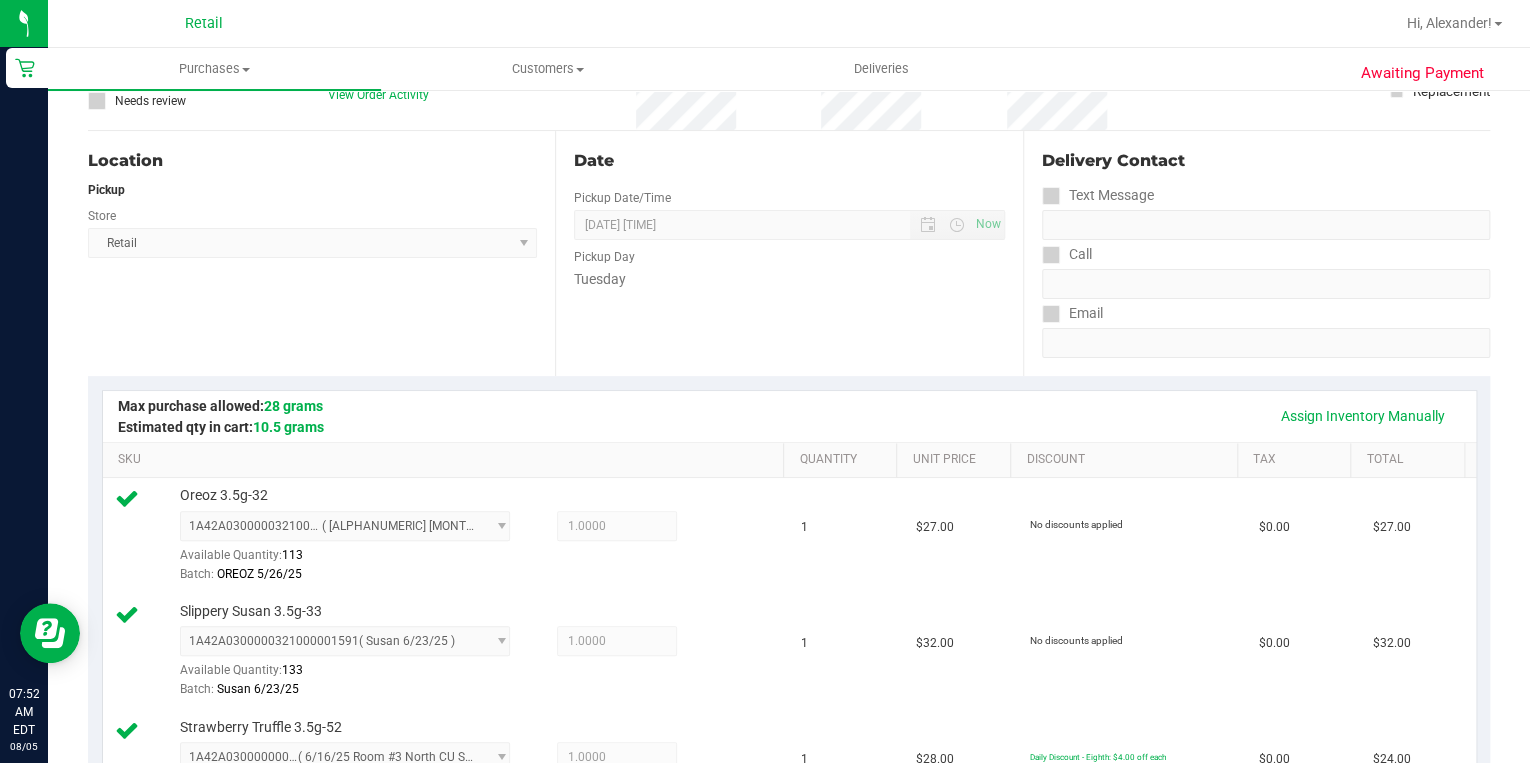 scroll, scrollTop: 0, scrollLeft: 0, axis: both 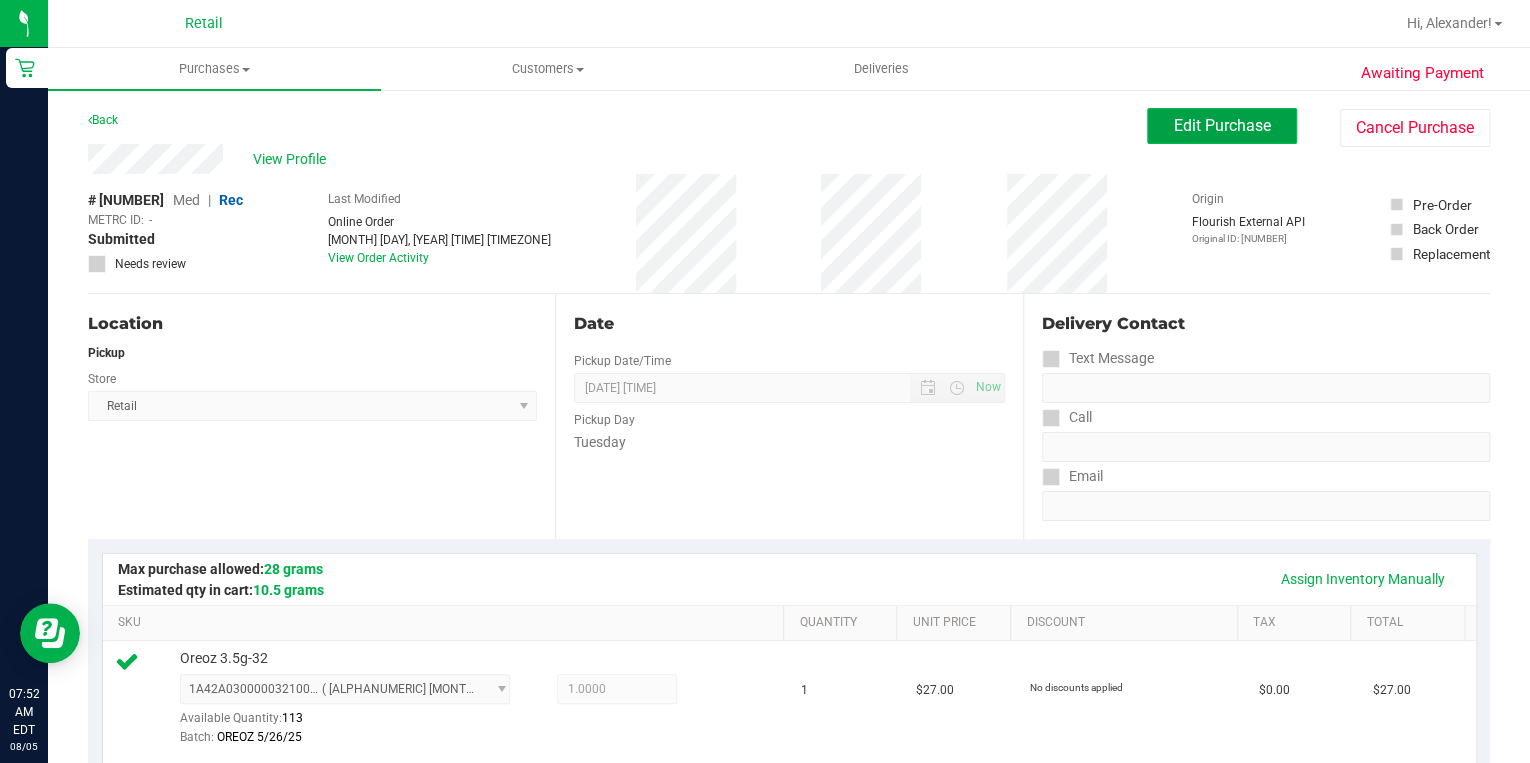 click on "Edit Purchase" at bounding box center (1222, 125) 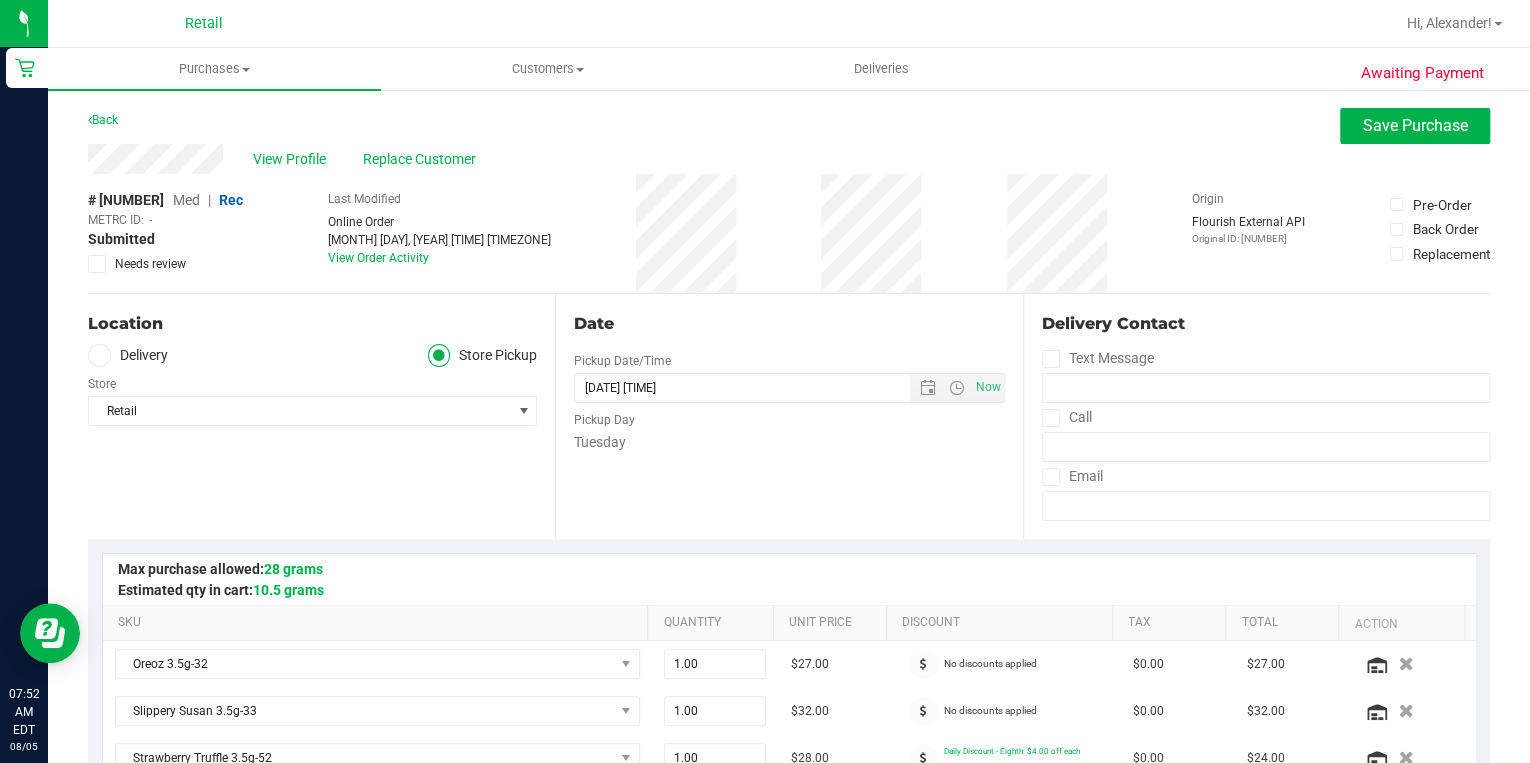 click on "Med" at bounding box center (186, 200) 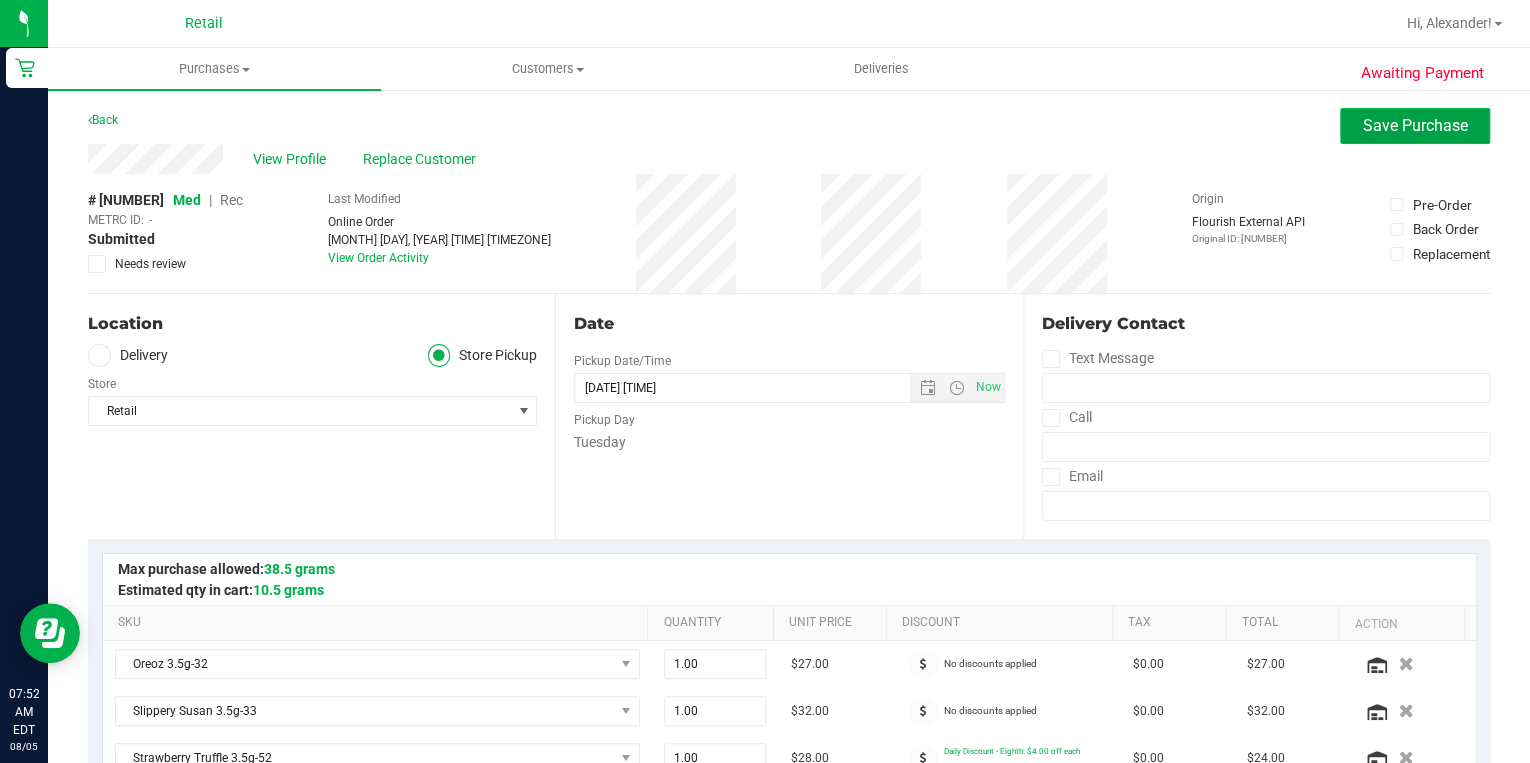 click on "Save Purchase" at bounding box center [1415, 125] 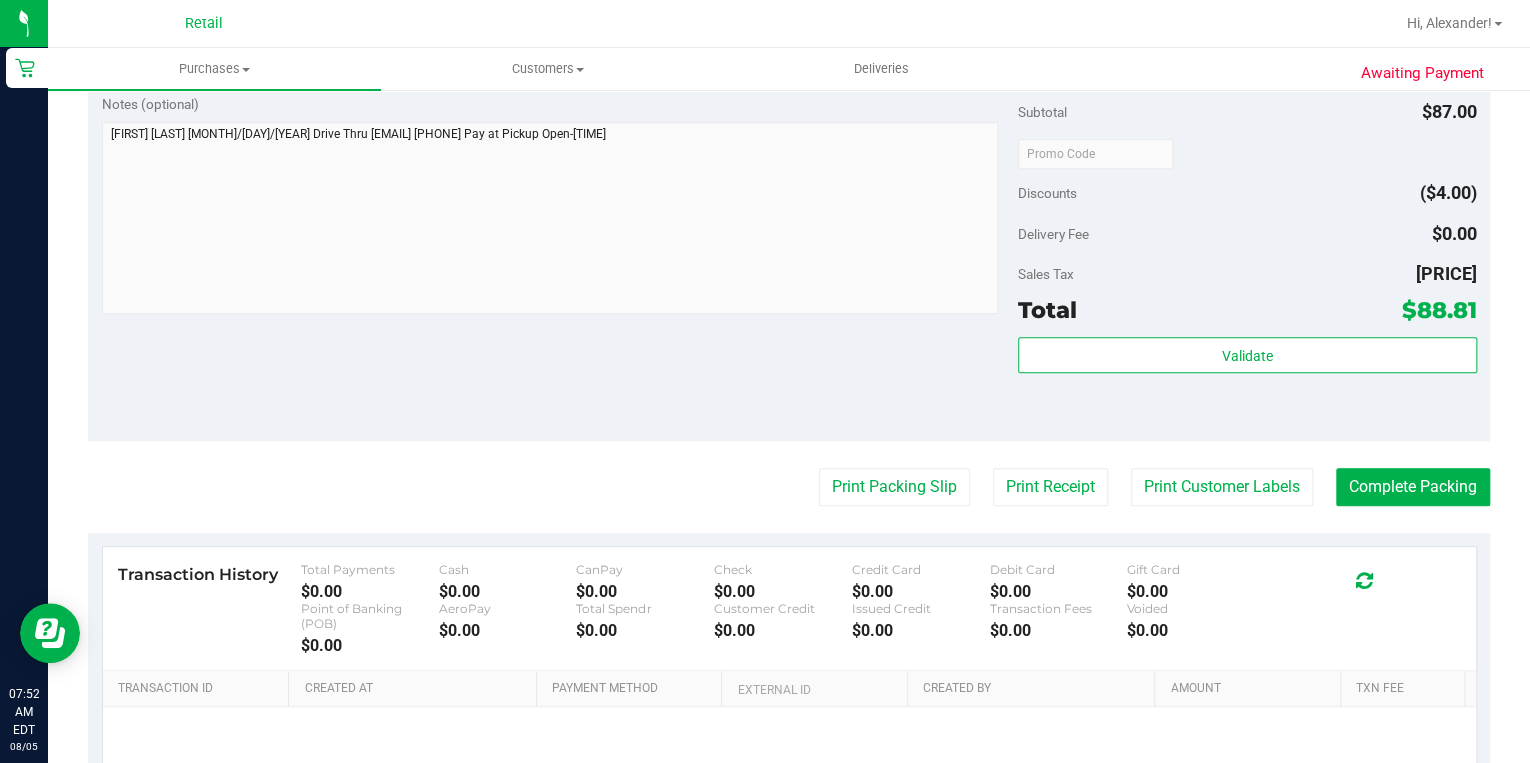 scroll, scrollTop: 960, scrollLeft: 0, axis: vertical 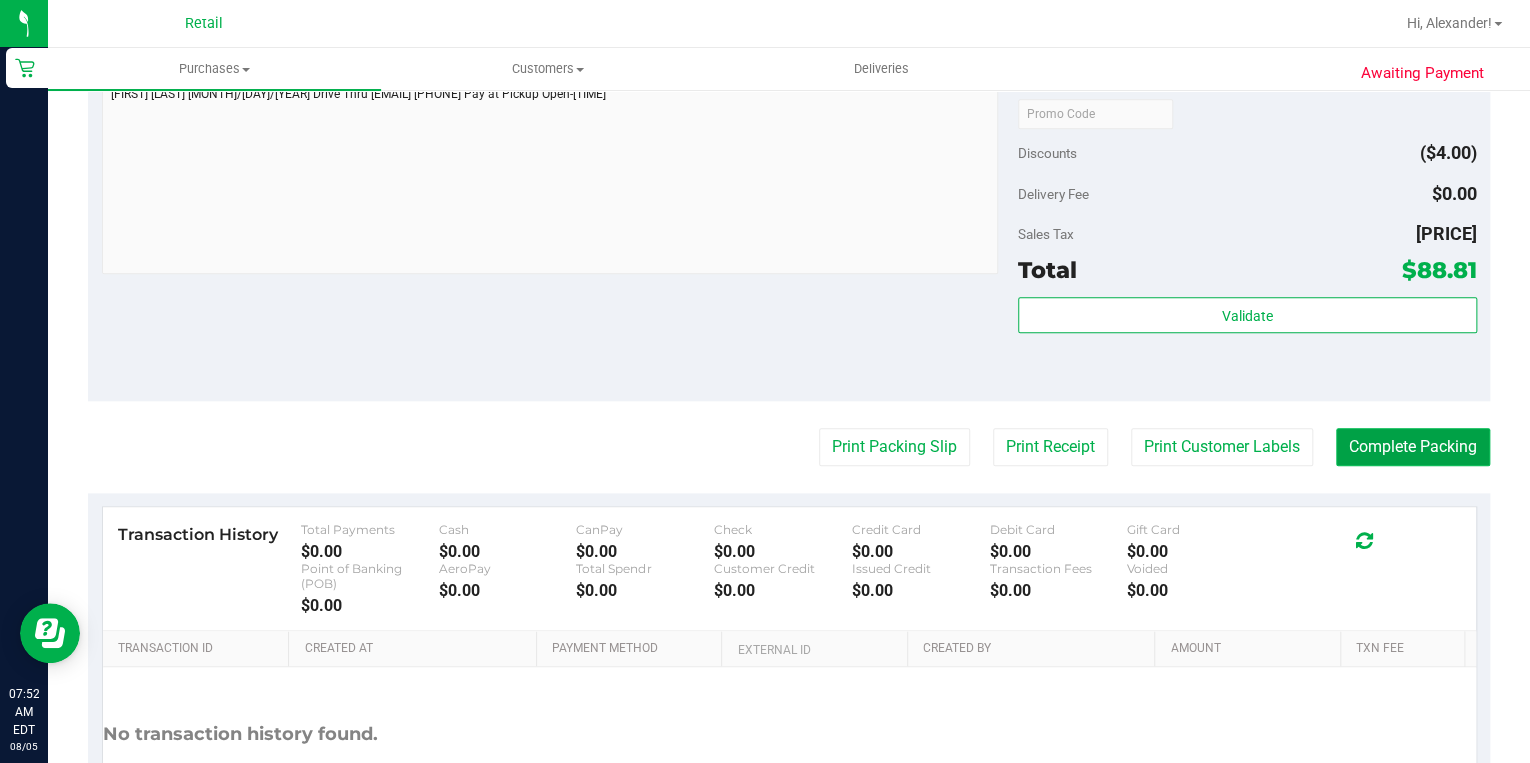 click on "Complete Packing" at bounding box center (1413, 447) 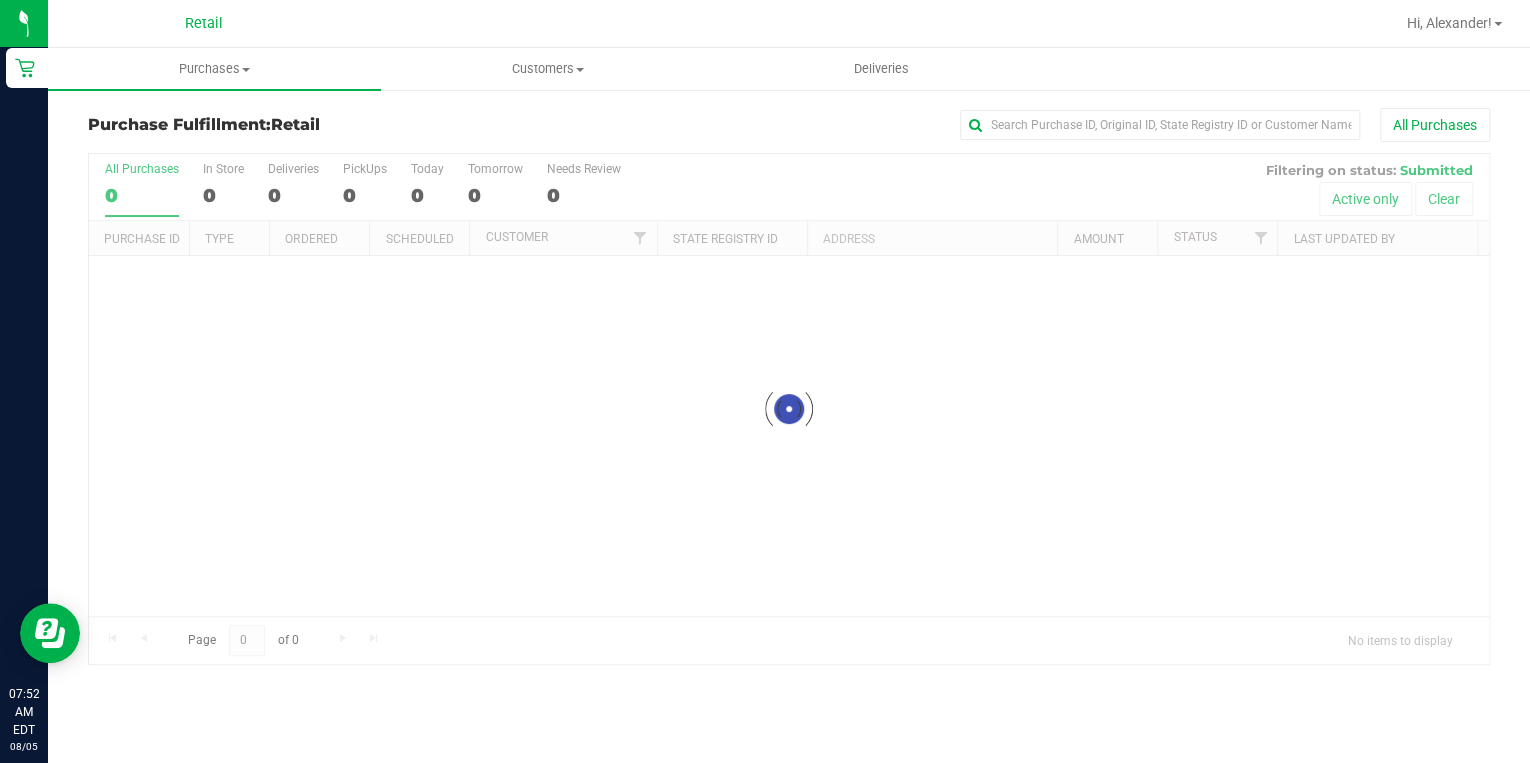 scroll, scrollTop: 0, scrollLeft: 0, axis: both 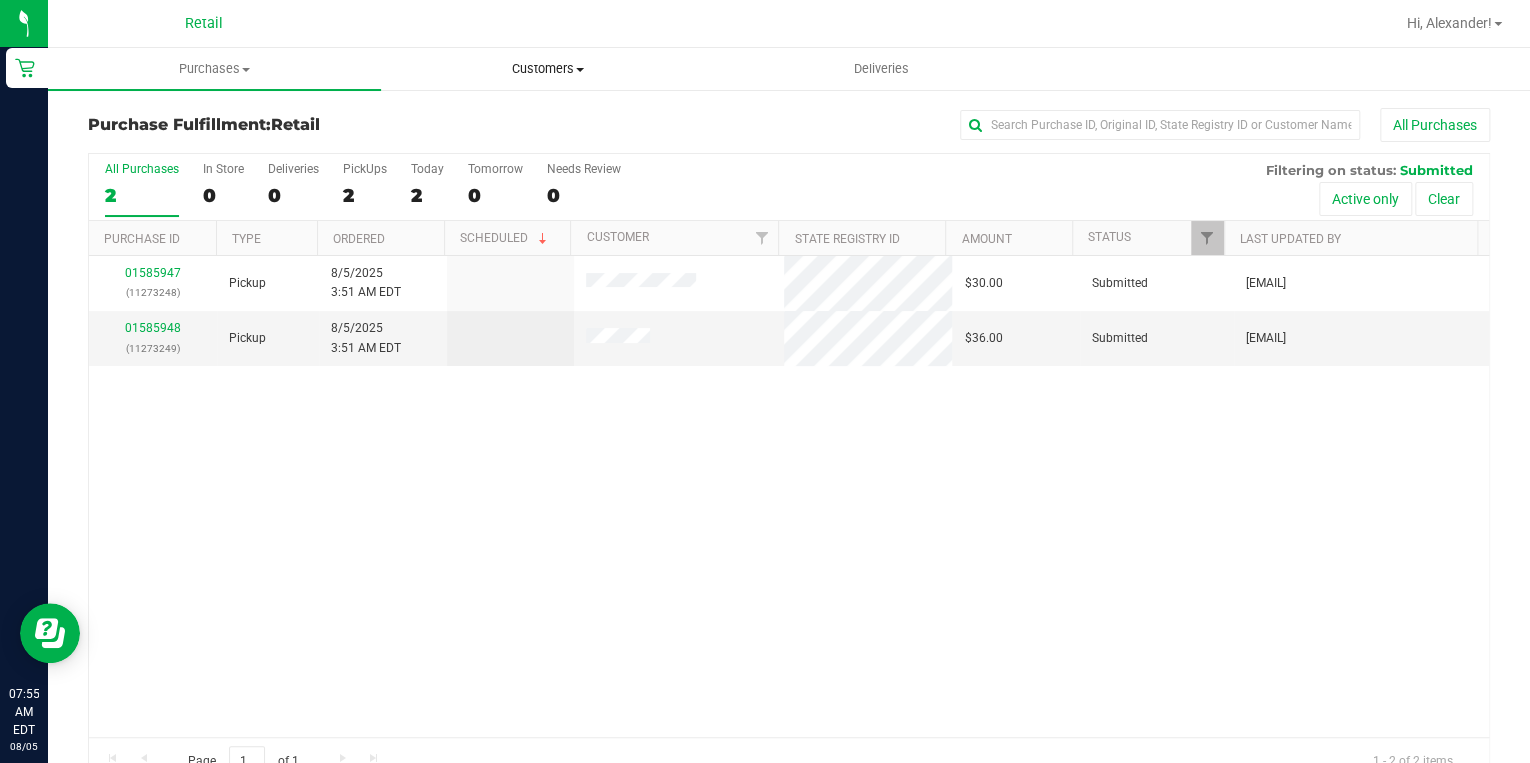 click on "Customers
All customers
Add a new customer
All physicians" at bounding box center (547, 69) 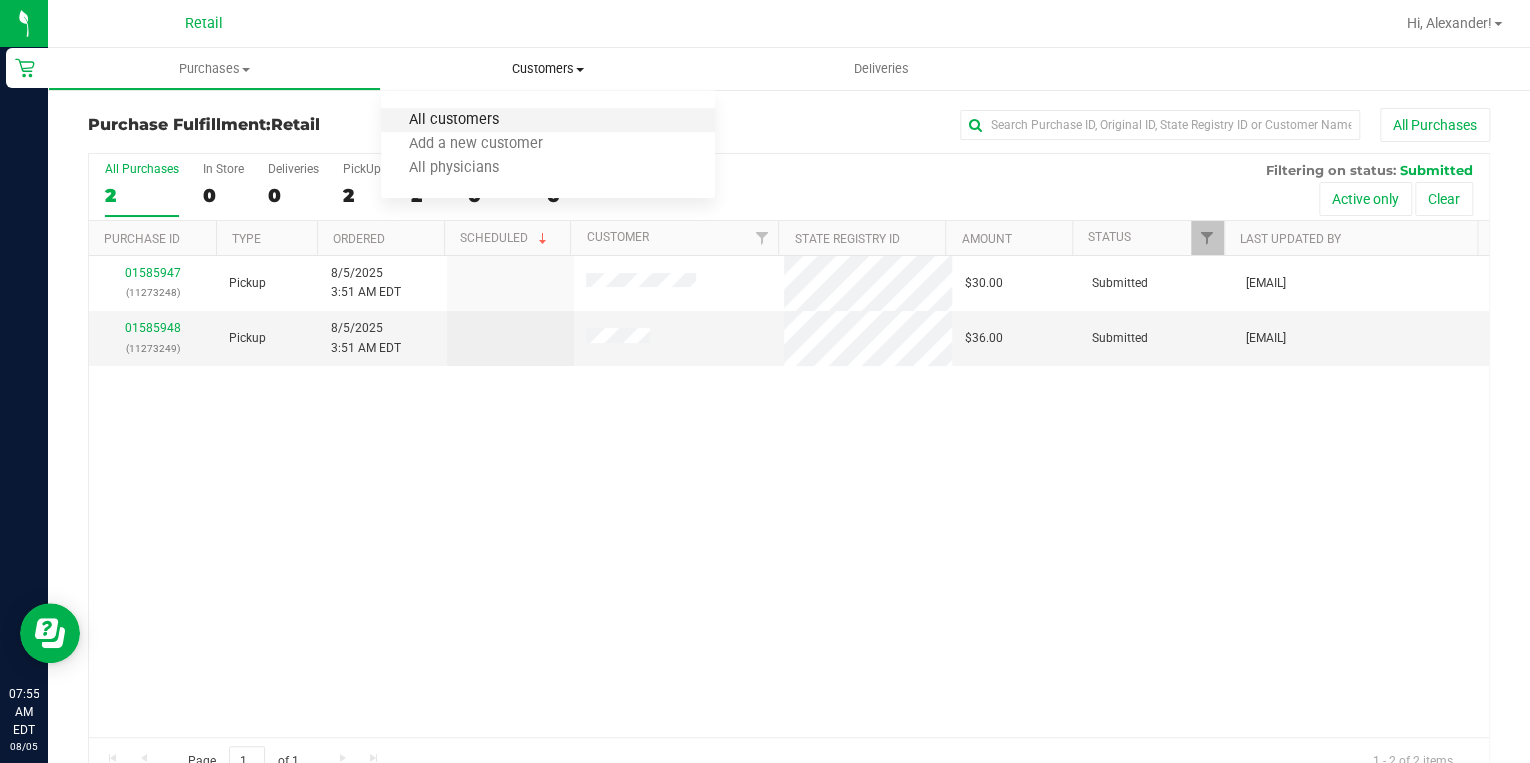 click on "All customers" at bounding box center [453, 120] 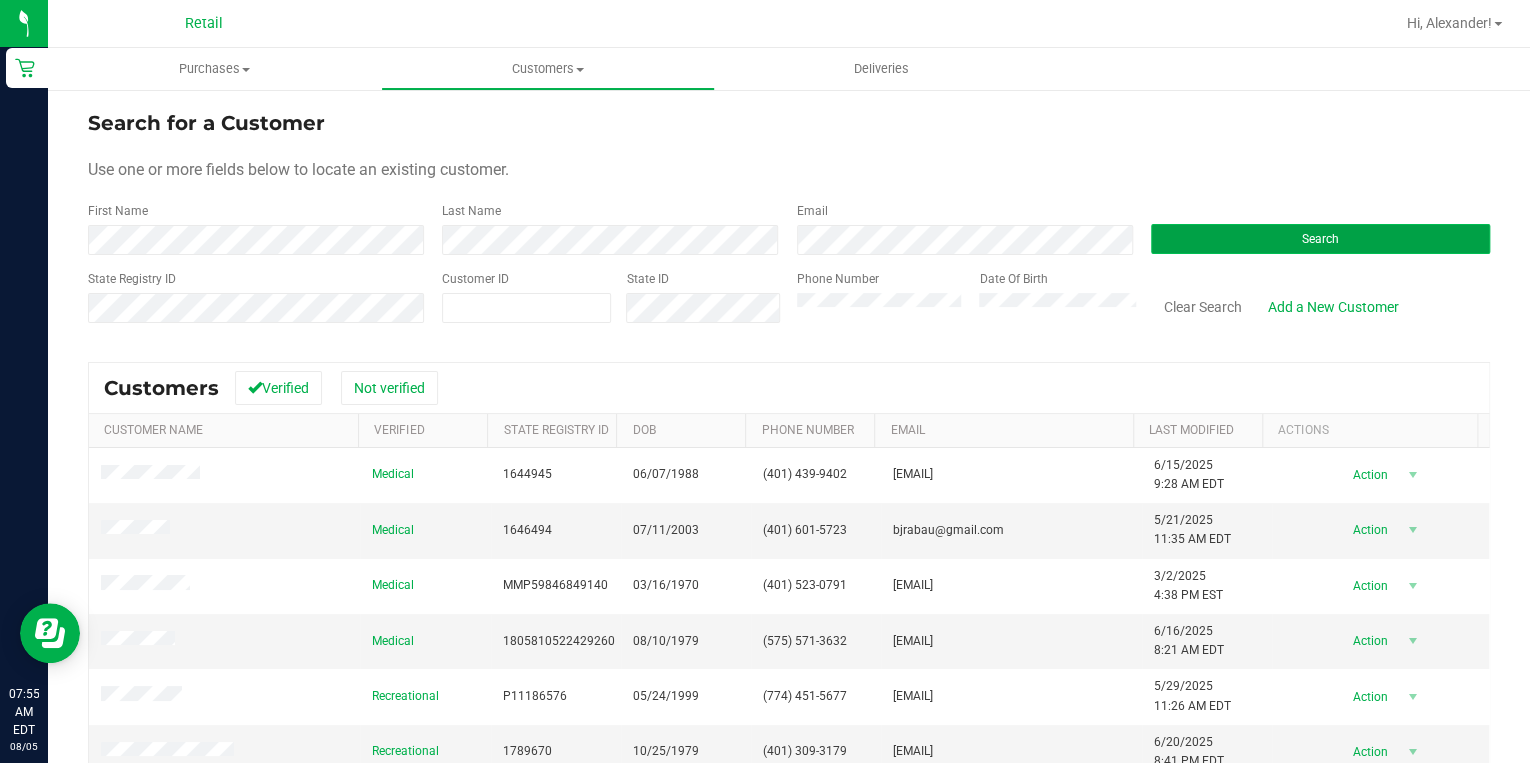 click on "Search" at bounding box center (1320, 239) 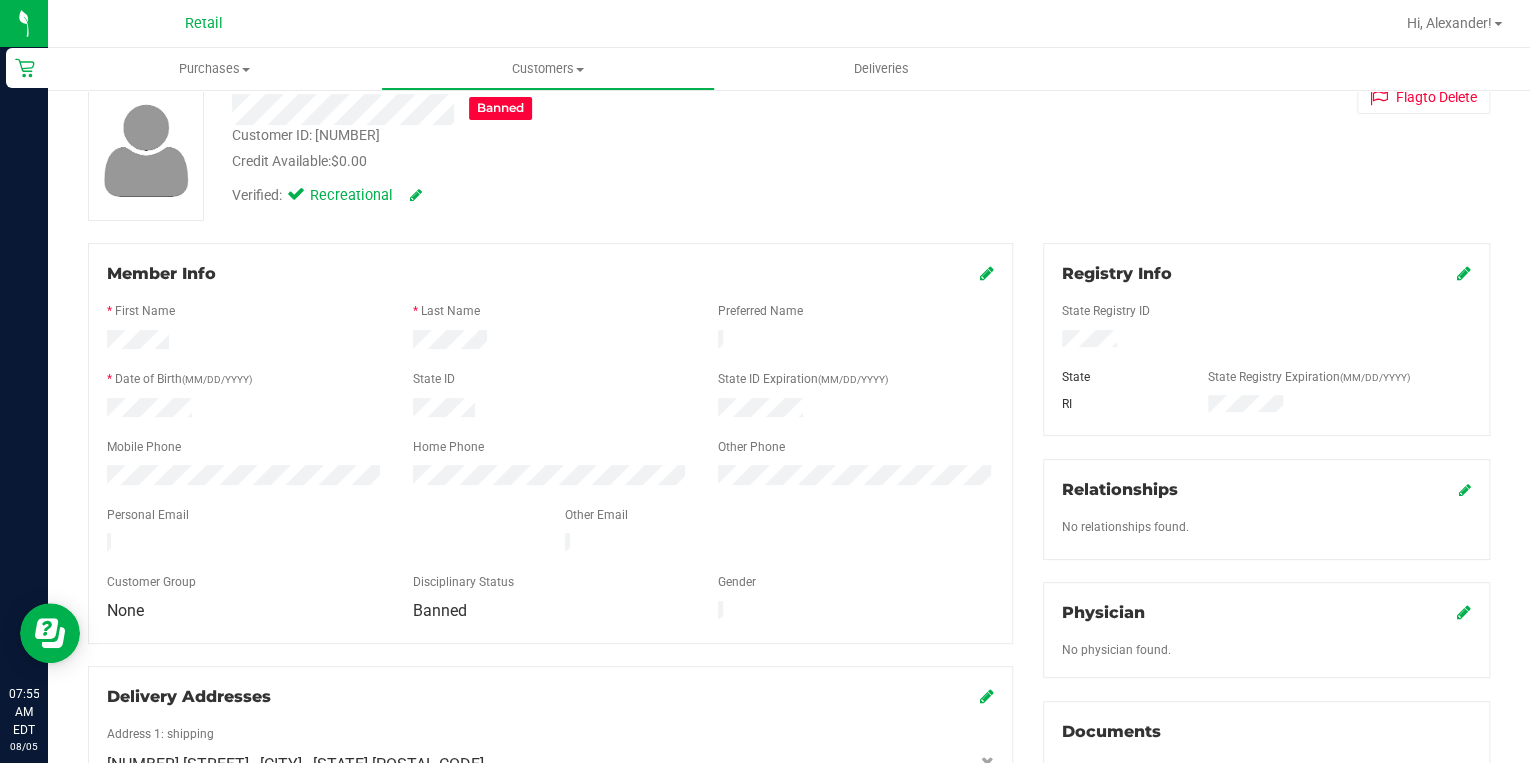 scroll, scrollTop: 116, scrollLeft: 0, axis: vertical 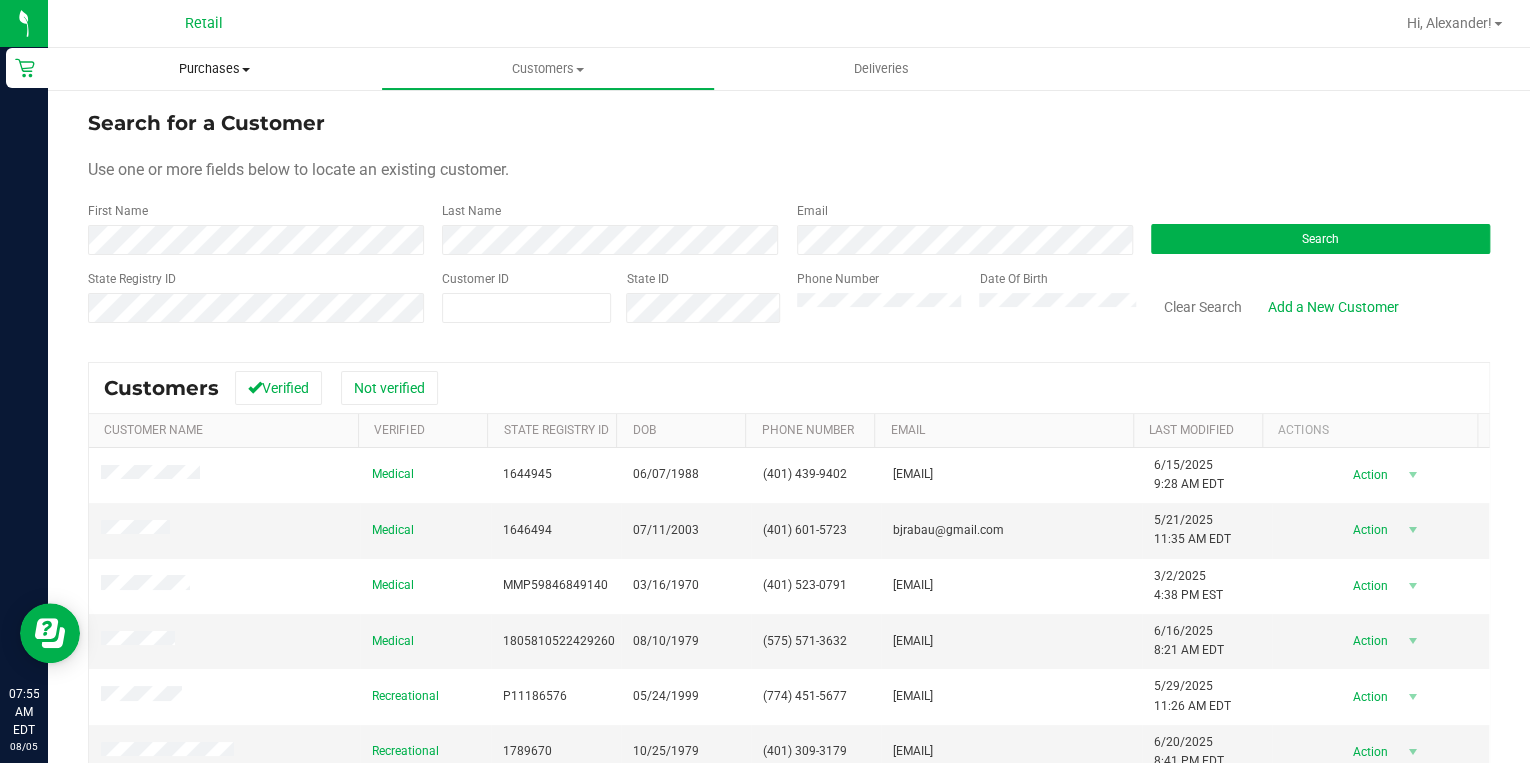 click on "Purchases" at bounding box center (214, 69) 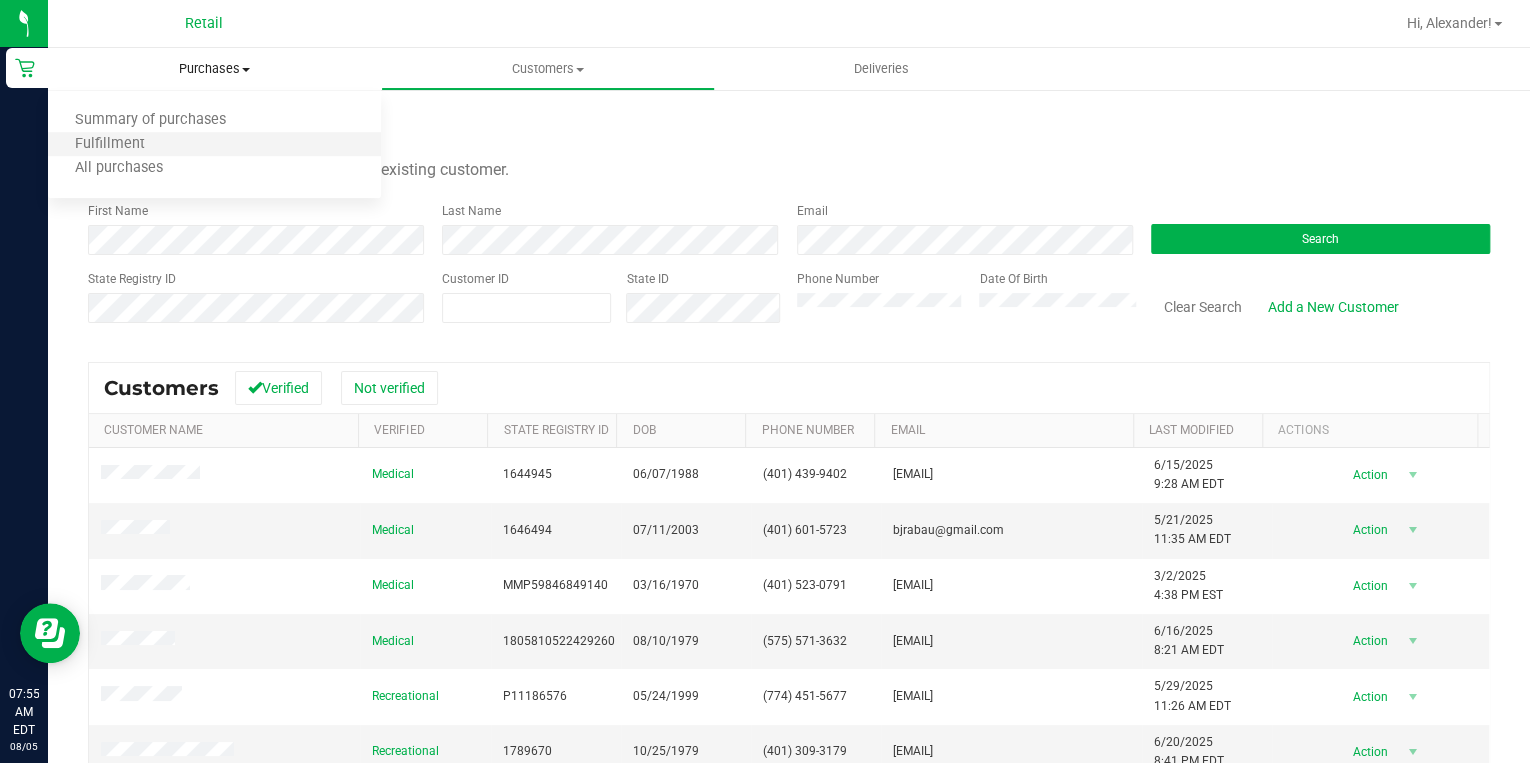 click on "Fulfillment" at bounding box center (214, 145) 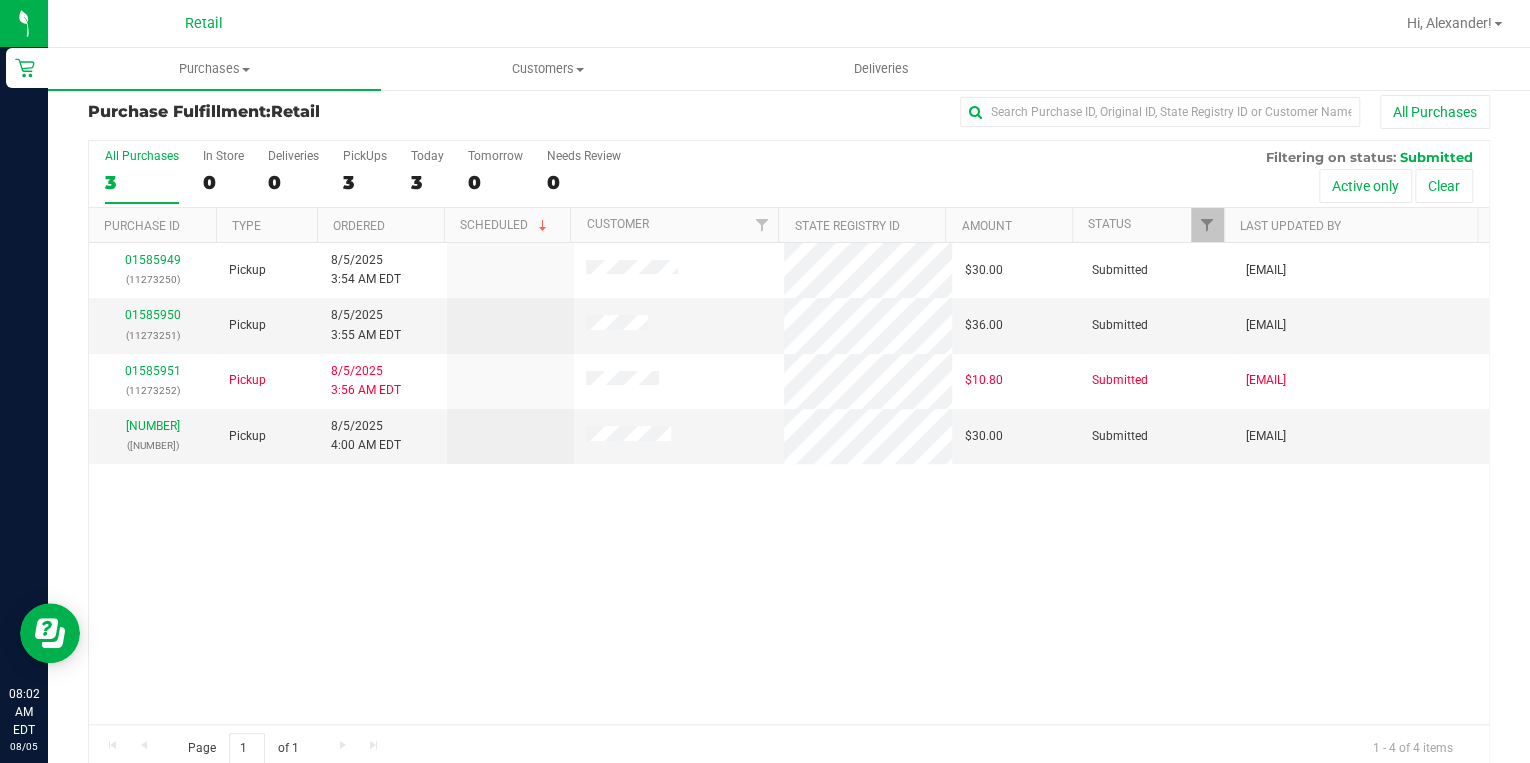 scroll, scrollTop: 0, scrollLeft: 0, axis: both 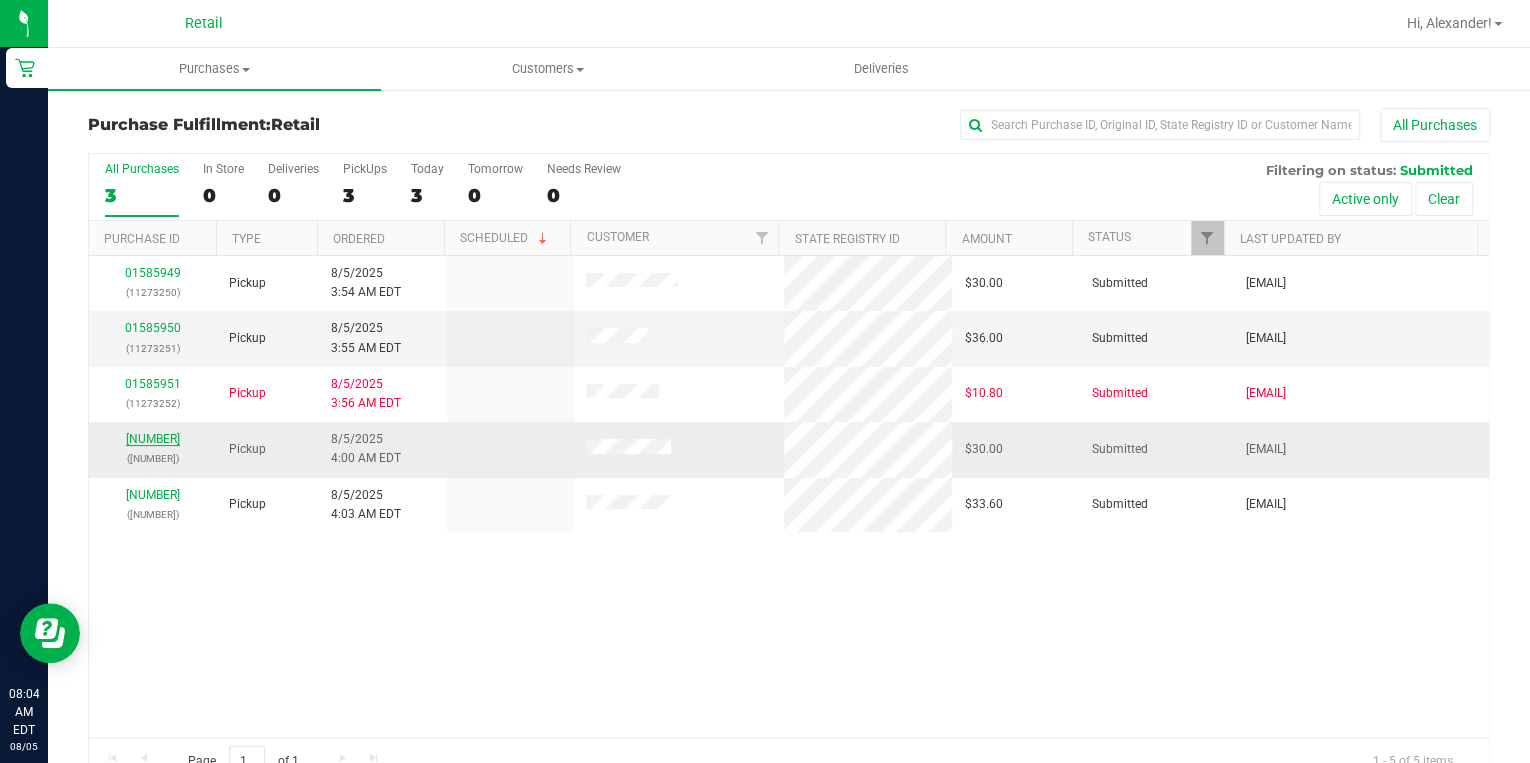 click on "[NUMBER]" at bounding box center [153, 439] 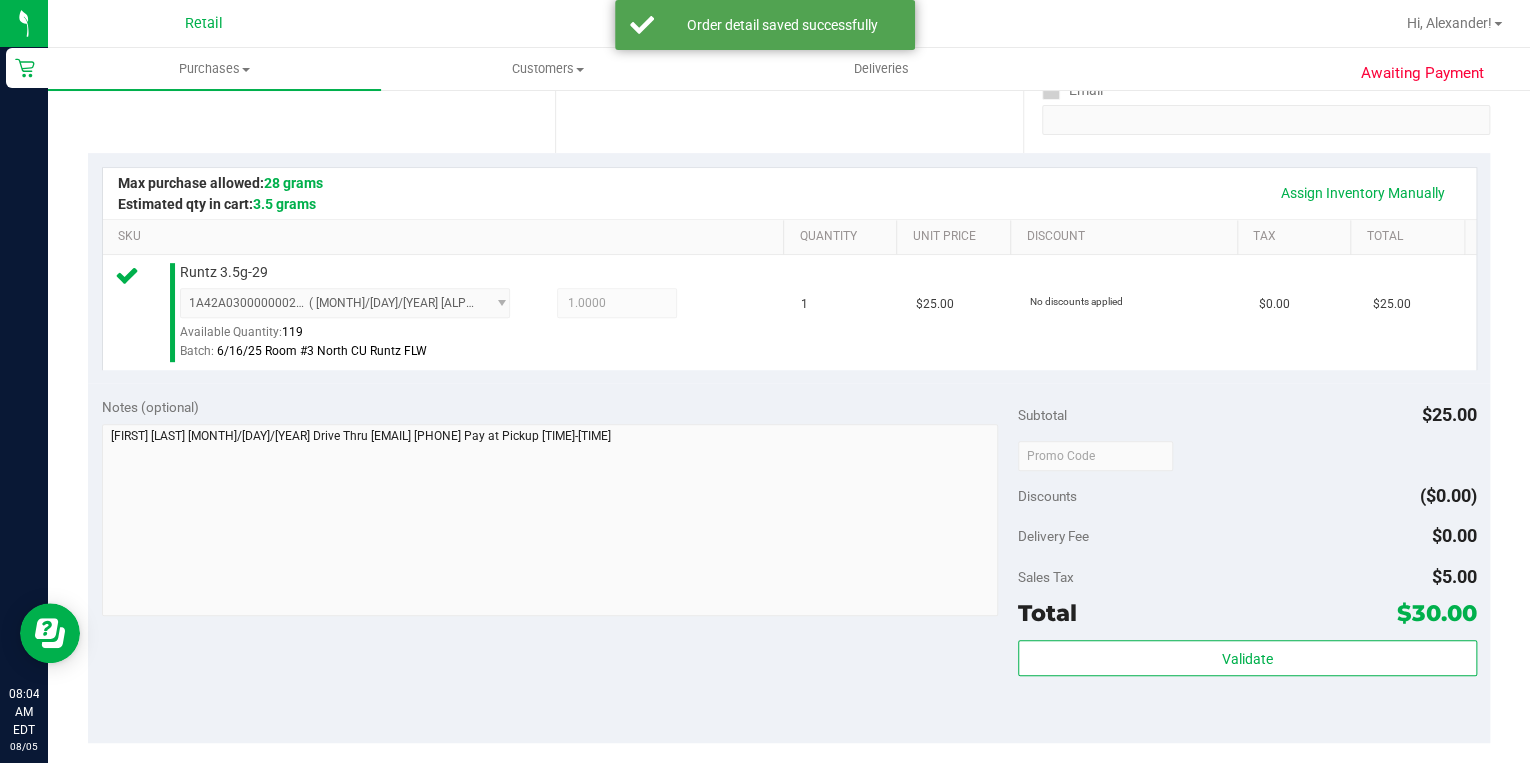 scroll, scrollTop: 480, scrollLeft: 0, axis: vertical 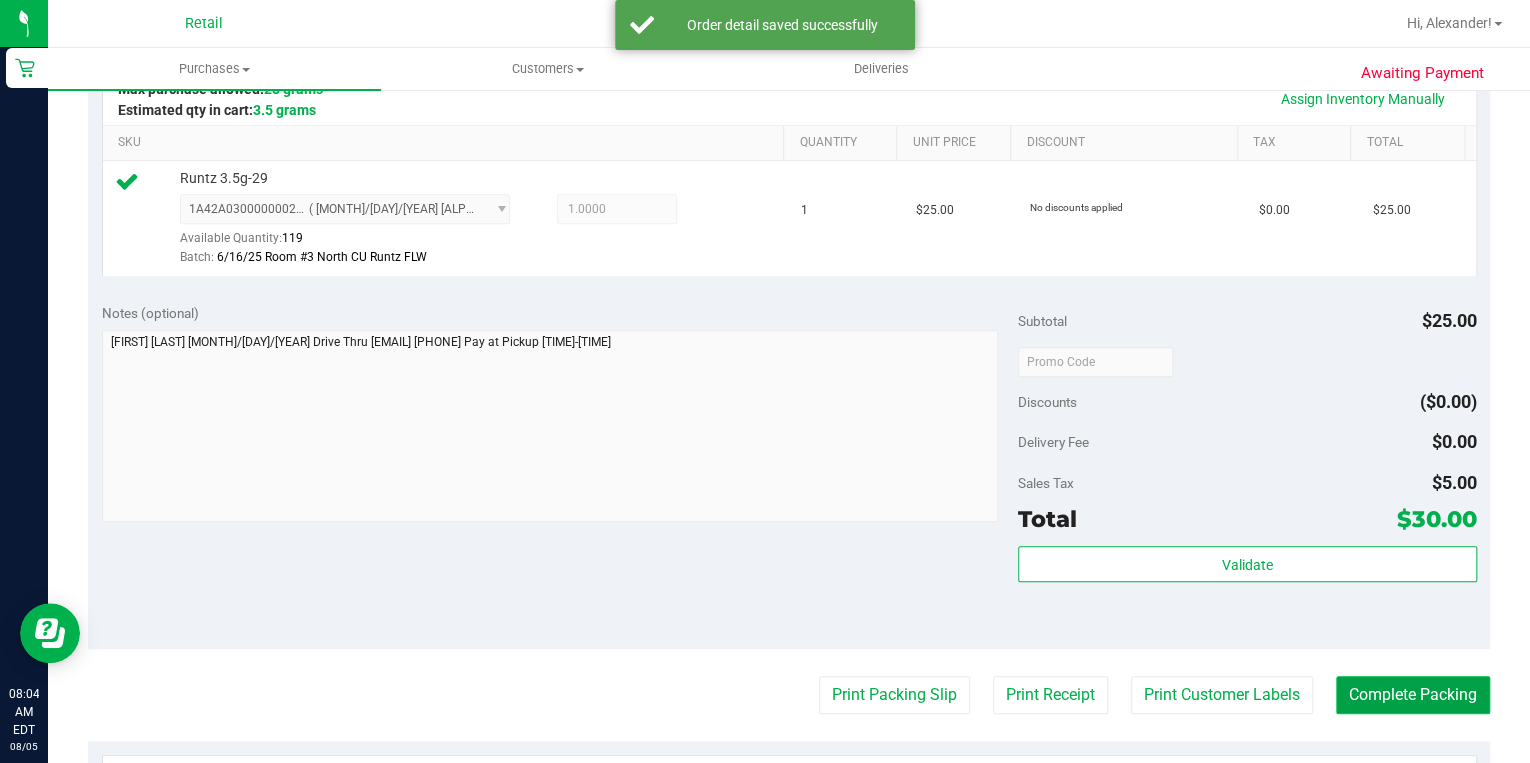 click on "Complete Packing" at bounding box center (1413, 695) 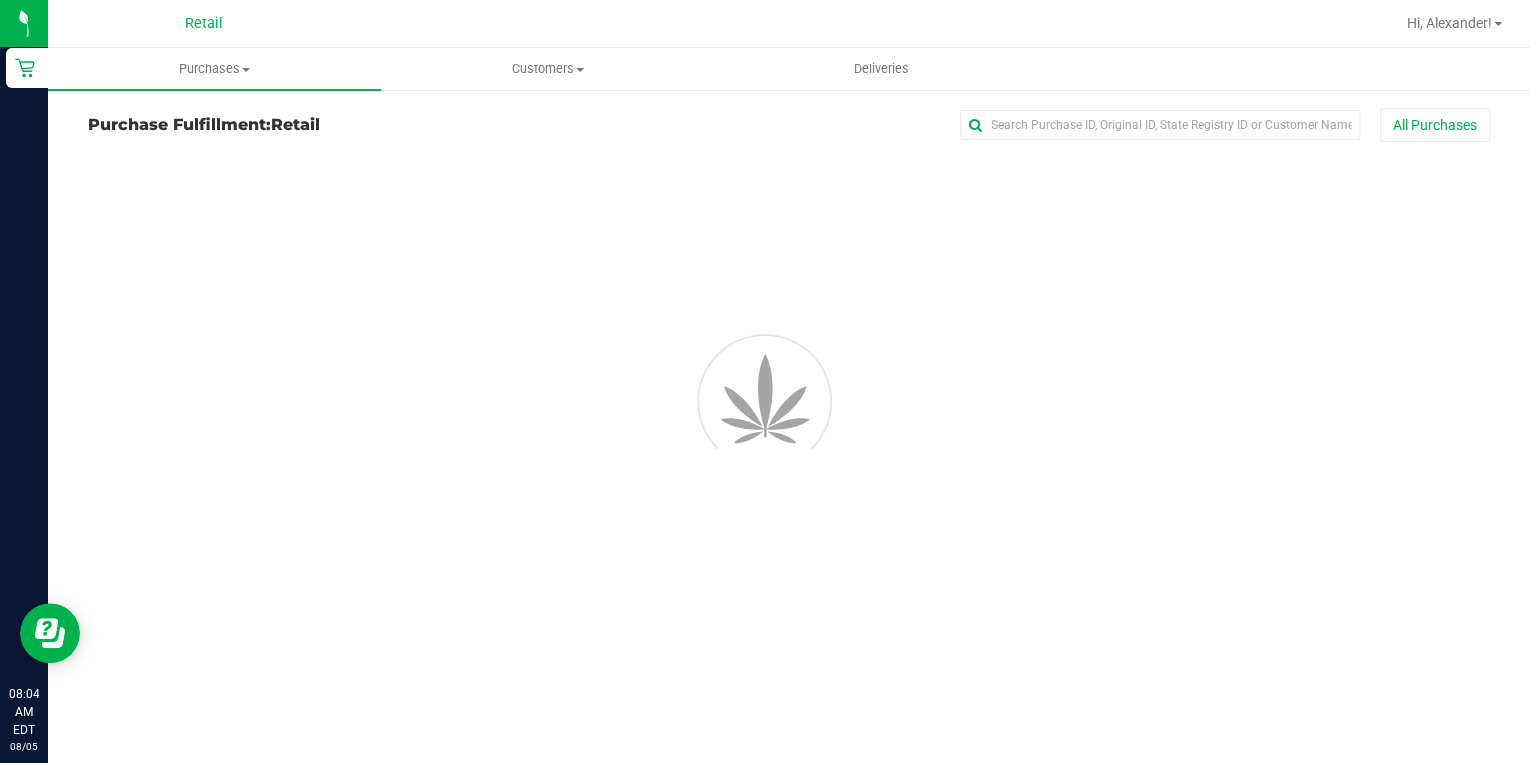 scroll, scrollTop: 0, scrollLeft: 0, axis: both 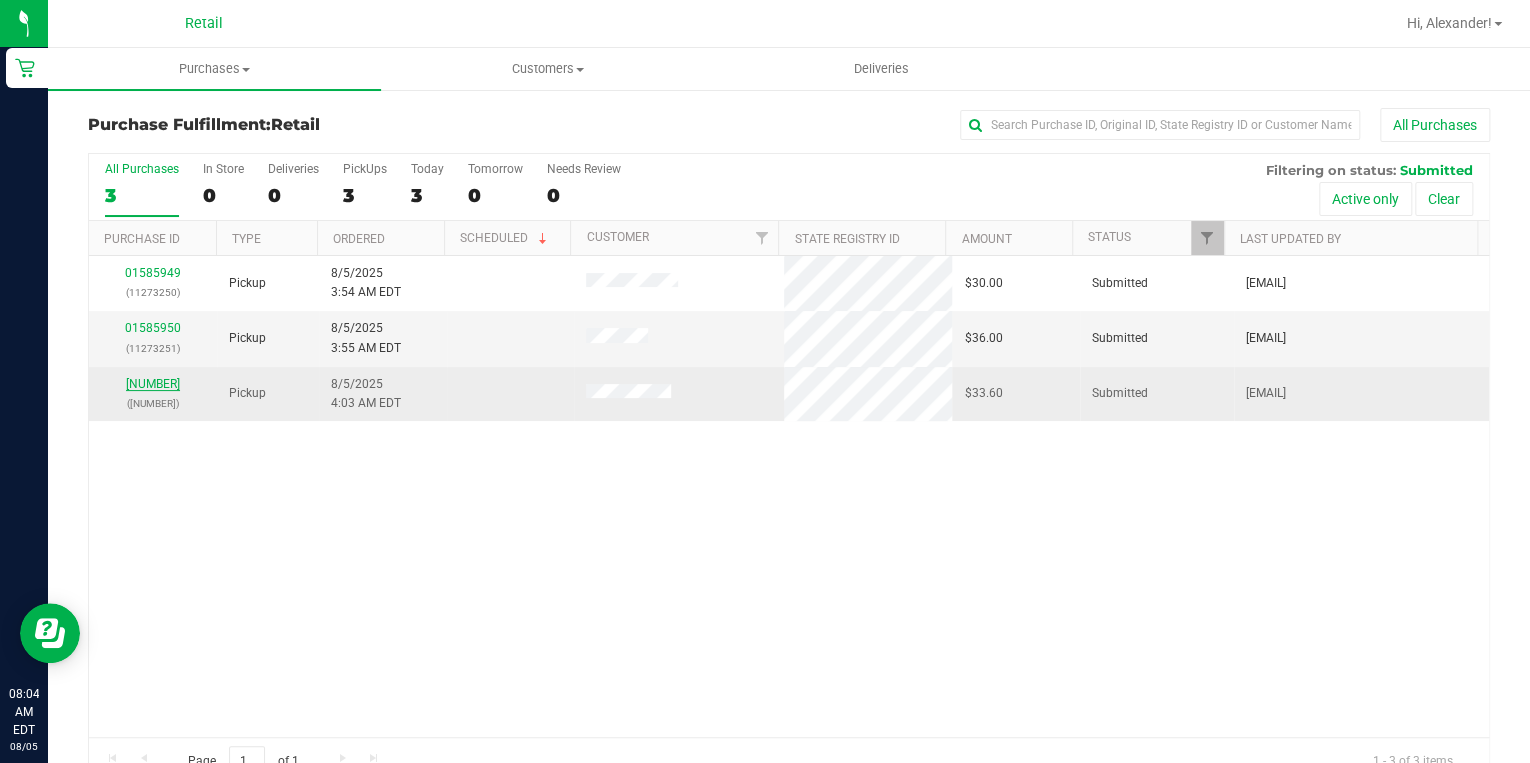 click on "[NUMBER]" at bounding box center (153, 384) 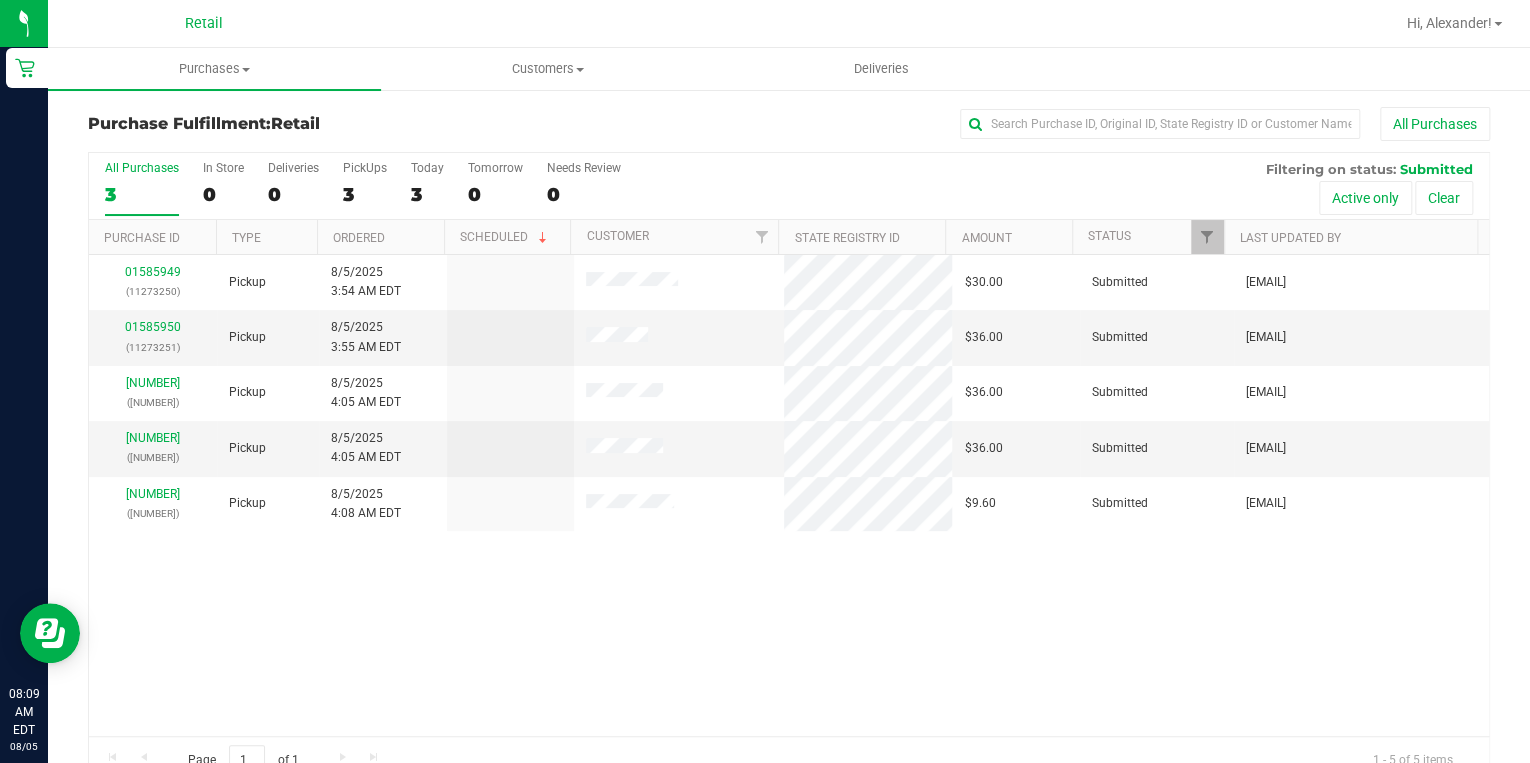 scroll, scrollTop: 0, scrollLeft: 0, axis: both 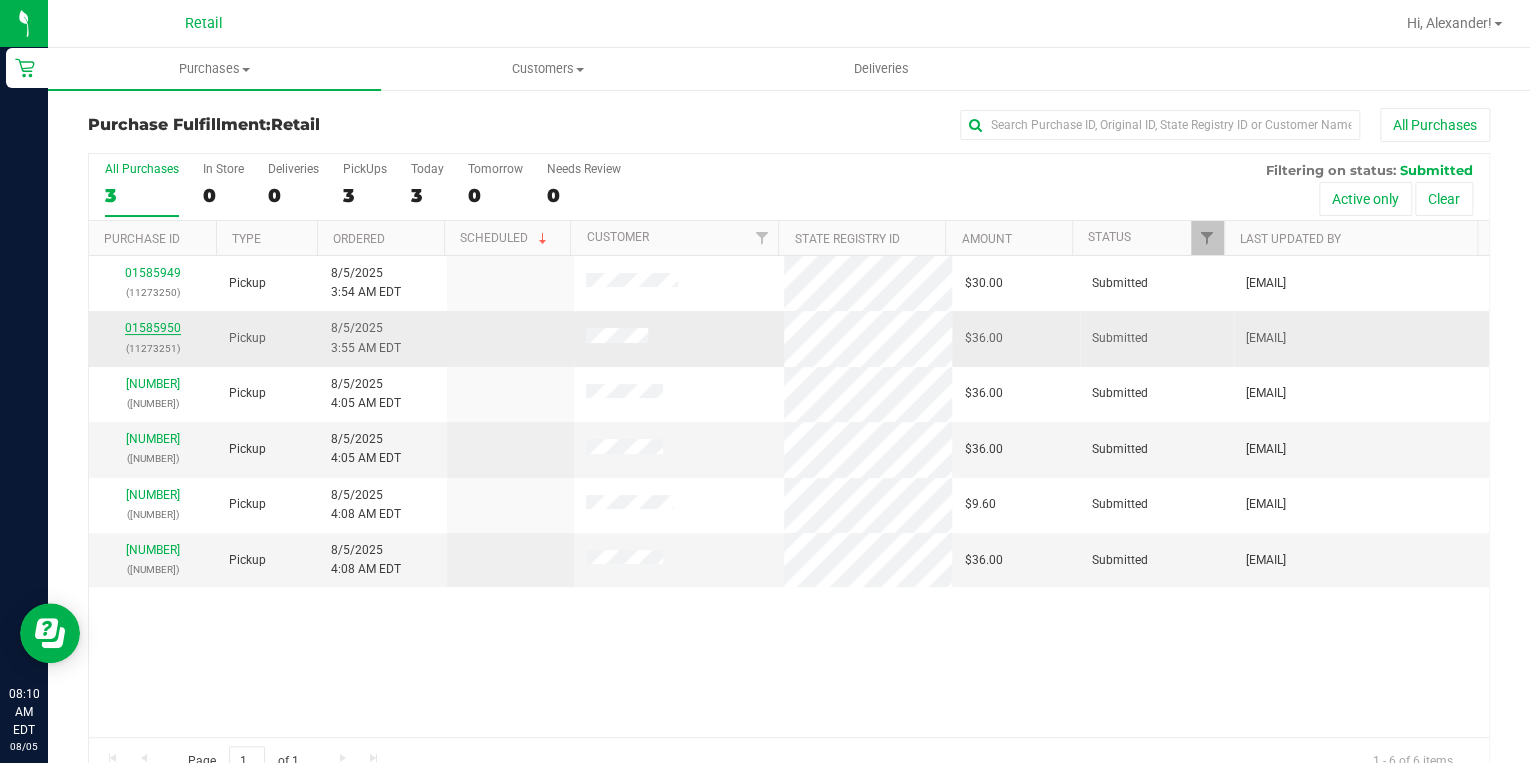 click on "01585950" at bounding box center (153, 328) 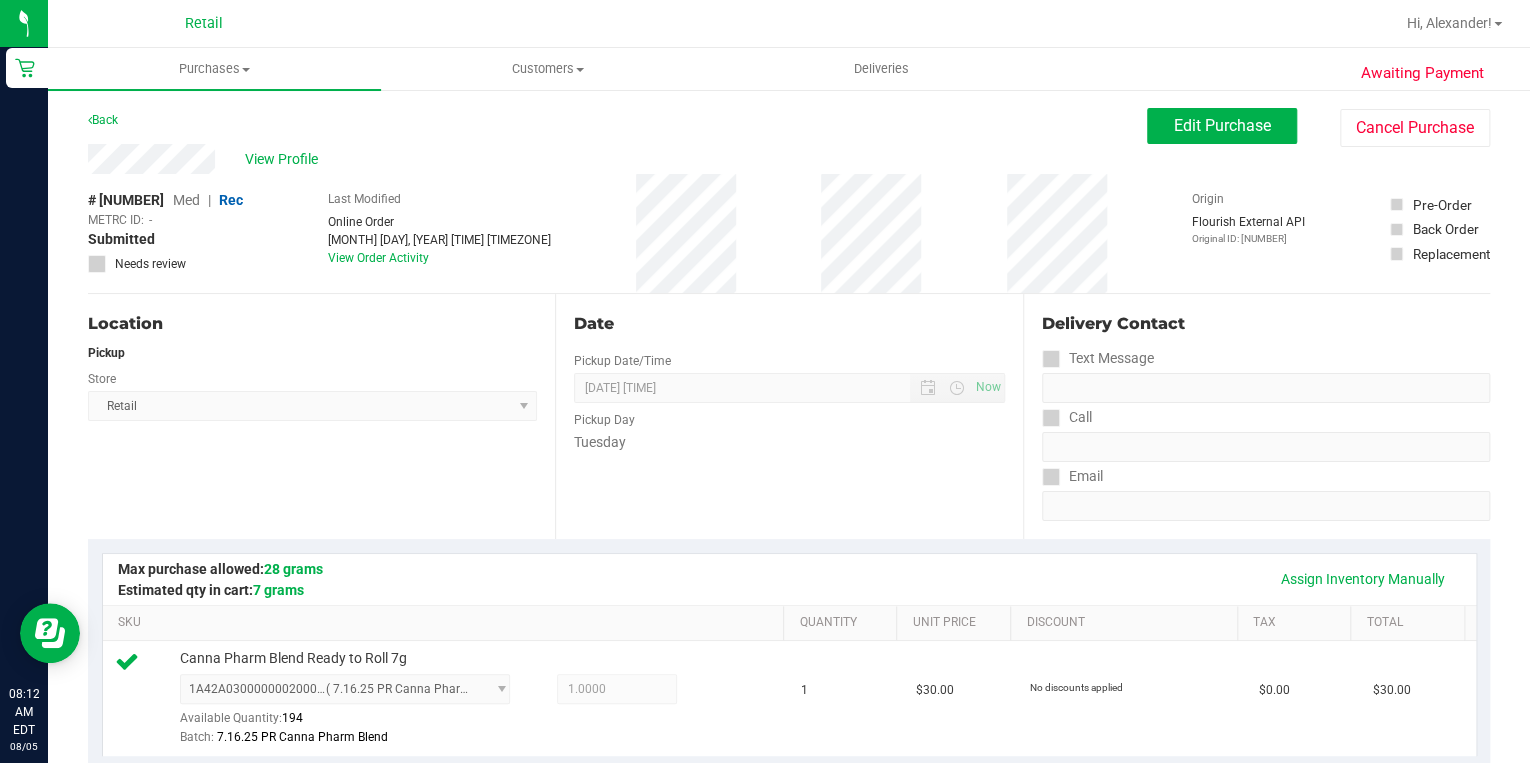 click on "Date
Pickup Date/Time
[DATE]
Now
[DATE] [TIME]
Now
Pickup Day
Tuesday" at bounding box center (788, 416) 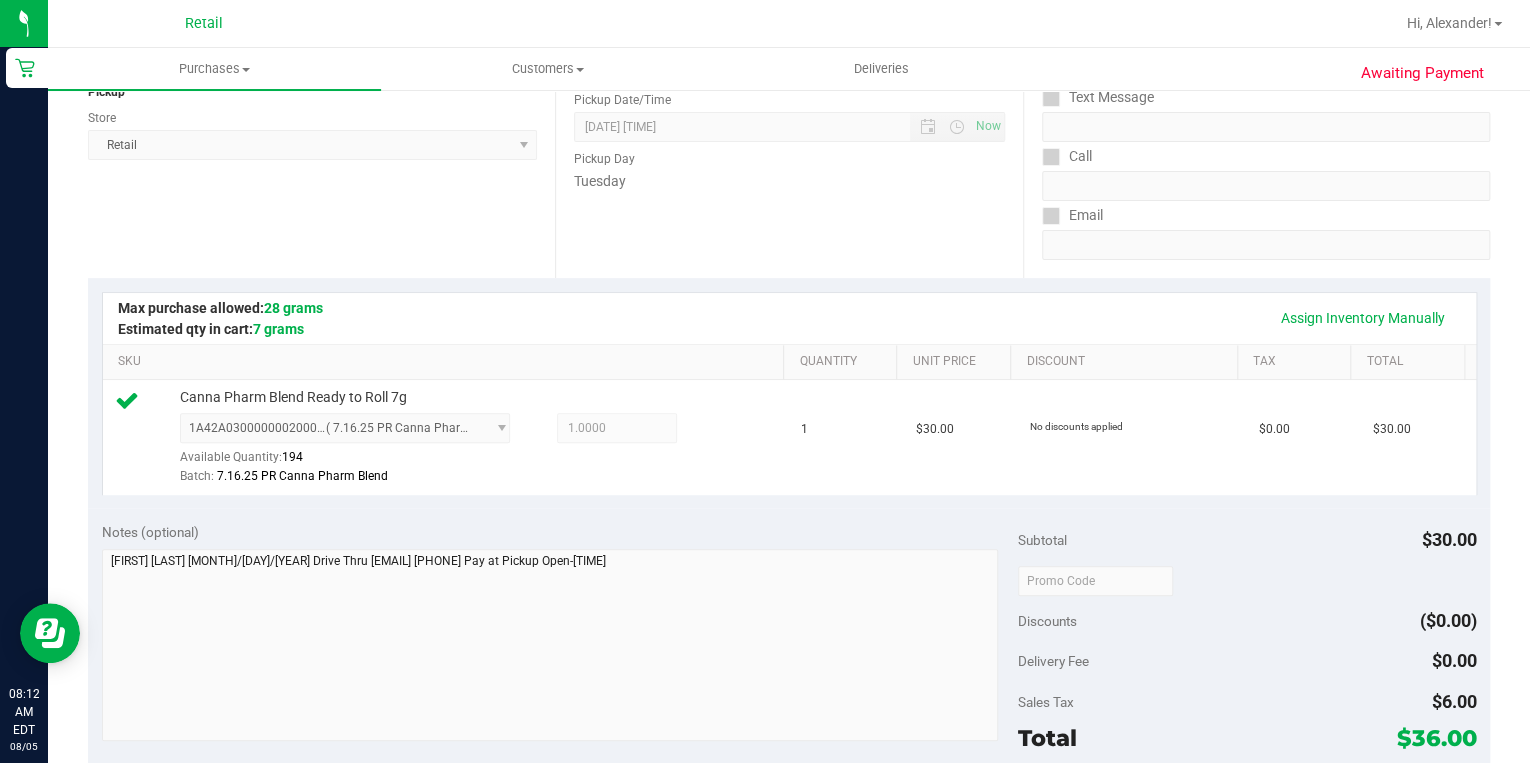 scroll, scrollTop: 480, scrollLeft: 0, axis: vertical 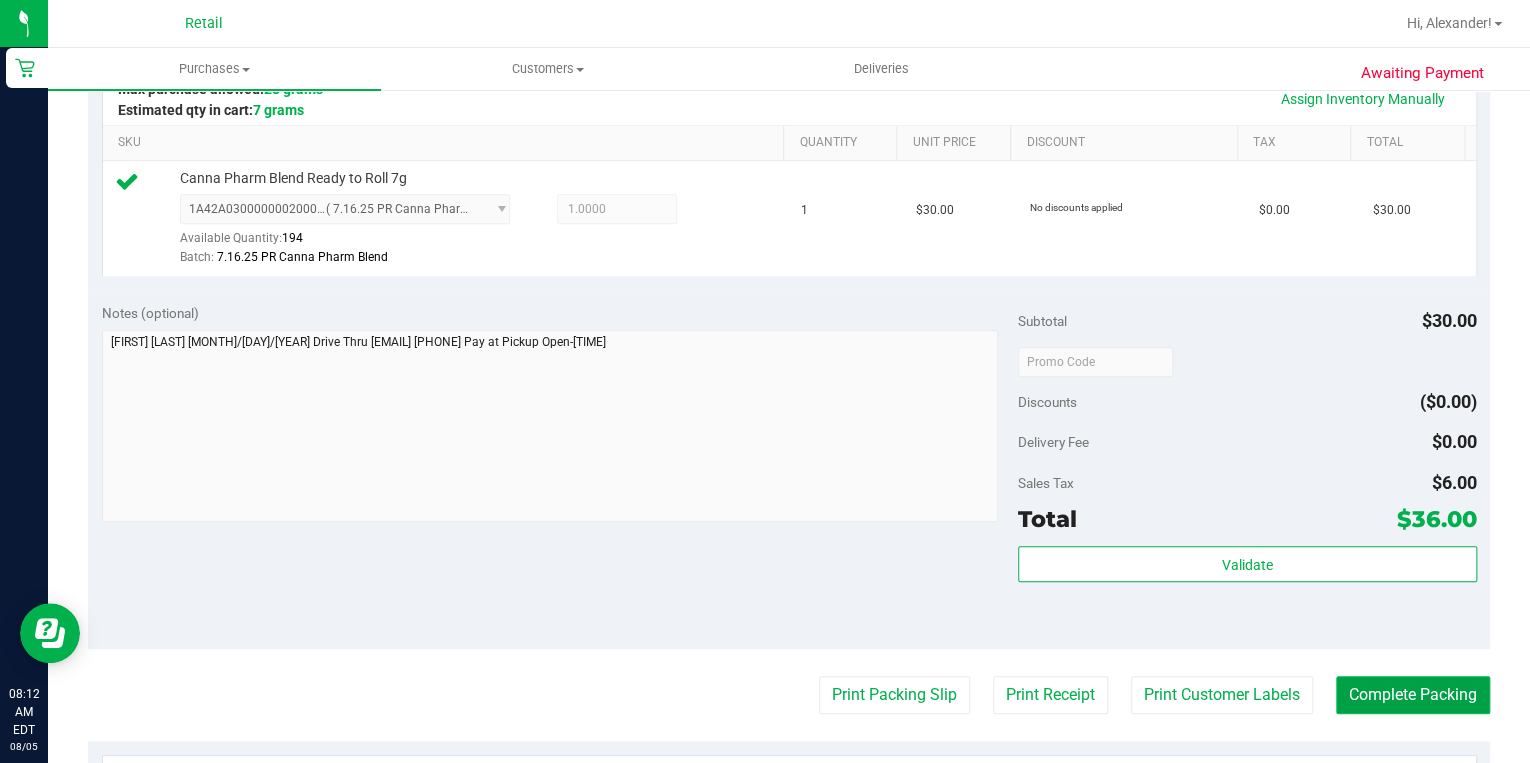 click on "Complete Packing" at bounding box center (1413, 695) 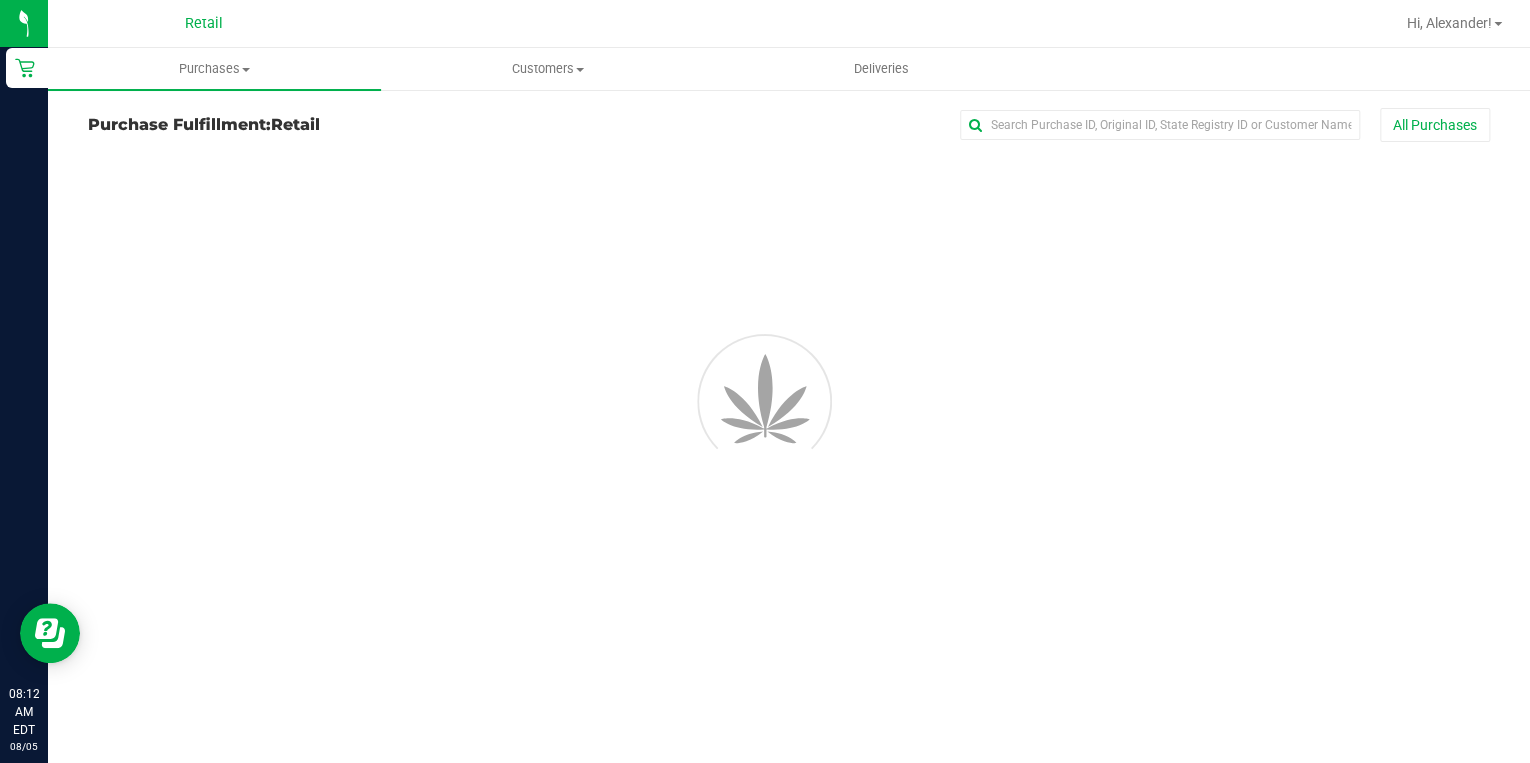 scroll, scrollTop: 0, scrollLeft: 0, axis: both 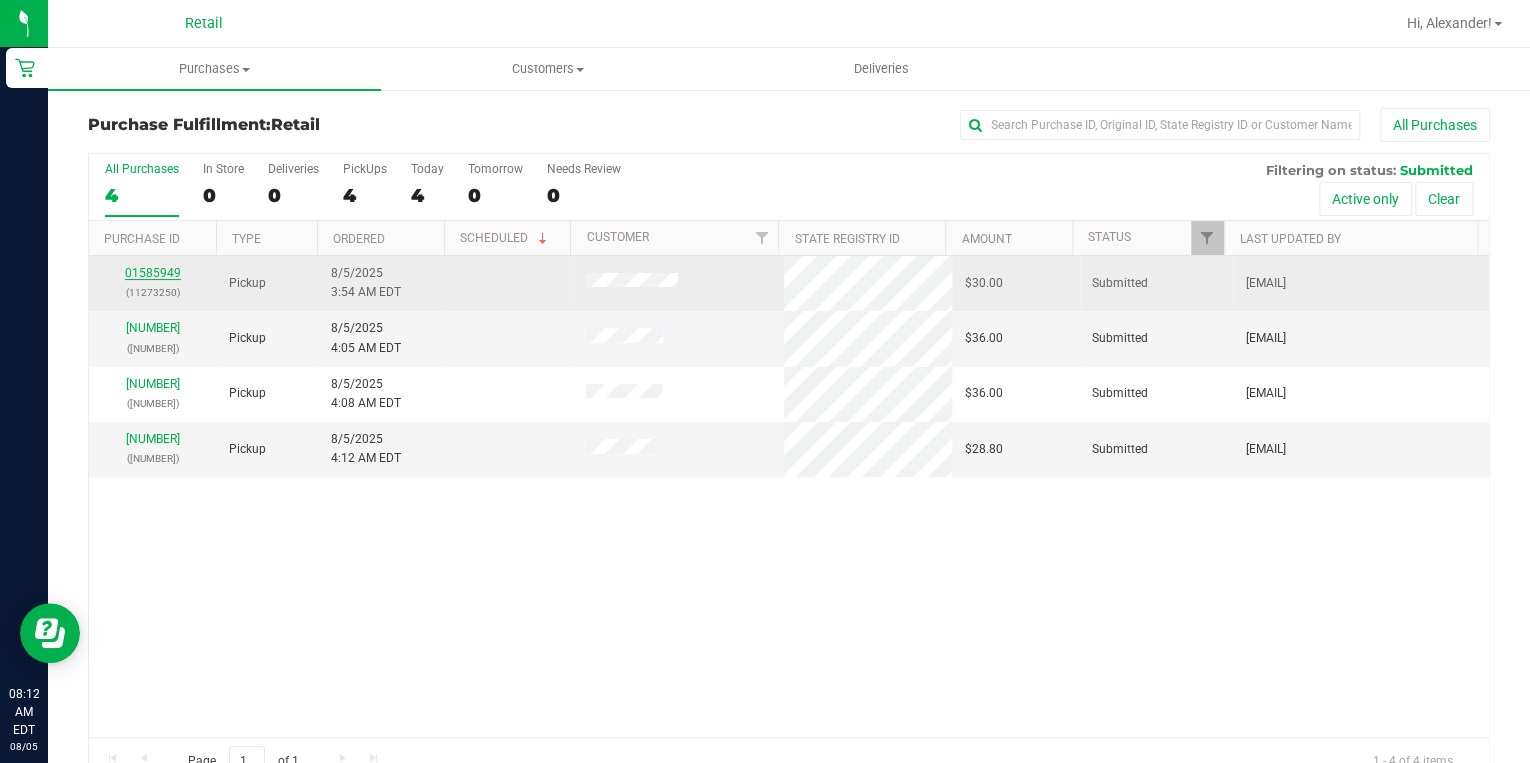 click on "01585949" at bounding box center (153, 273) 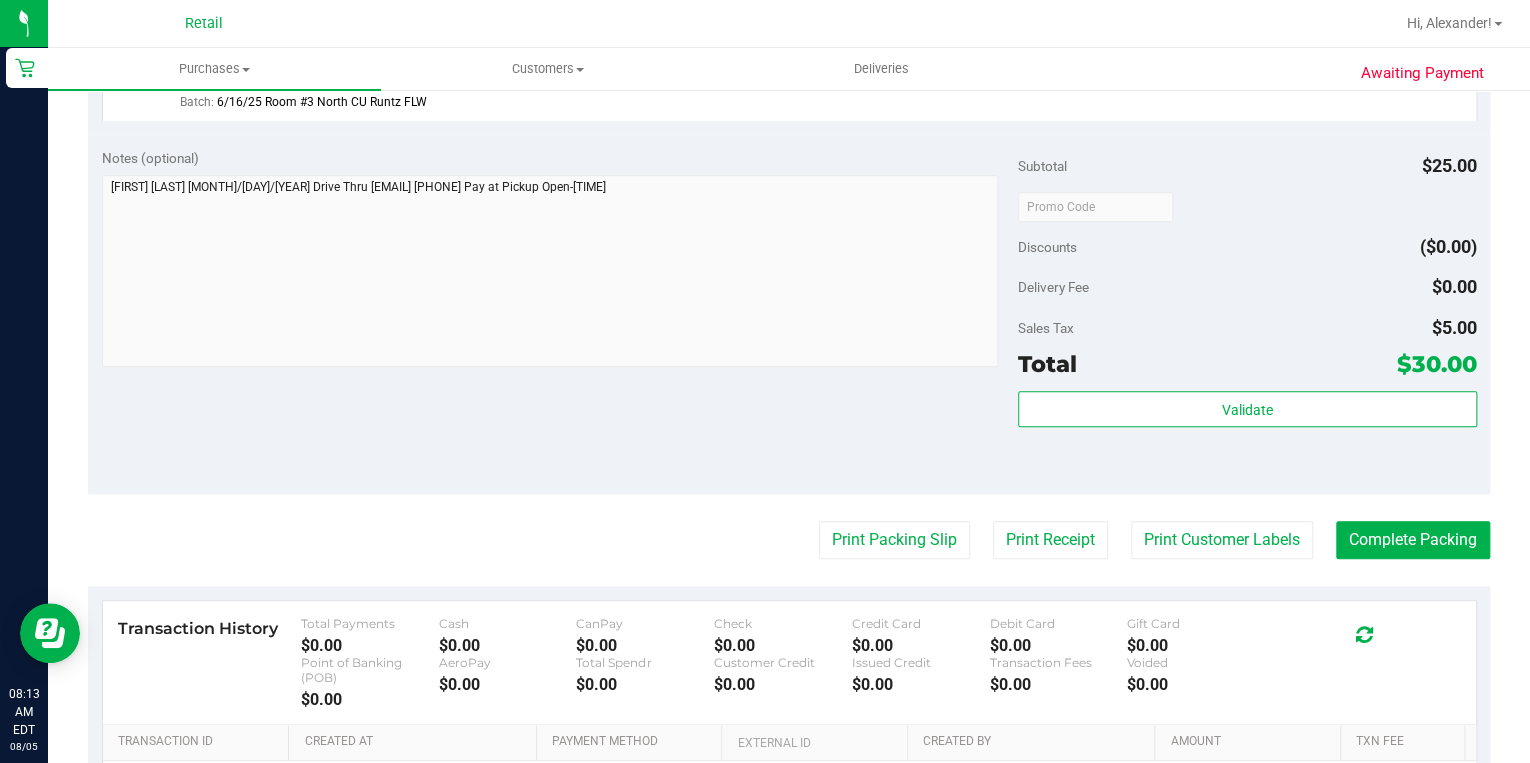 scroll, scrollTop: 640, scrollLeft: 0, axis: vertical 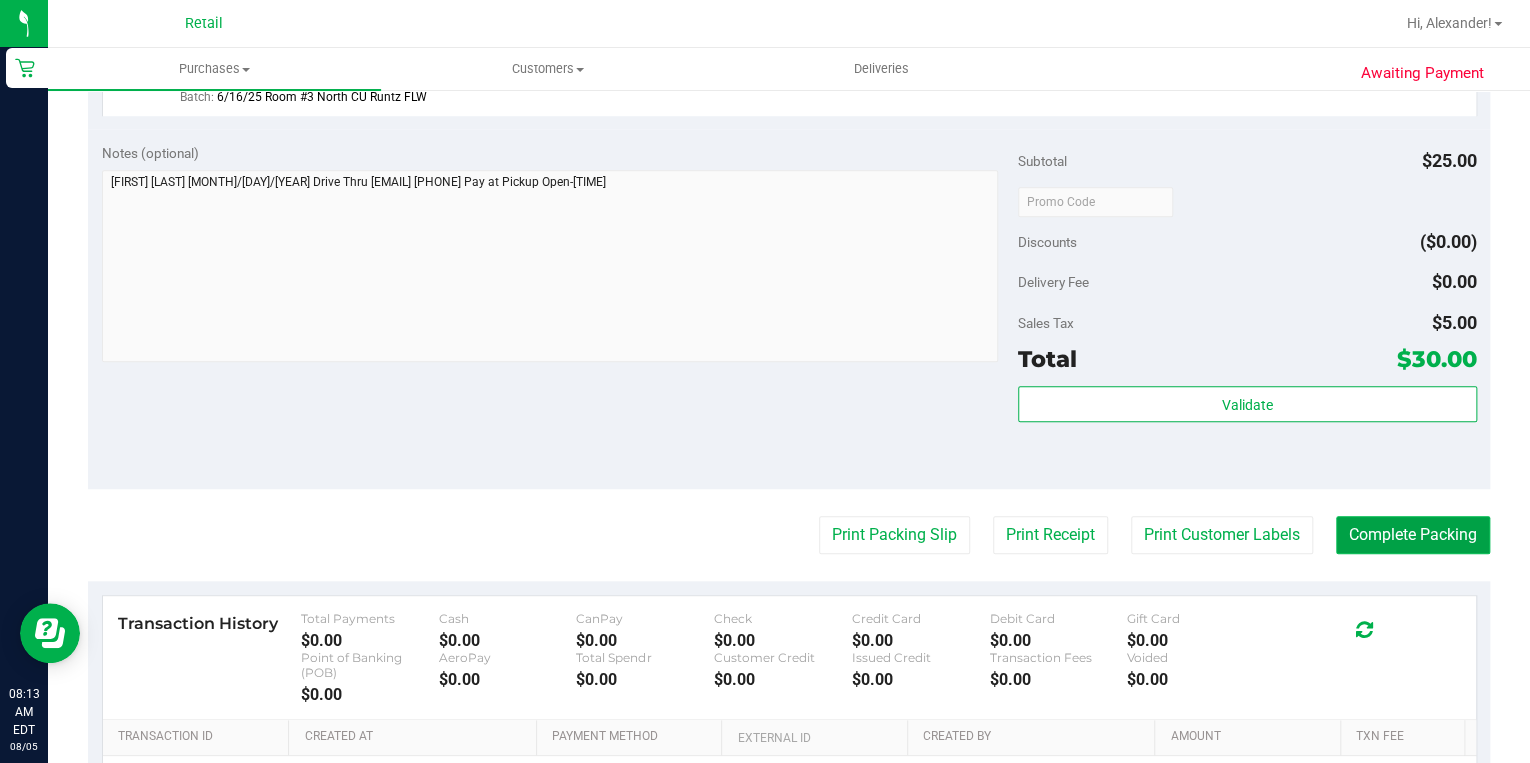 click on "Complete Packing" at bounding box center (1413, 535) 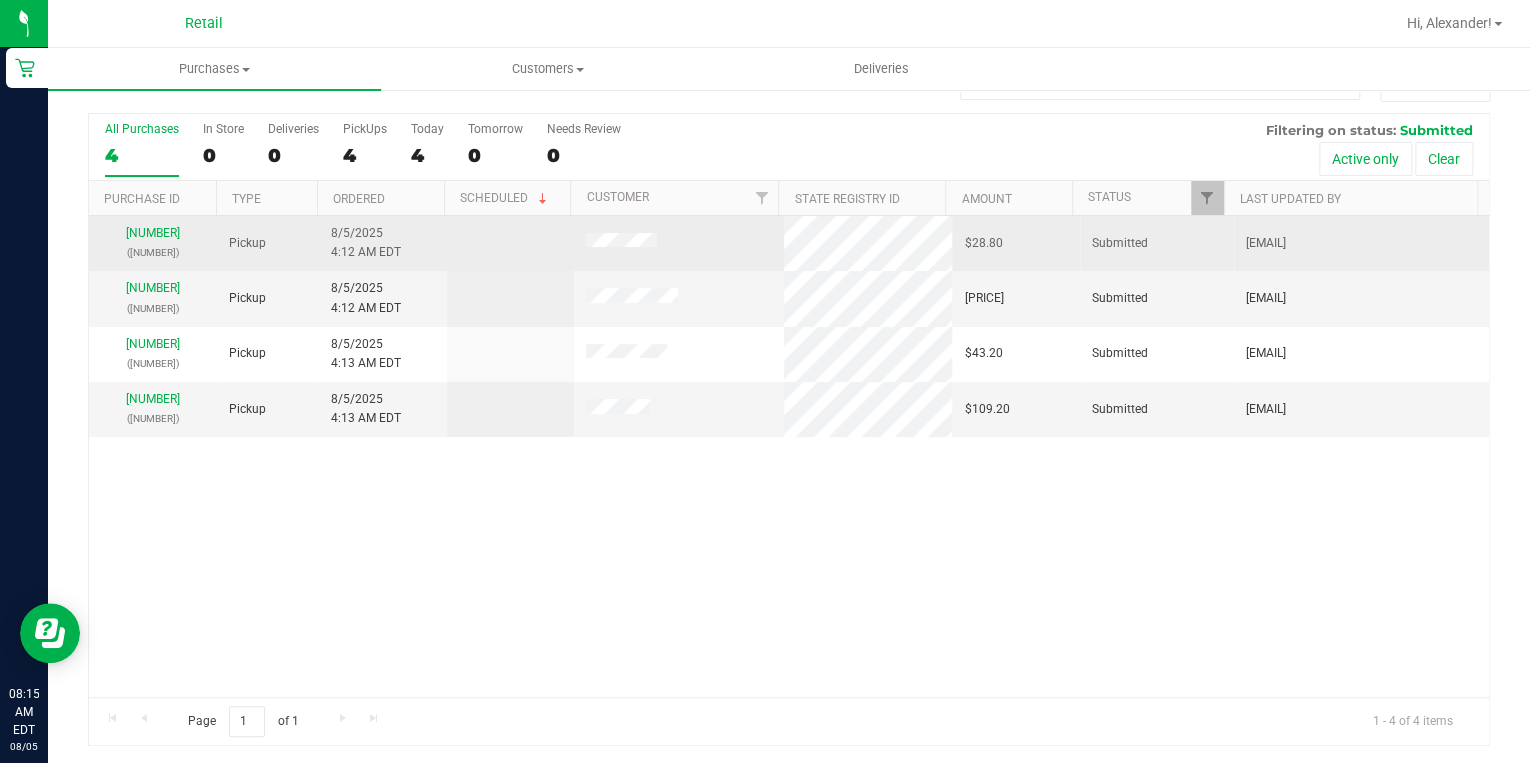 scroll, scrollTop: 0, scrollLeft: 0, axis: both 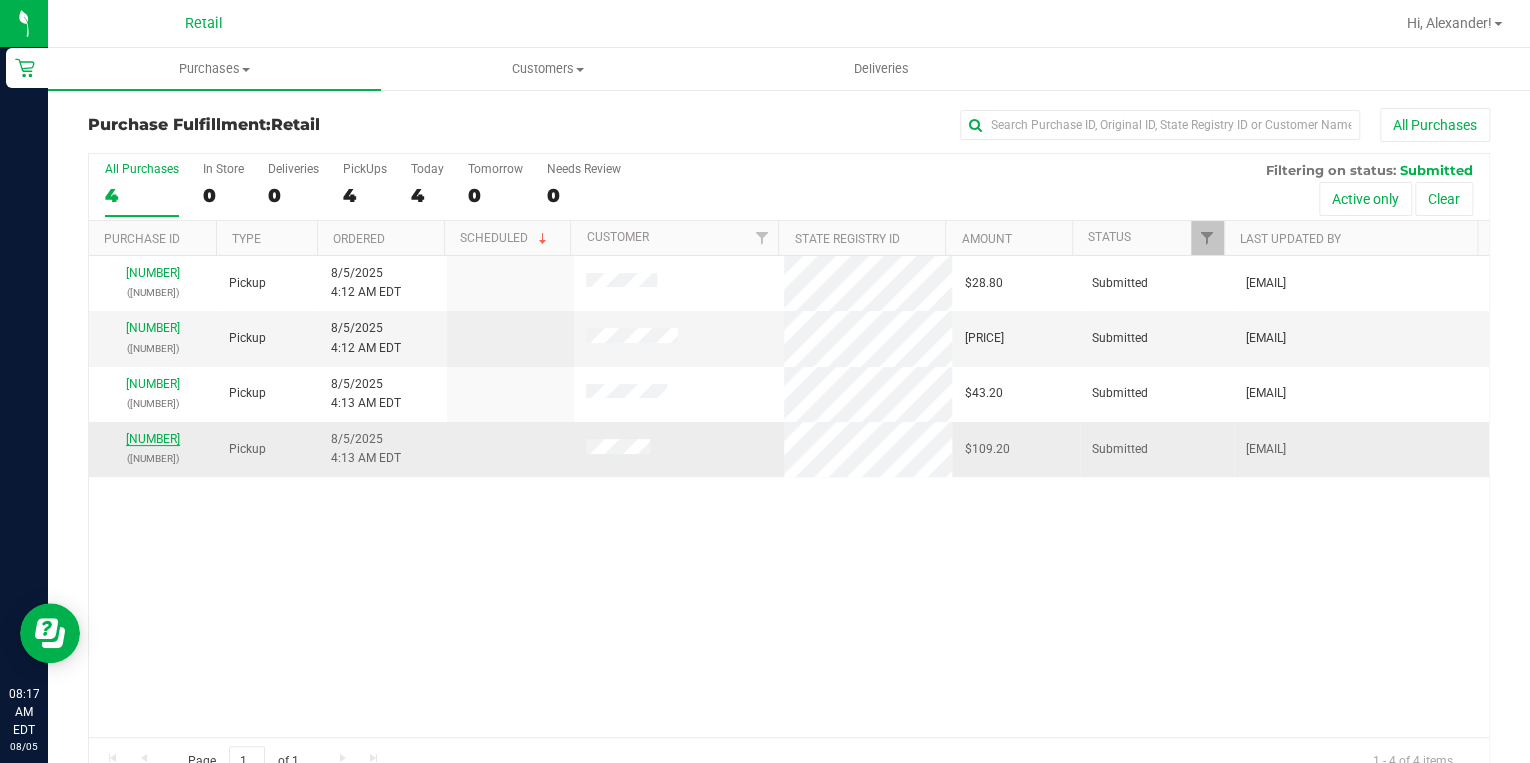 click on "[NUMBER]" at bounding box center (153, 439) 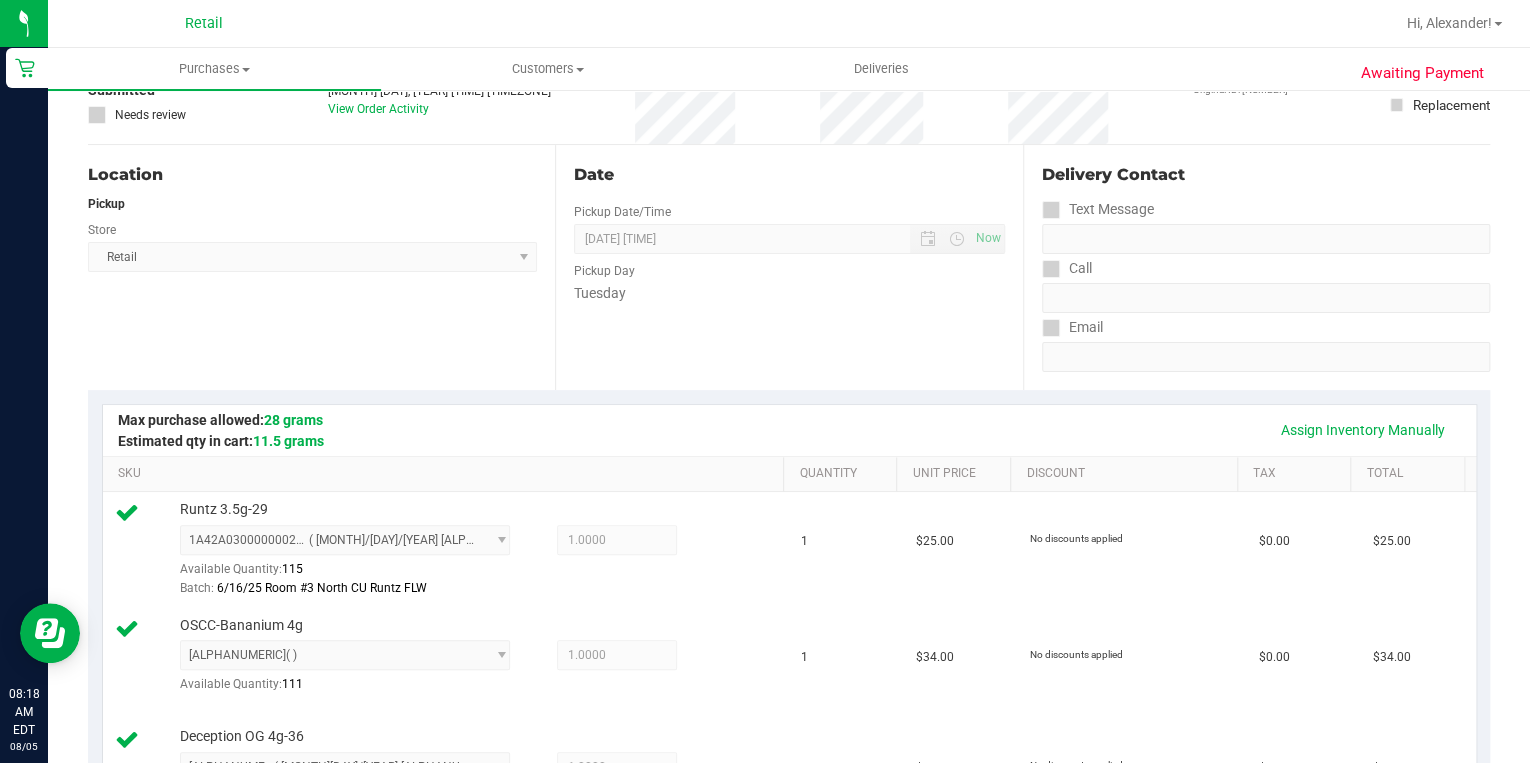 scroll, scrollTop: 0, scrollLeft: 0, axis: both 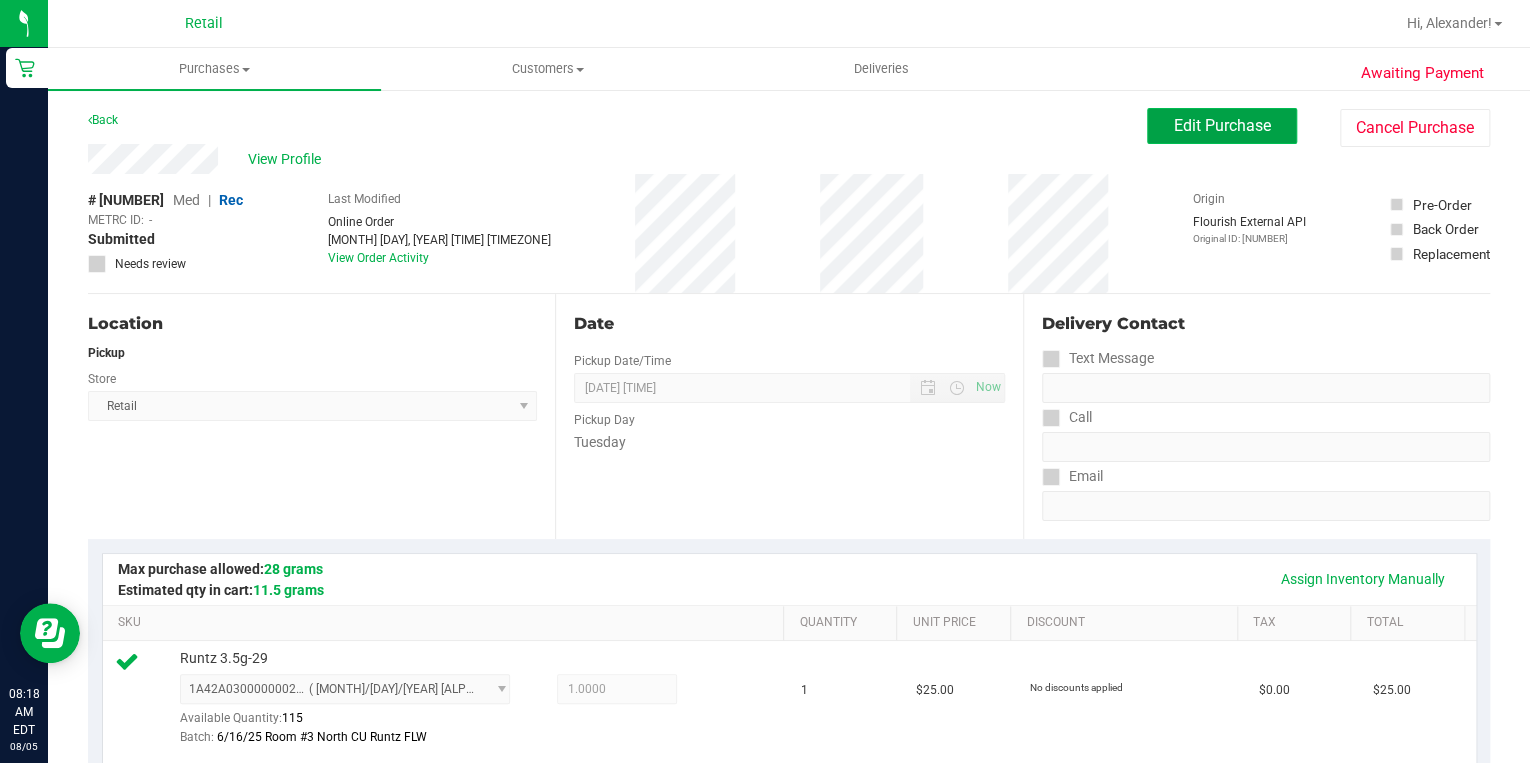 click on "Edit Purchase" at bounding box center [1222, 126] 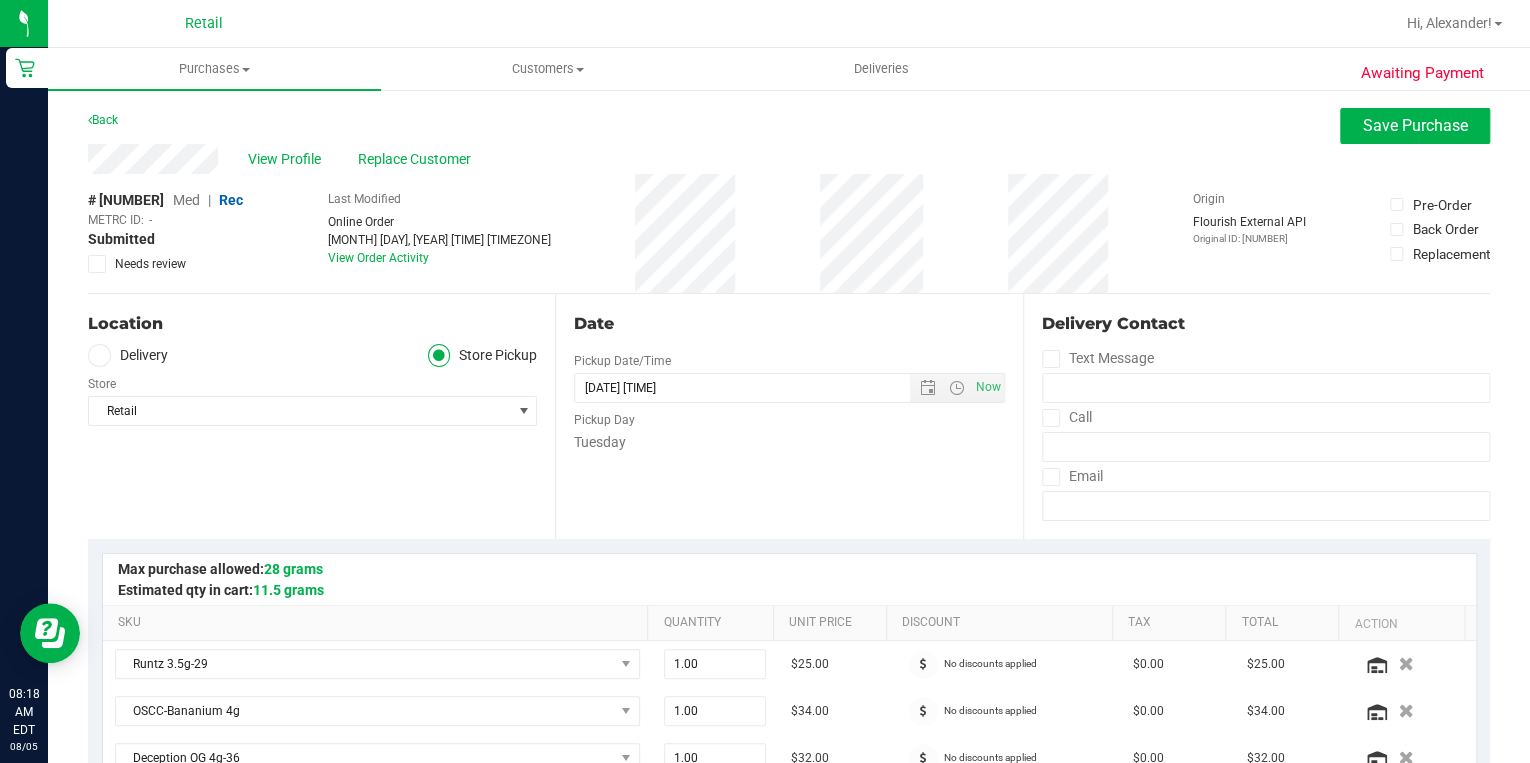 click on "Med" at bounding box center [186, 200] 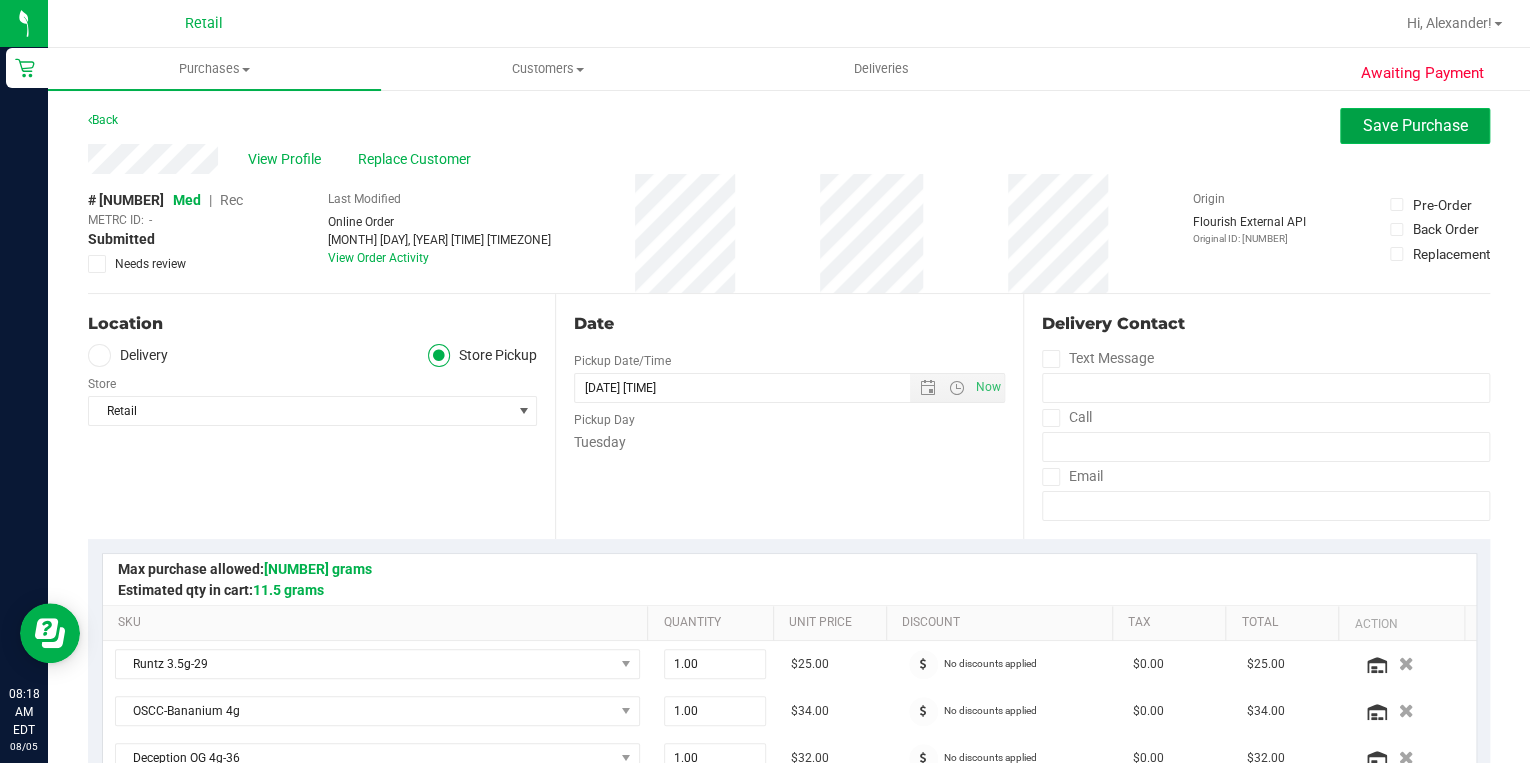 click on "Save Purchase" at bounding box center (1415, 126) 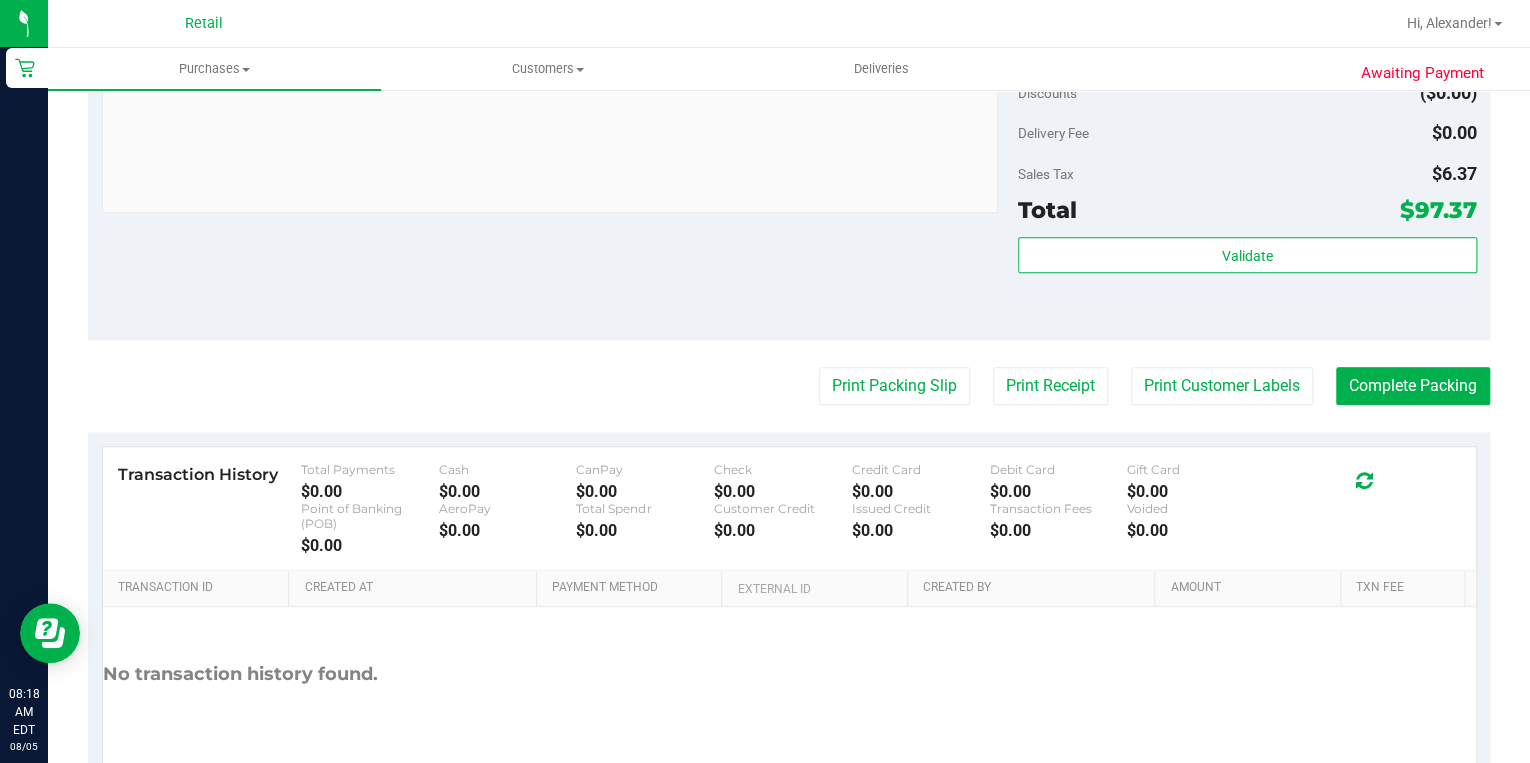 scroll, scrollTop: 1040, scrollLeft: 0, axis: vertical 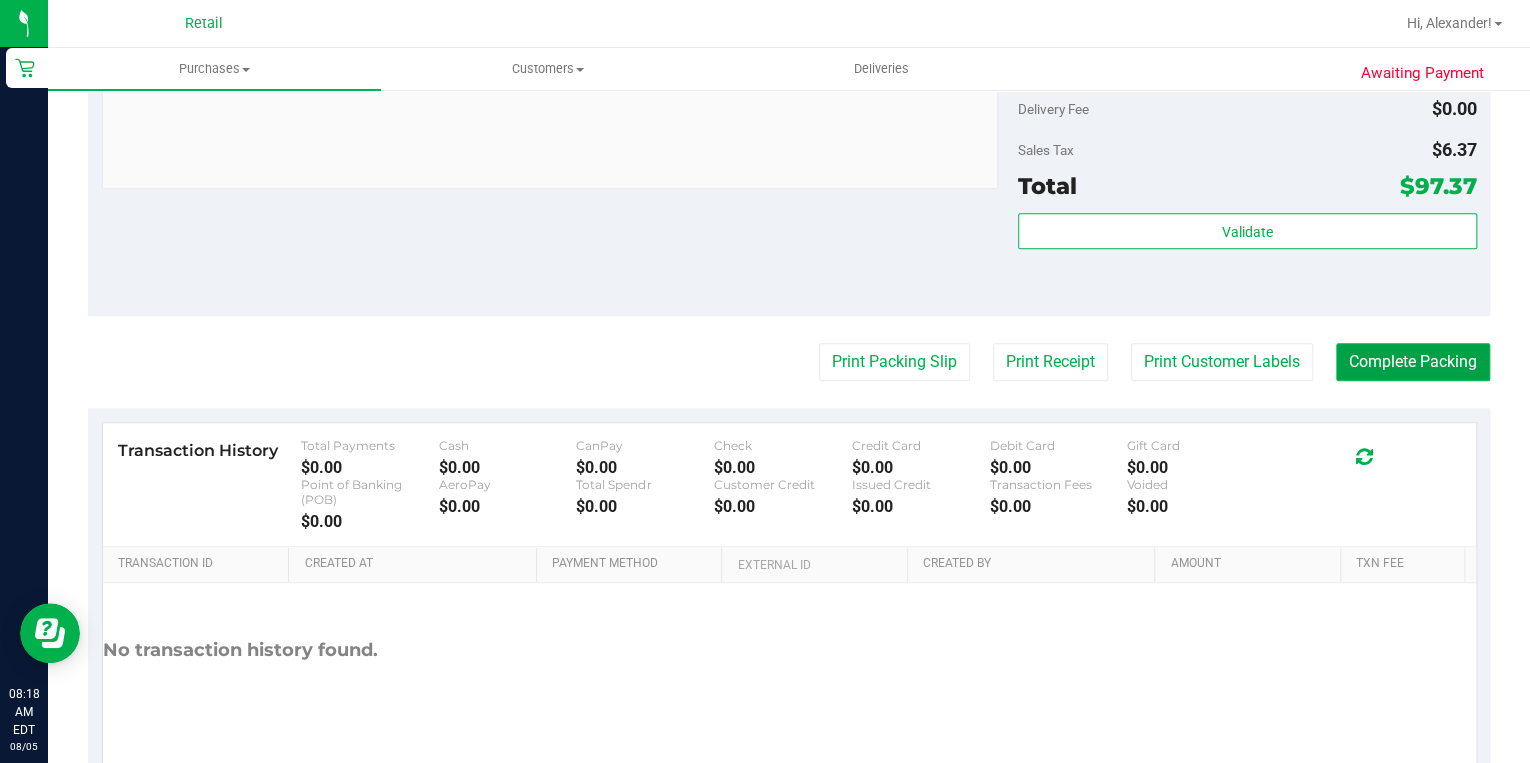 click on "Complete Packing" at bounding box center [1413, 362] 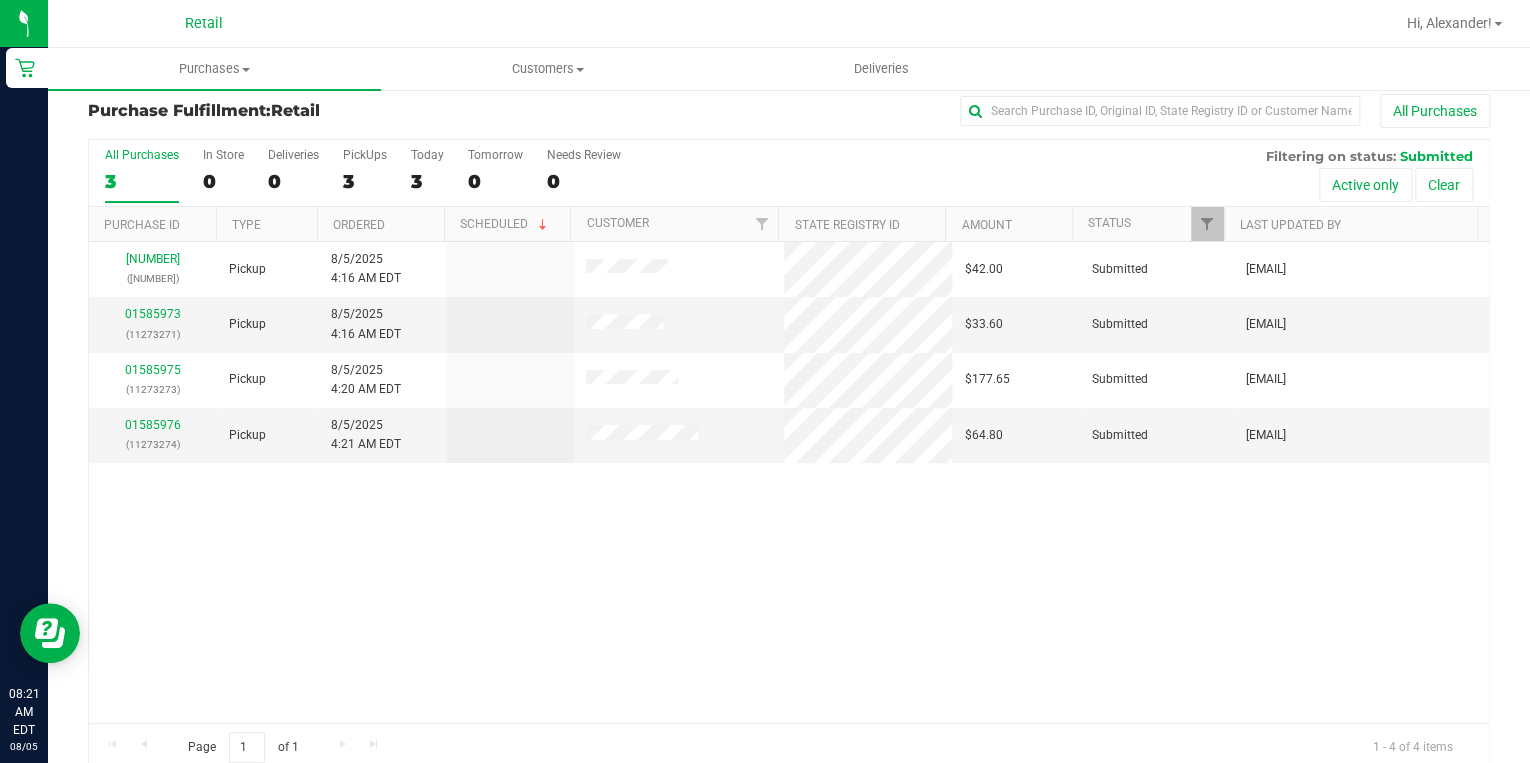 scroll, scrollTop: 0, scrollLeft: 0, axis: both 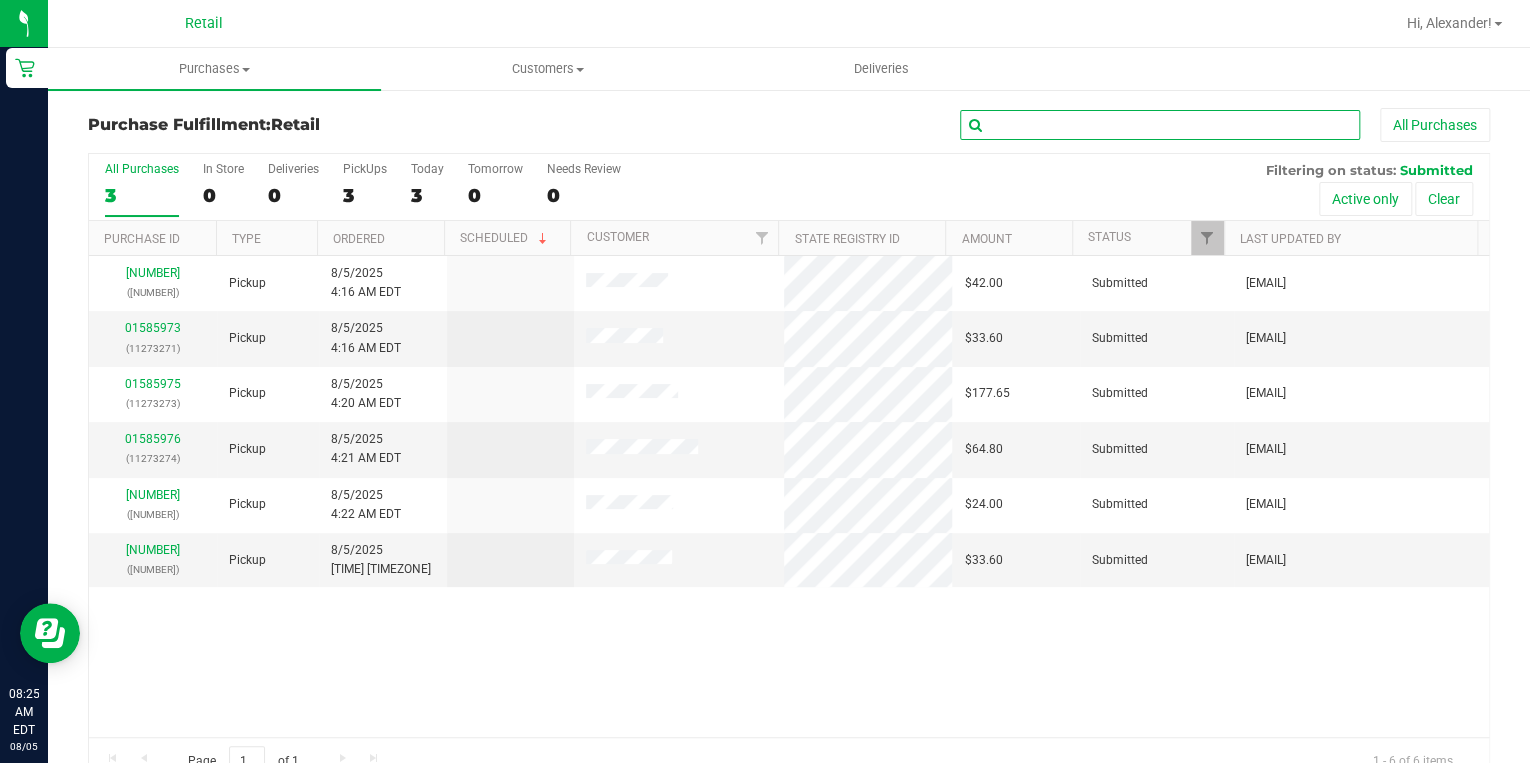 click at bounding box center (1160, 125) 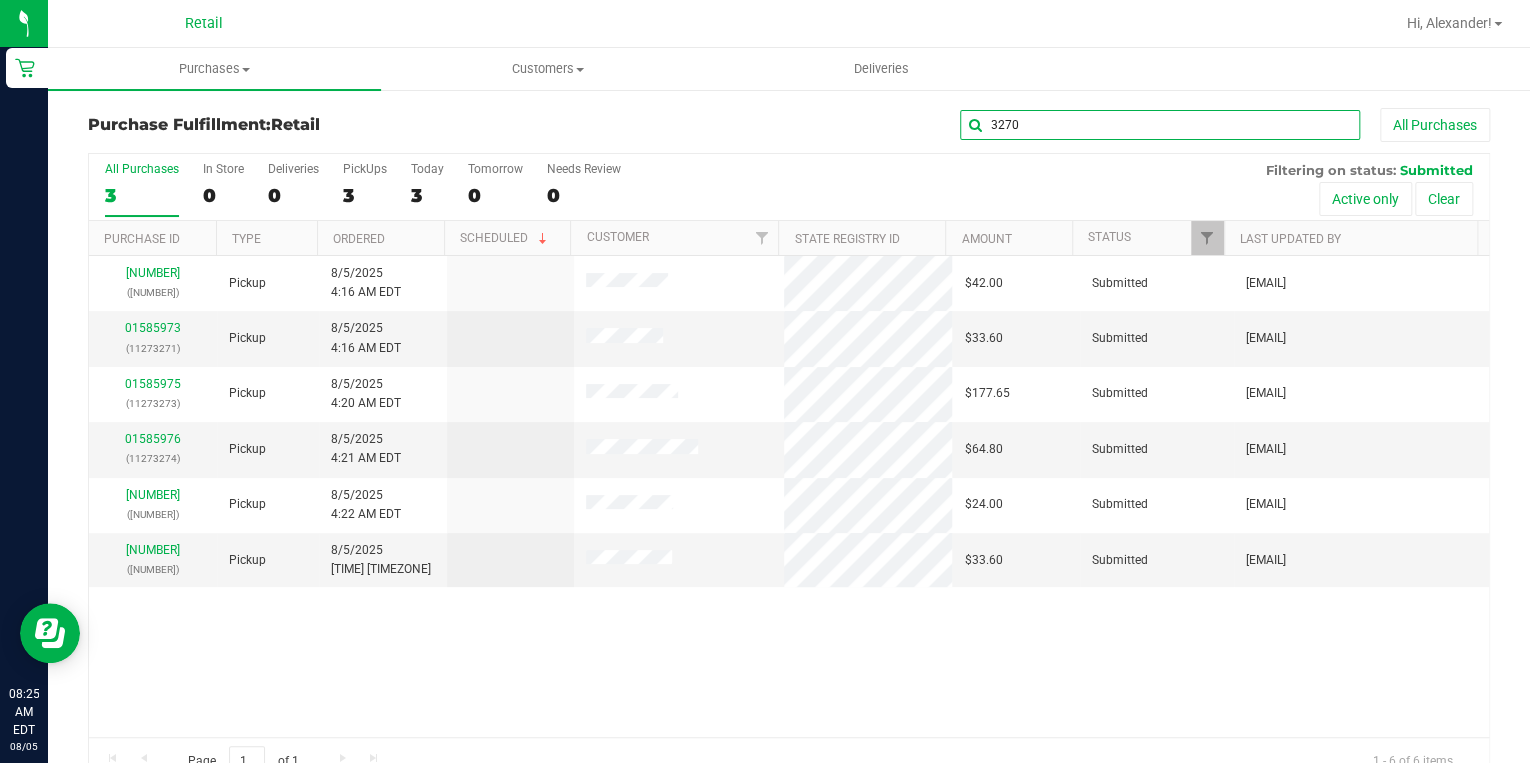type on "3270" 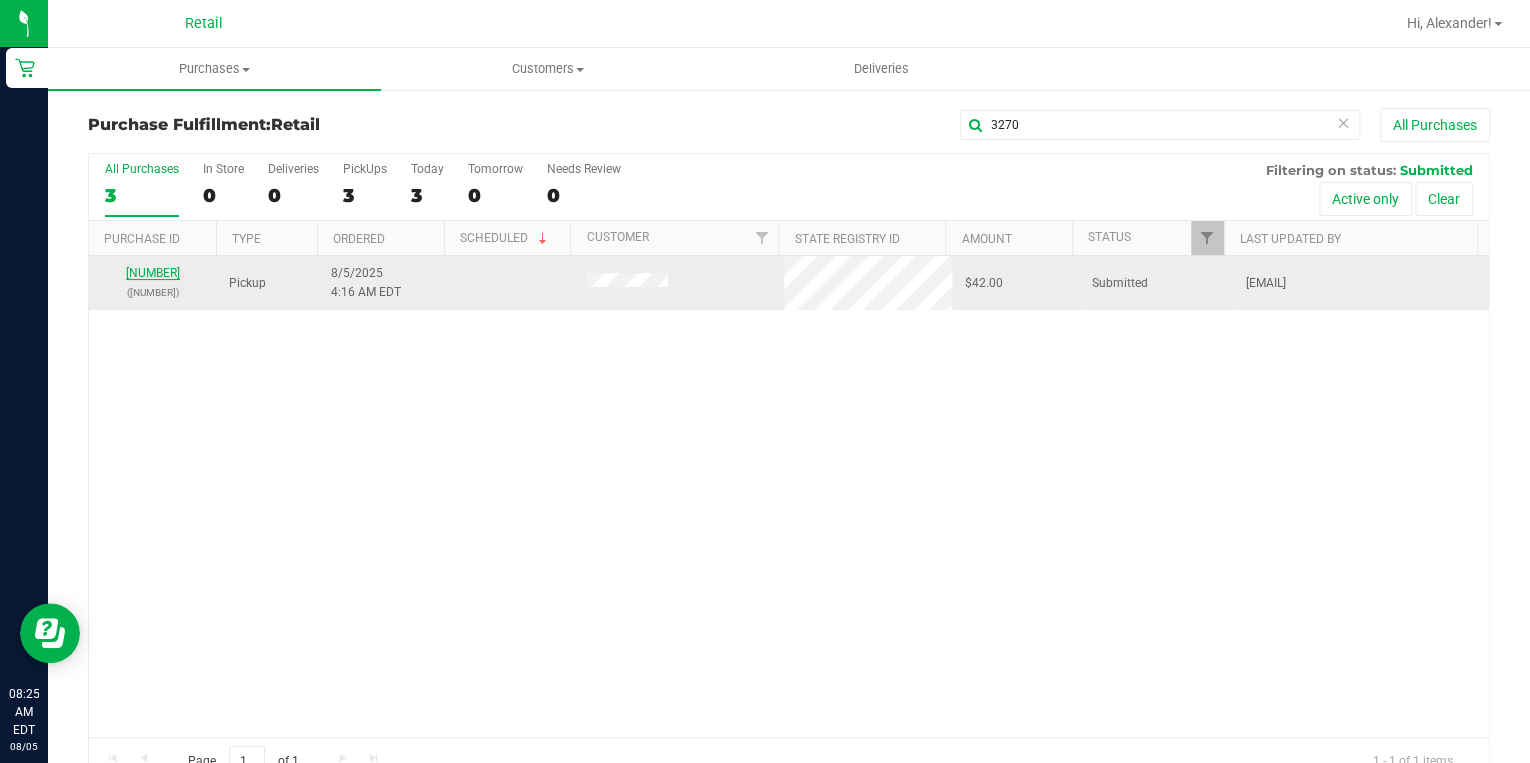 click on "[NUMBER]" at bounding box center [153, 273] 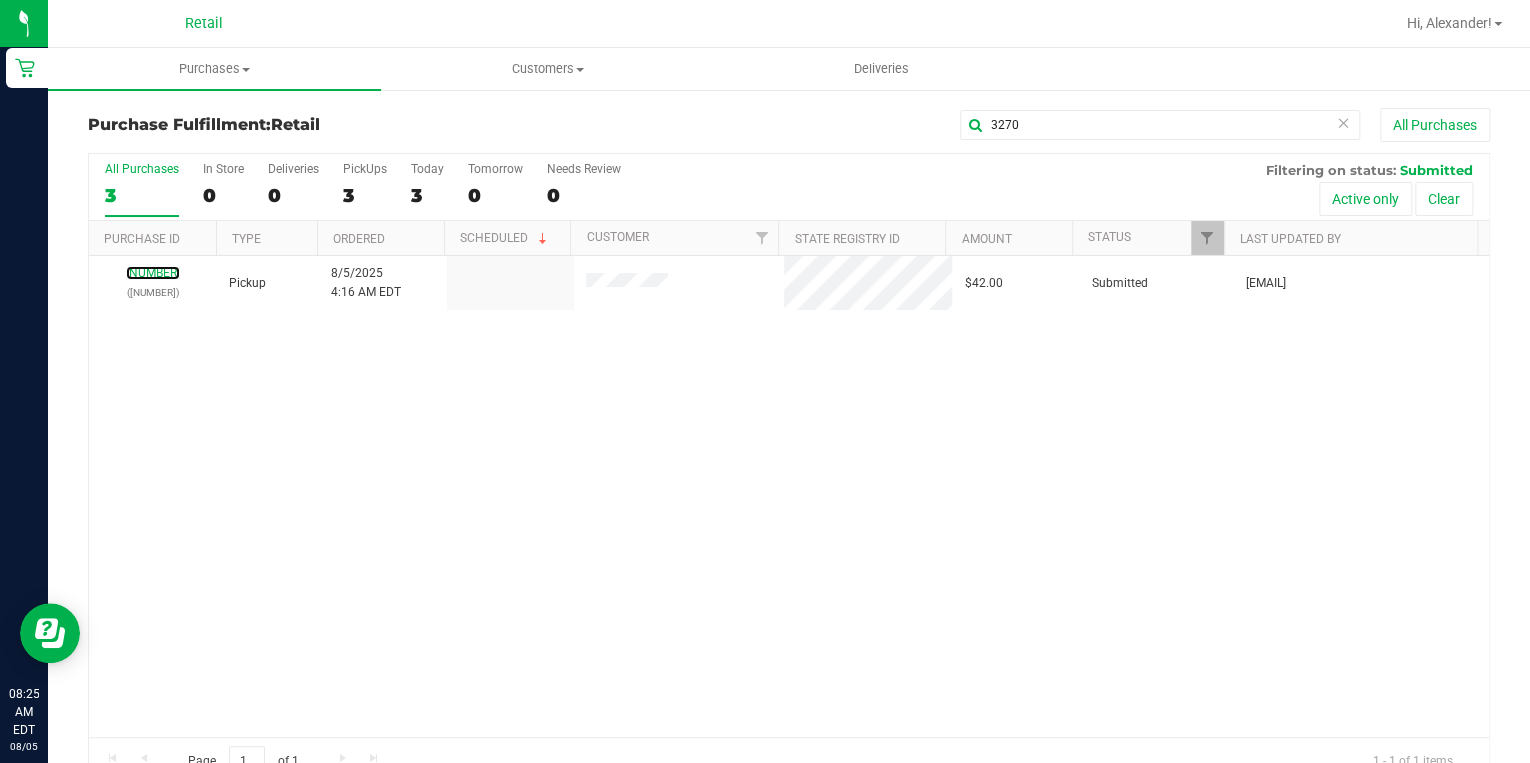 click on "[NUMBER]" at bounding box center (153, 273) 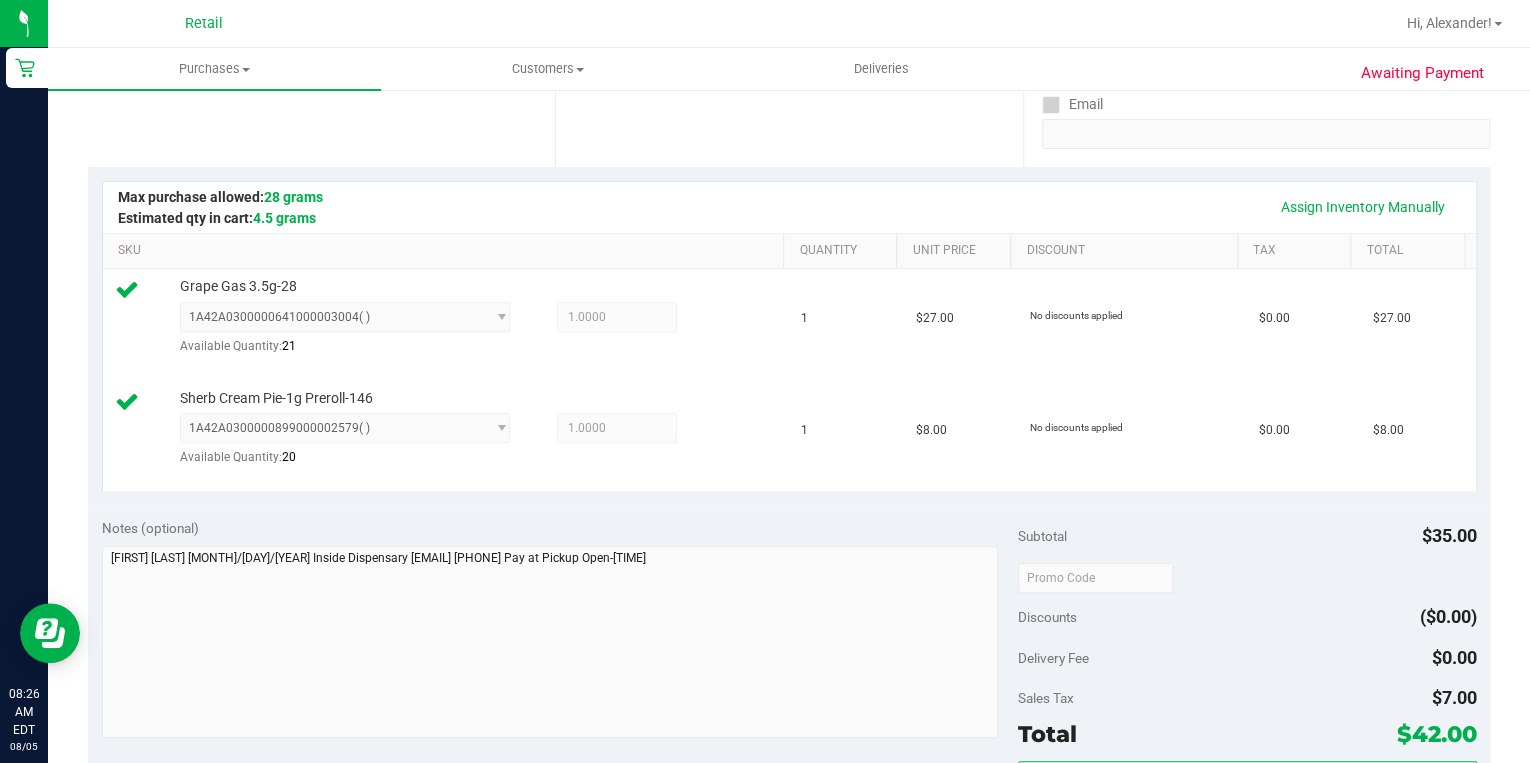 scroll, scrollTop: 640, scrollLeft: 0, axis: vertical 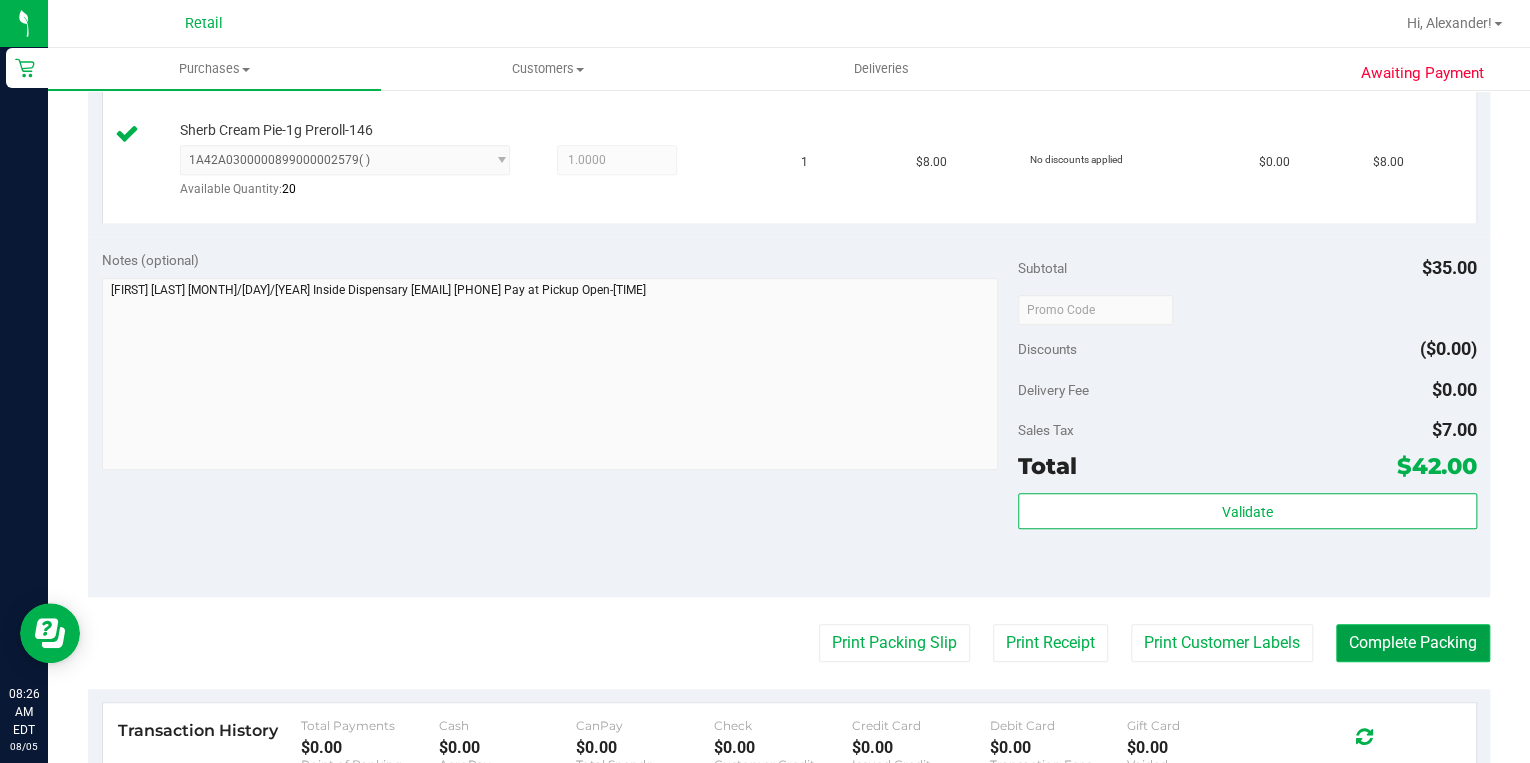 click on "Complete Packing" at bounding box center (1413, 643) 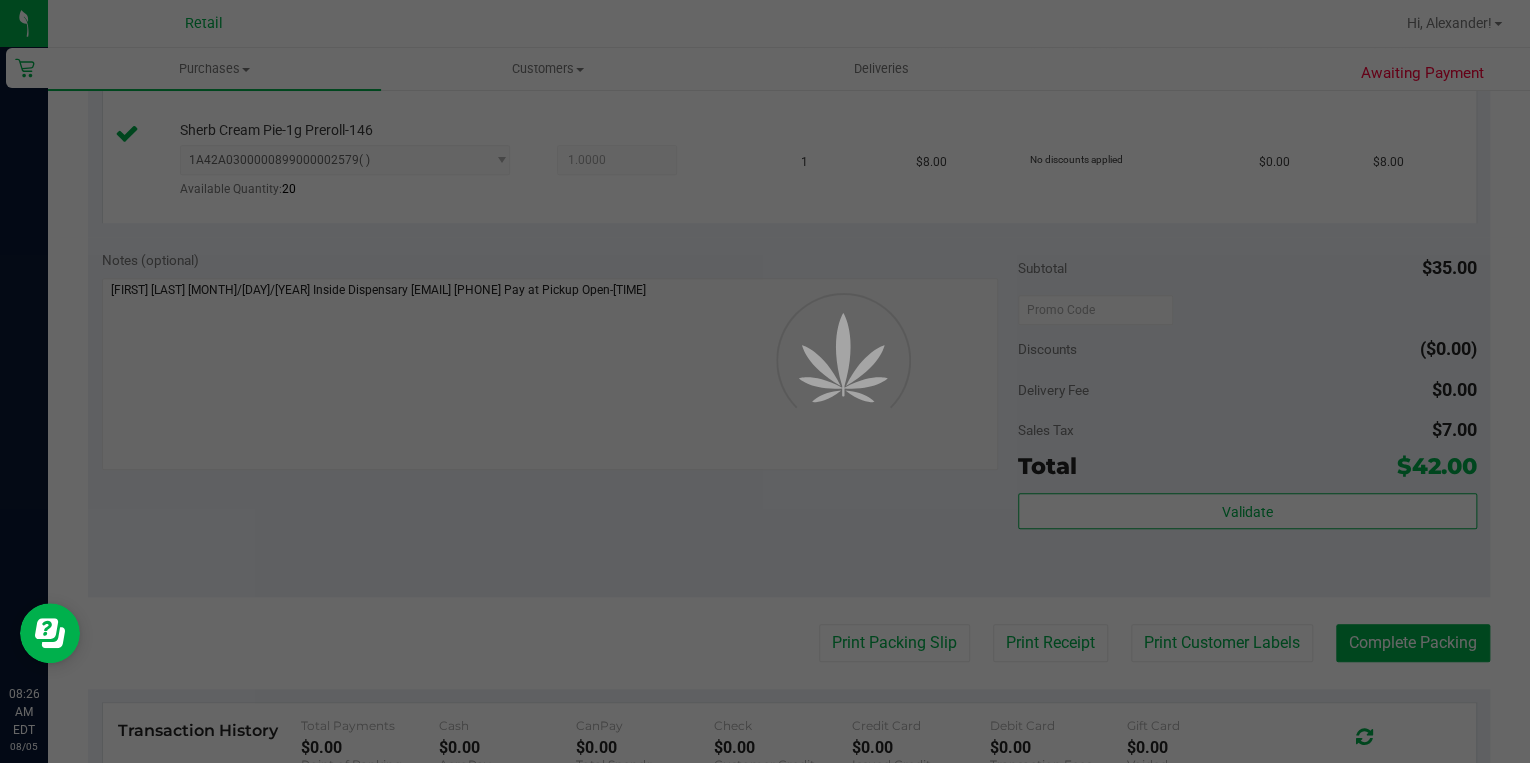 scroll, scrollTop: 0, scrollLeft: 0, axis: both 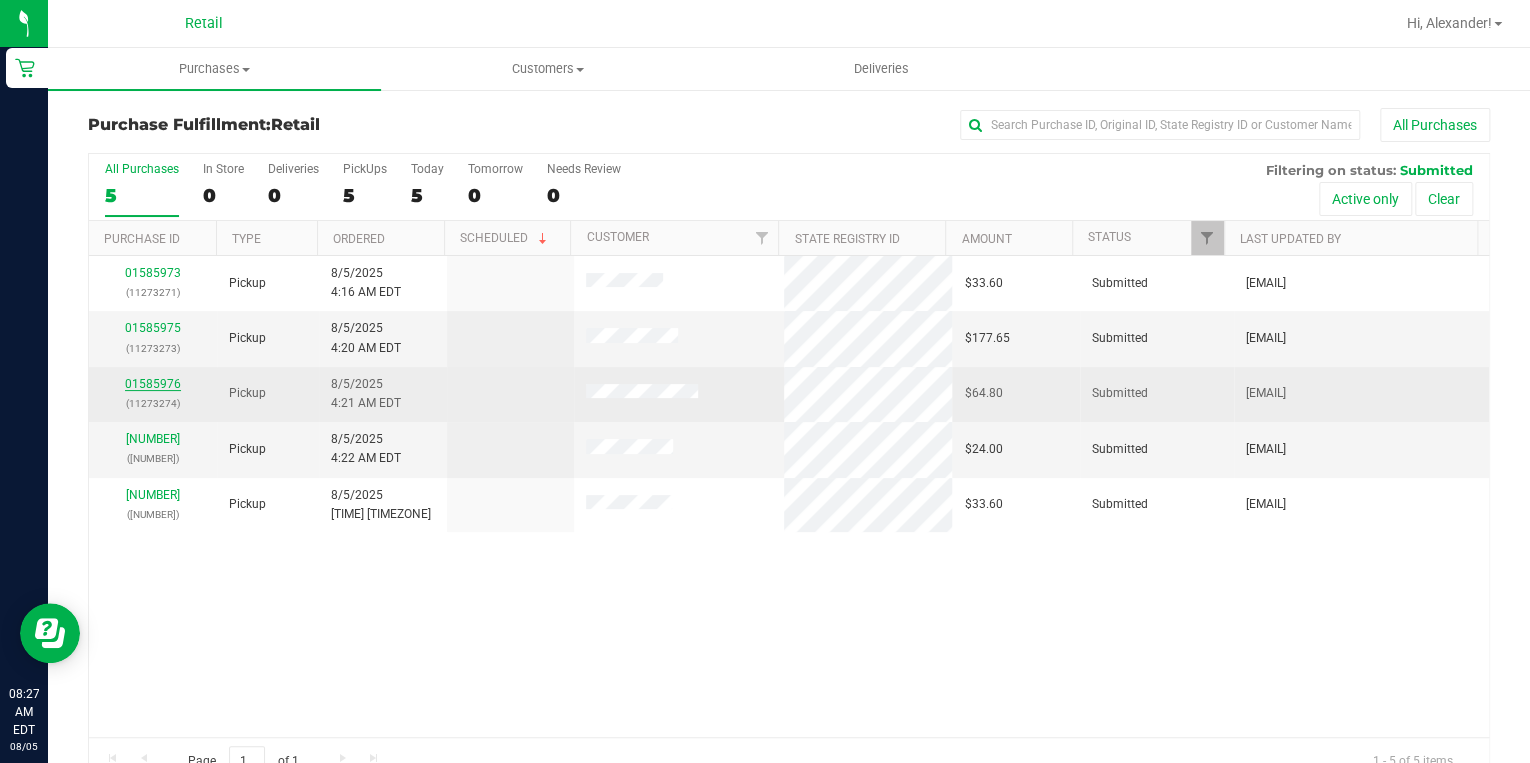 click on "01585976" at bounding box center [153, 384] 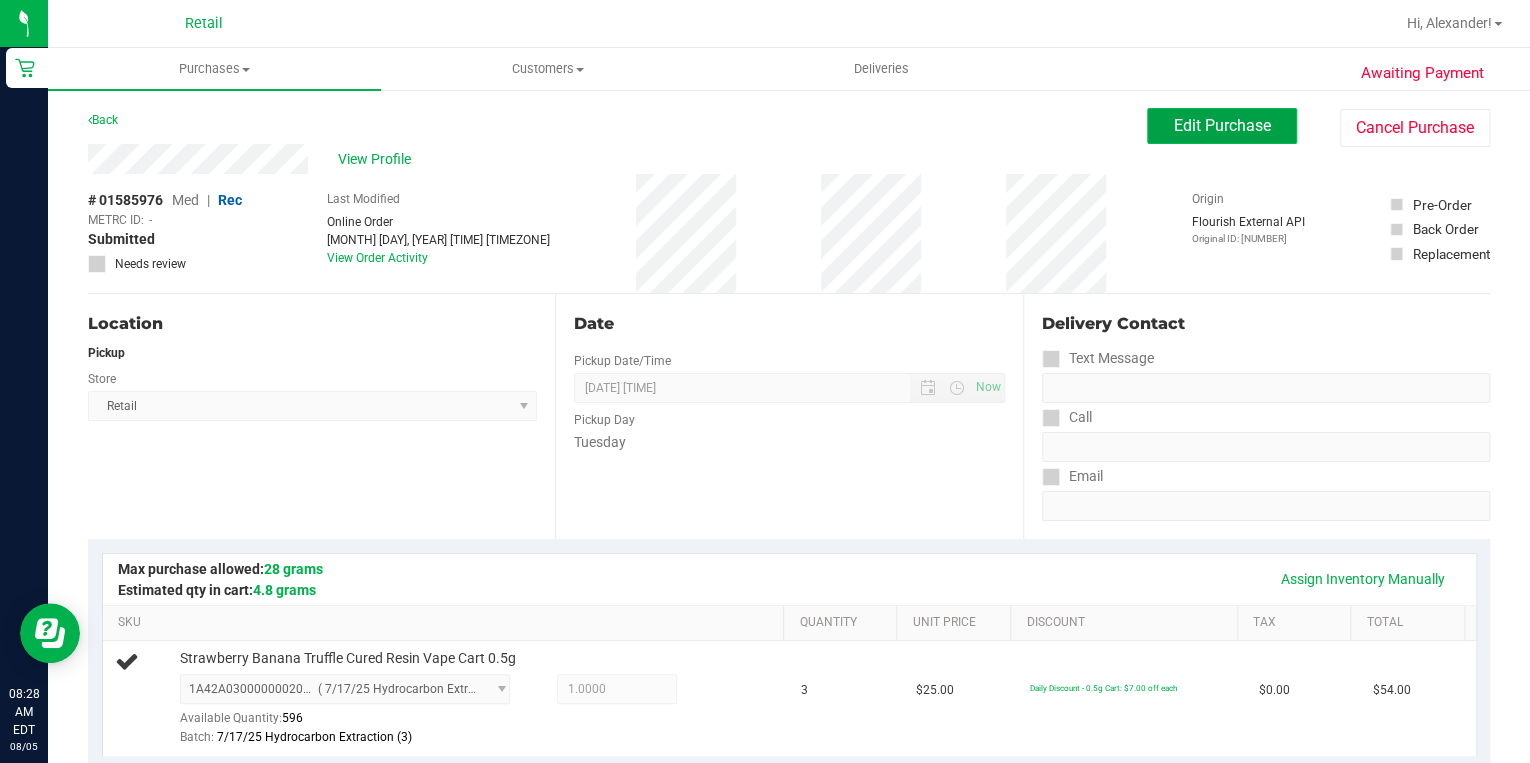 click on "Edit Purchase" at bounding box center [1222, 126] 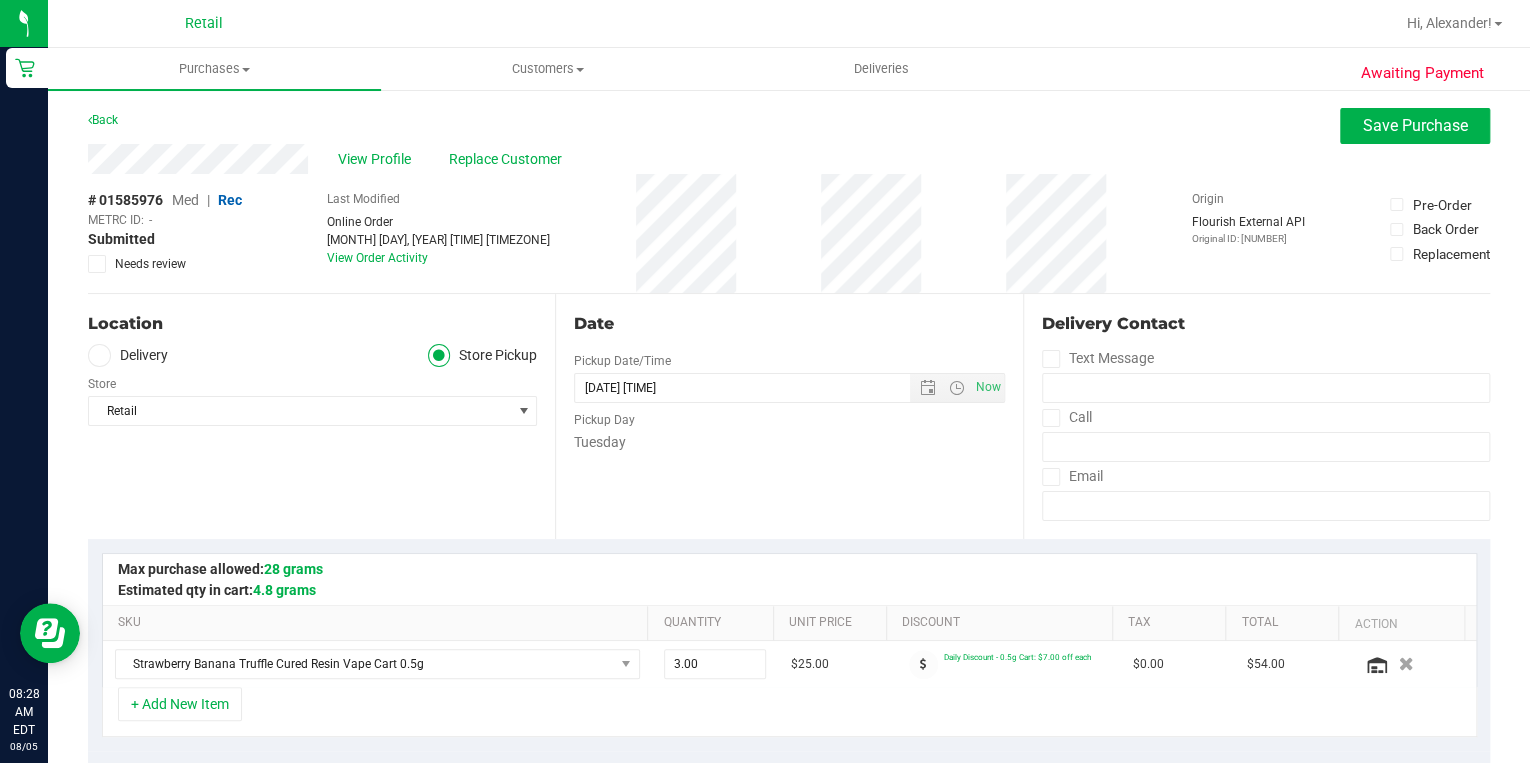 click on "Med" at bounding box center (185, 200) 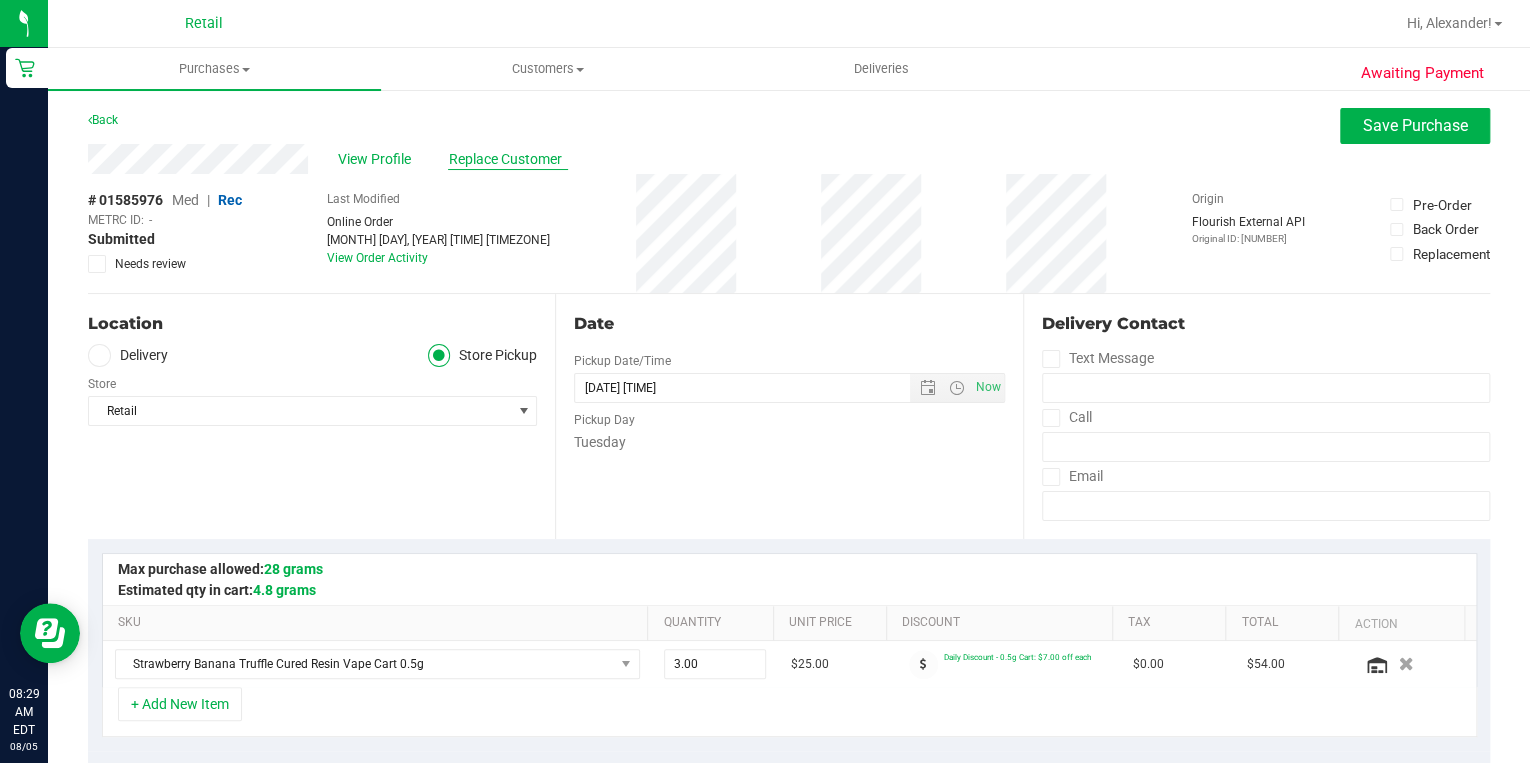 click on "Replace Customer" at bounding box center [508, 159] 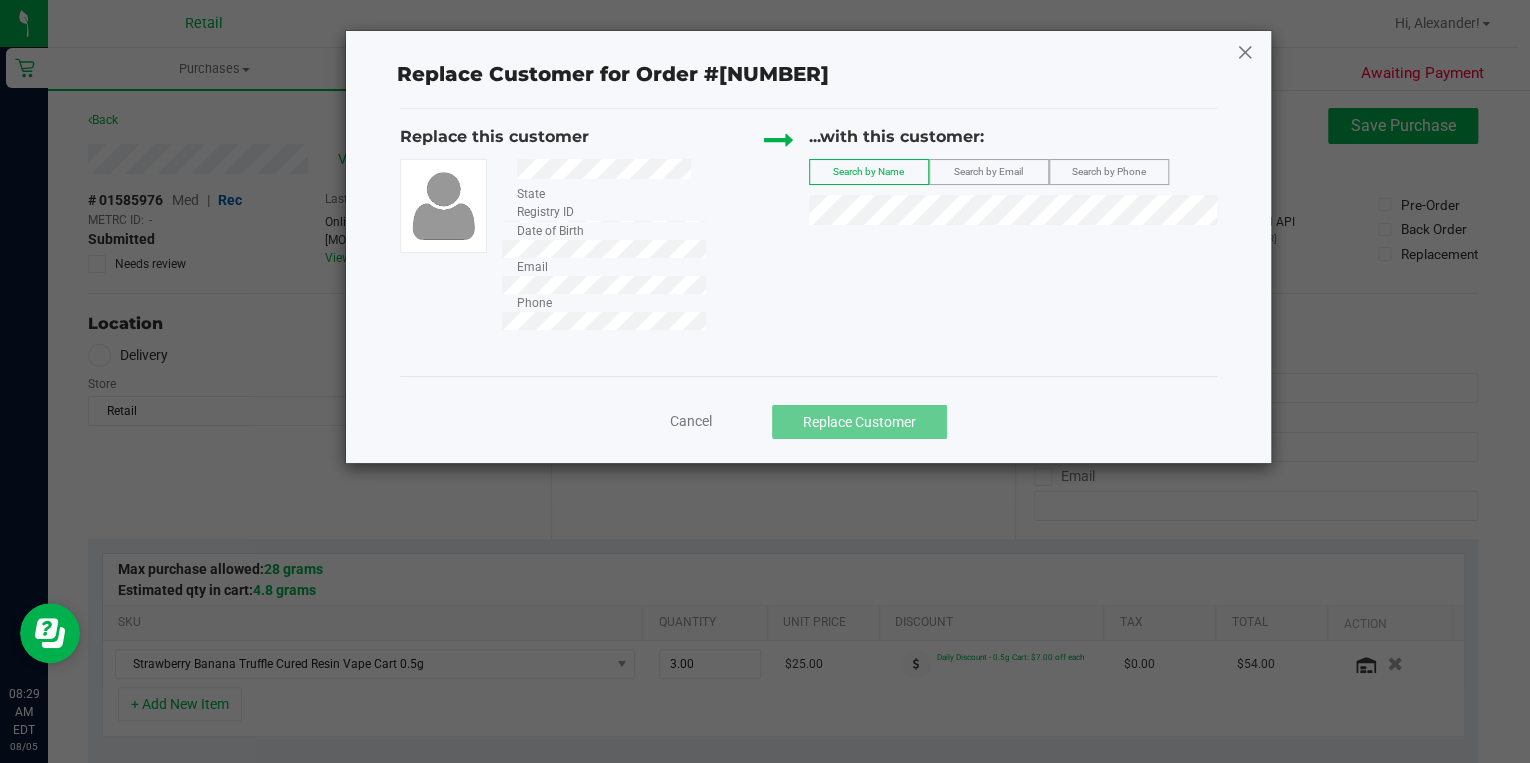 click 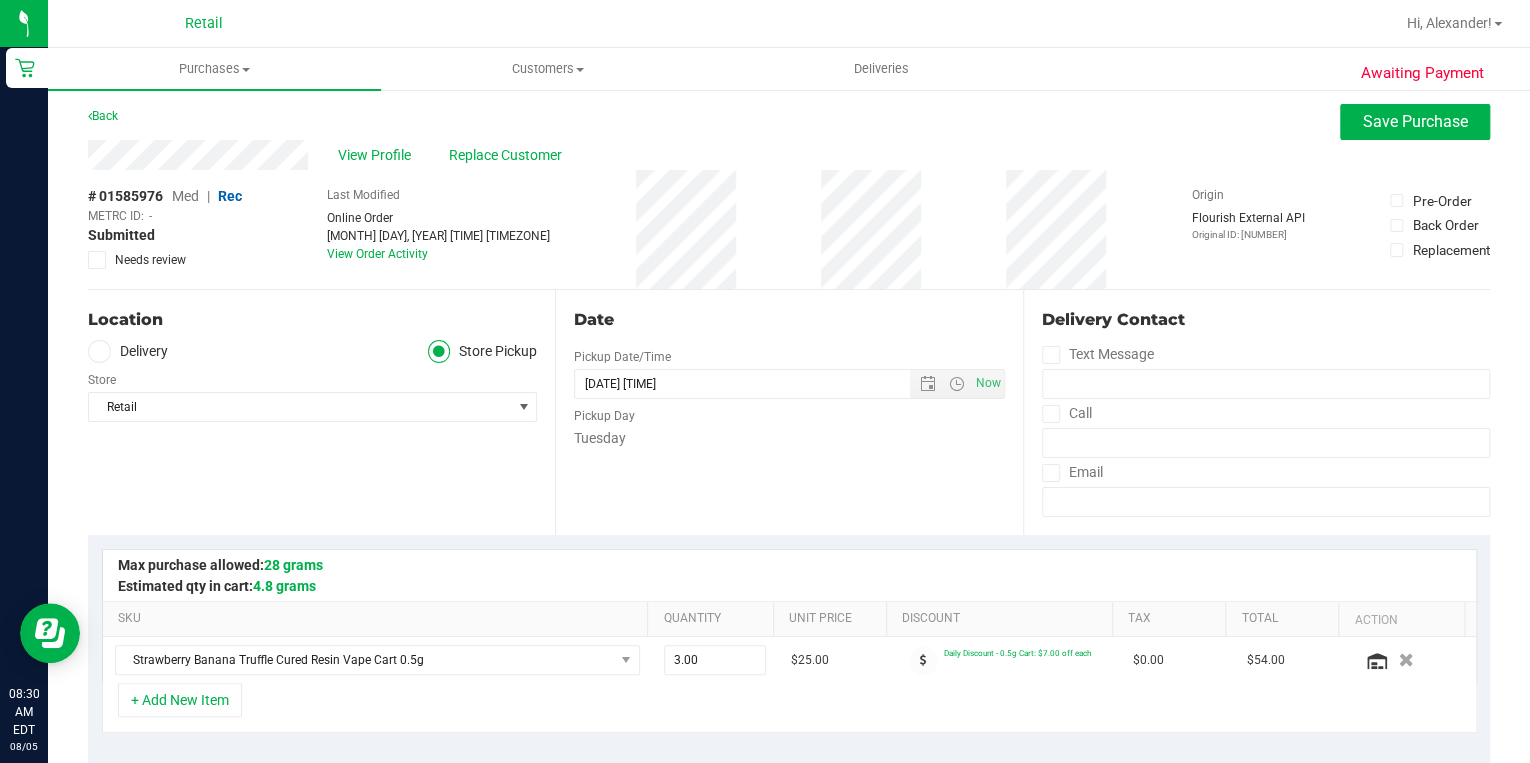 scroll, scrollTop: 0, scrollLeft: 0, axis: both 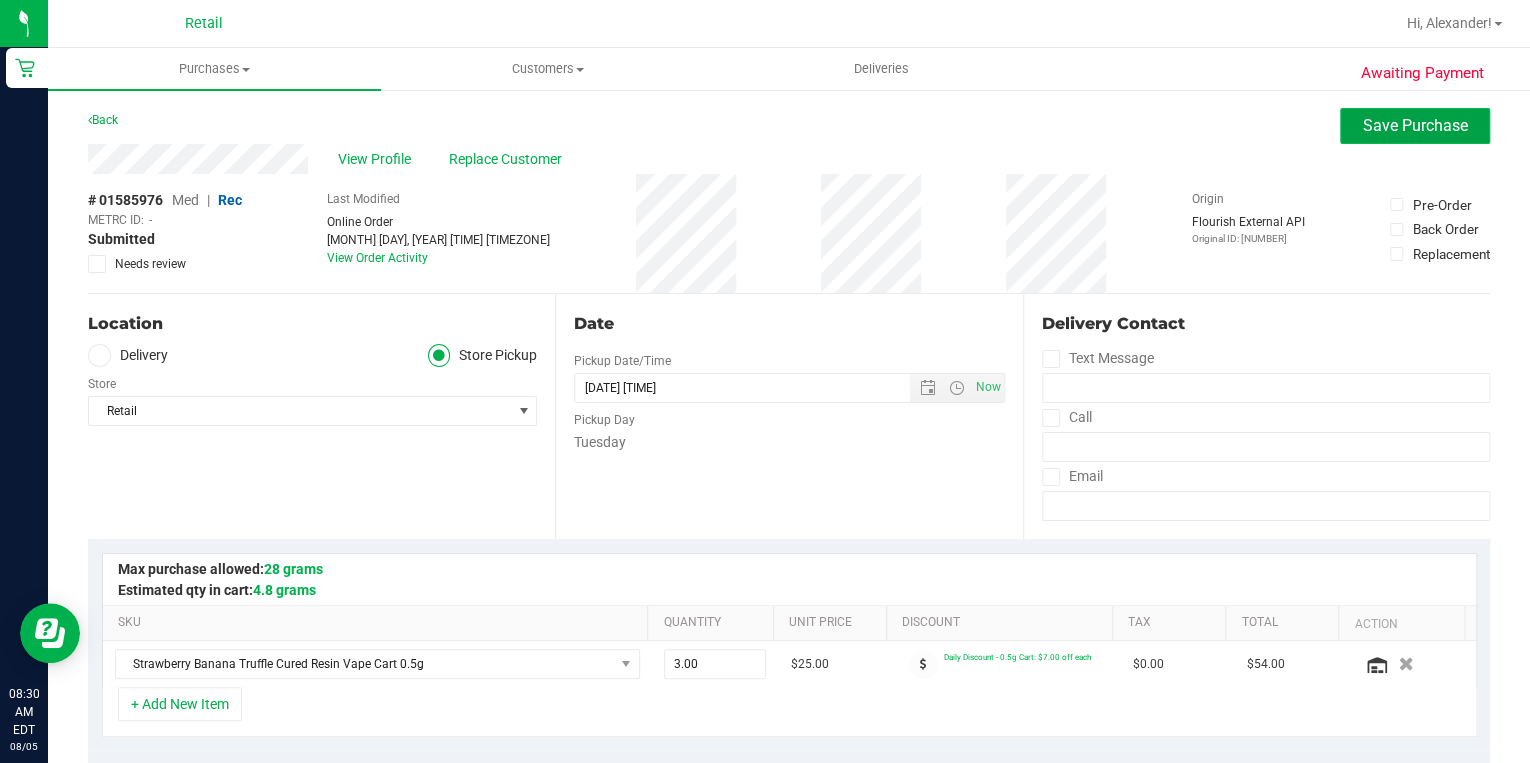 click on "Save Purchase" at bounding box center [1415, 126] 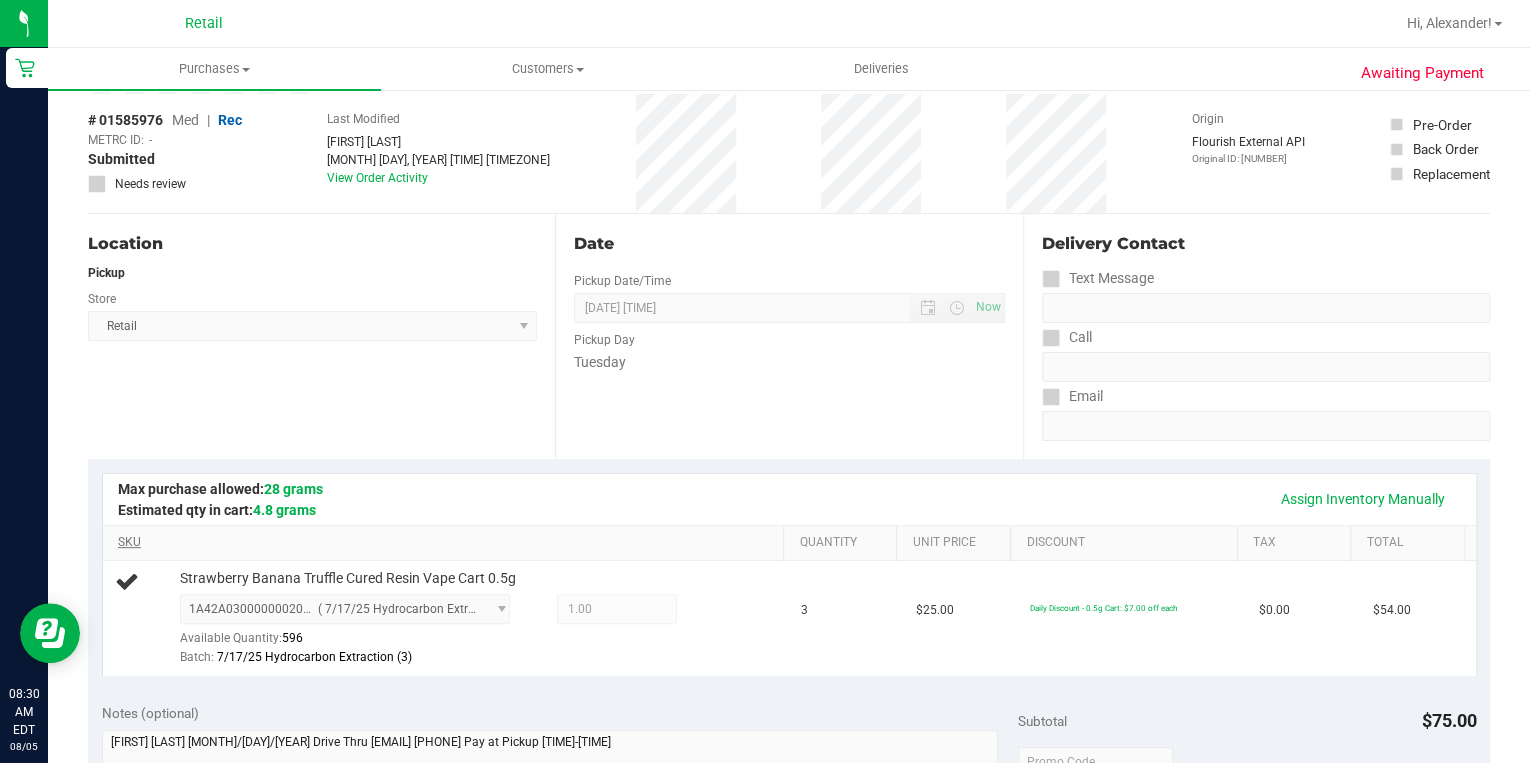 scroll, scrollTop: 0, scrollLeft: 0, axis: both 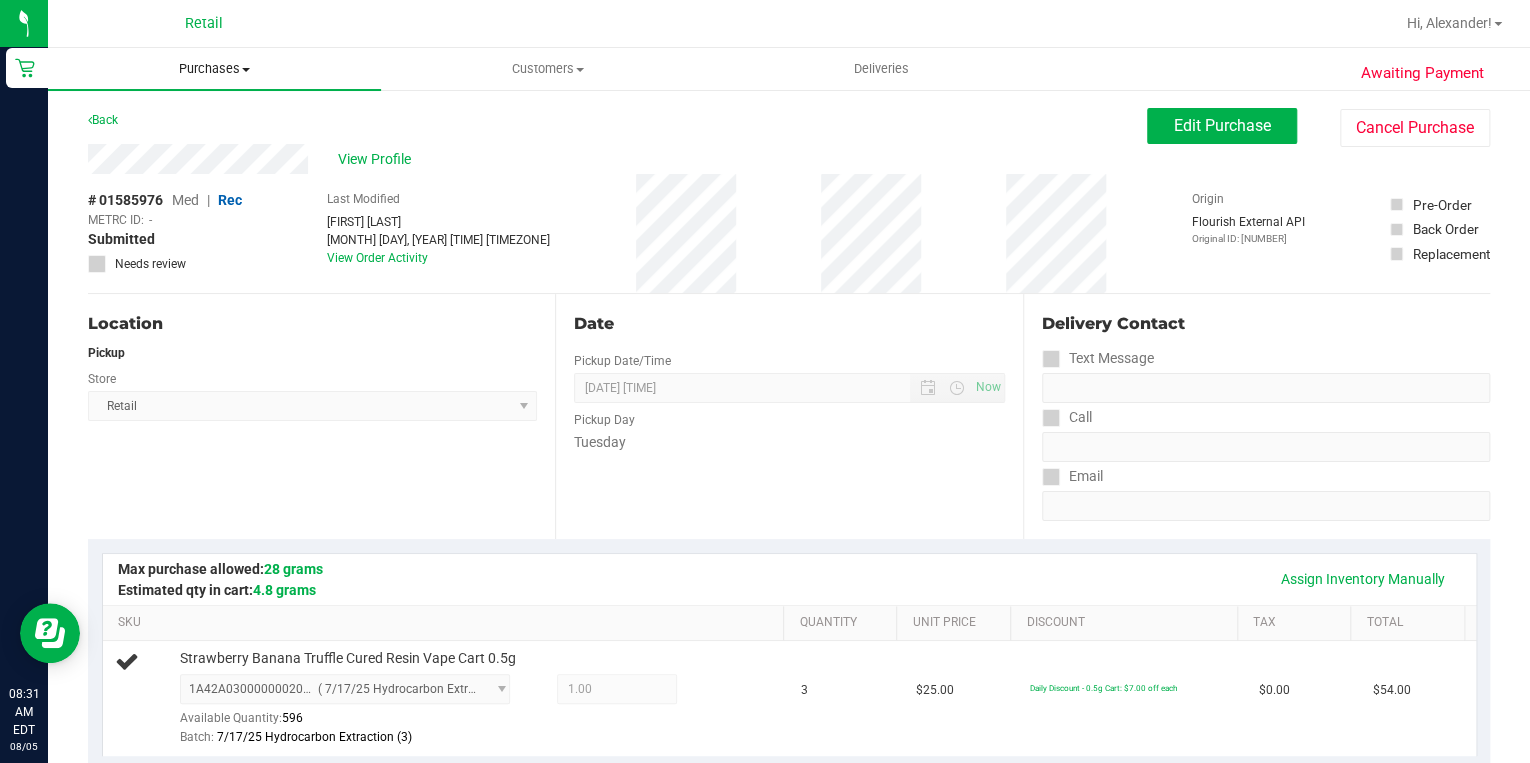 click on "Purchases" at bounding box center [214, 69] 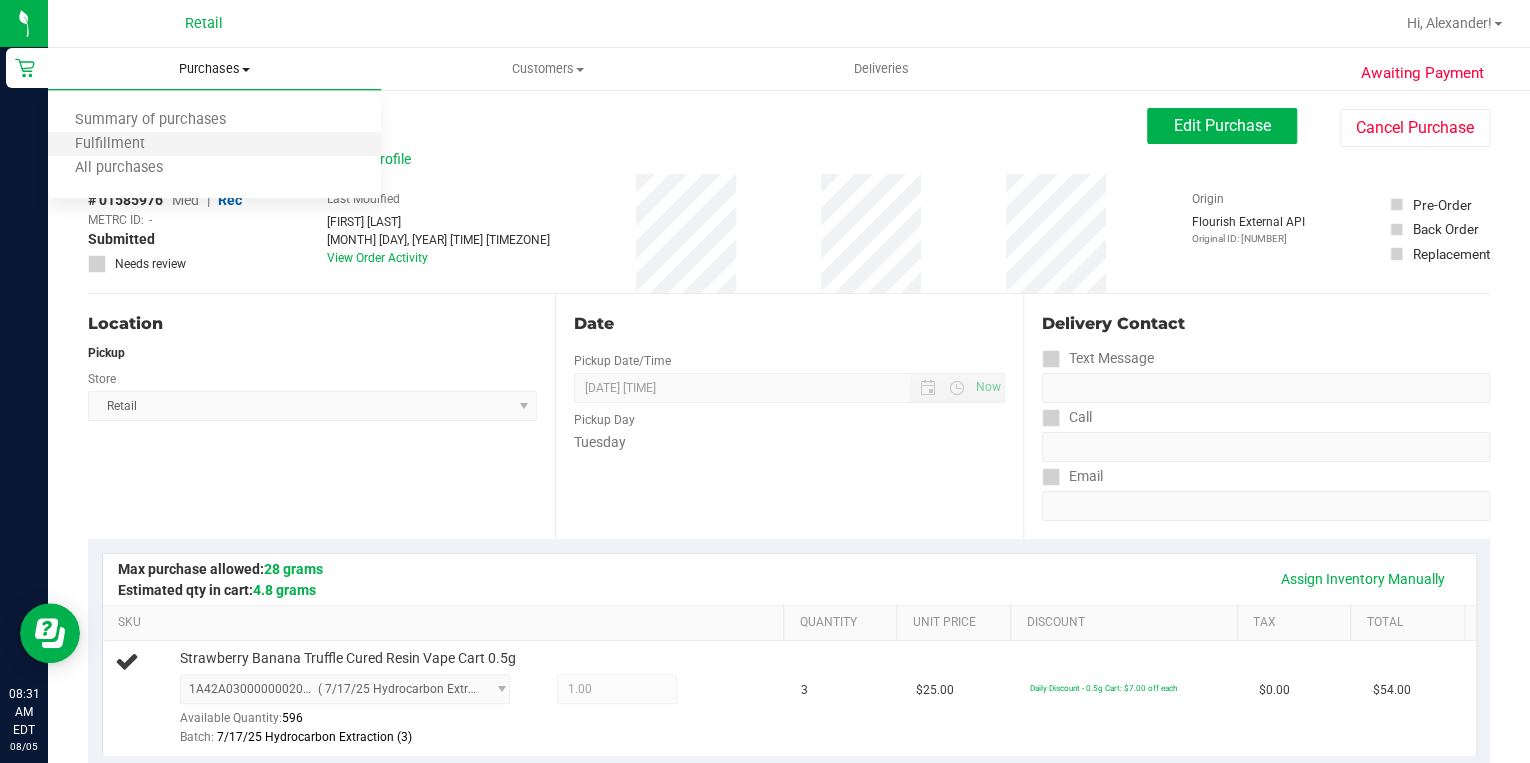click on "Fulfillment" at bounding box center [214, 145] 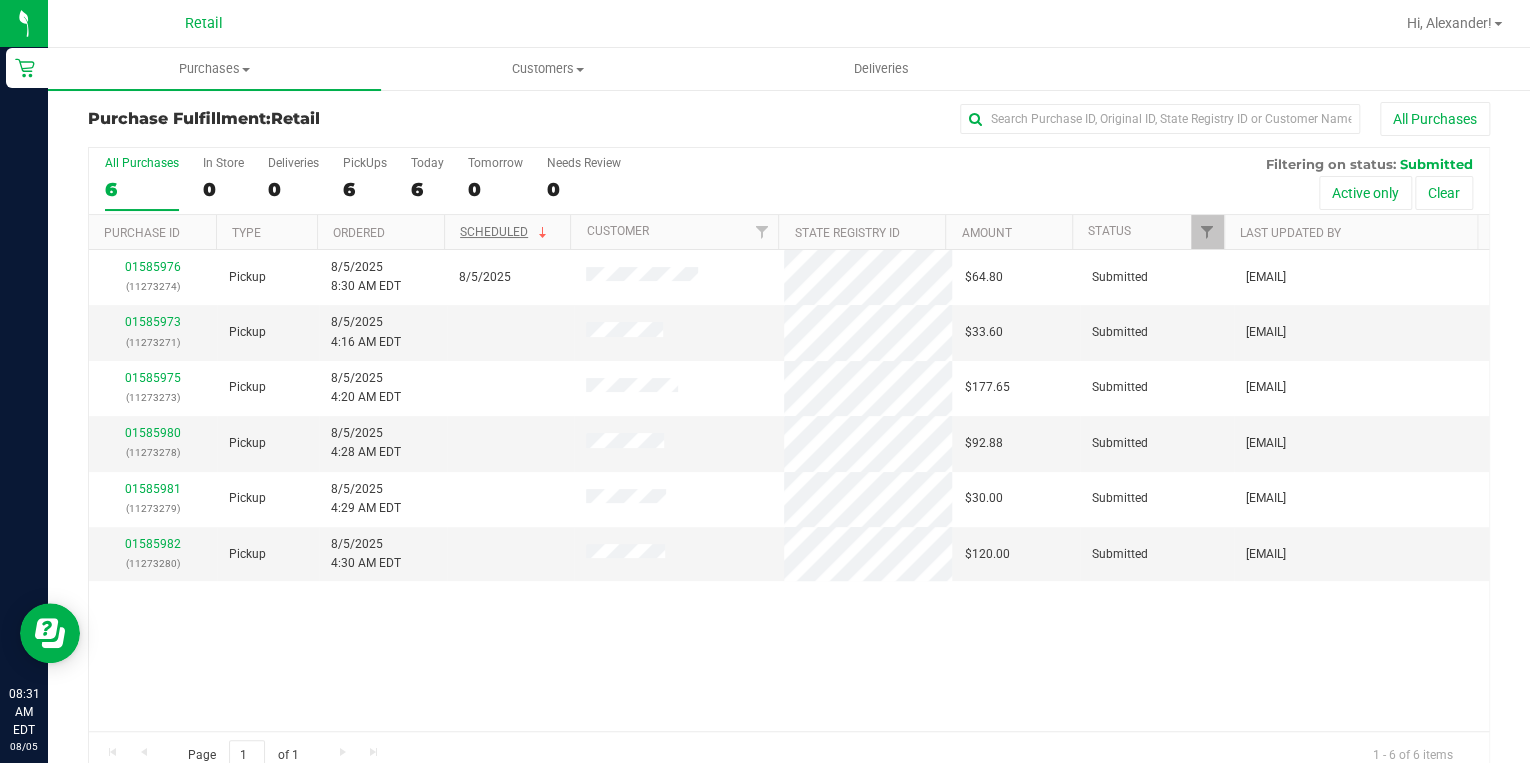 scroll, scrollTop: 0, scrollLeft: 0, axis: both 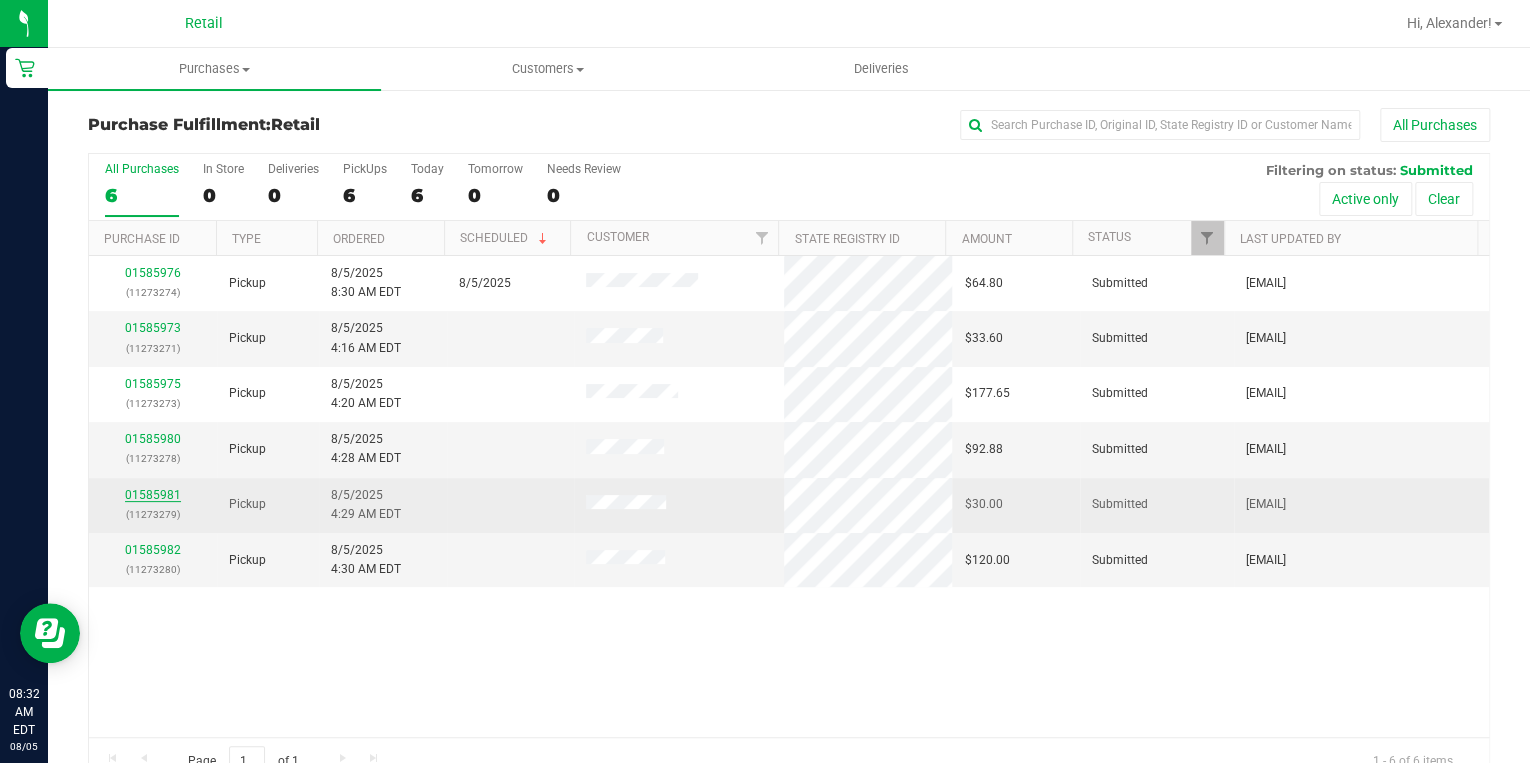 click on "01585981" at bounding box center (153, 495) 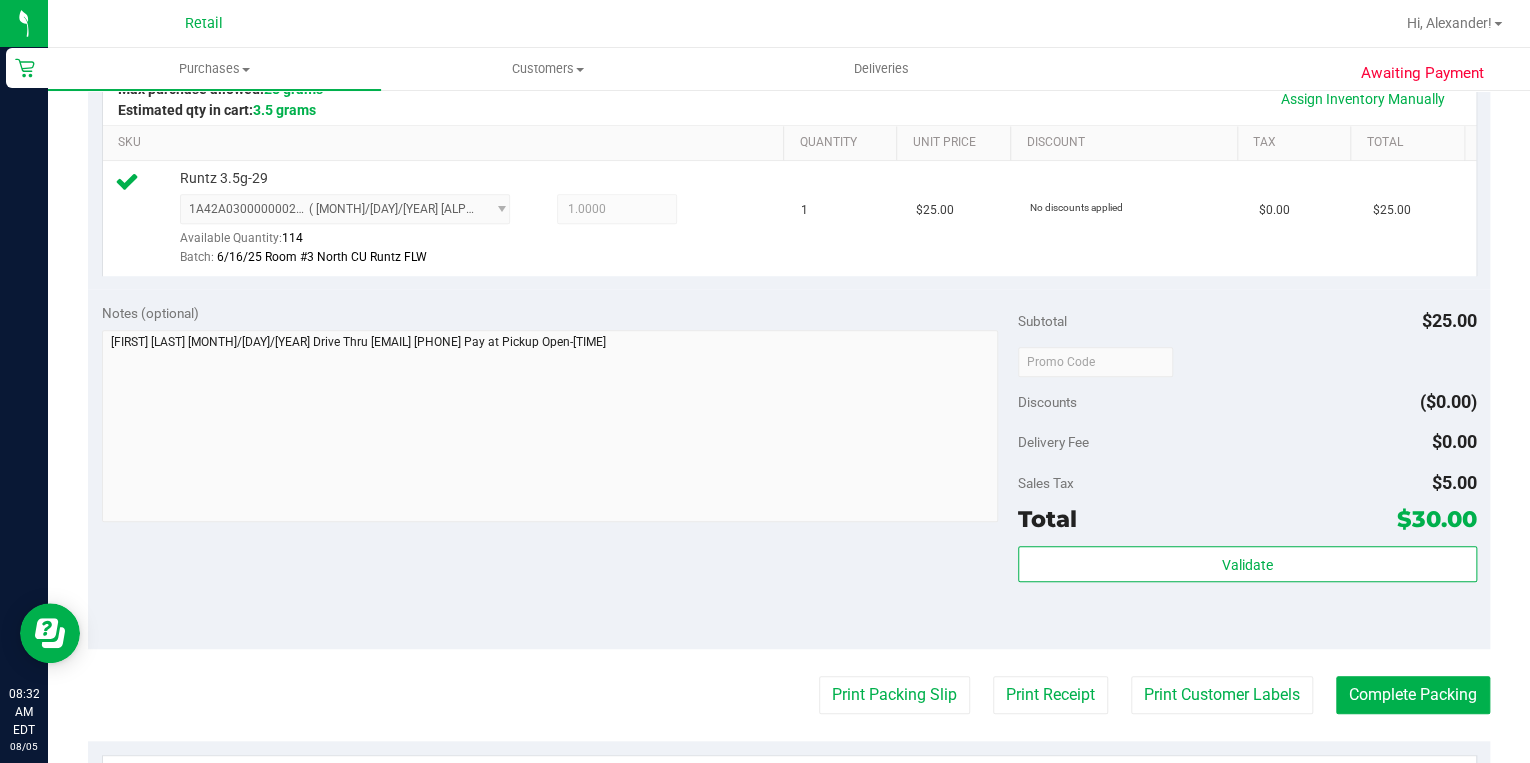 scroll, scrollTop: 560, scrollLeft: 0, axis: vertical 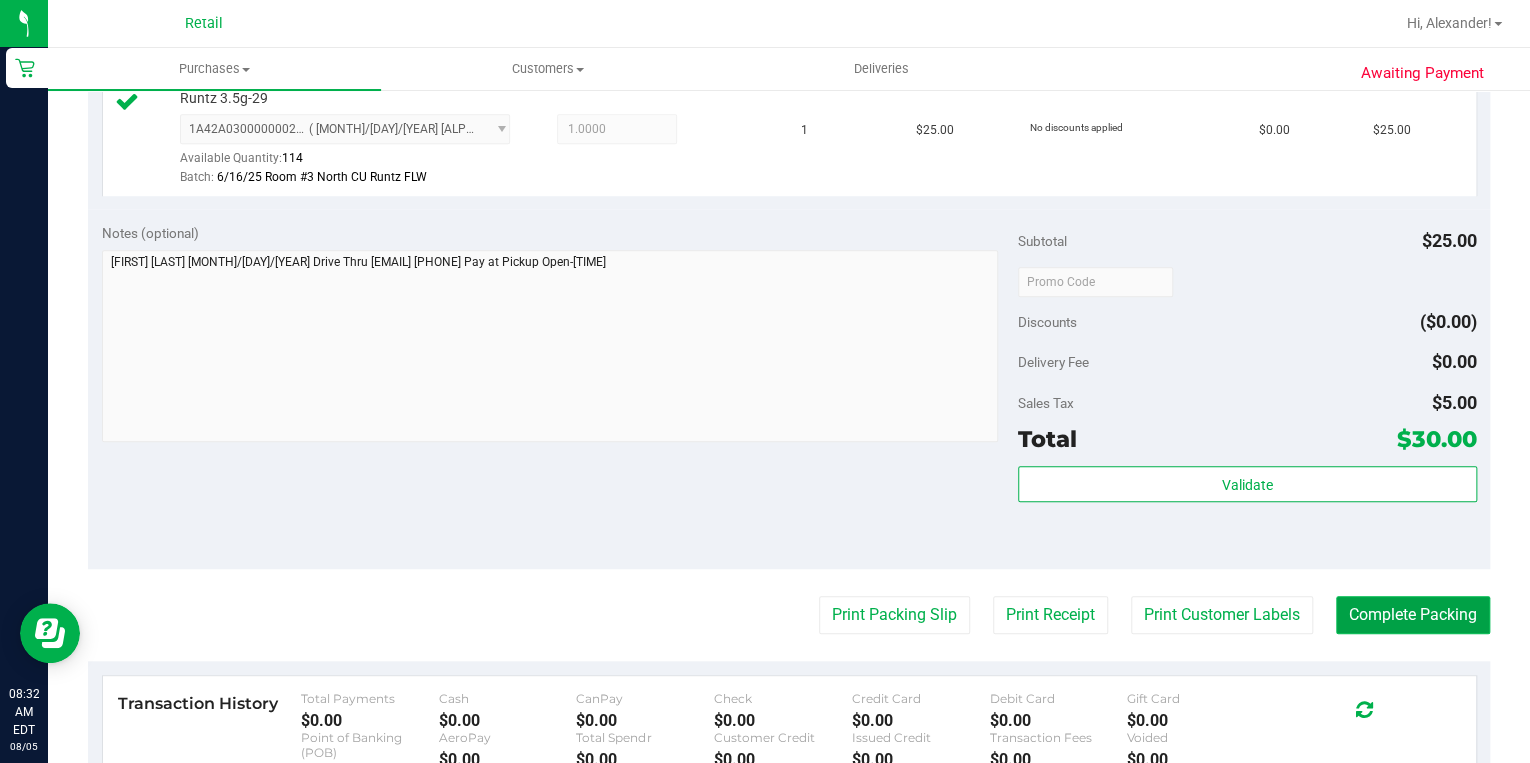 click on "Complete Packing" at bounding box center (1413, 615) 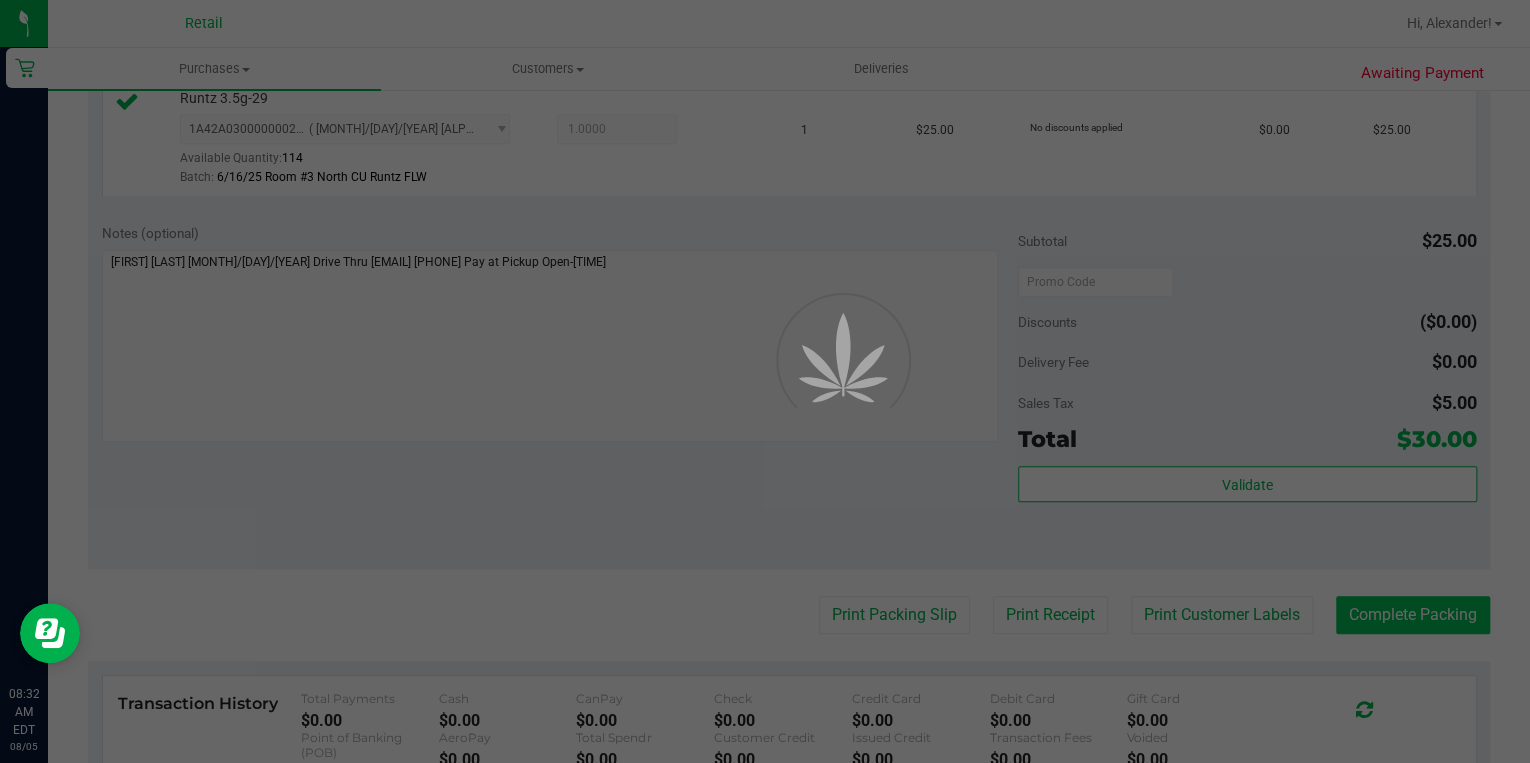 scroll, scrollTop: 0, scrollLeft: 0, axis: both 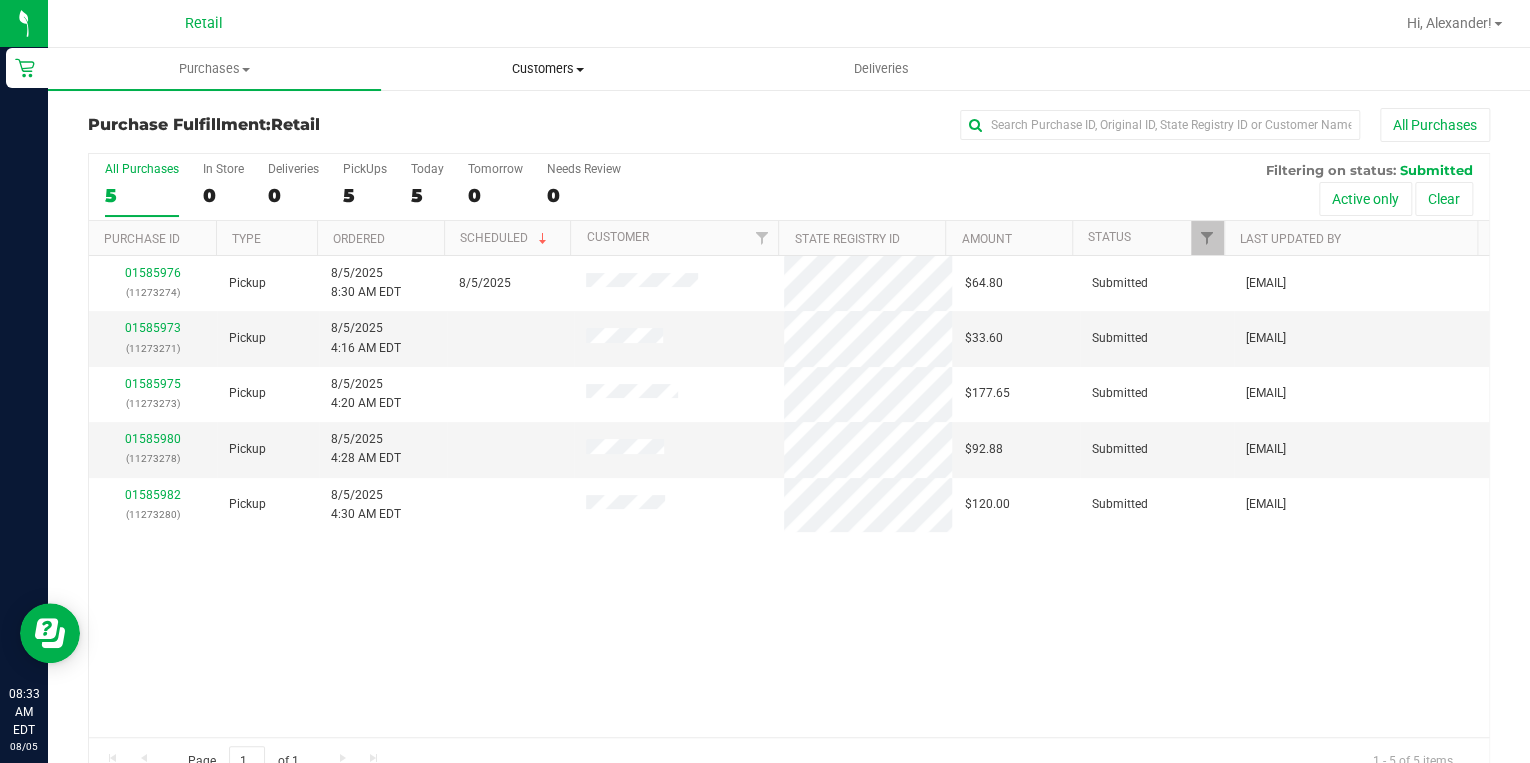 click on "Customers" at bounding box center (547, 69) 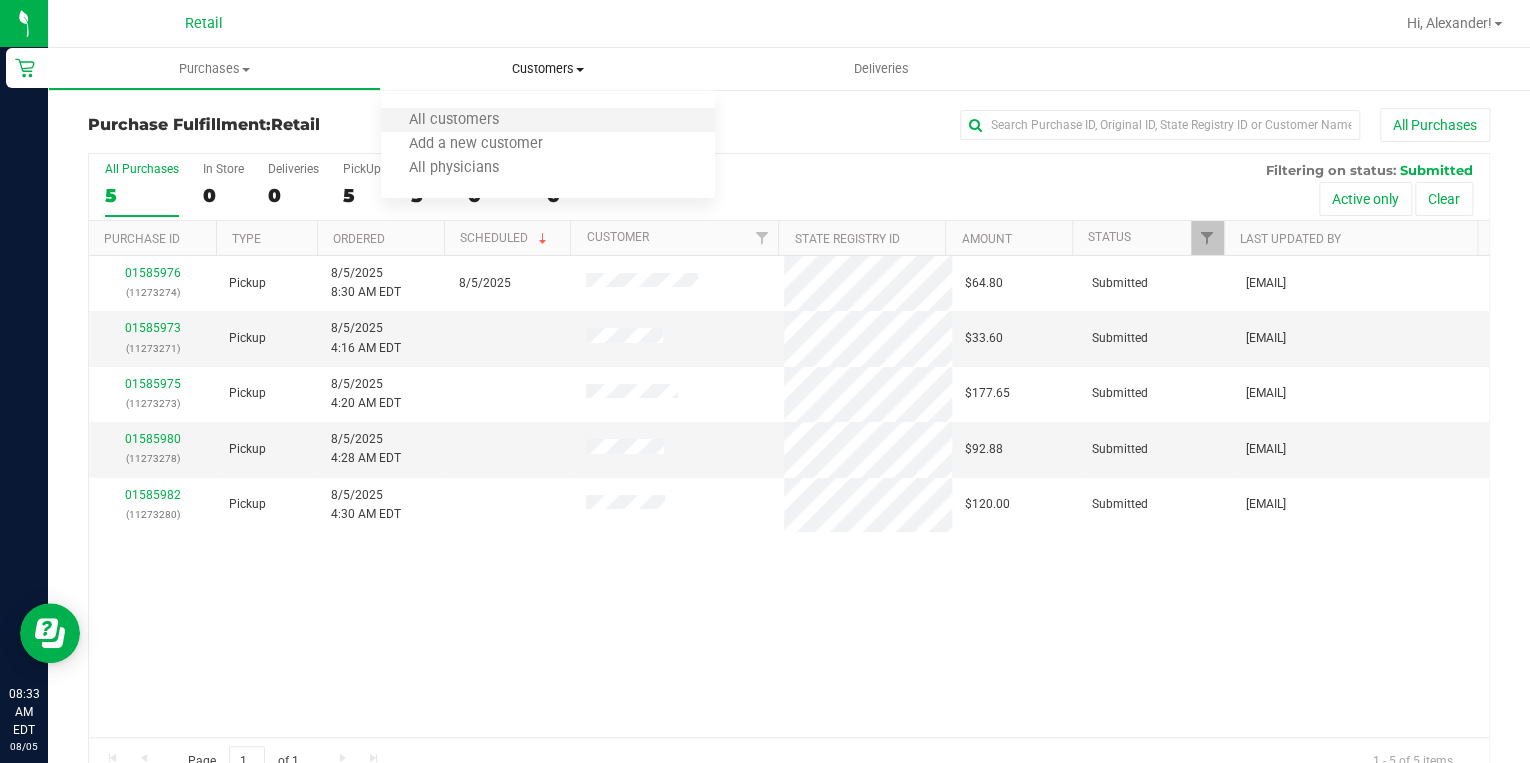 click on "All customers" at bounding box center [547, 121] 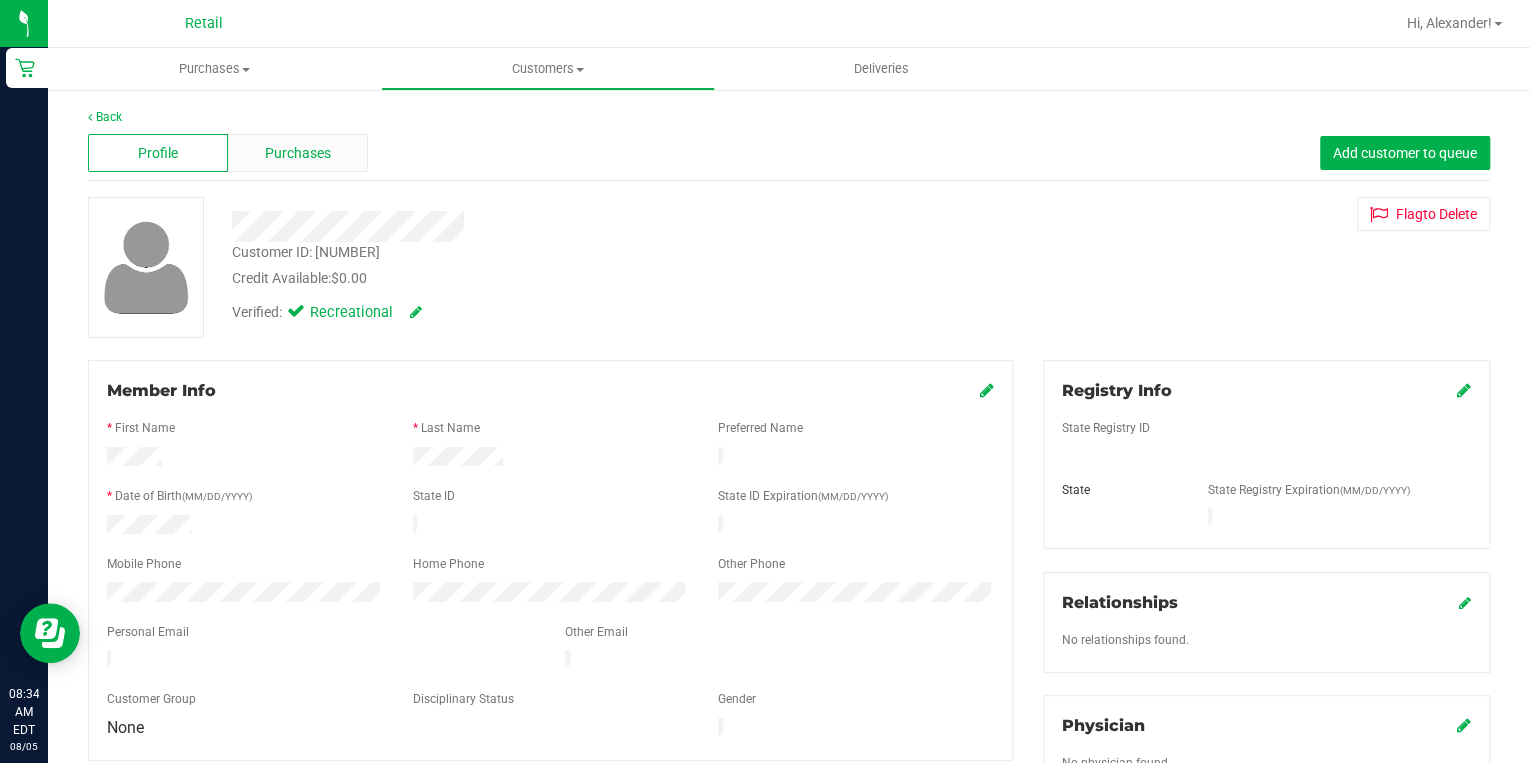 click on "Purchases" at bounding box center (298, 153) 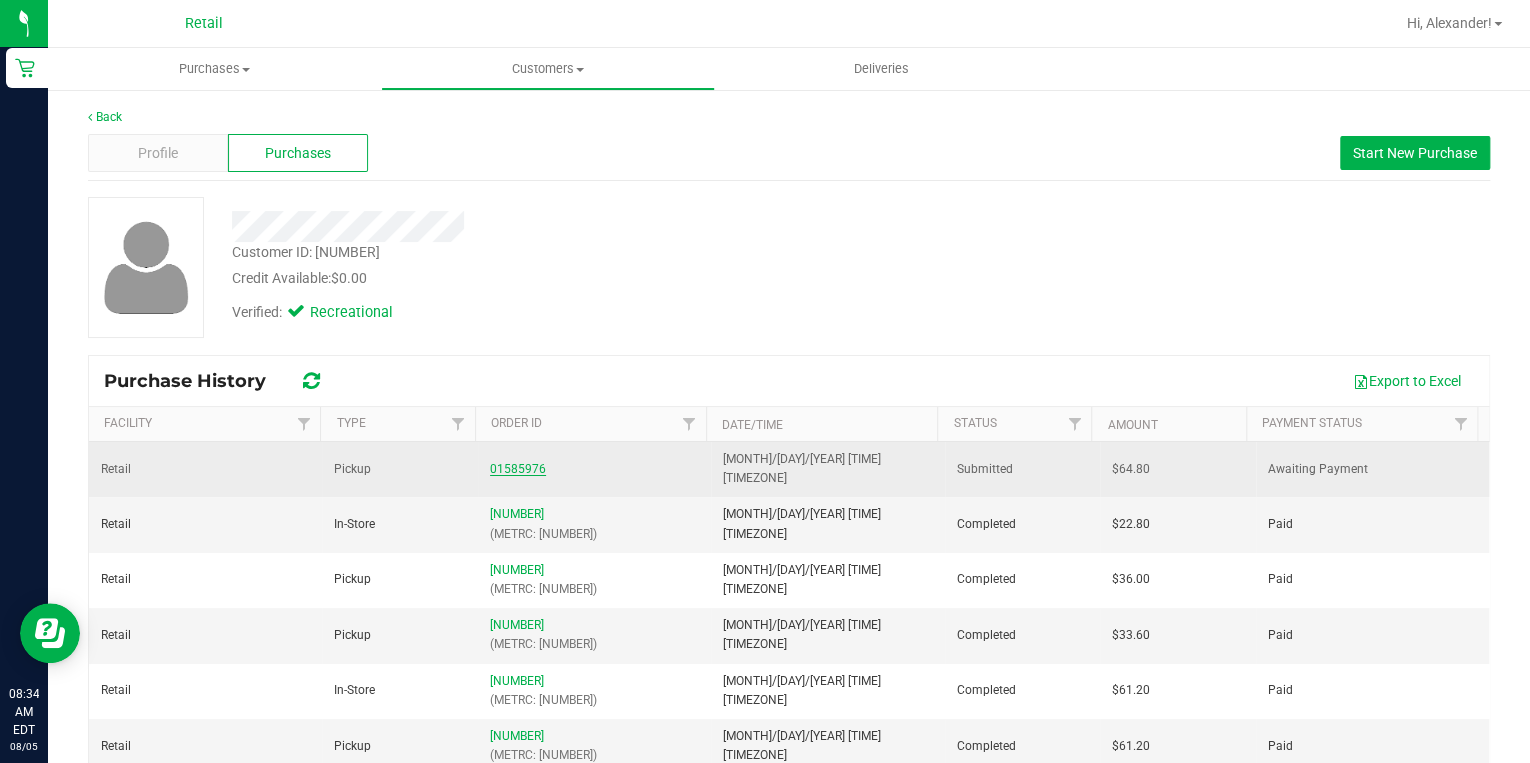 click on "01585976" at bounding box center [518, 469] 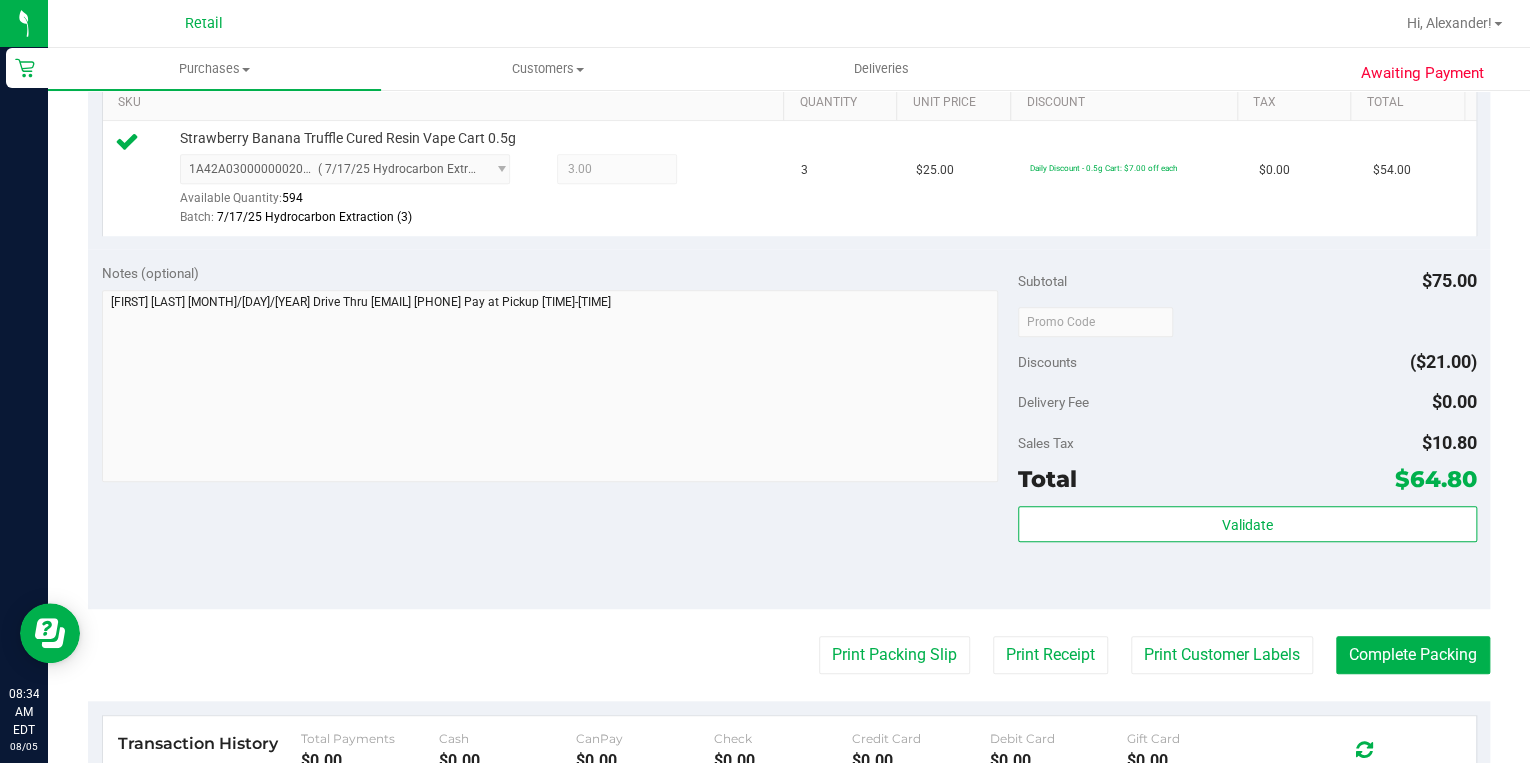 scroll, scrollTop: 560, scrollLeft: 0, axis: vertical 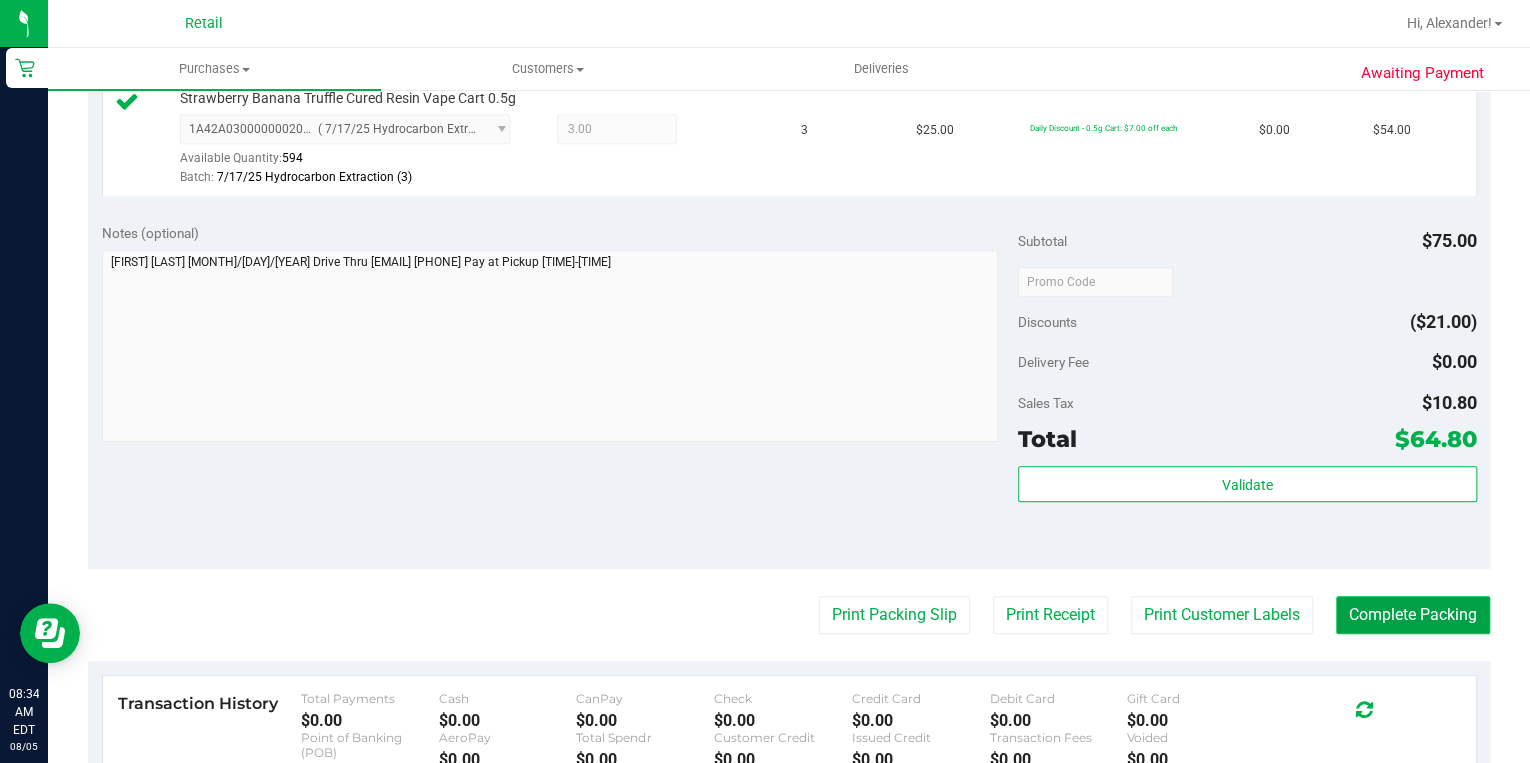 click on "Complete Packing" at bounding box center (1413, 615) 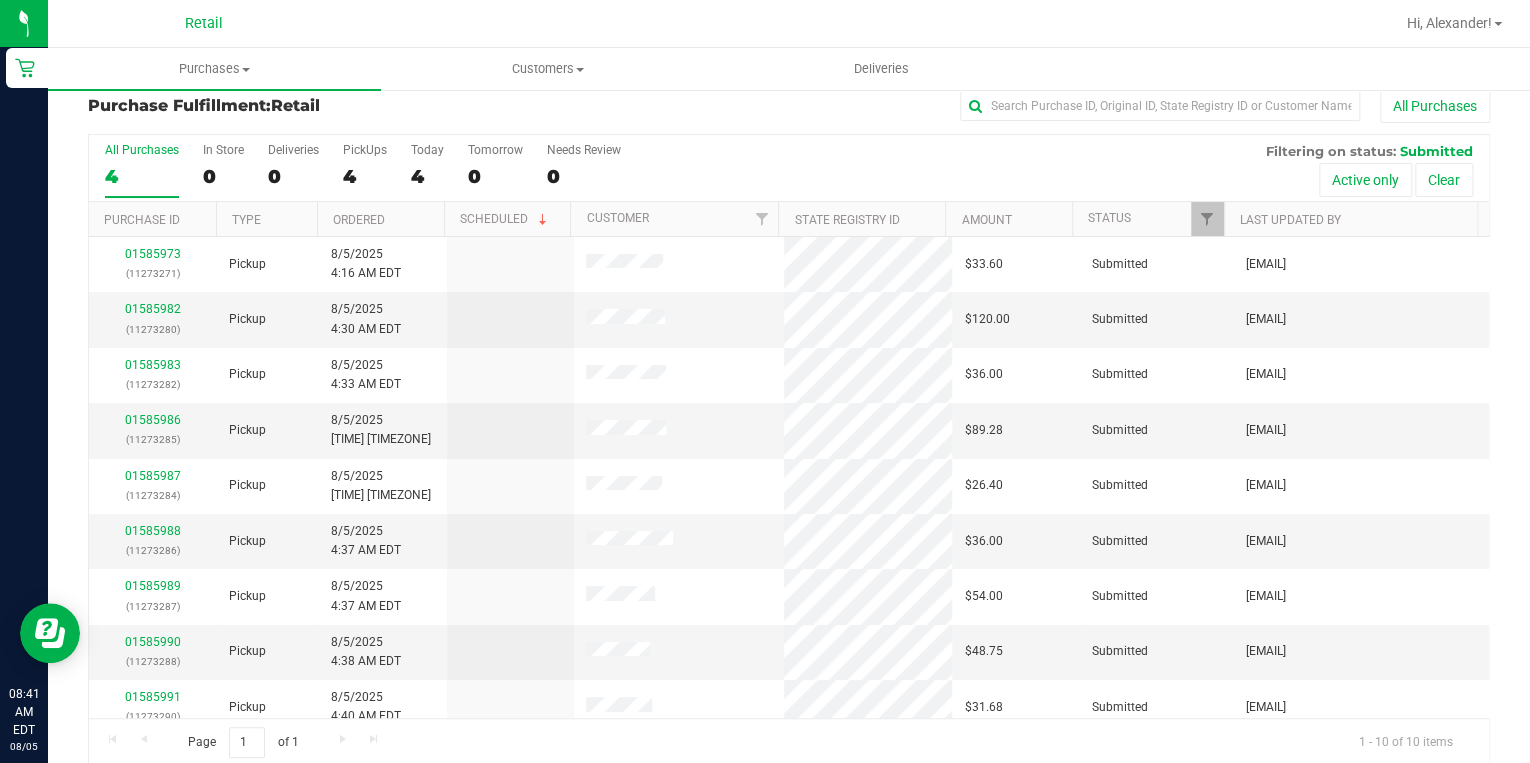 scroll, scrollTop: 0, scrollLeft: 0, axis: both 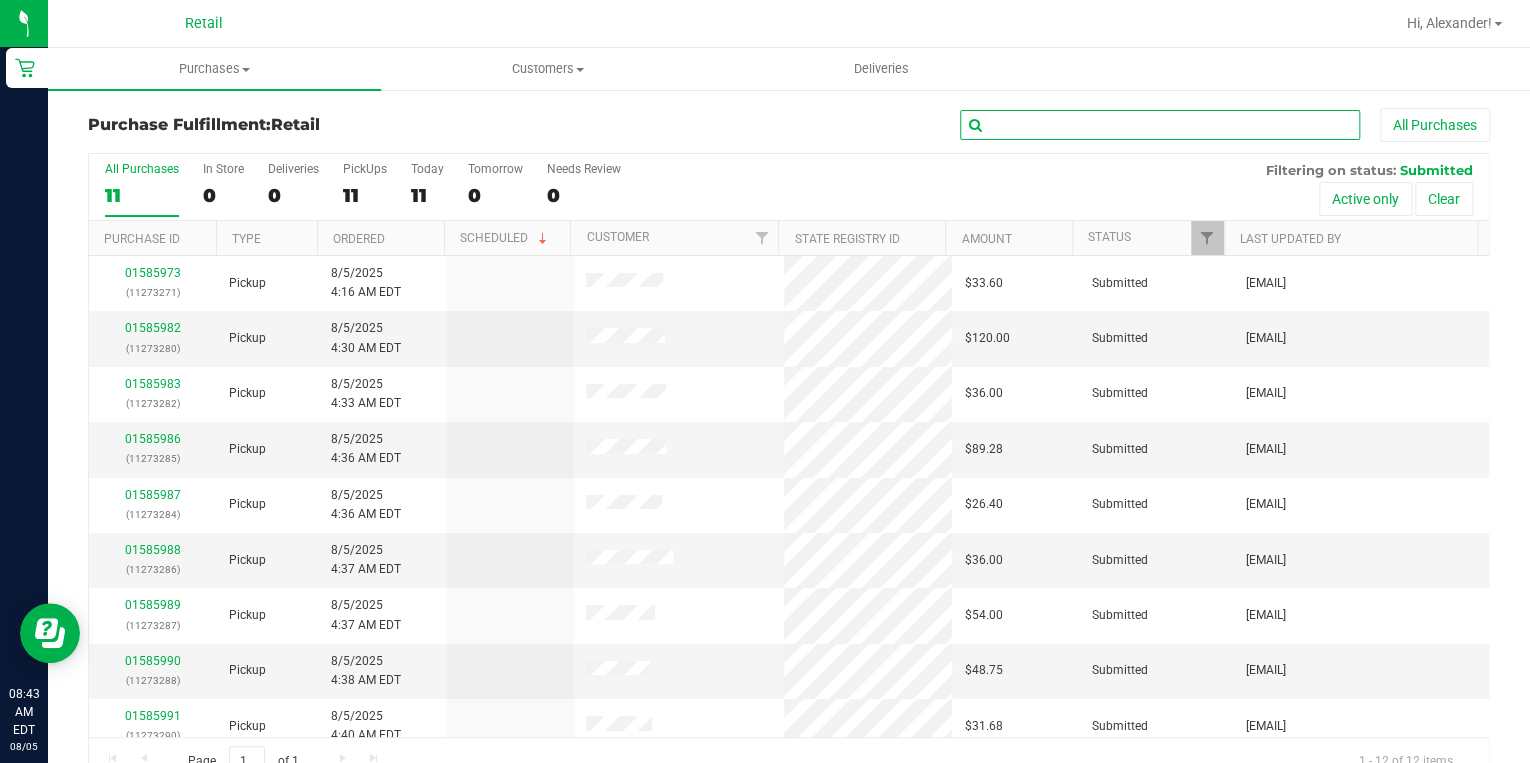 click at bounding box center (1160, 125) 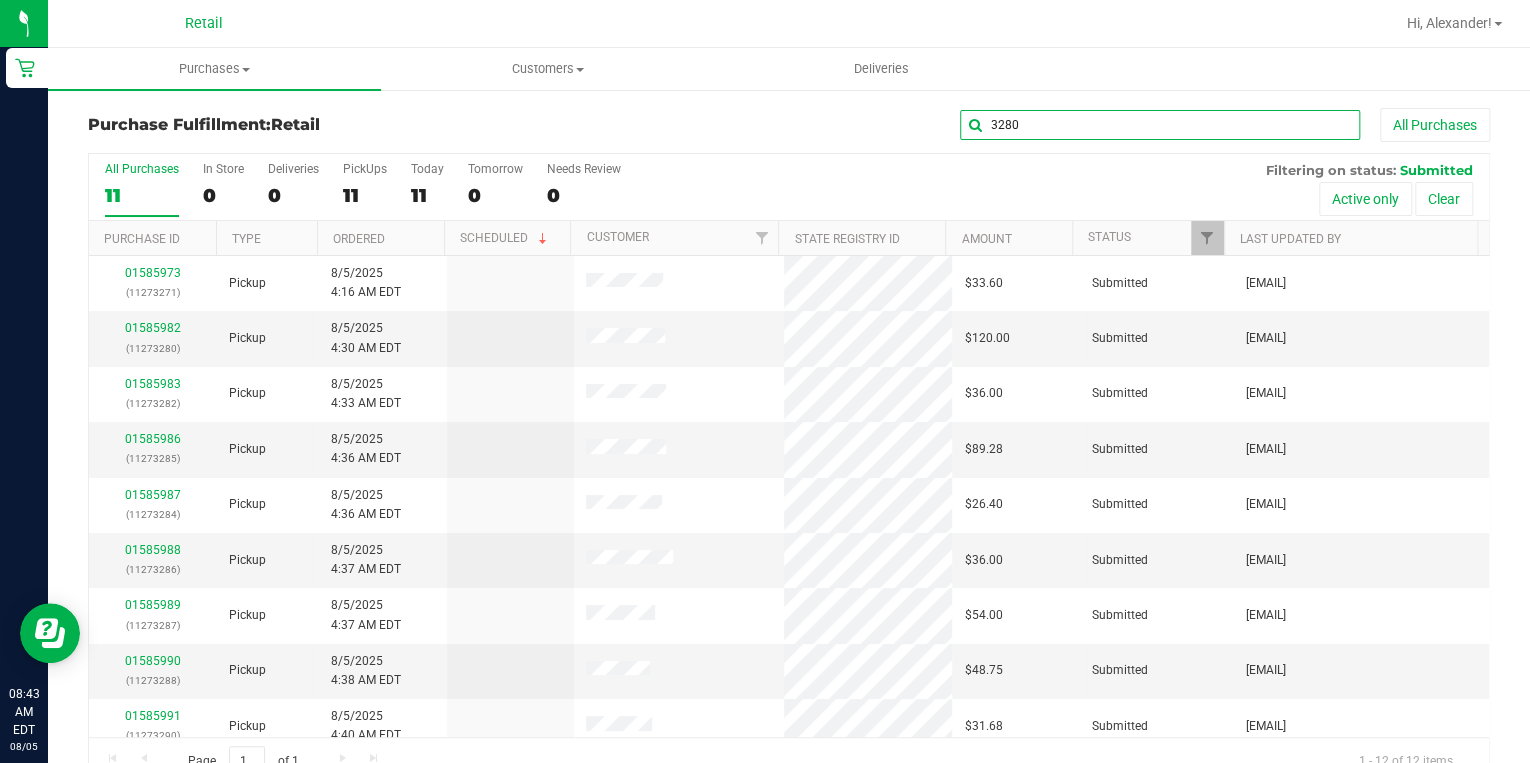 type on "3280" 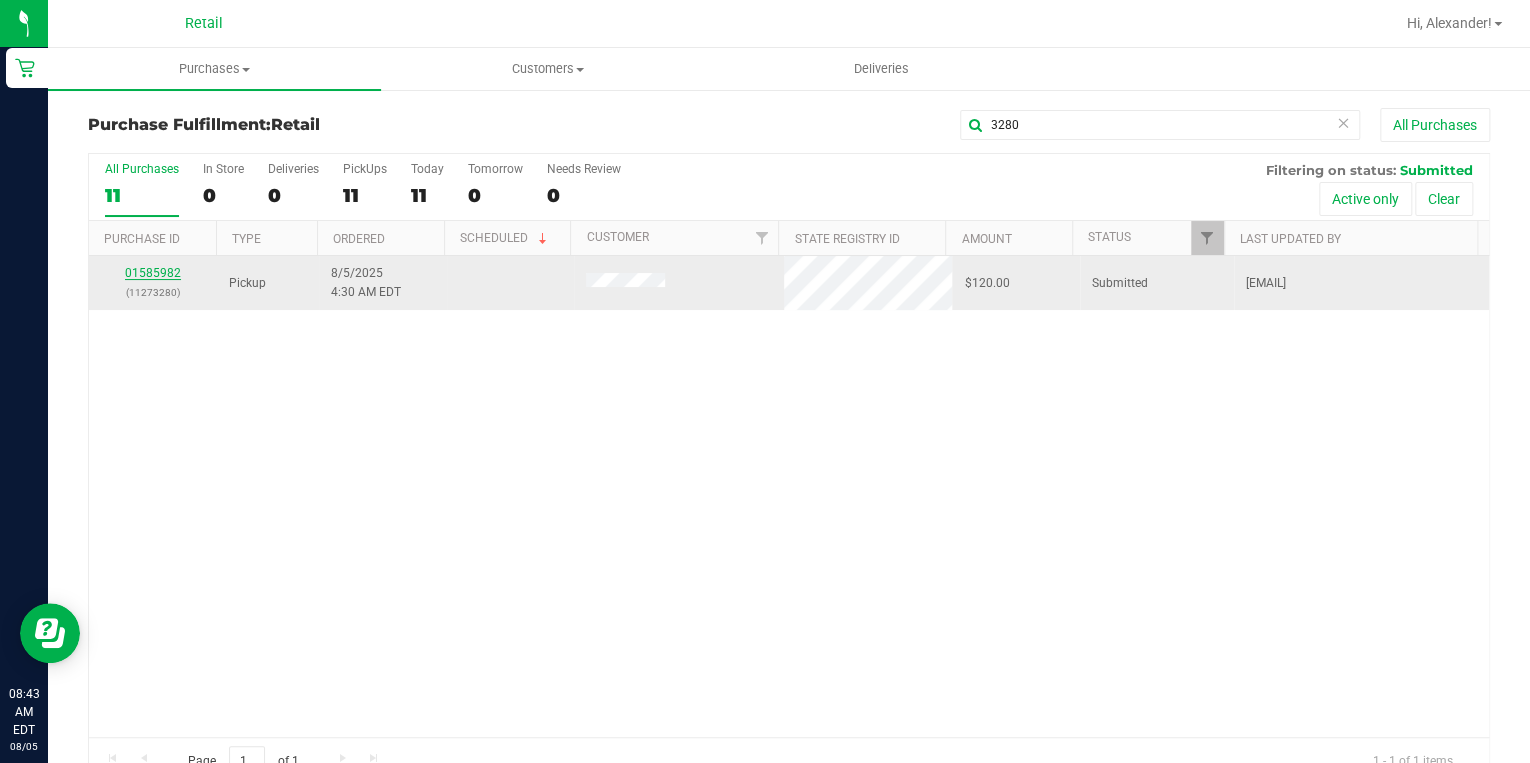 click on "01585982" at bounding box center [153, 273] 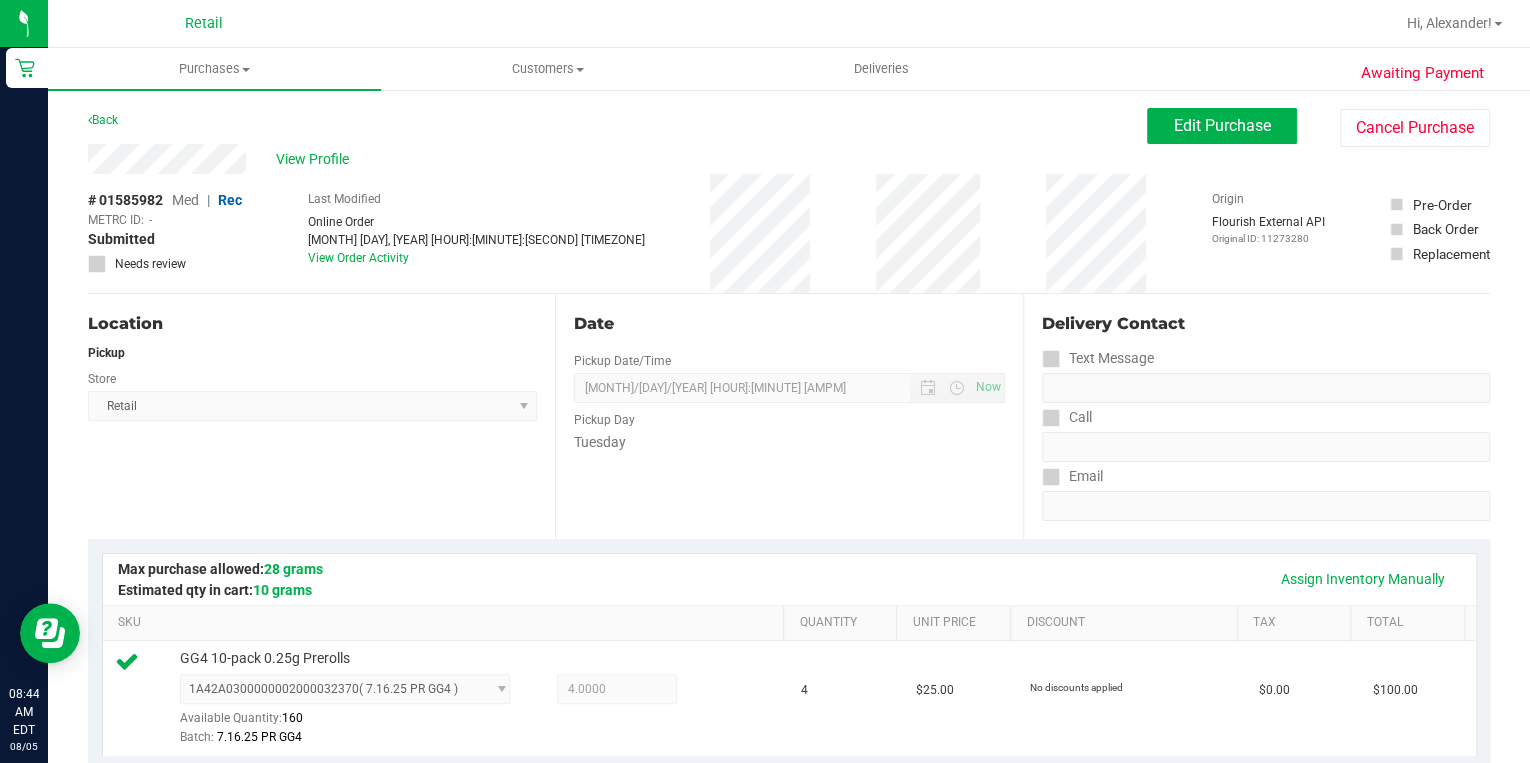 click on "Location
Pickup
Store
Retail Select Store Retail" at bounding box center [321, 416] 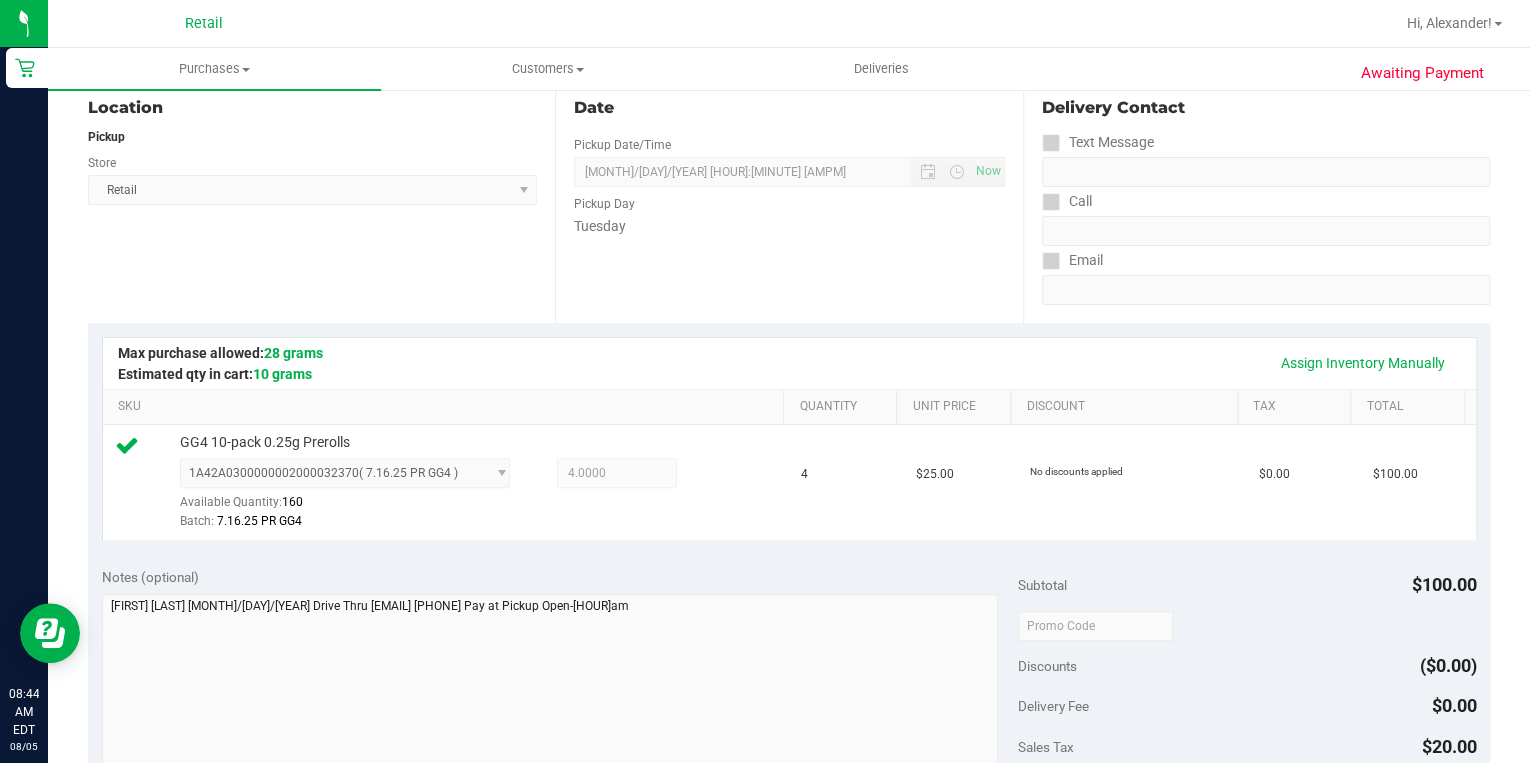 scroll, scrollTop: 480, scrollLeft: 0, axis: vertical 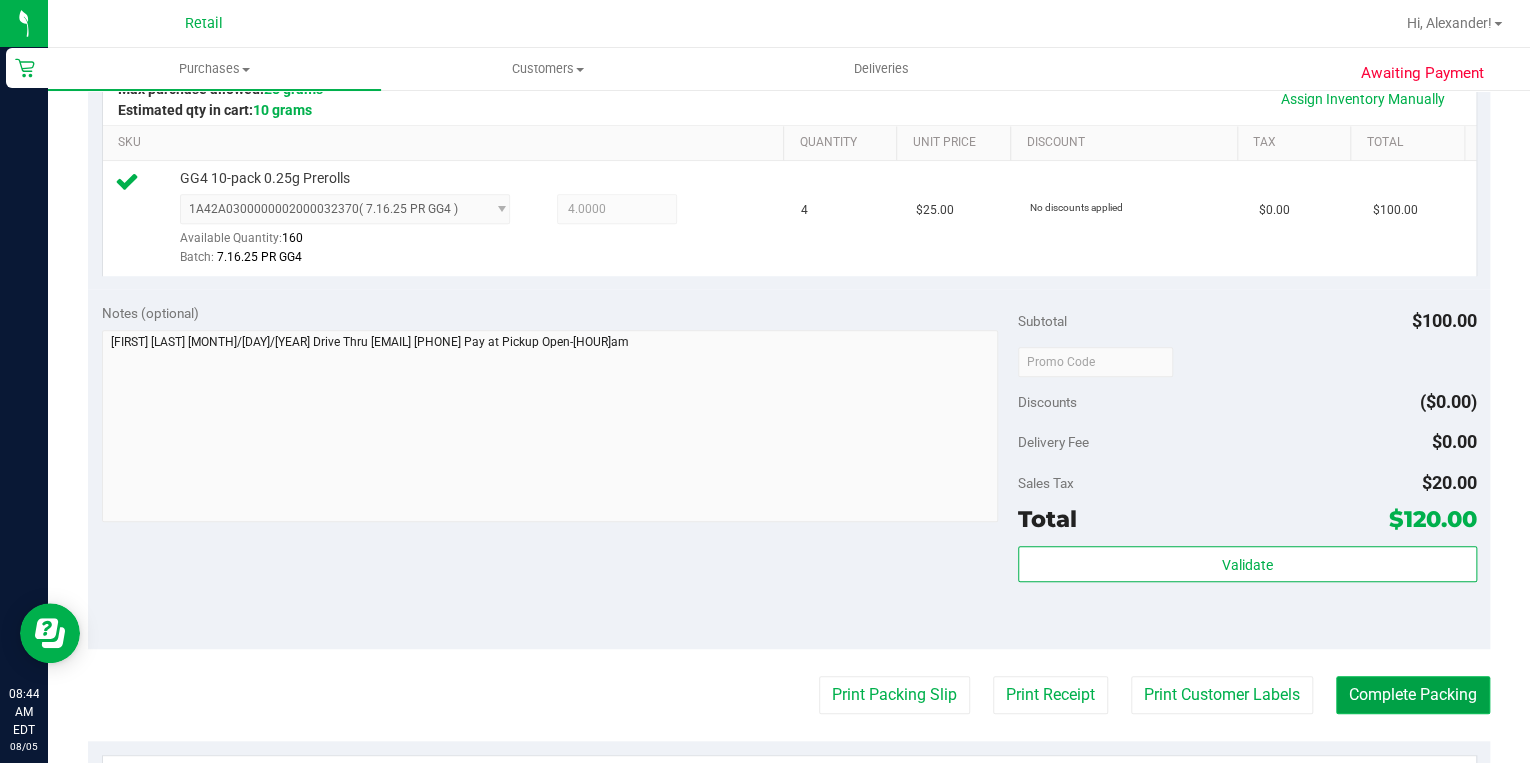 click on "Complete Packing" at bounding box center (1413, 695) 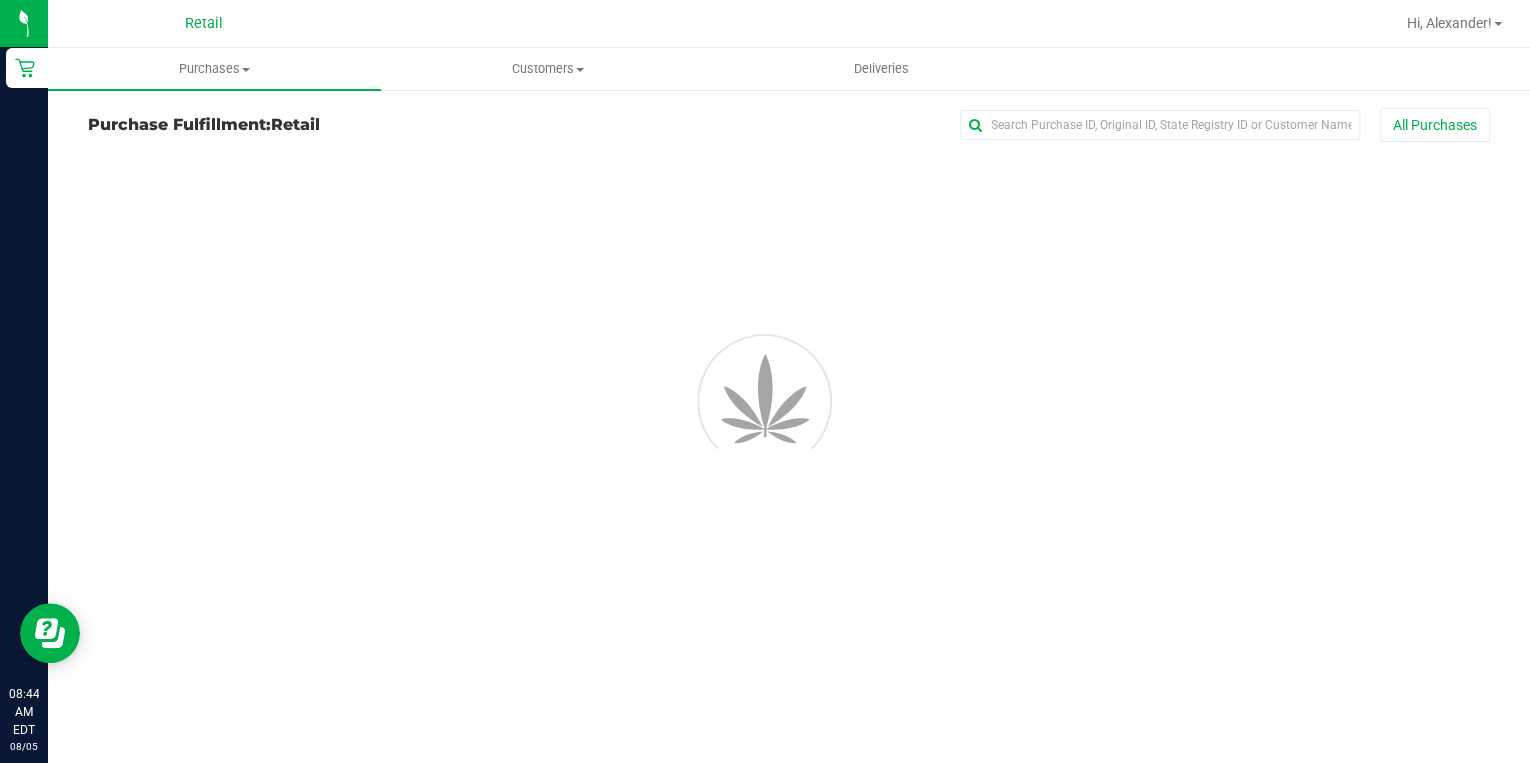 scroll, scrollTop: 0, scrollLeft: 0, axis: both 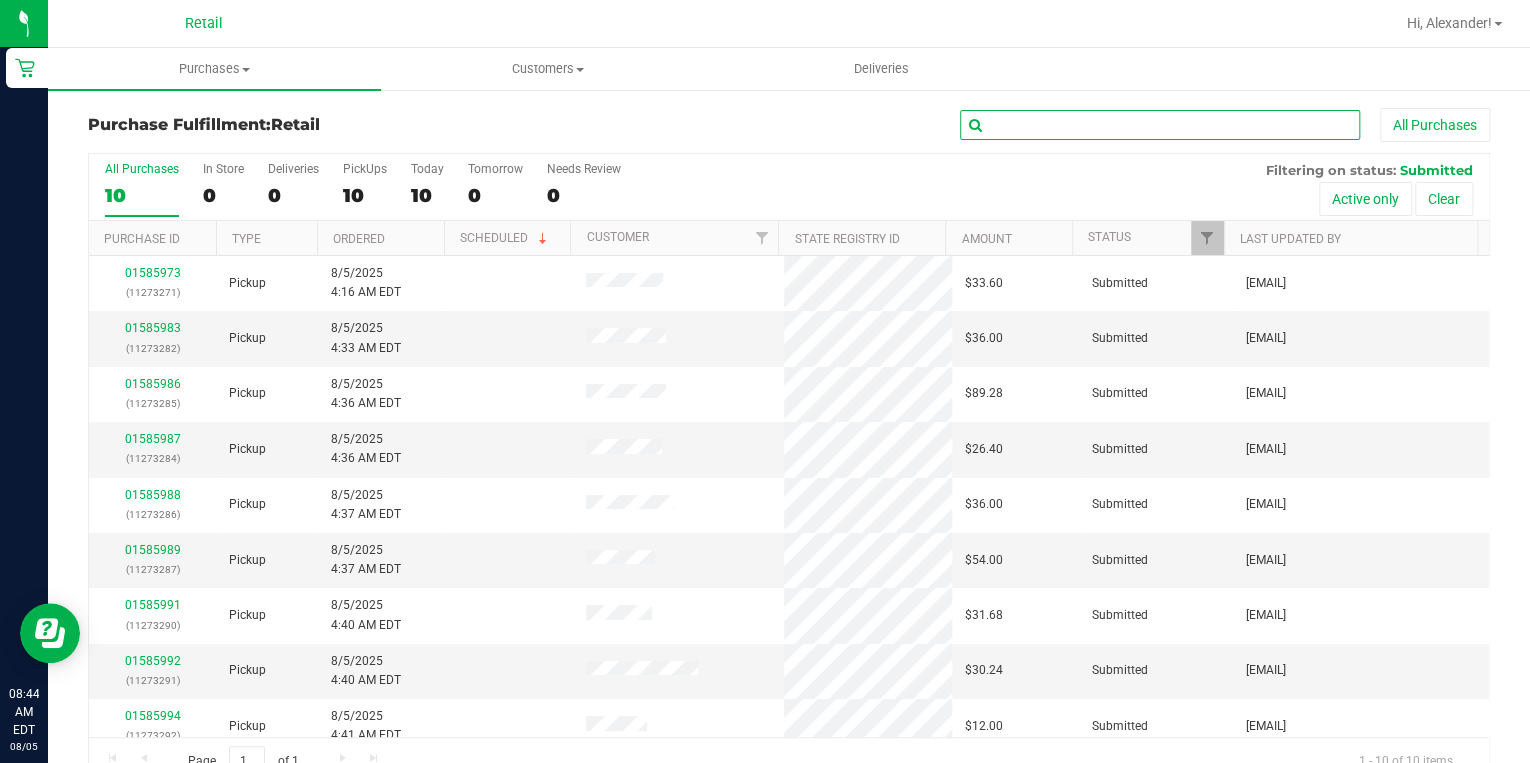 click at bounding box center [1160, 125] 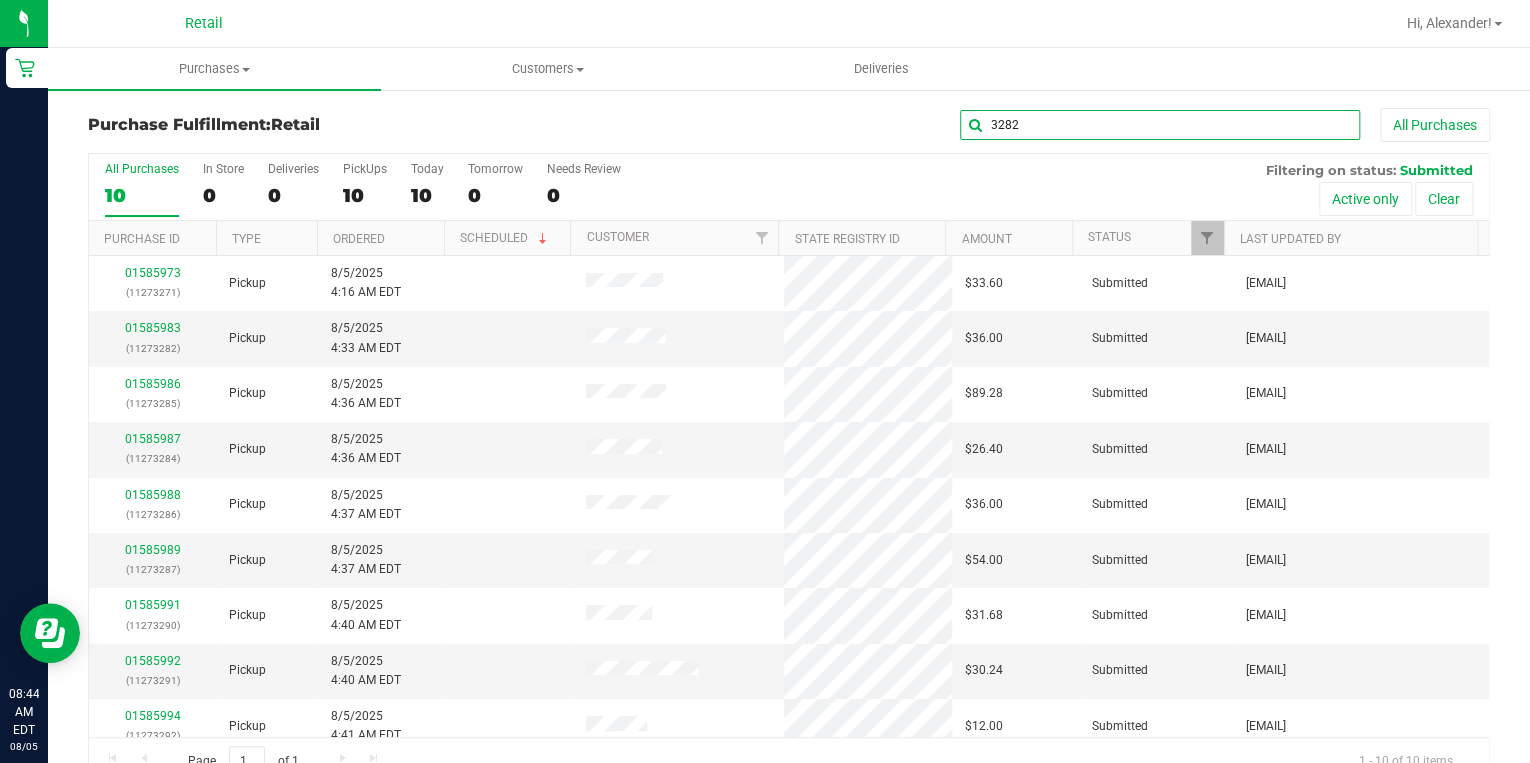 type on "3282" 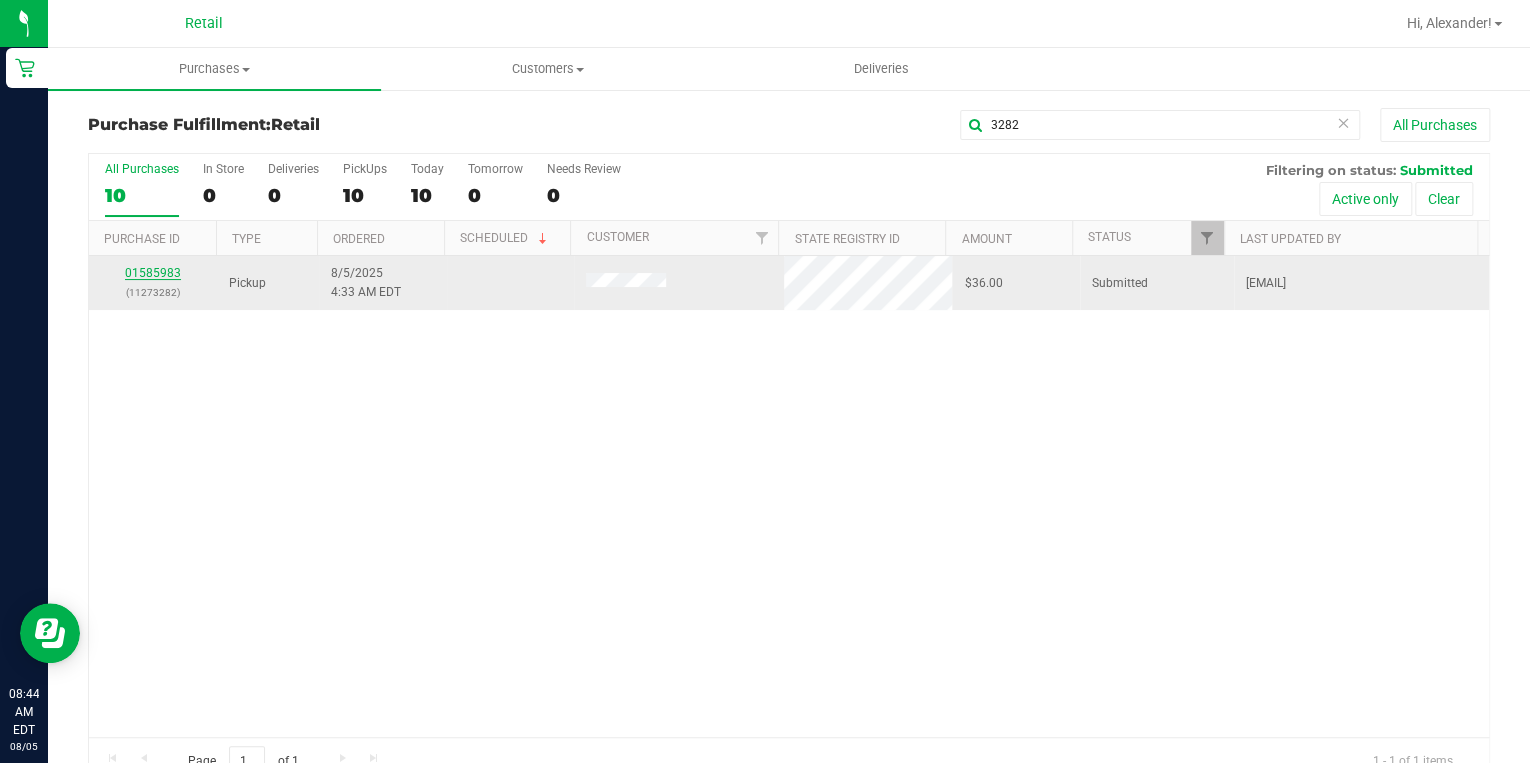 click on "01585983" at bounding box center (153, 273) 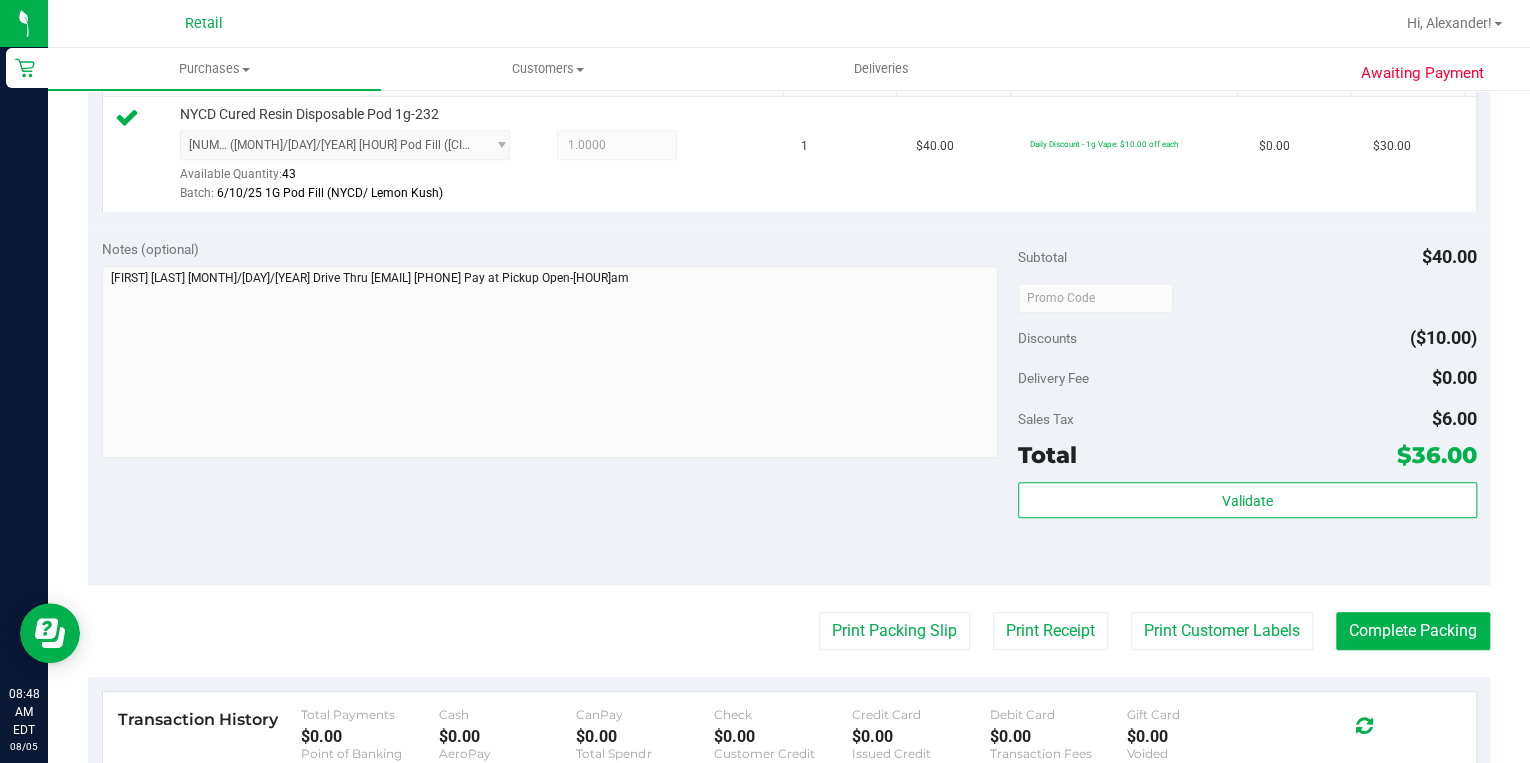 scroll, scrollTop: 560, scrollLeft: 0, axis: vertical 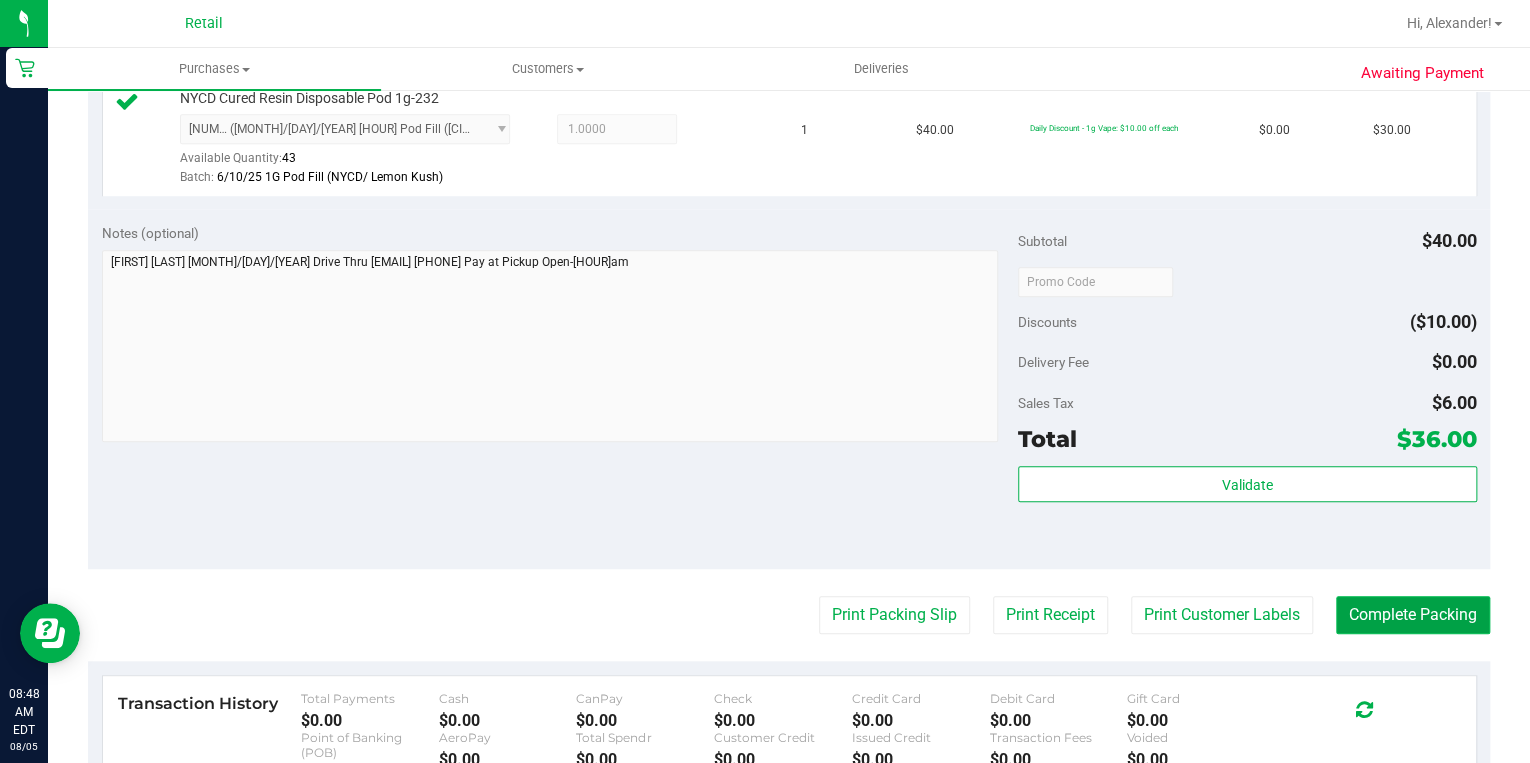 click on "Complete Packing" at bounding box center [1413, 615] 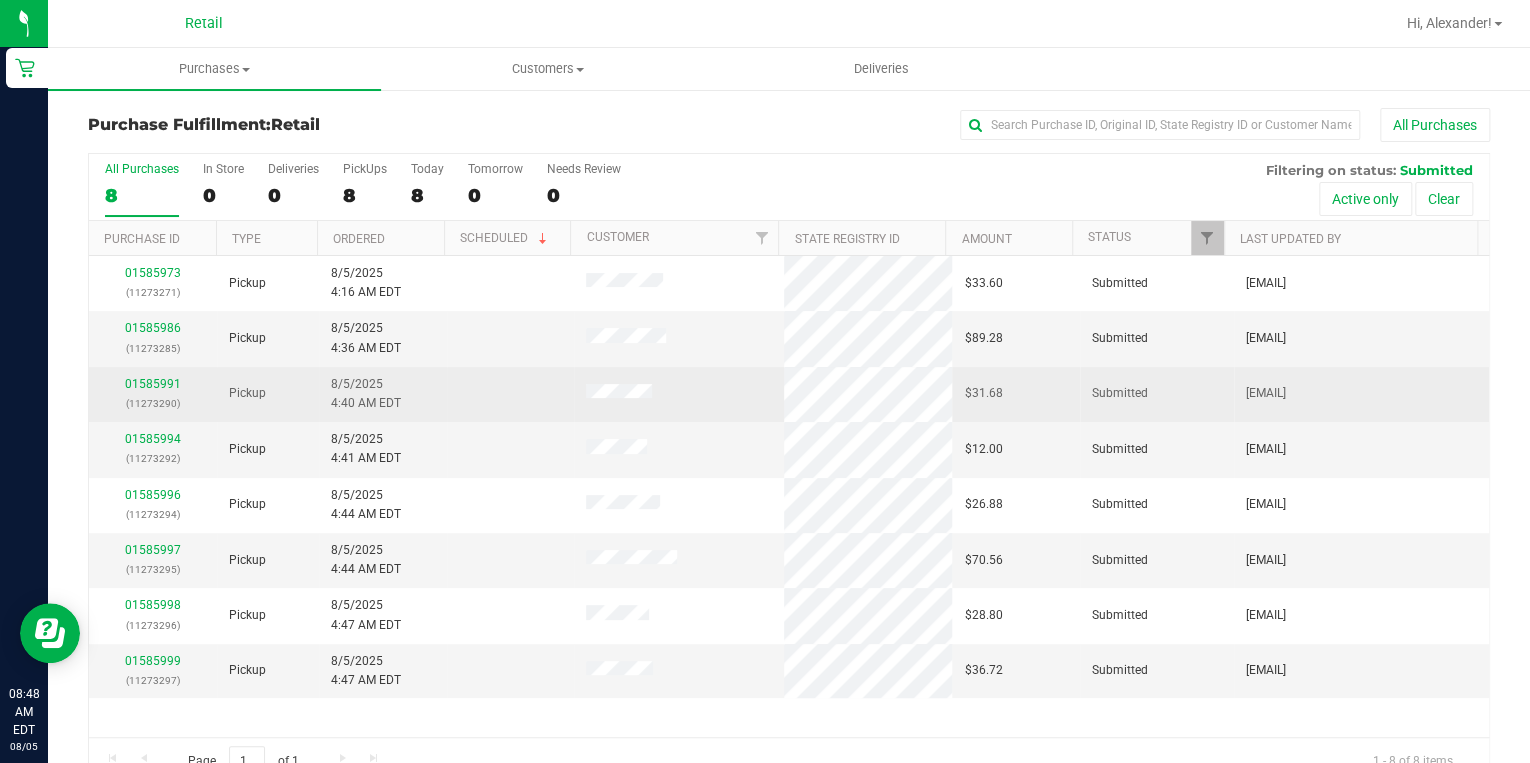 scroll, scrollTop: 0, scrollLeft: 0, axis: both 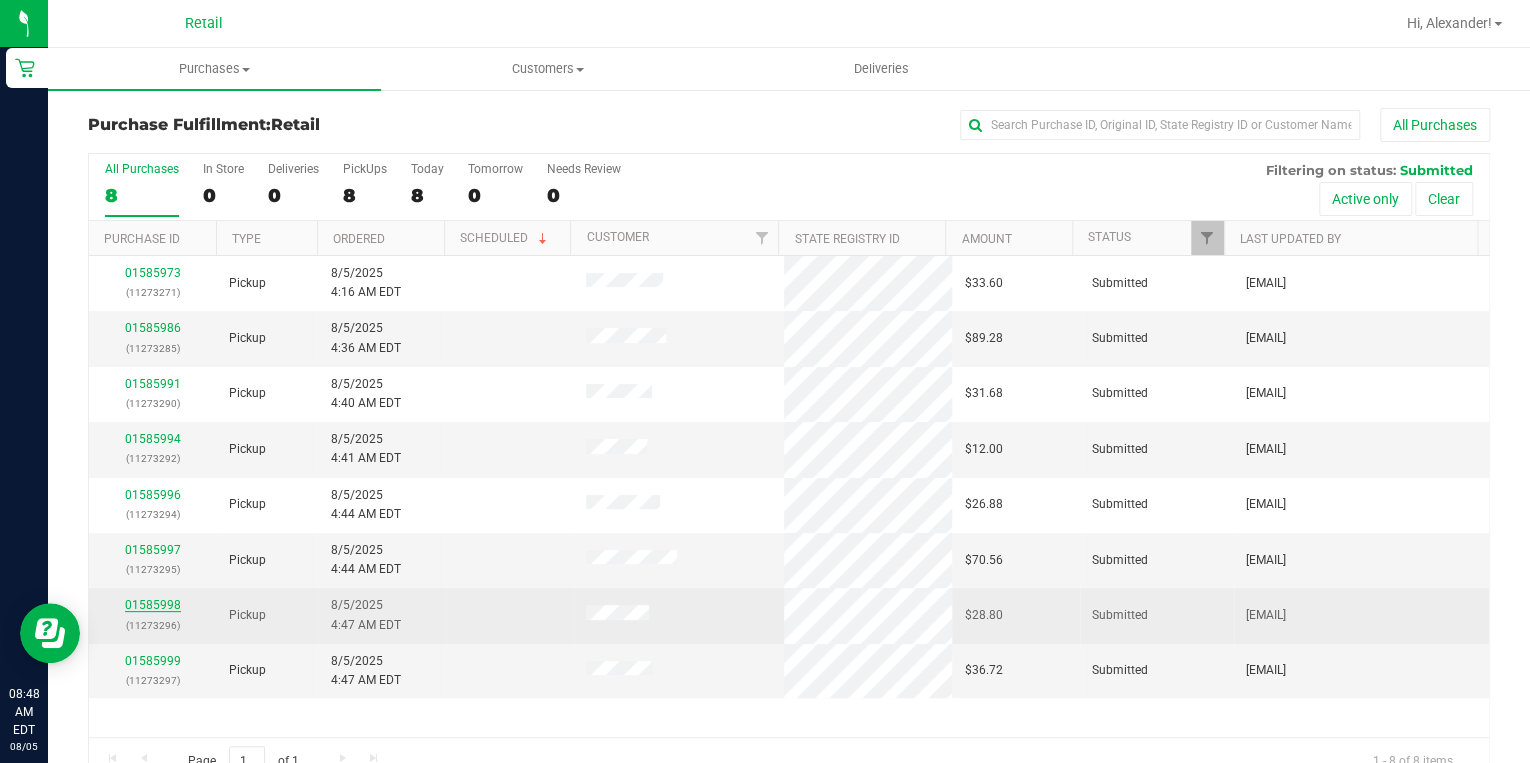 click on "01585998" at bounding box center (153, 605) 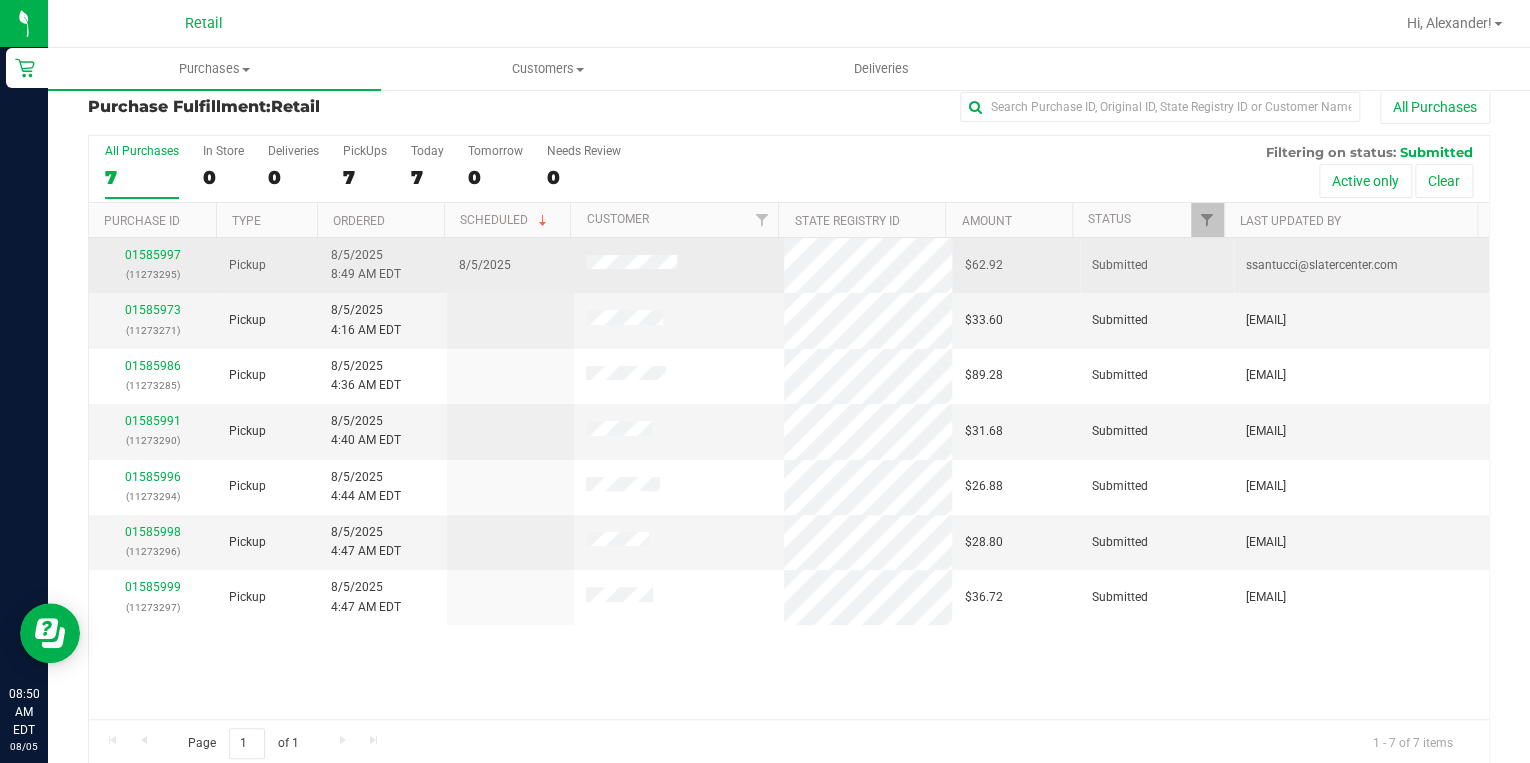 scroll, scrollTop: 0, scrollLeft: 0, axis: both 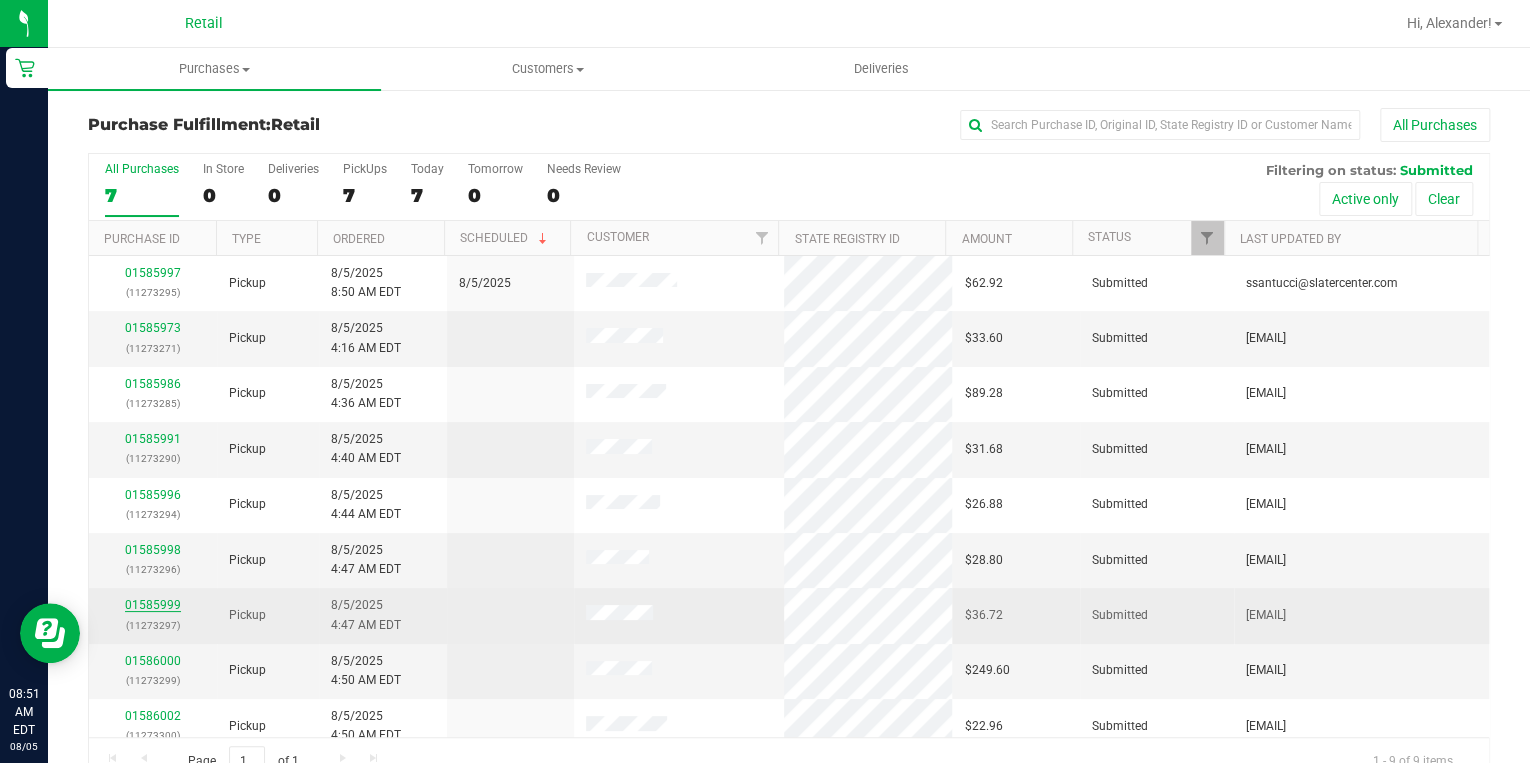 click on "01585999" at bounding box center (153, 605) 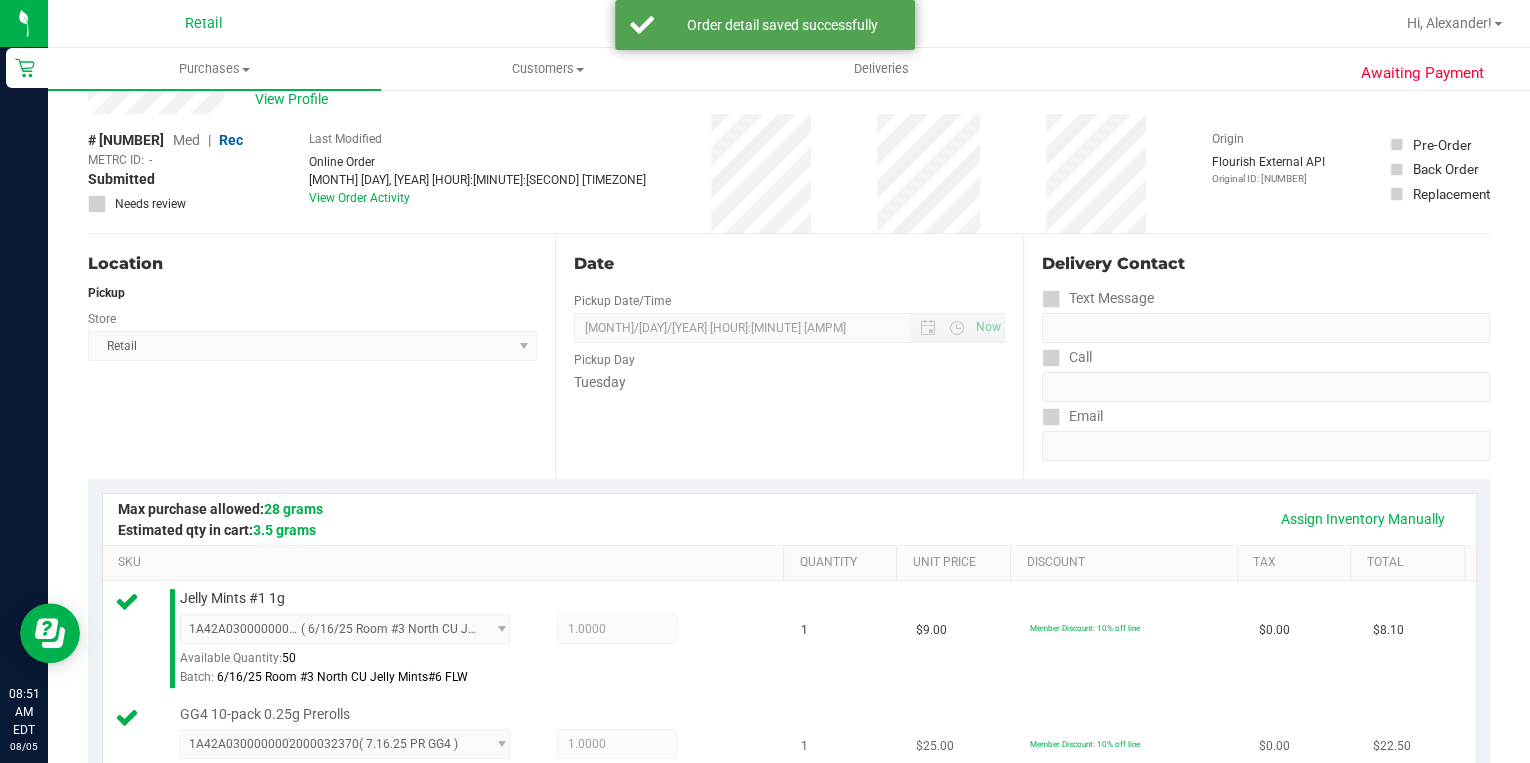 scroll, scrollTop: 0, scrollLeft: 0, axis: both 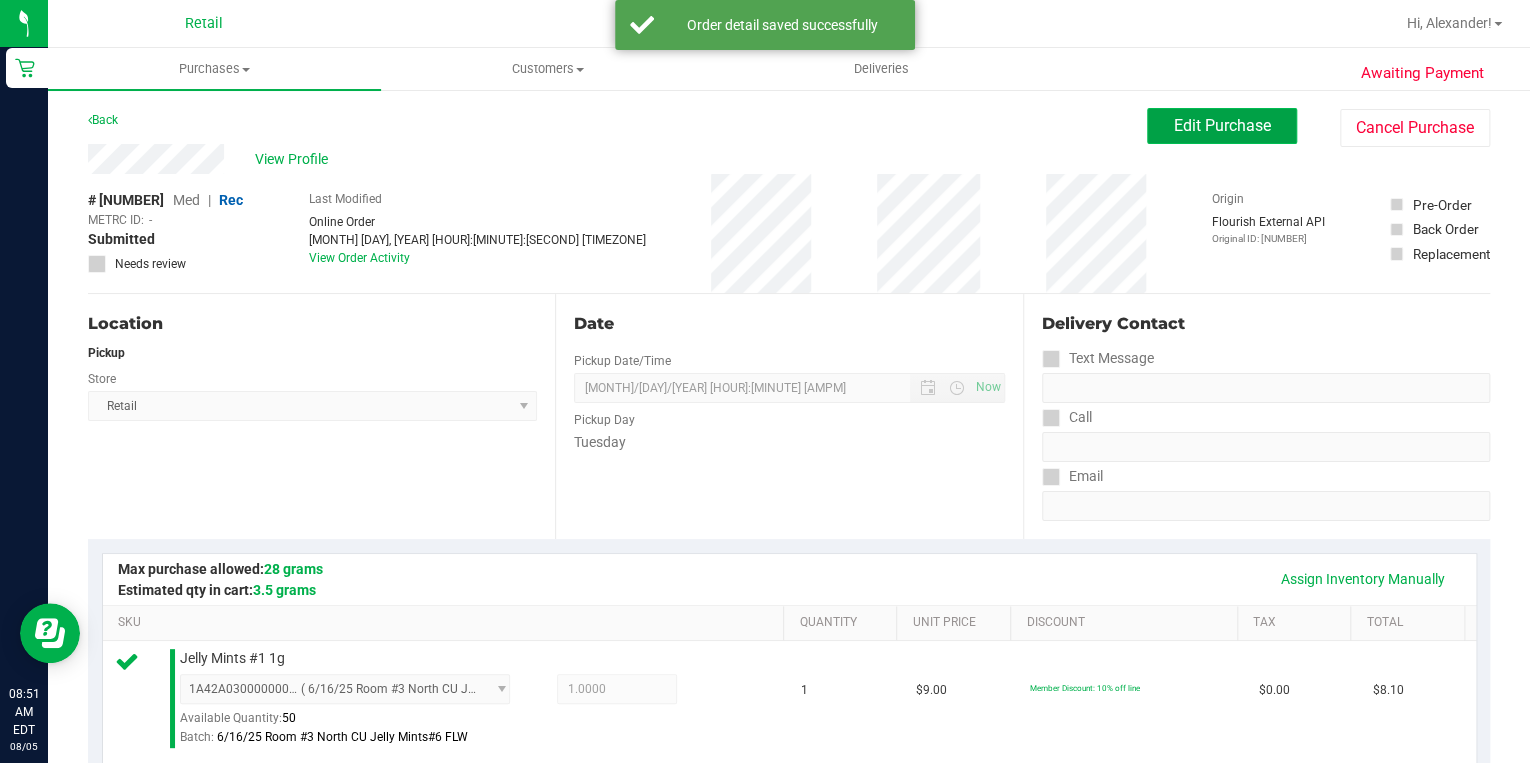 click on "Edit Purchase" at bounding box center [1222, 125] 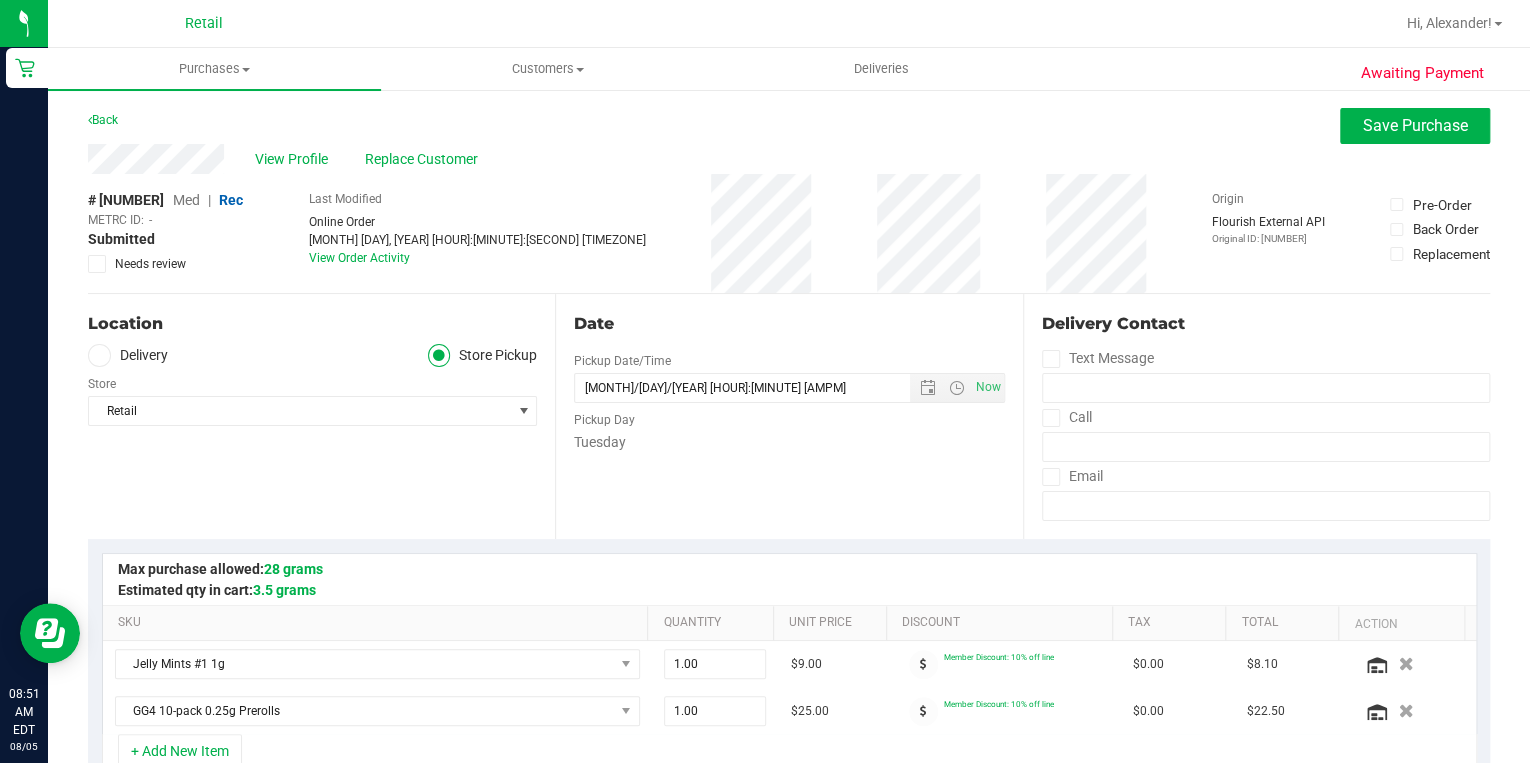 click on "Med" at bounding box center (186, 200) 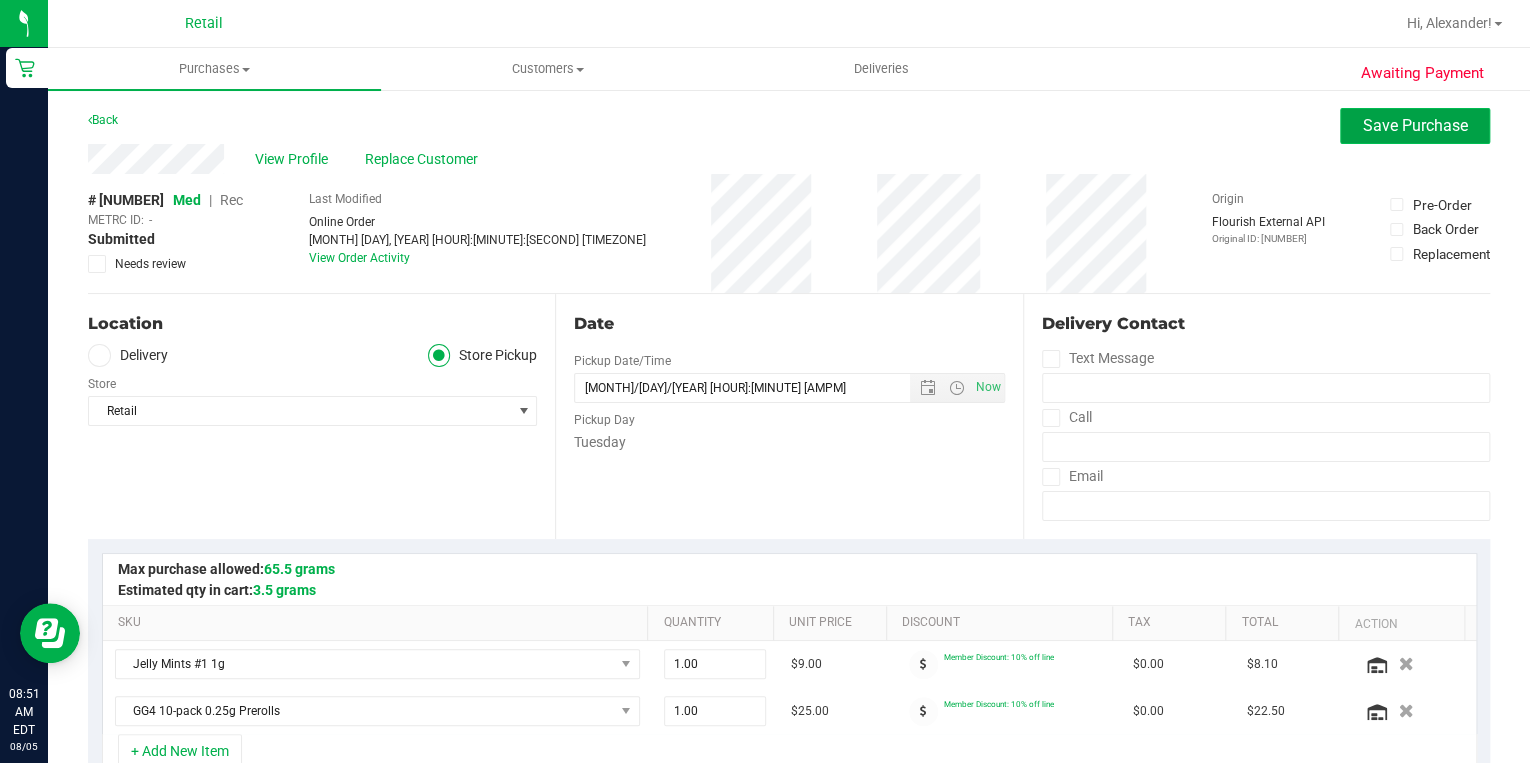 click on "Save Purchase" at bounding box center (1415, 125) 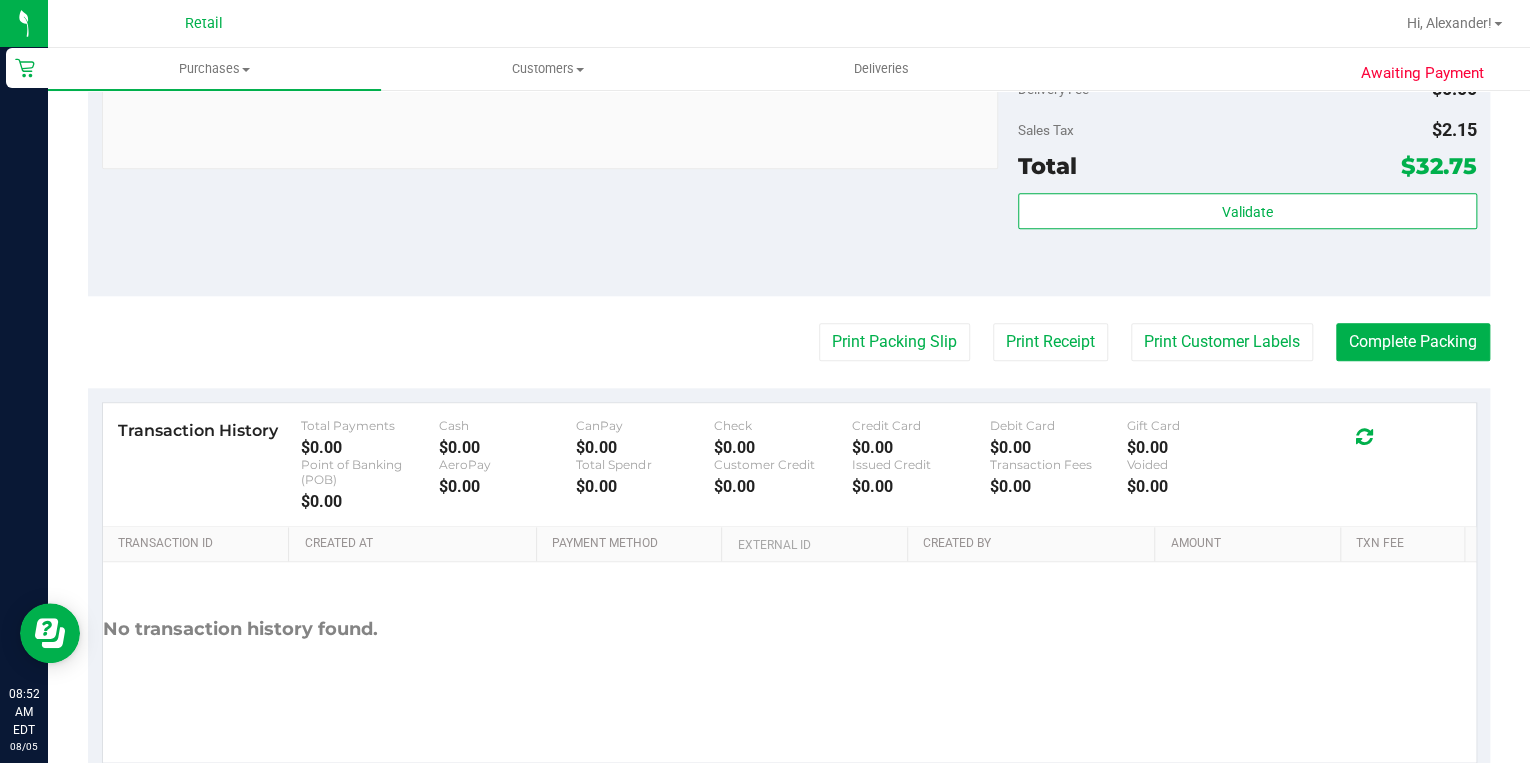 scroll, scrollTop: 960, scrollLeft: 0, axis: vertical 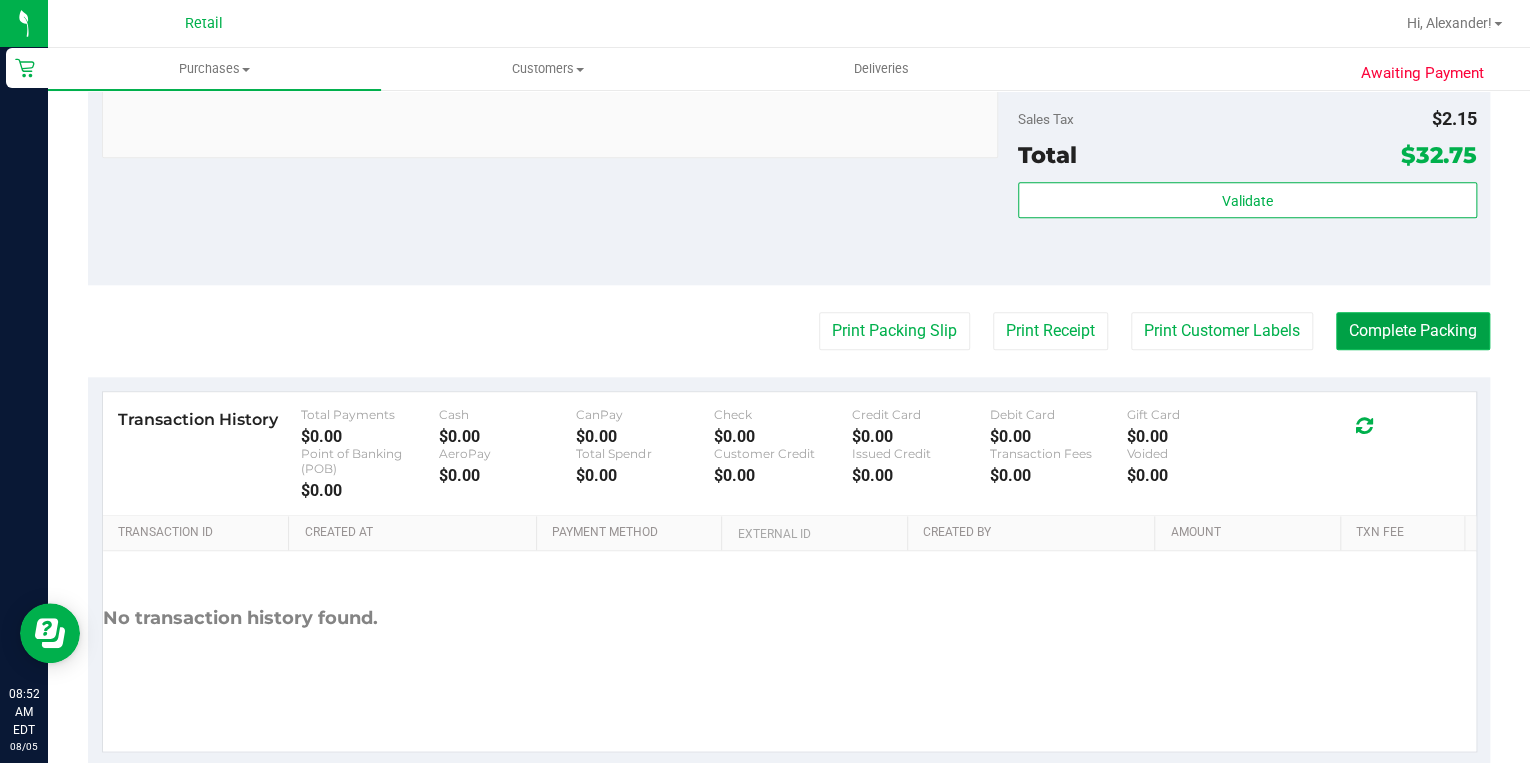 click on "Complete Packing" at bounding box center (1413, 331) 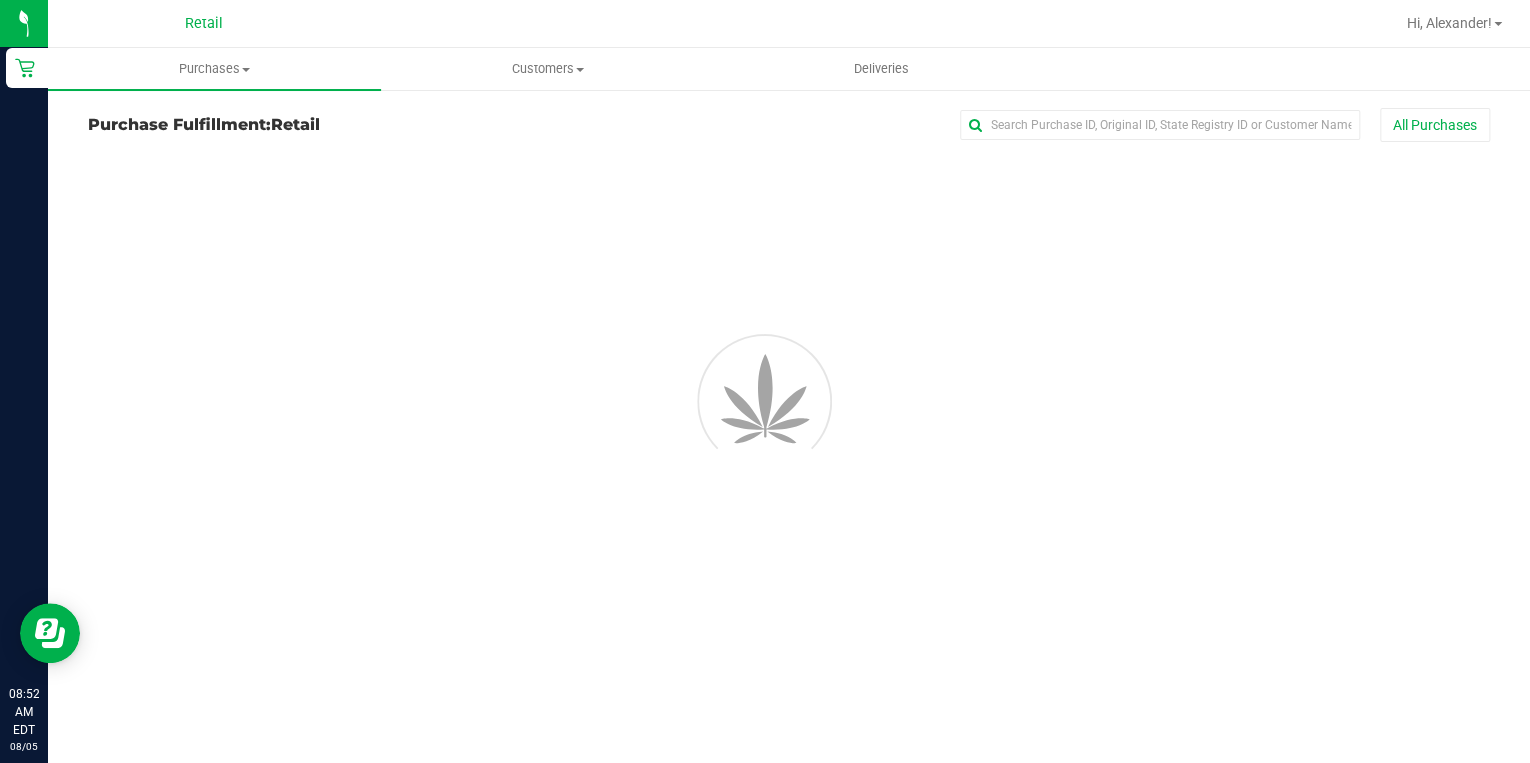scroll, scrollTop: 0, scrollLeft: 0, axis: both 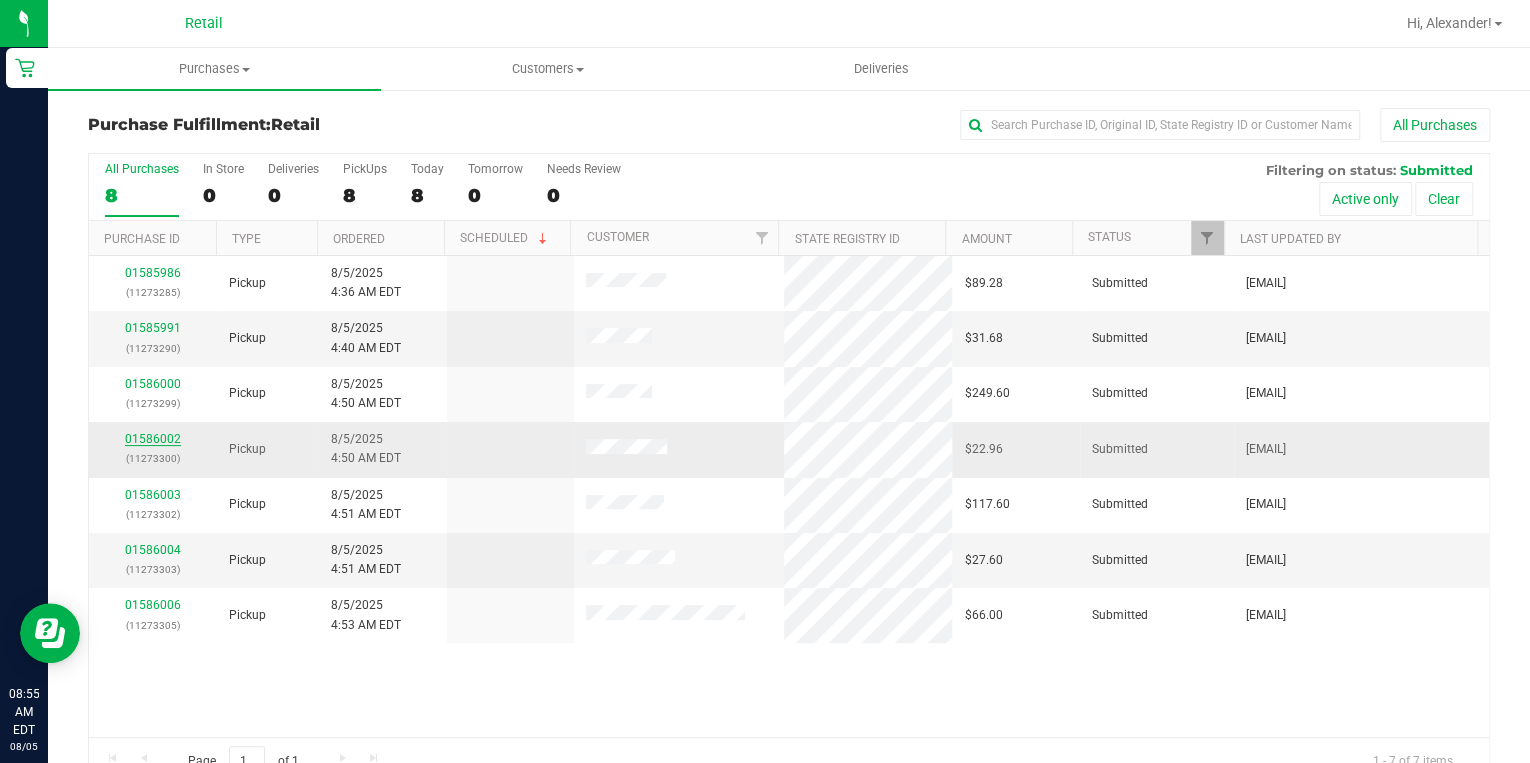 click on "01586002" at bounding box center (153, 439) 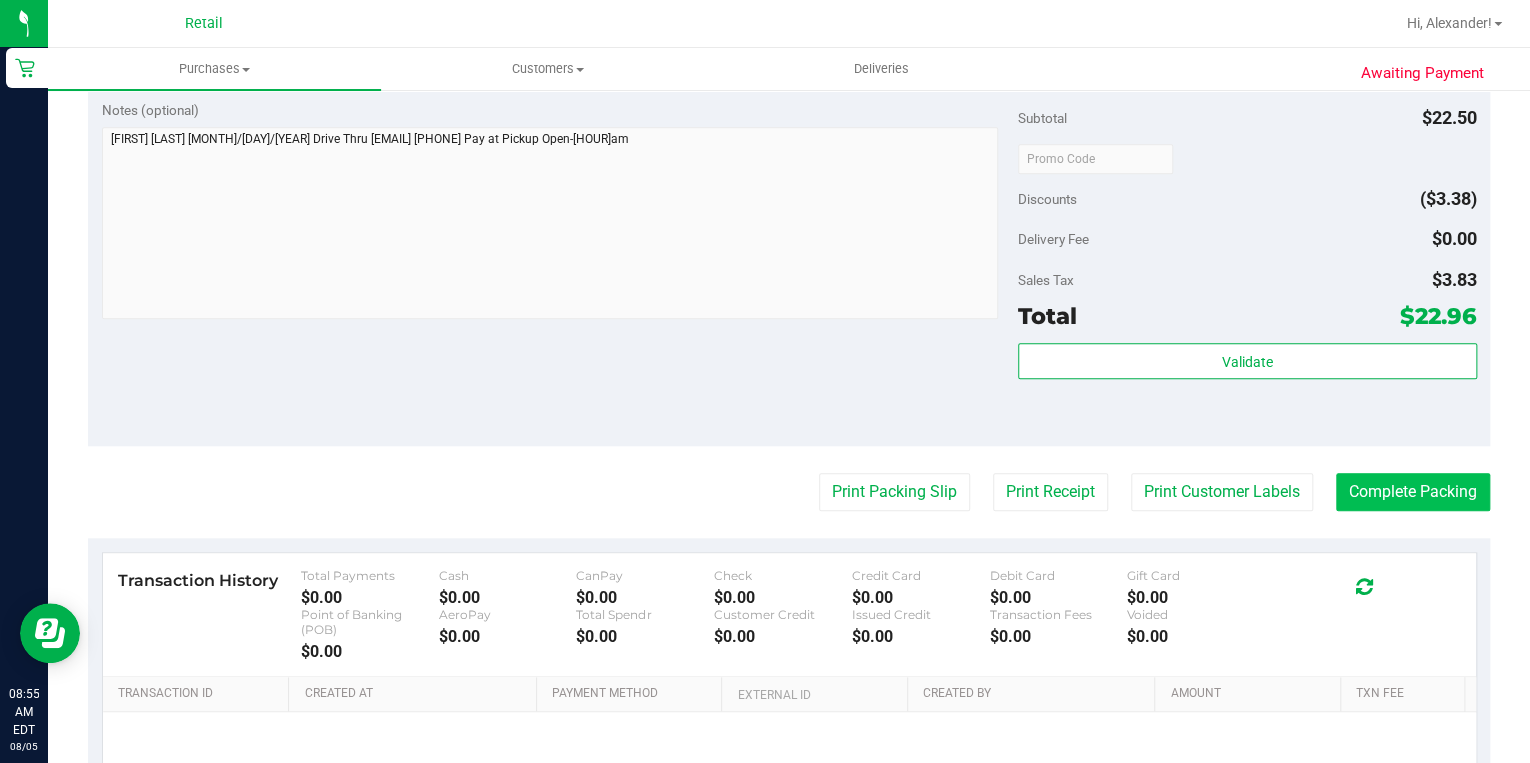 scroll, scrollTop: 800, scrollLeft: 0, axis: vertical 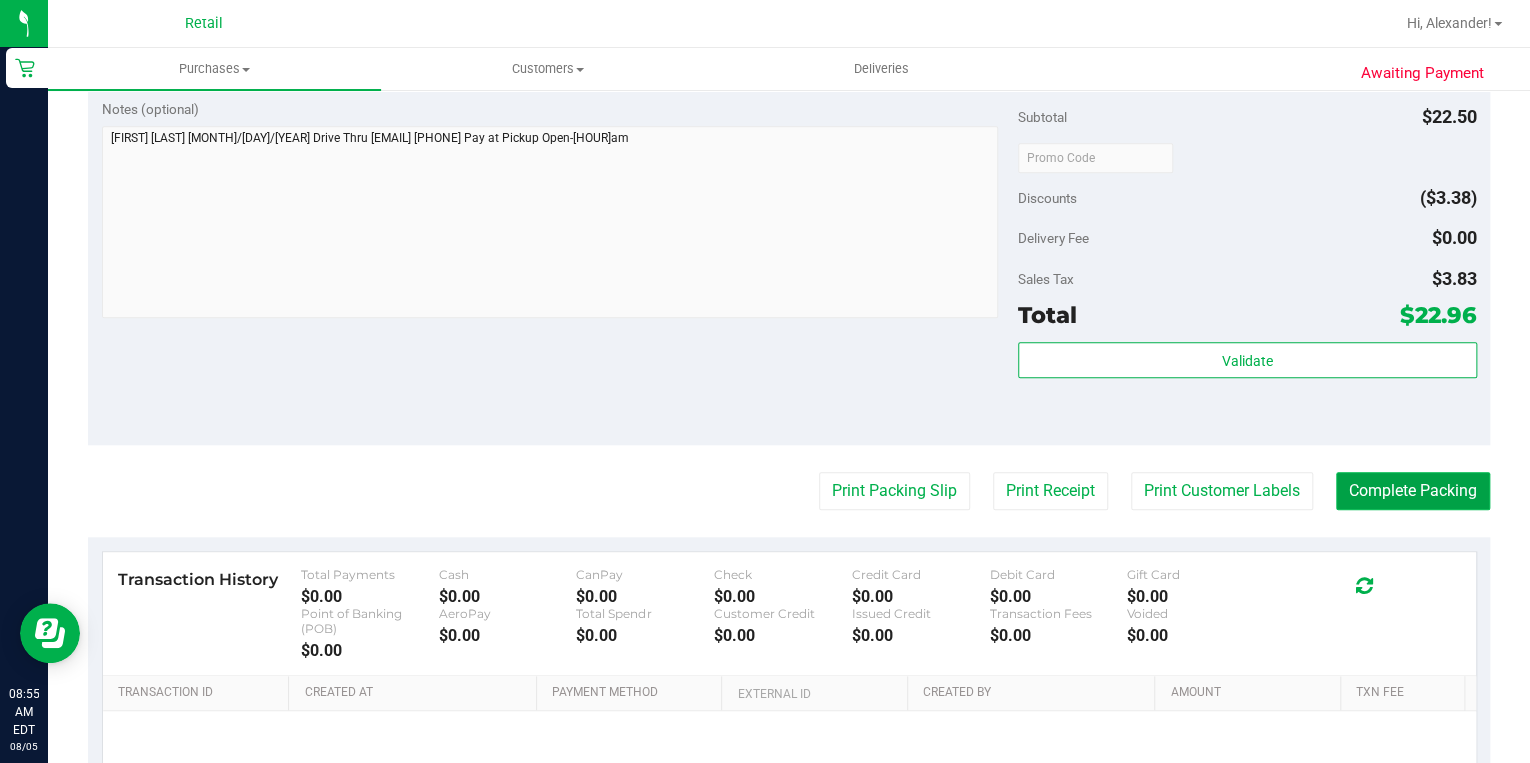 click on "Complete Packing" at bounding box center (1413, 491) 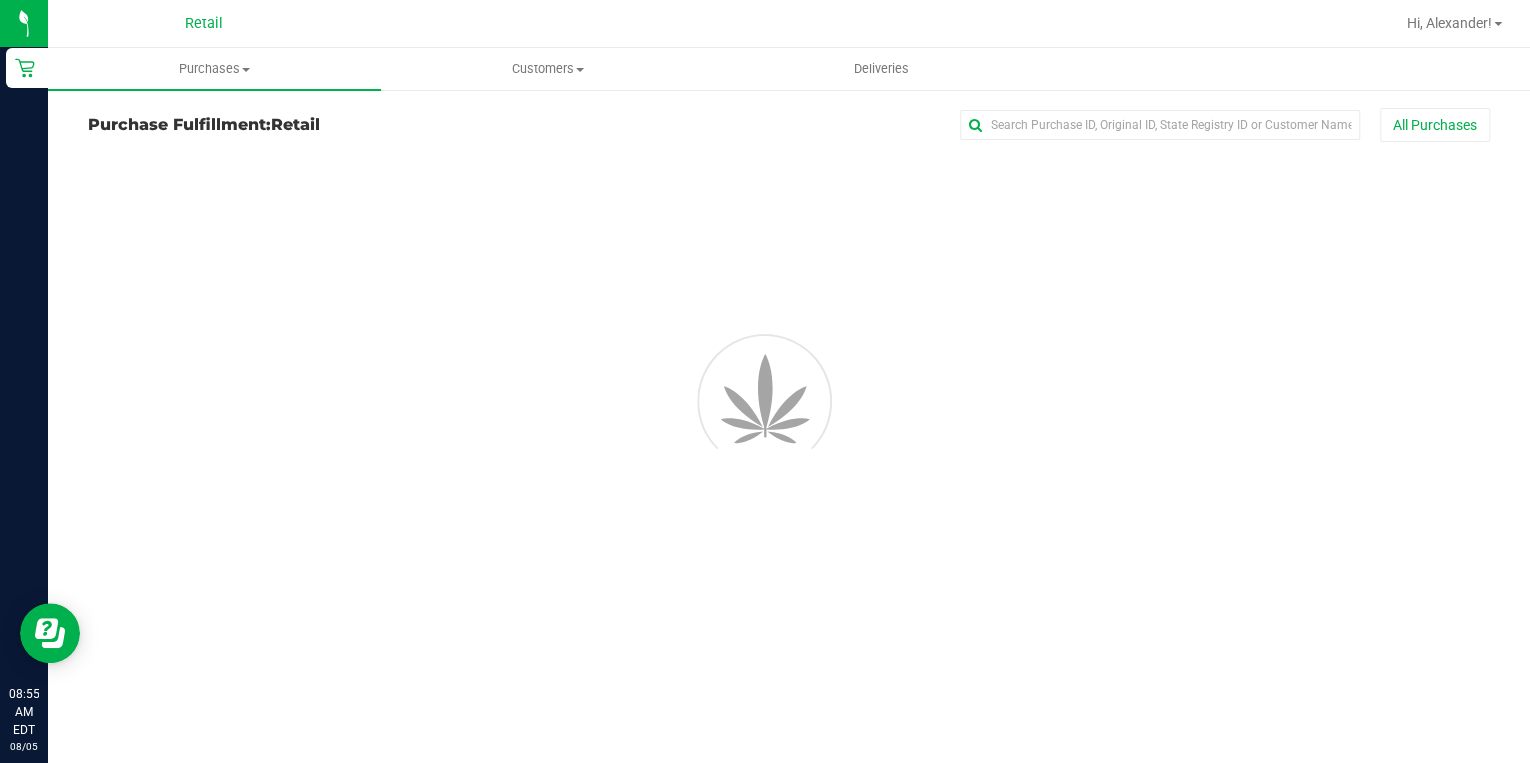 scroll, scrollTop: 0, scrollLeft: 0, axis: both 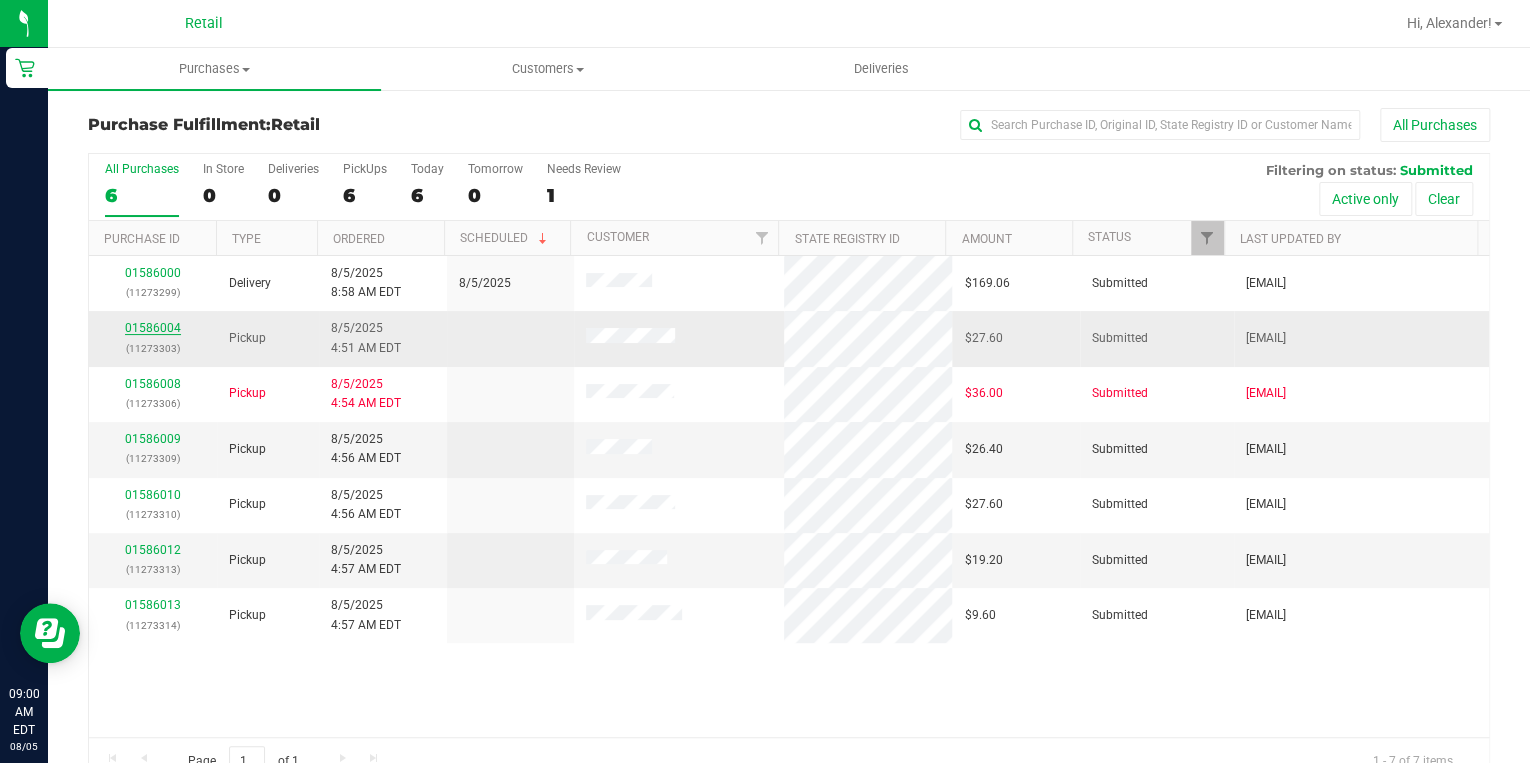 click on "01586004" at bounding box center (153, 328) 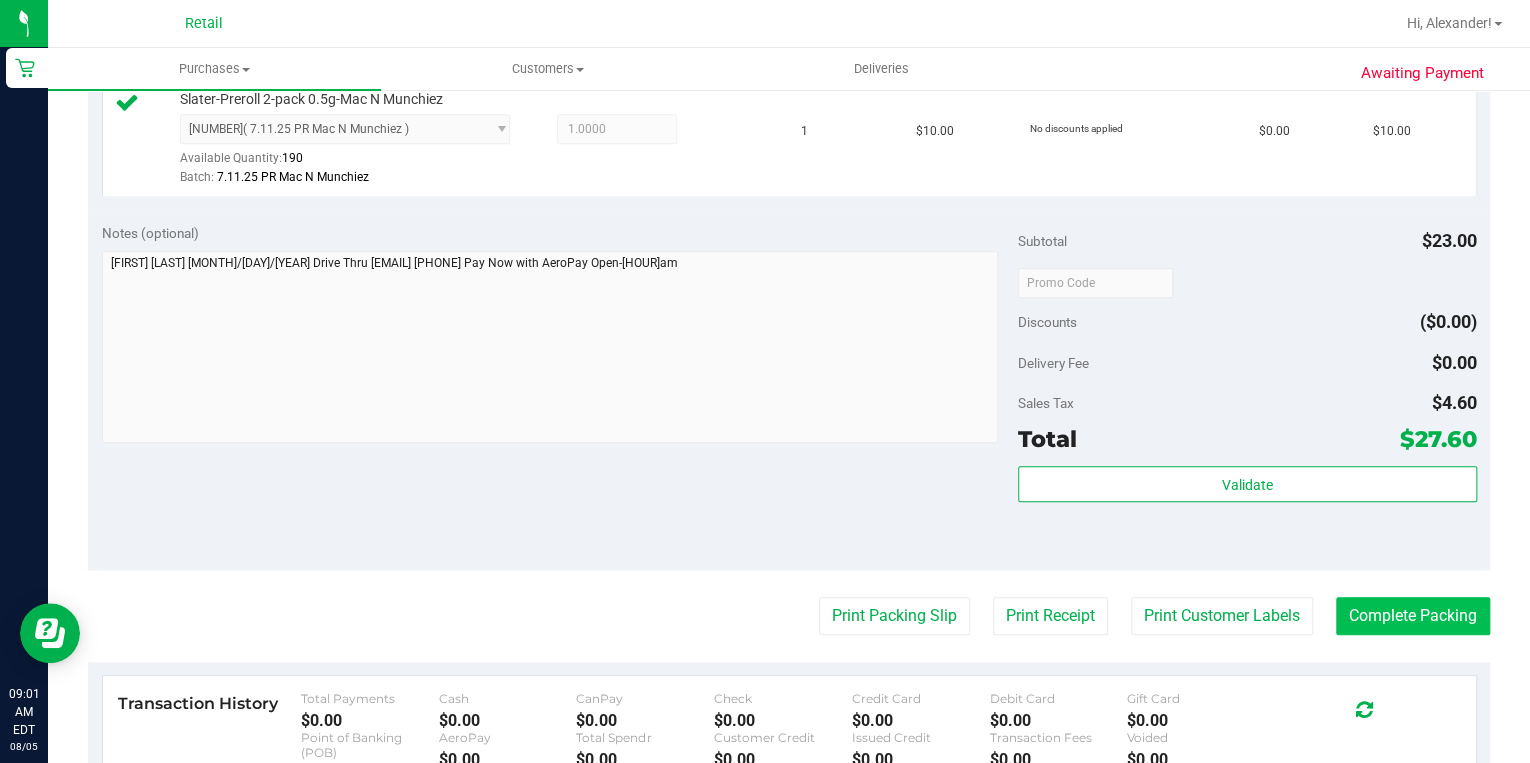 scroll, scrollTop: 720, scrollLeft: 0, axis: vertical 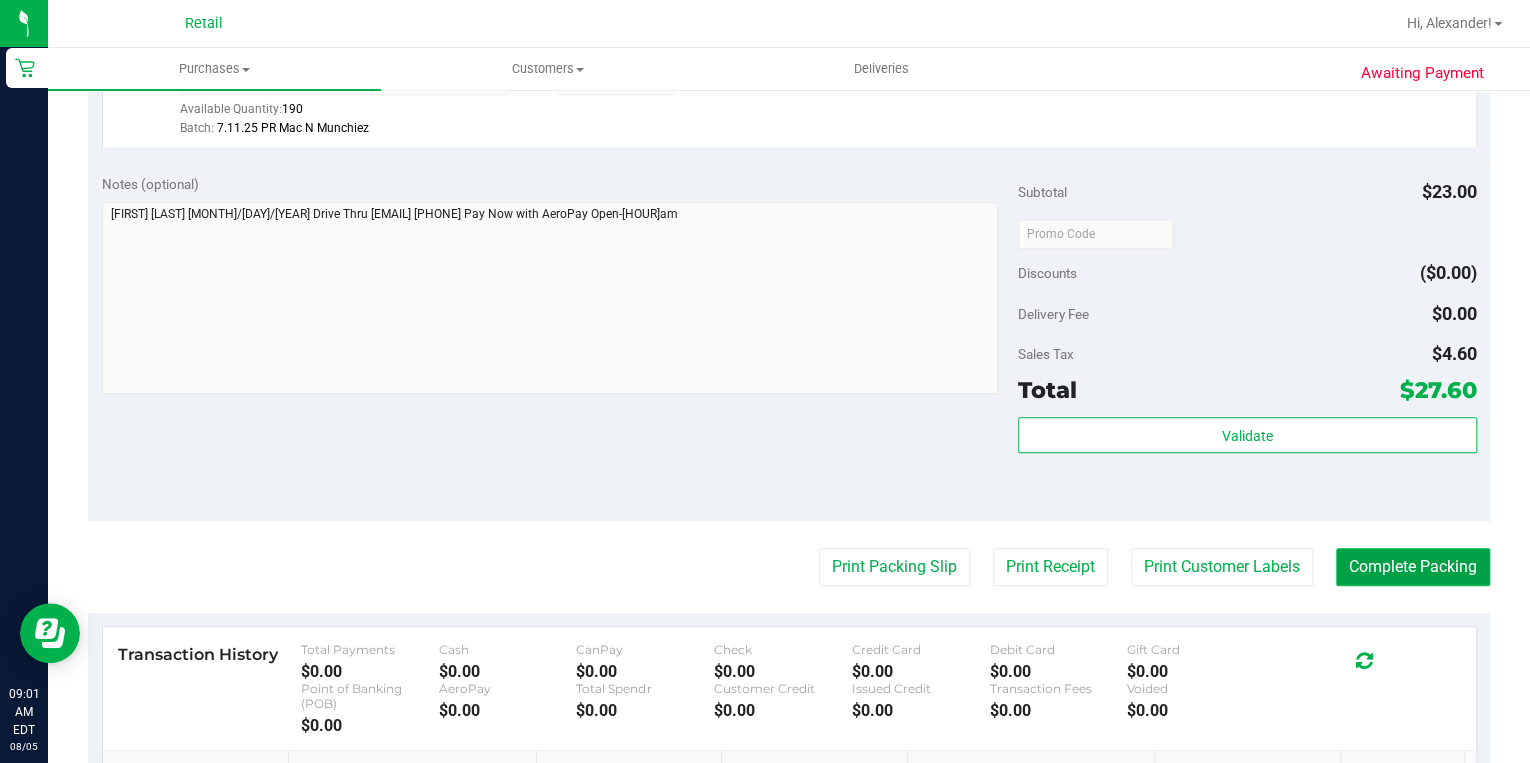 click on "Complete Packing" at bounding box center [1413, 567] 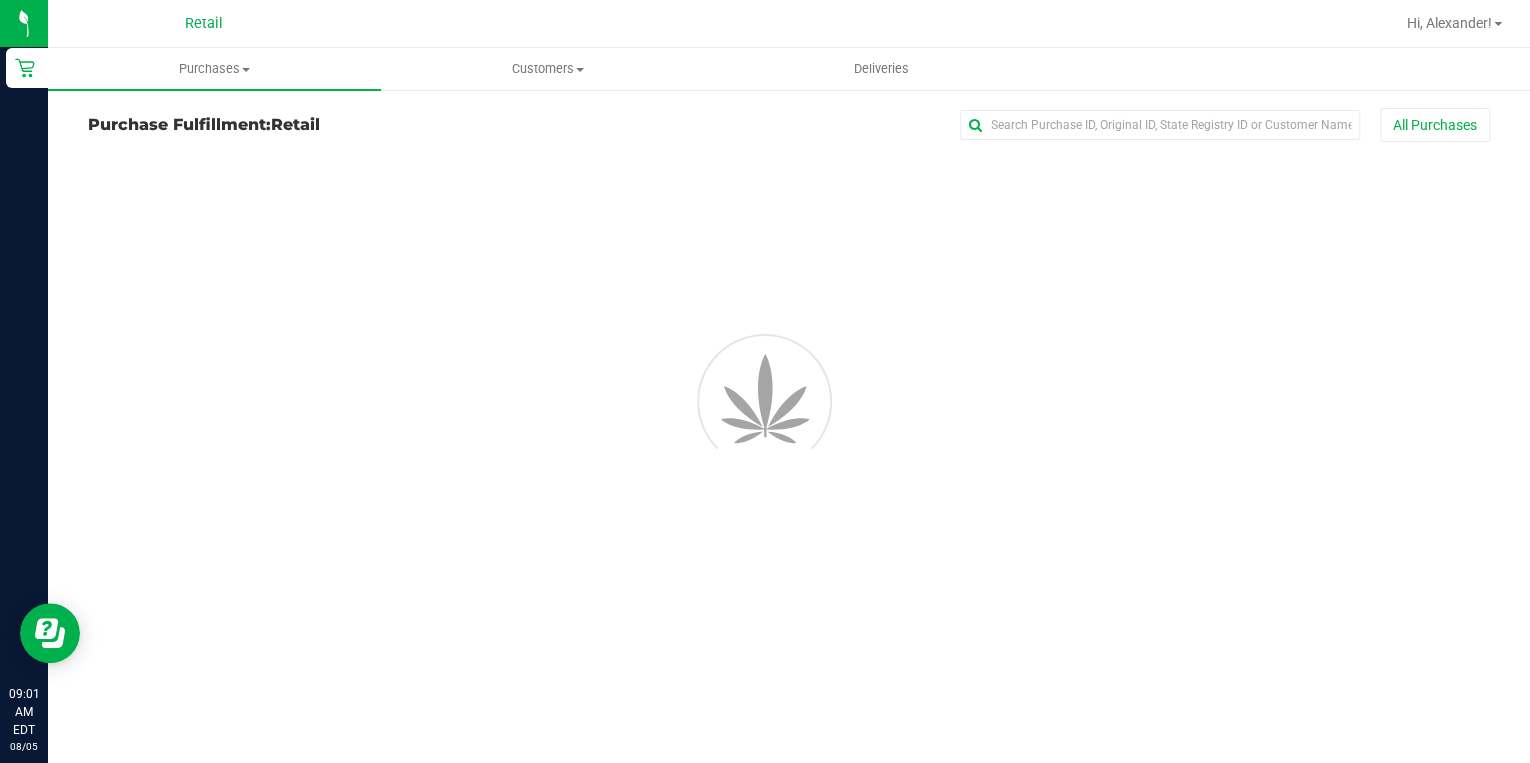 scroll, scrollTop: 0, scrollLeft: 0, axis: both 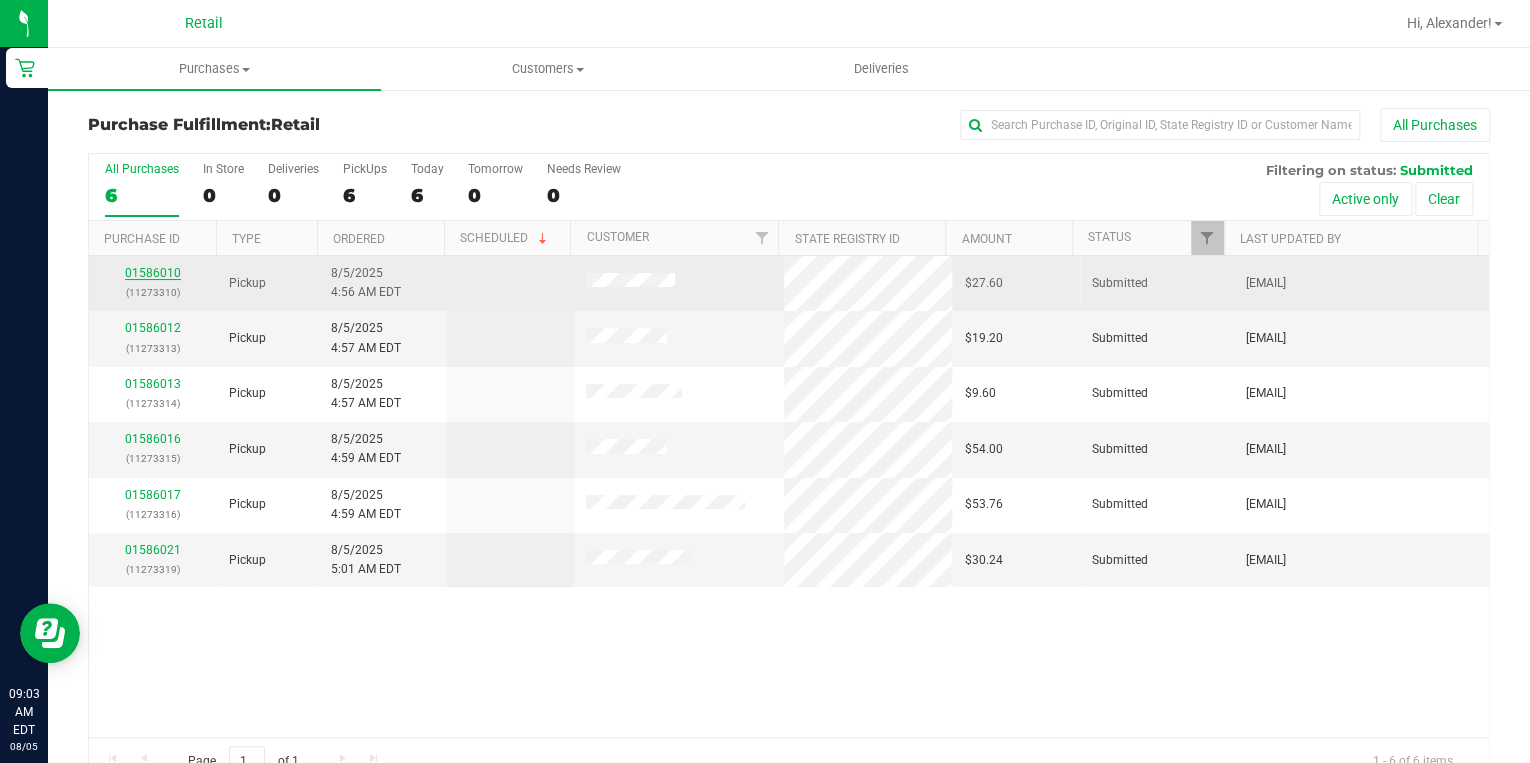 click on "01586010" at bounding box center [153, 273] 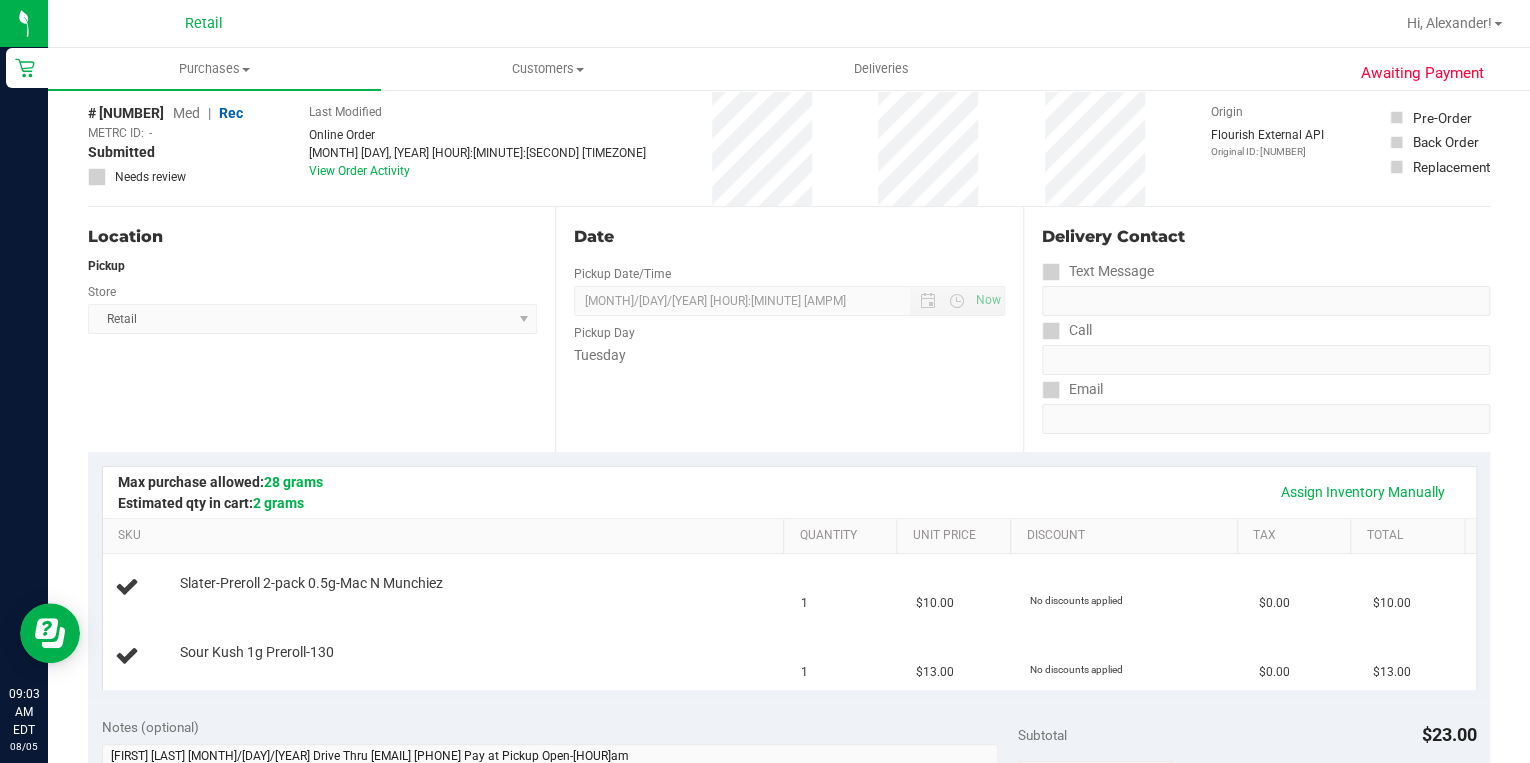 scroll, scrollTop: 0, scrollLeft: 0, axis: both 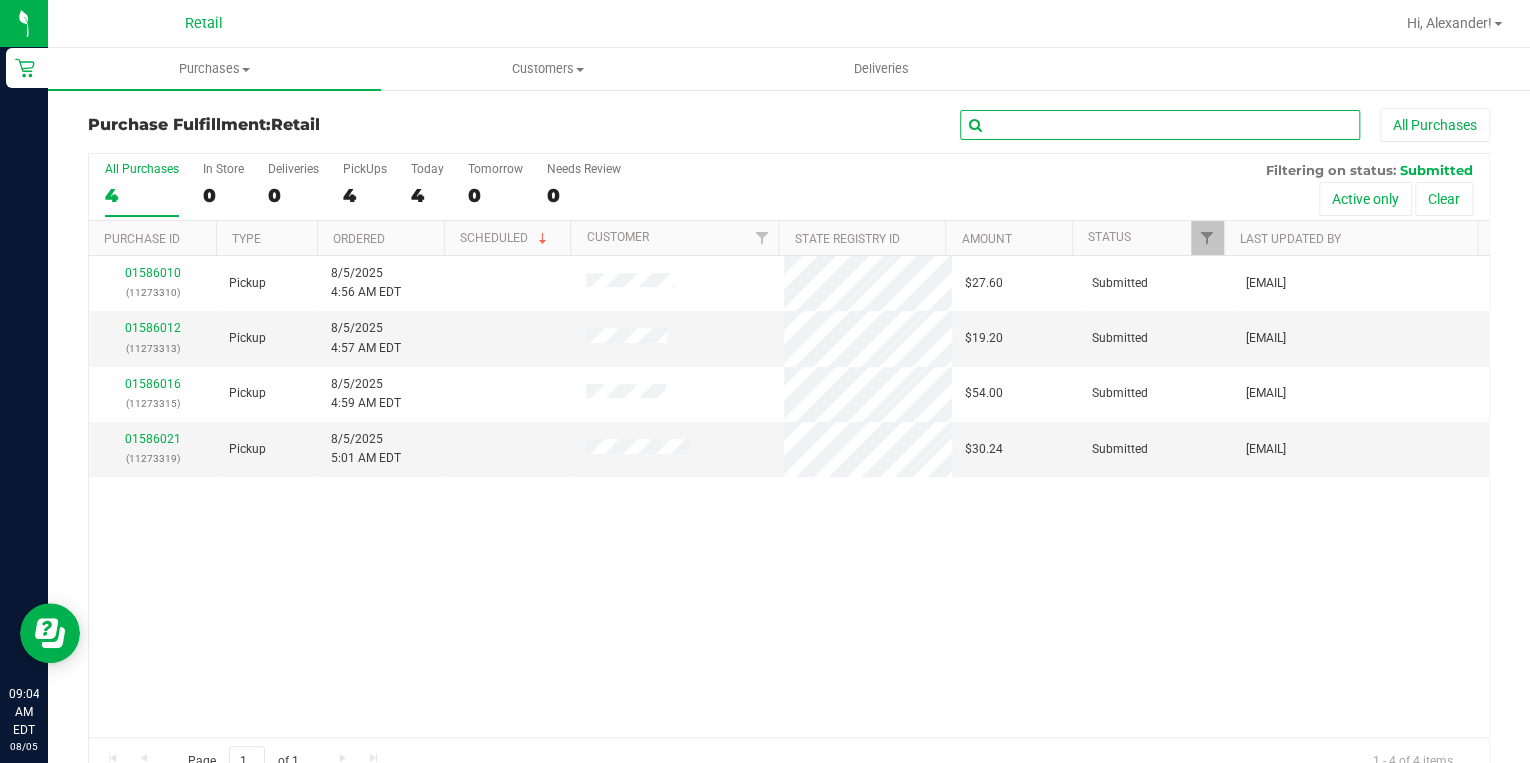 click at bounding box center (1160, 125) 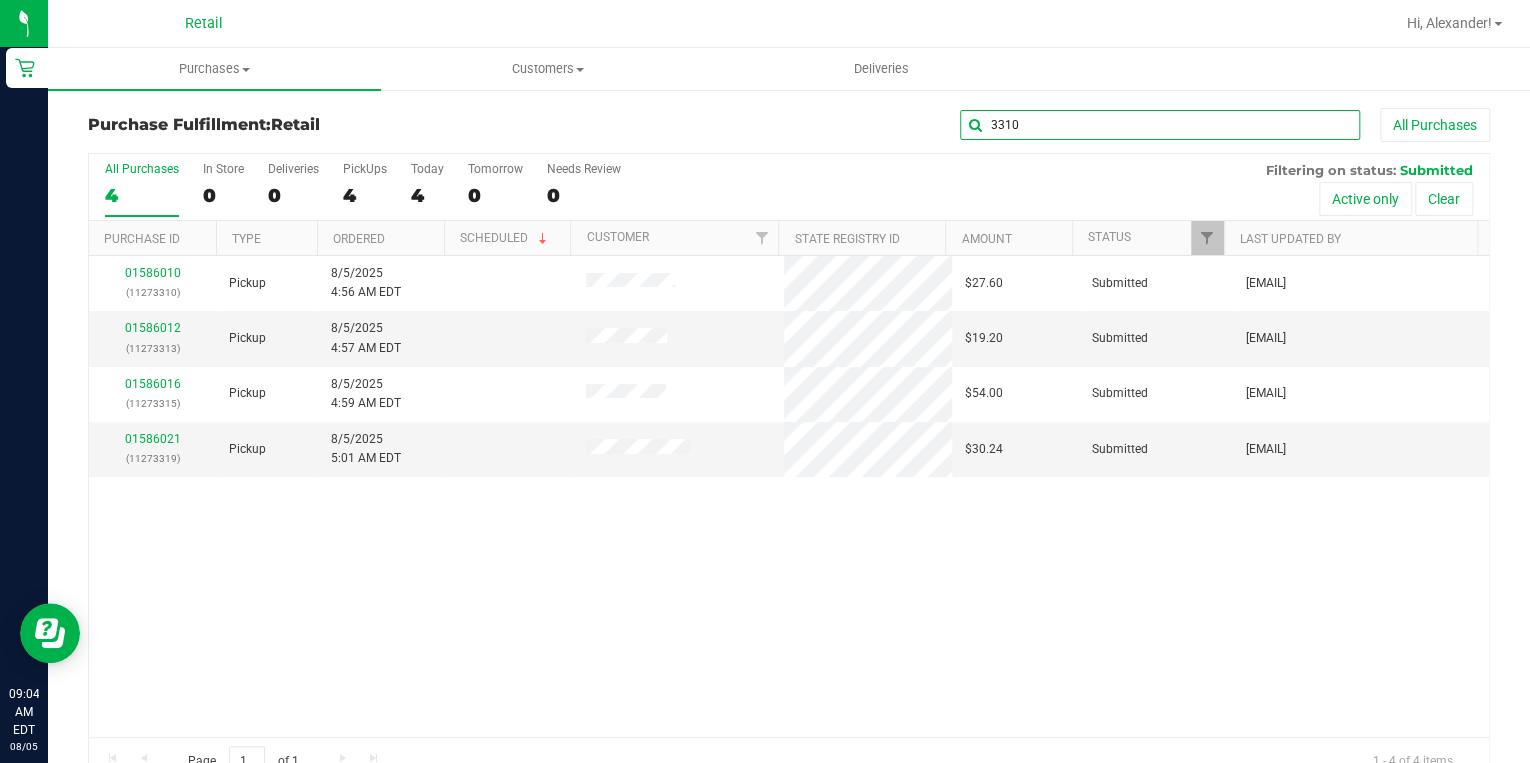 type on "3310" 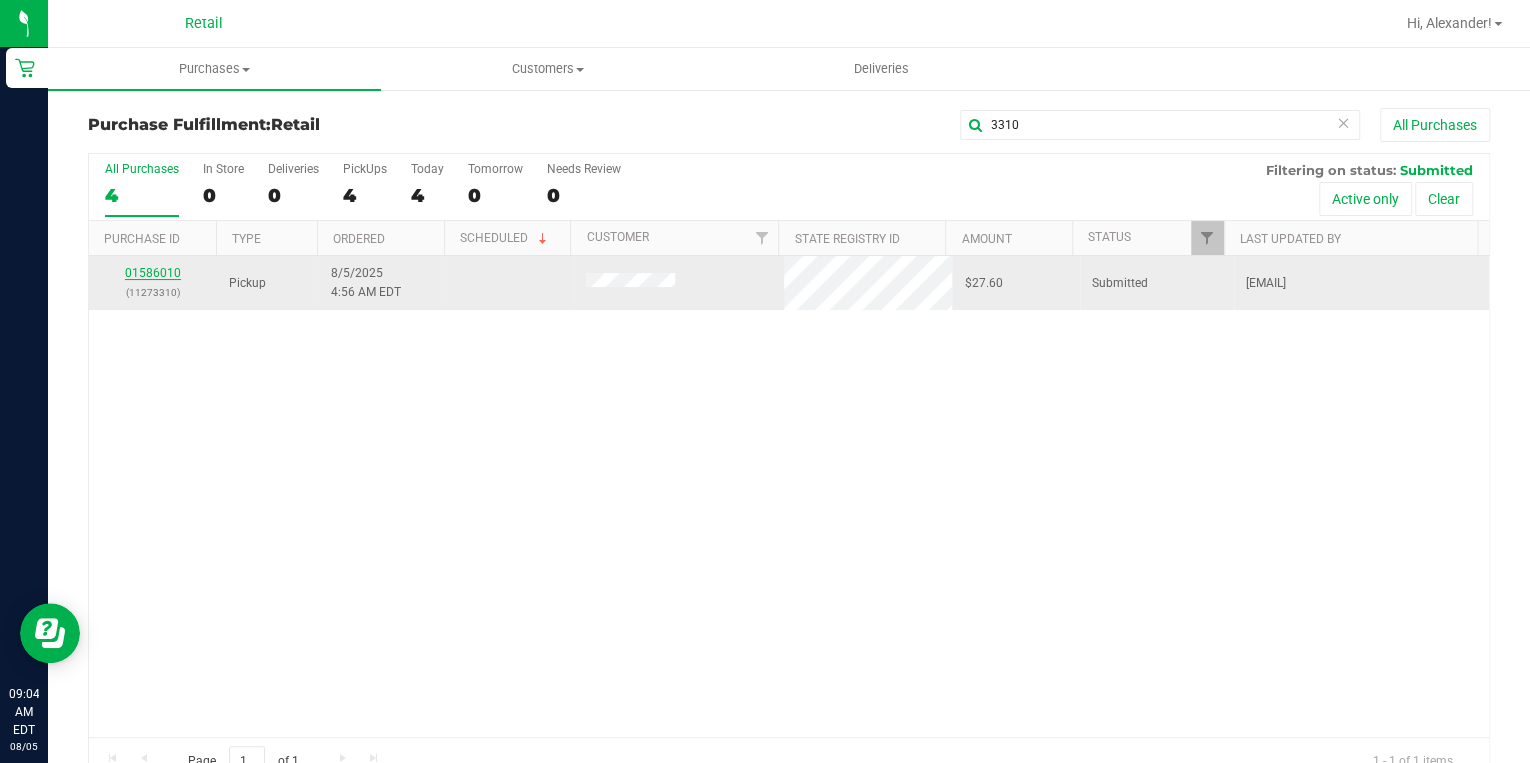 click on "01586010" at bounding box center [153, 273] 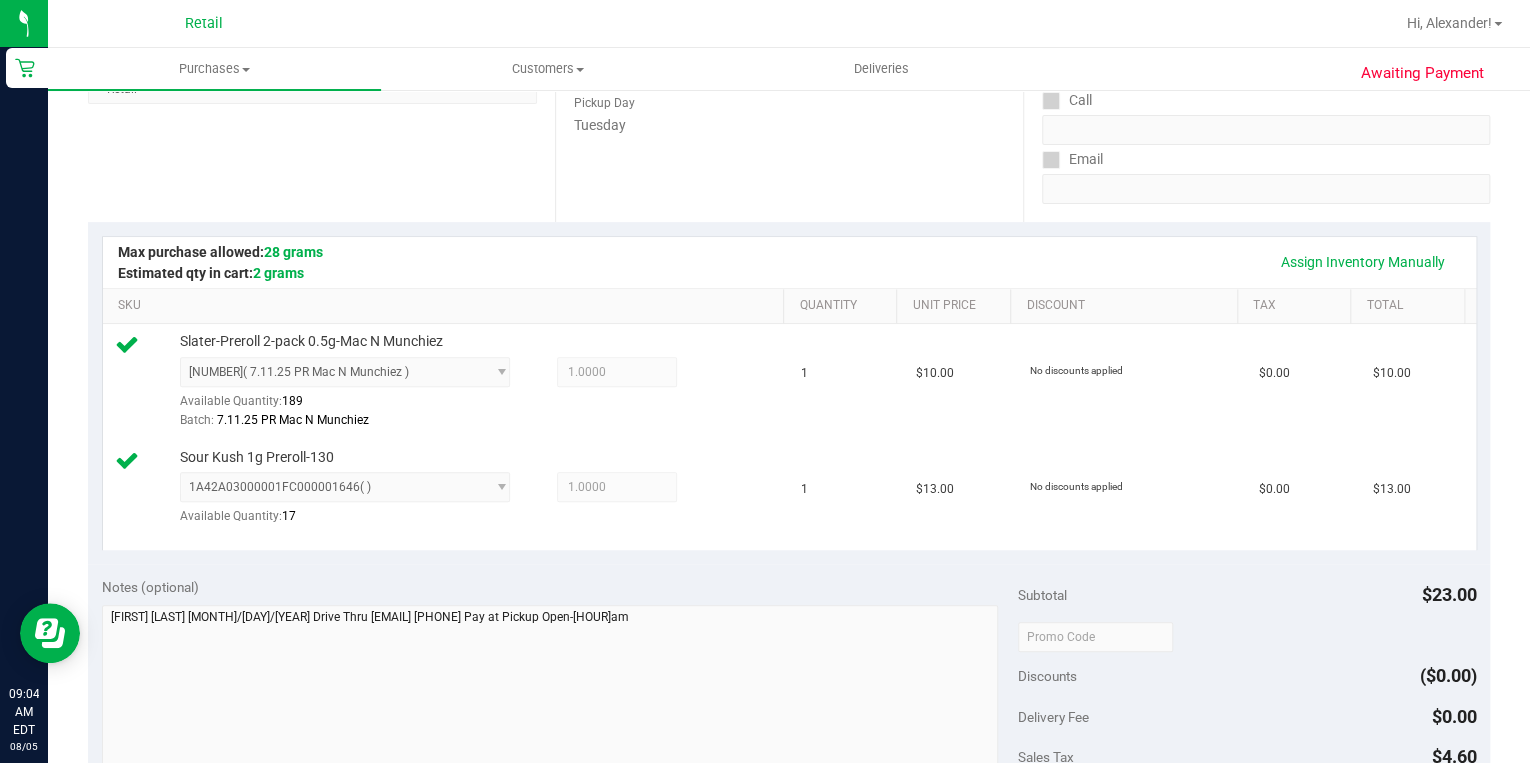 scroll, scrollTop: 640, scrollLeft: 0, axis: vertical 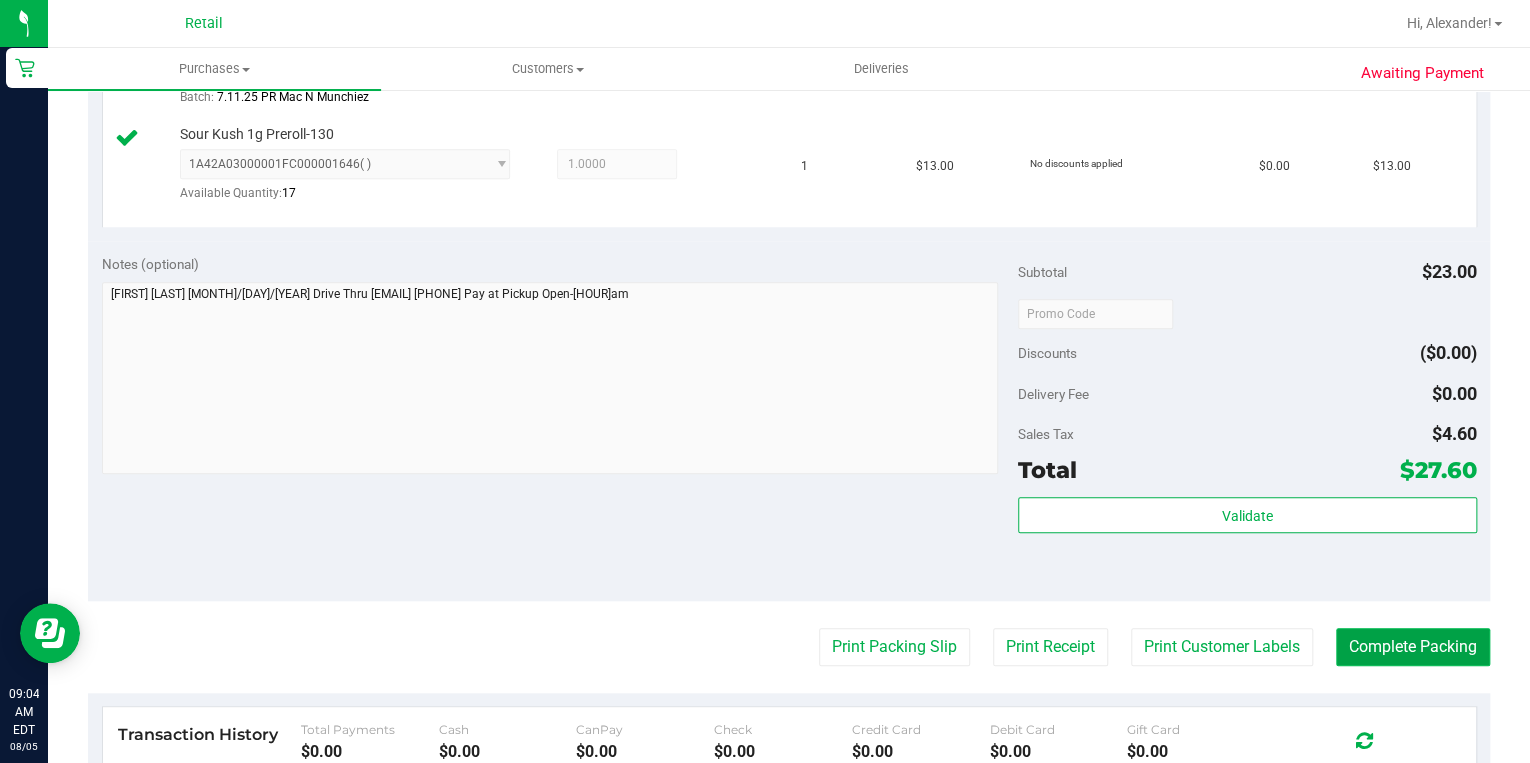 click on "Complete Packing" at bounding box center [1413, 647] 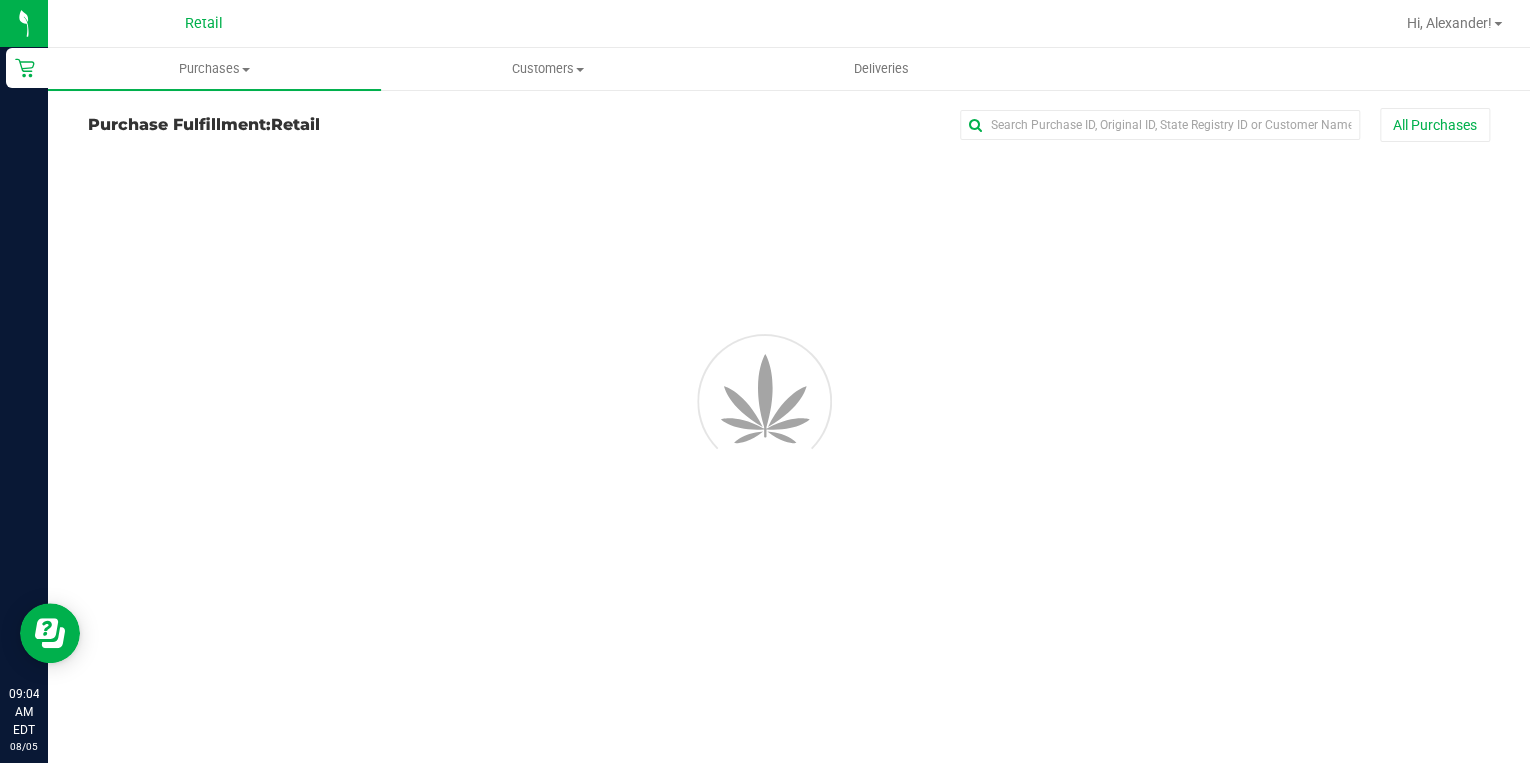 scroll, scrollTop: 0, scrollLeft: 0, axis: both 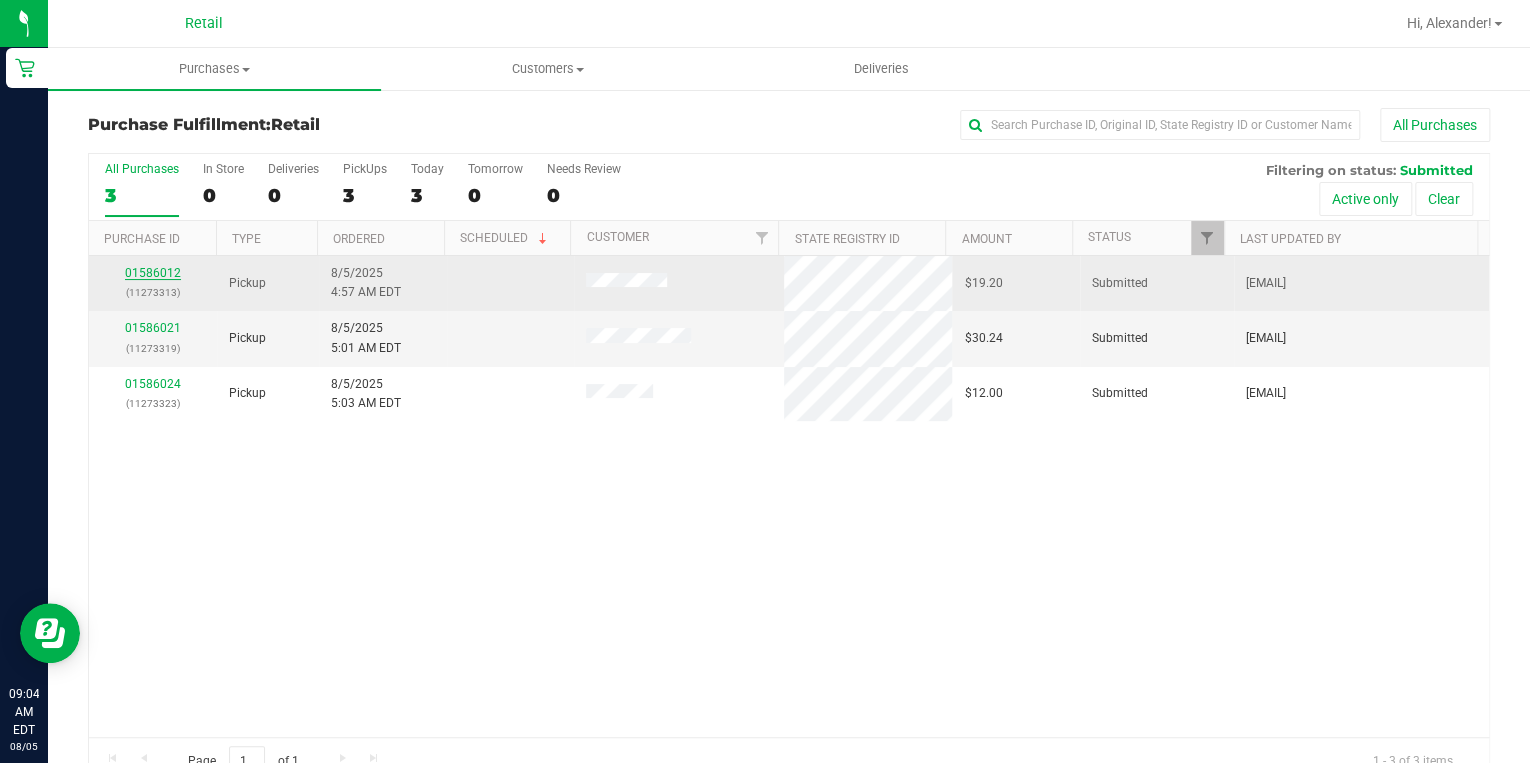 click on "01586012" at bounding box center [153, 273] 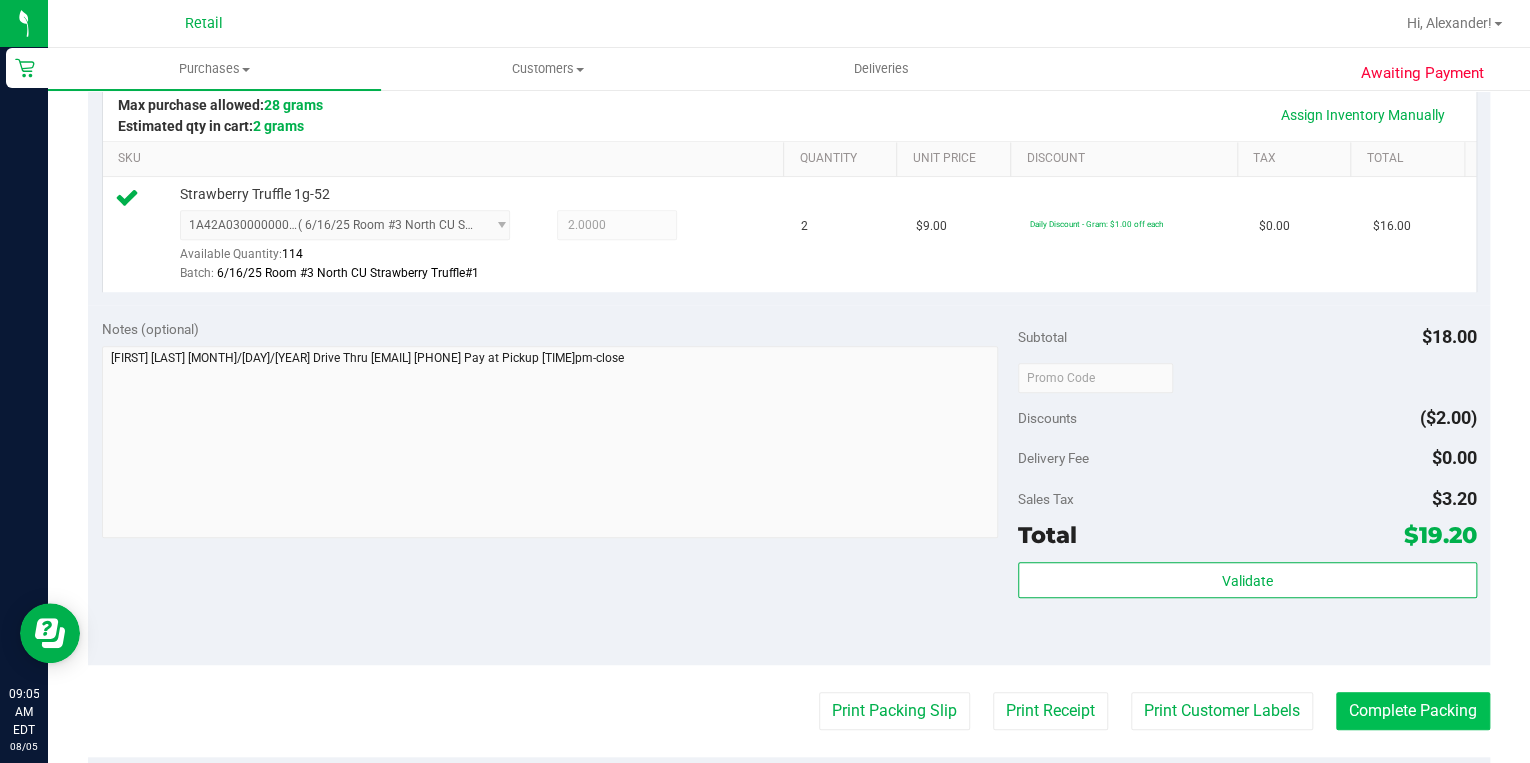 scroll, scrollTop: 560, scrollLeft: 0, axis: vertical 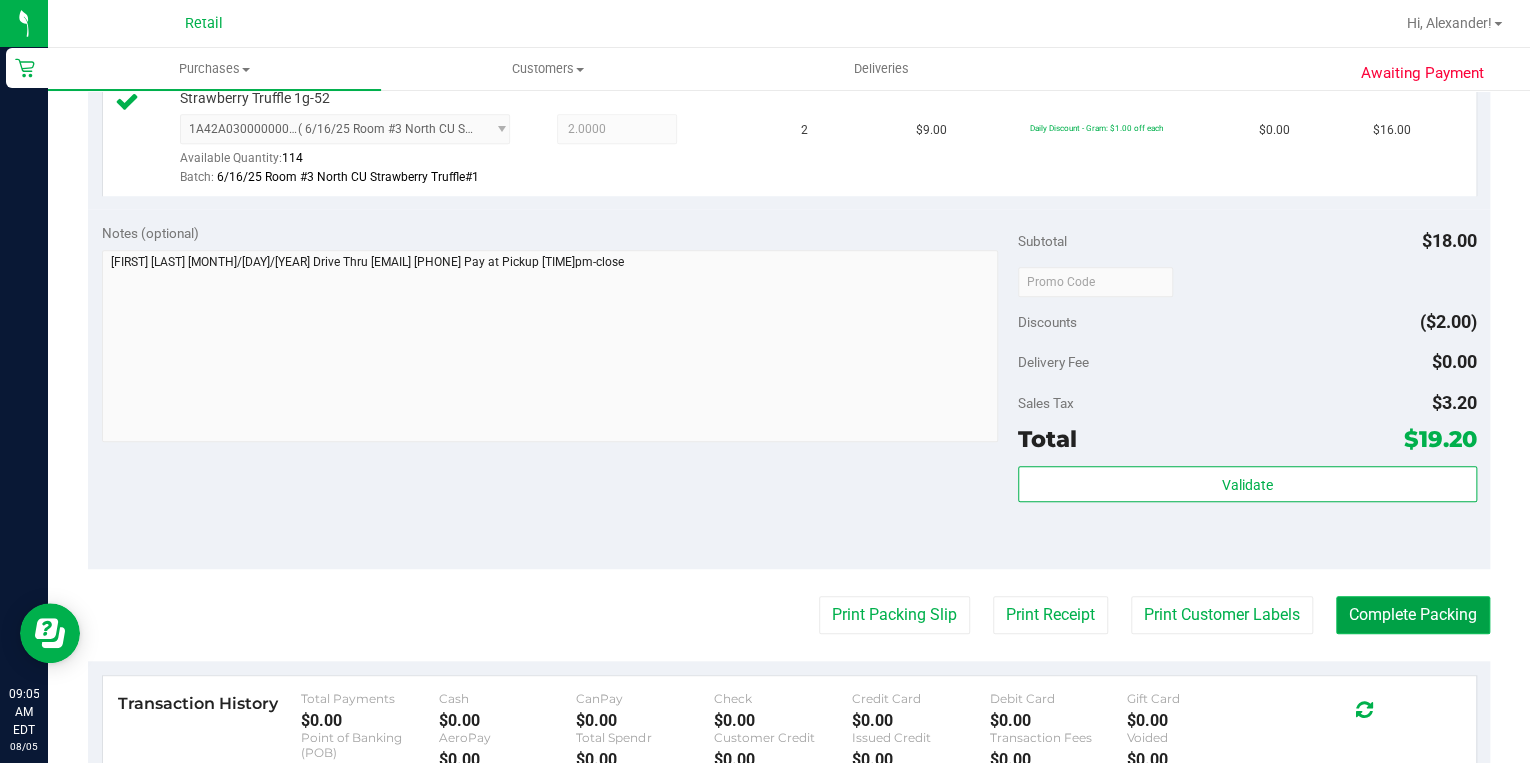 click on "Complete Packing" at bounding box center (1413, 615) 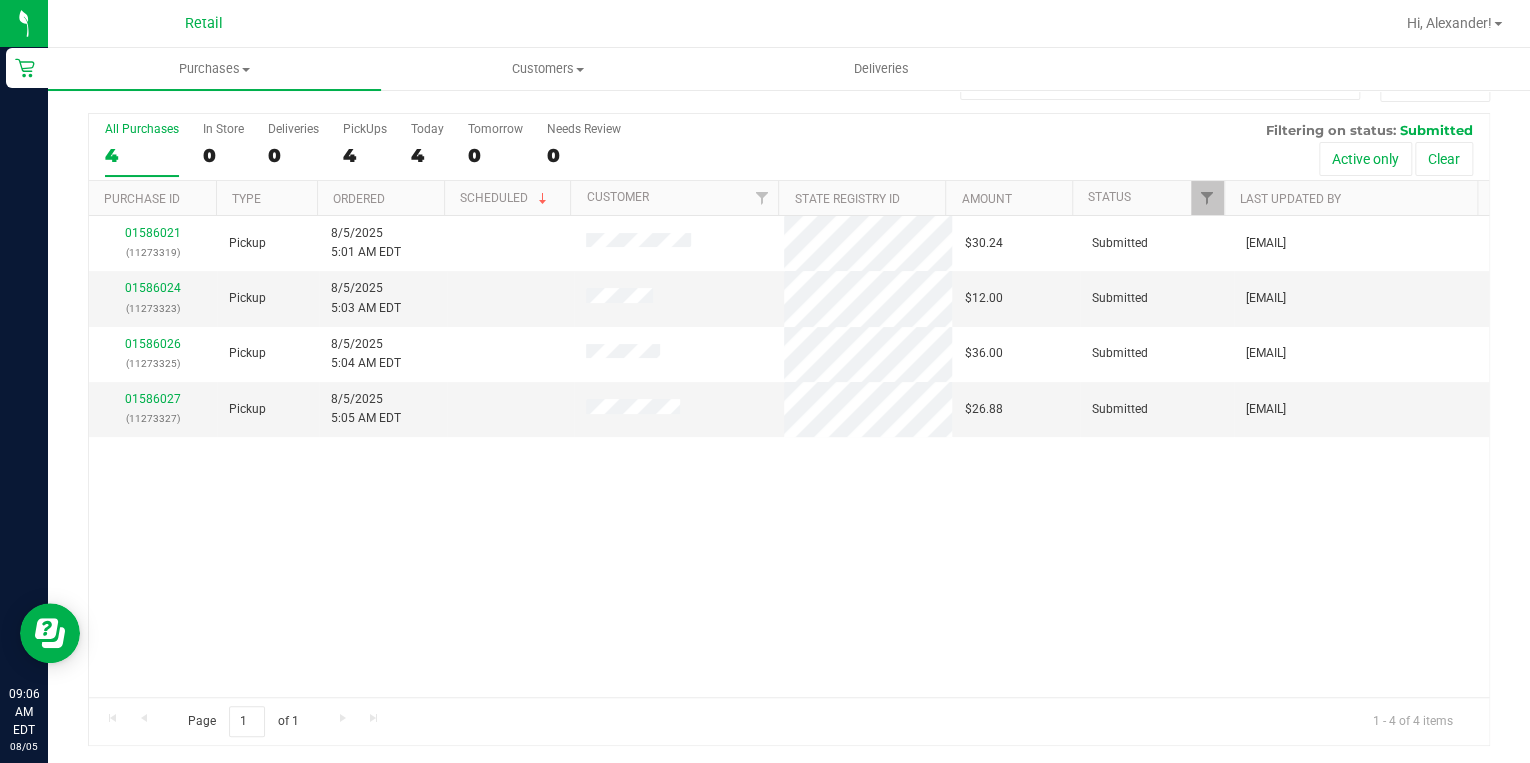 scroll, scrollTop: 0, scrollLeft: 0, axis: both 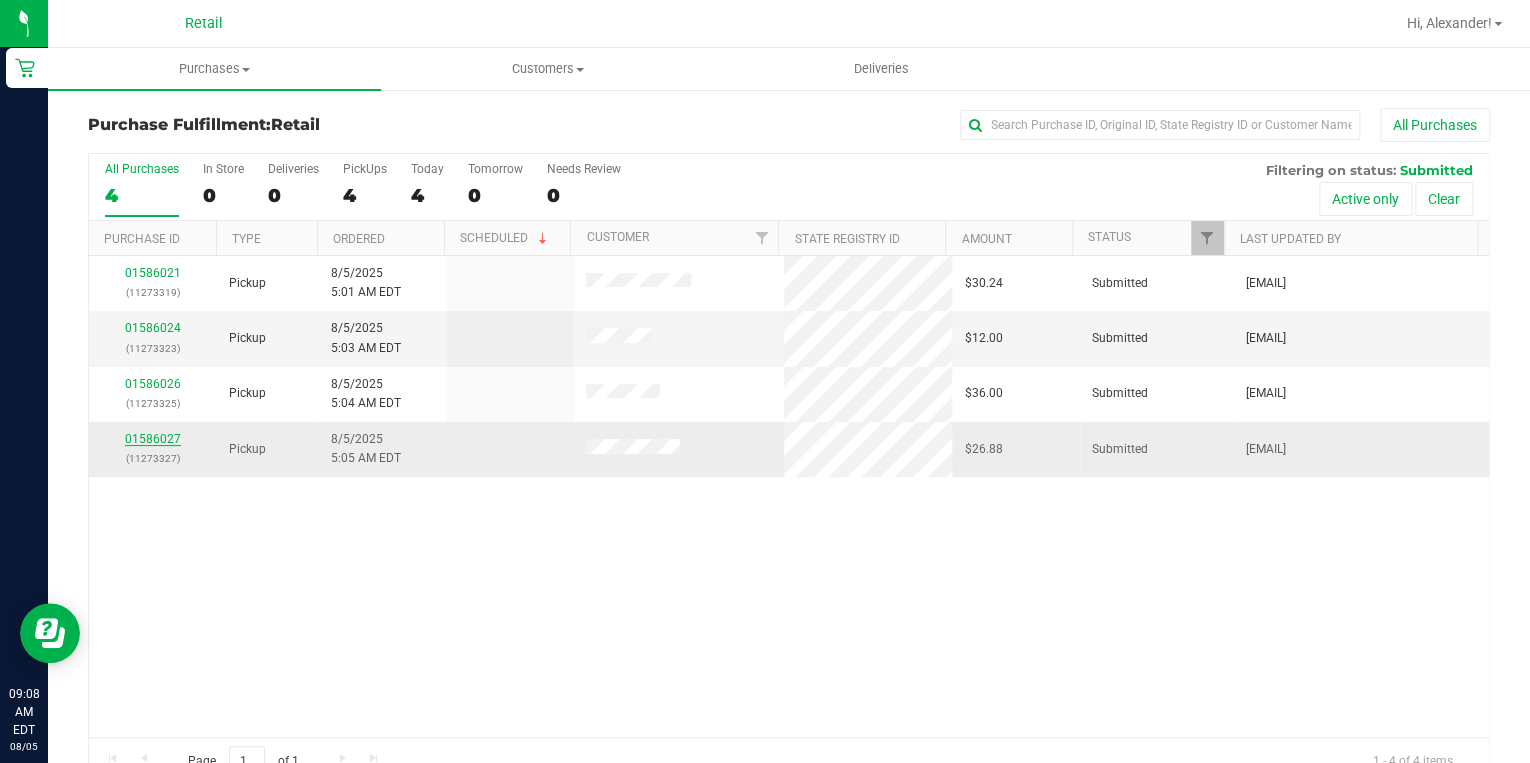 click on "01586027" at bounding box center (153, 439) 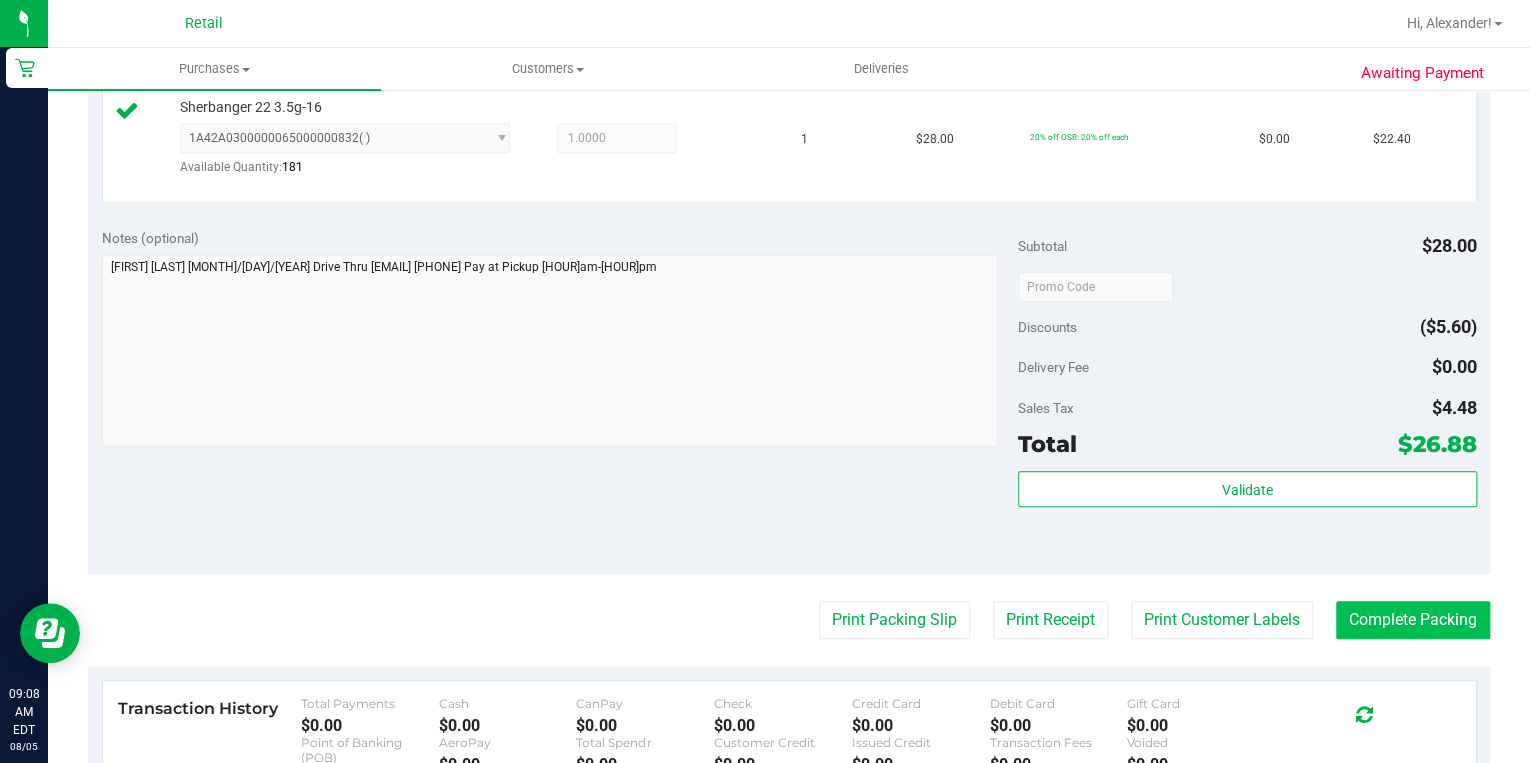 scroll, scrollTop: 560, scrollLeft: 0, axis: vertical 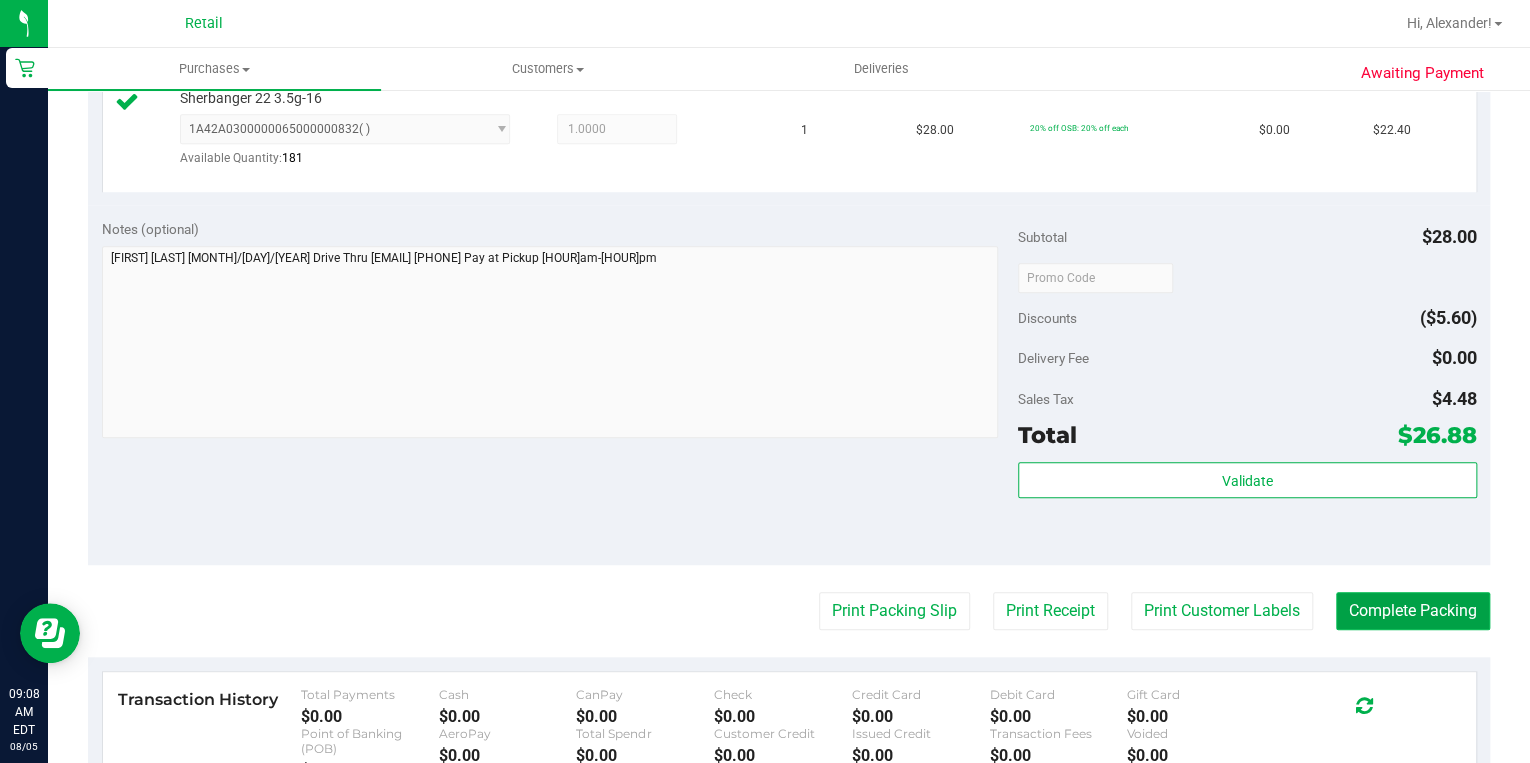 click on "Complete Packing" at bounding box center [1413, 611] 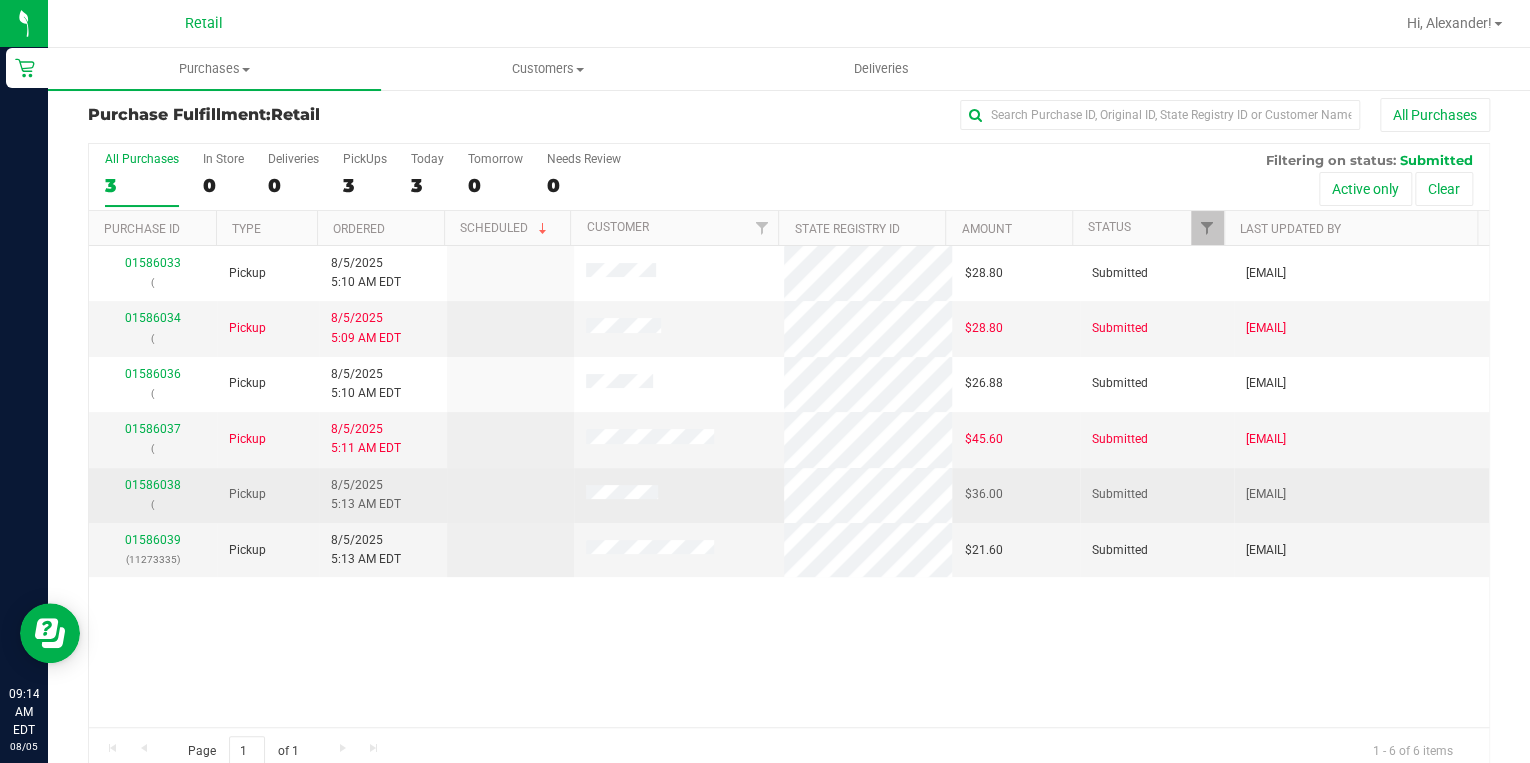 scroll, scrollTop: 0, scrollLeft: 0, axis: both 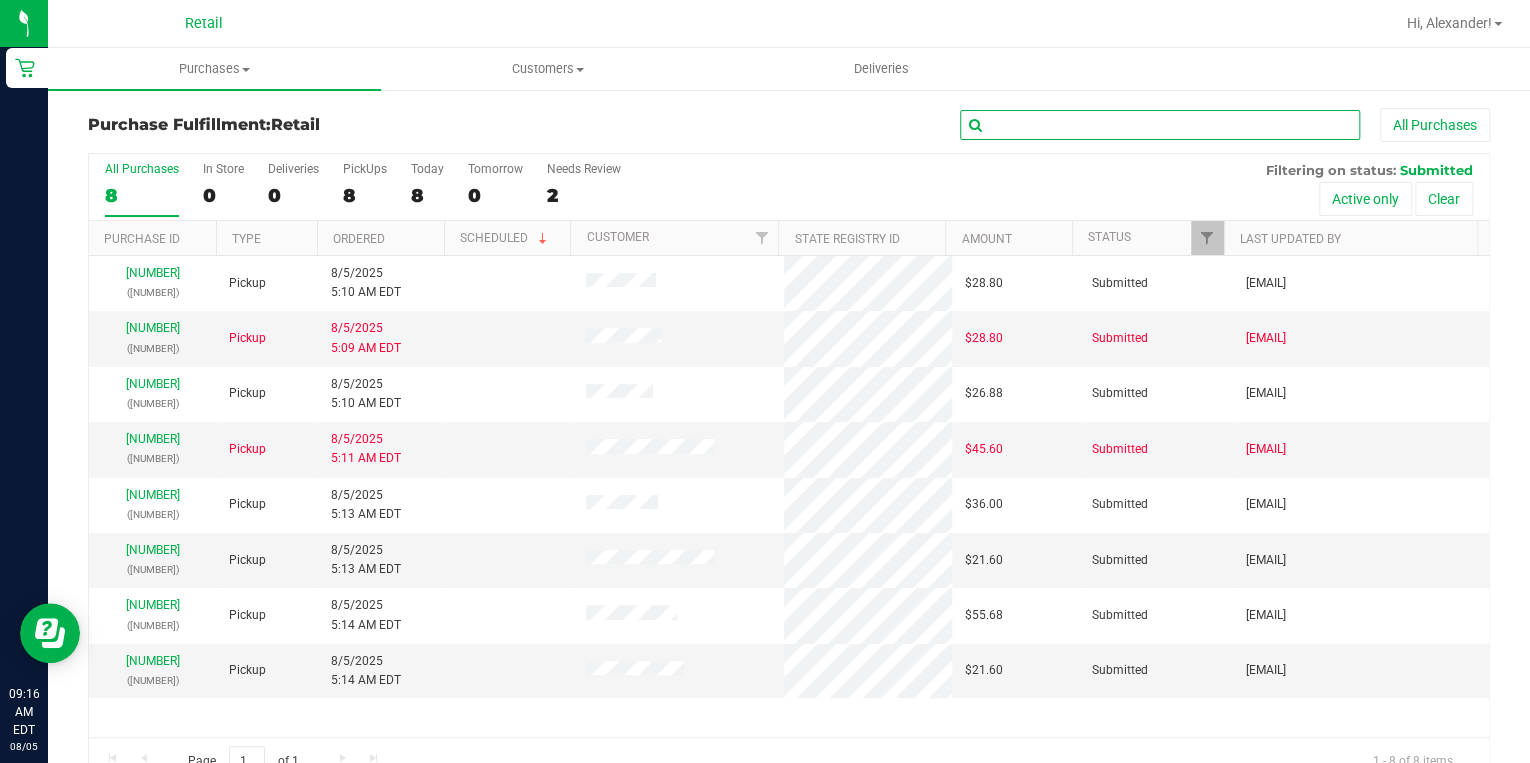 click at bounding box center [1160, 125] 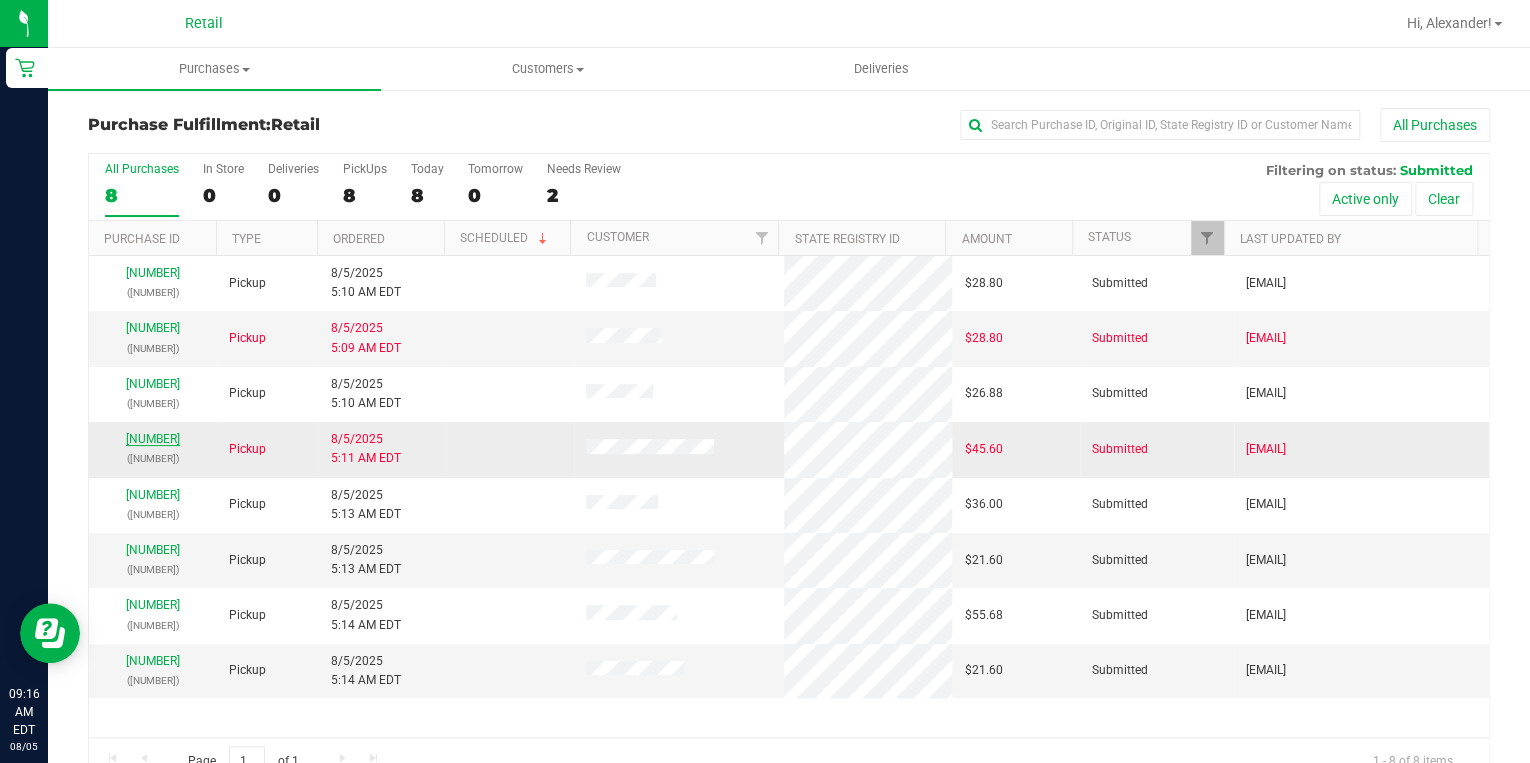 click on "[NUMBER]" at bounding box center [153, 439] 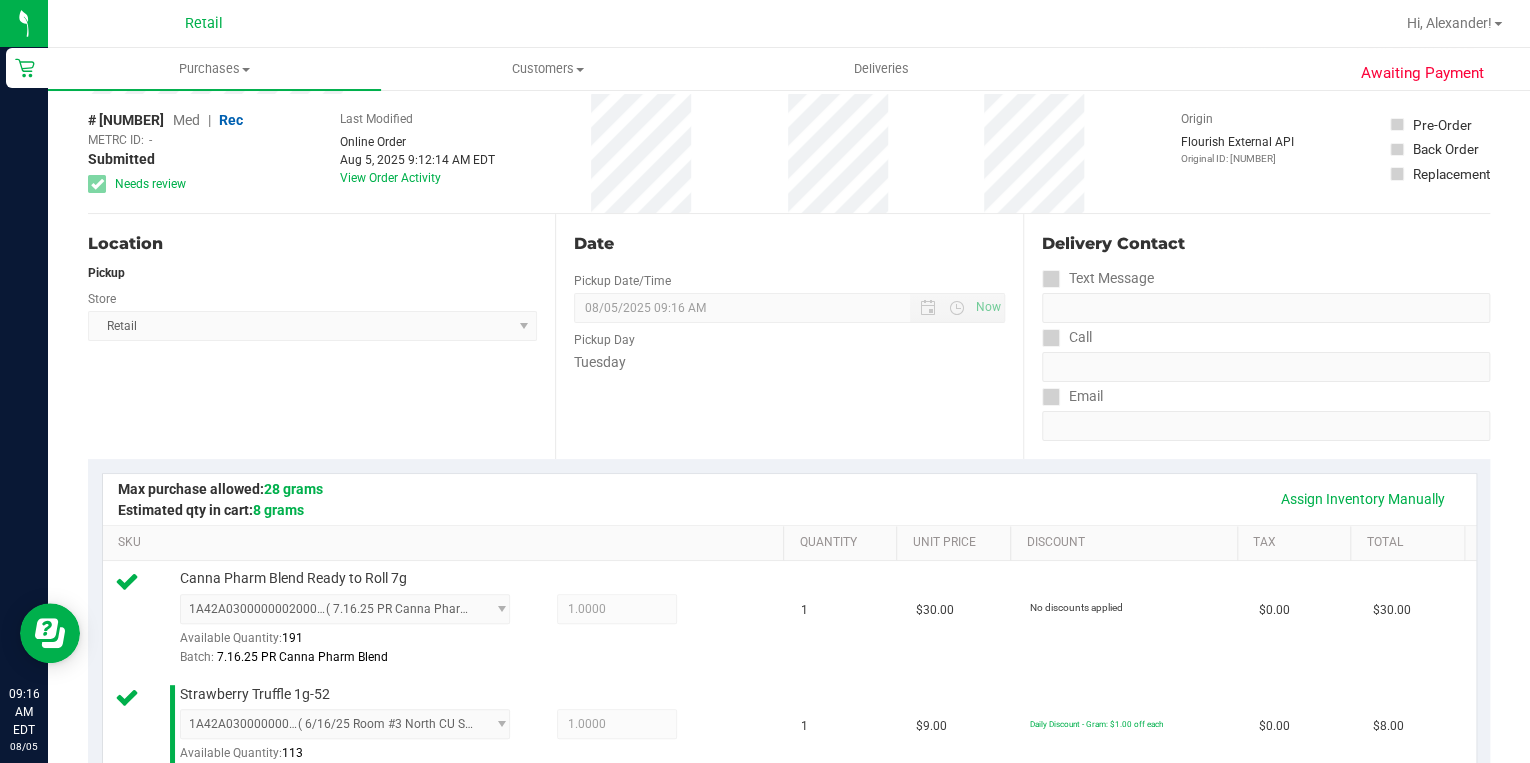 scroll, scrollTop: 640, scrollLeft: 0, axis: vertical 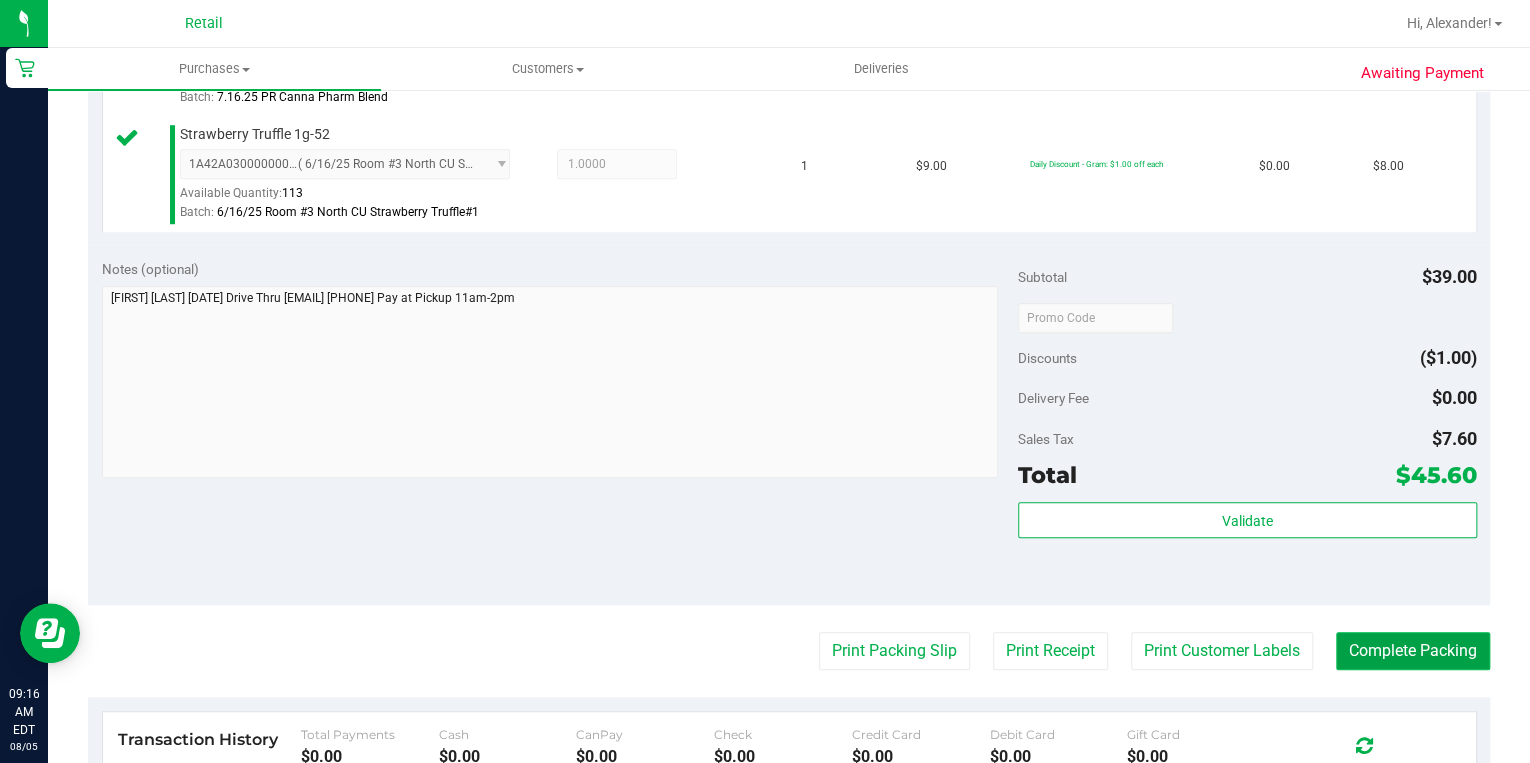 click on "Complete Packing" at bounding box center [1413, 651] 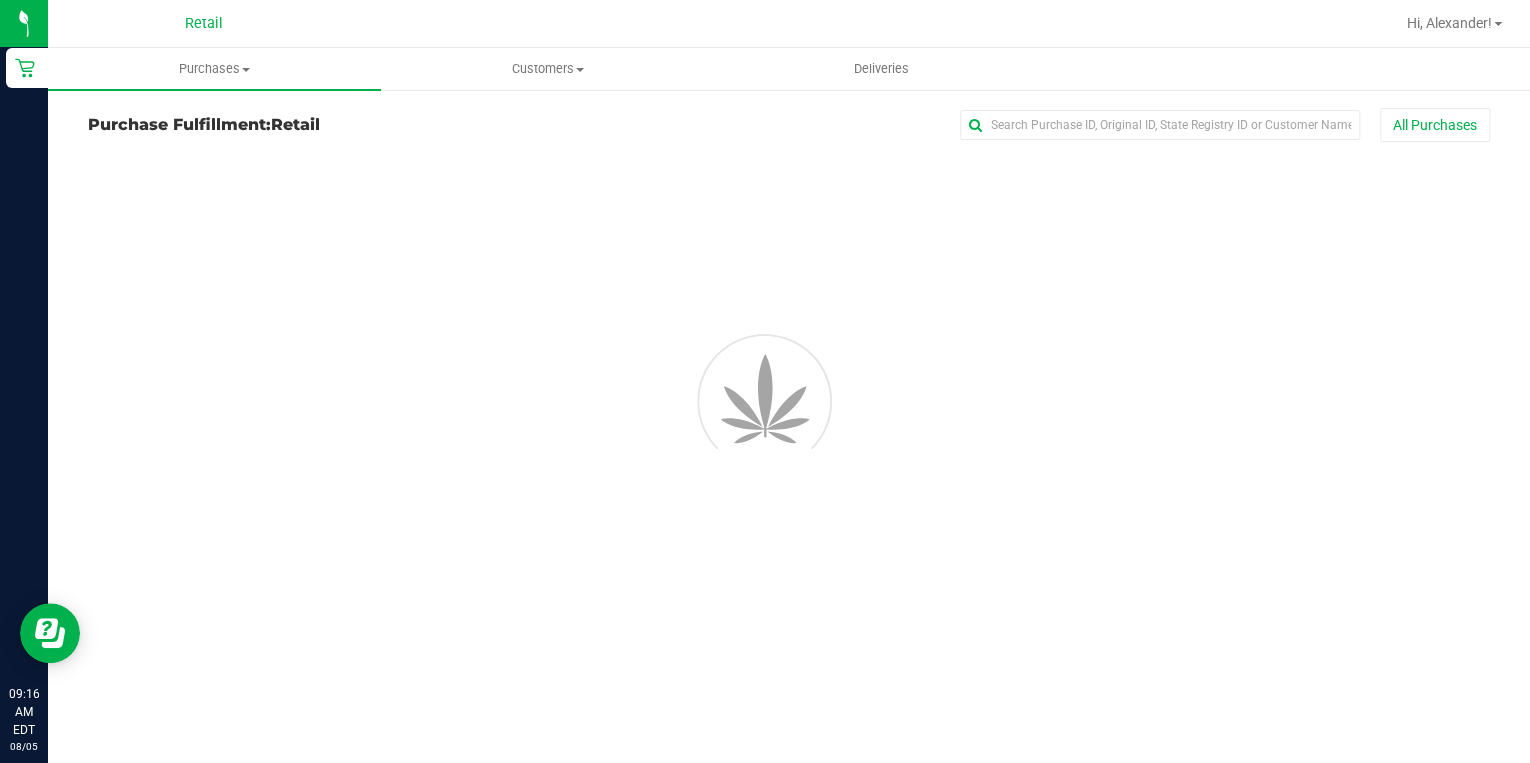 scroll, scrollTop: 0, scrollLeft: 0, axis: both 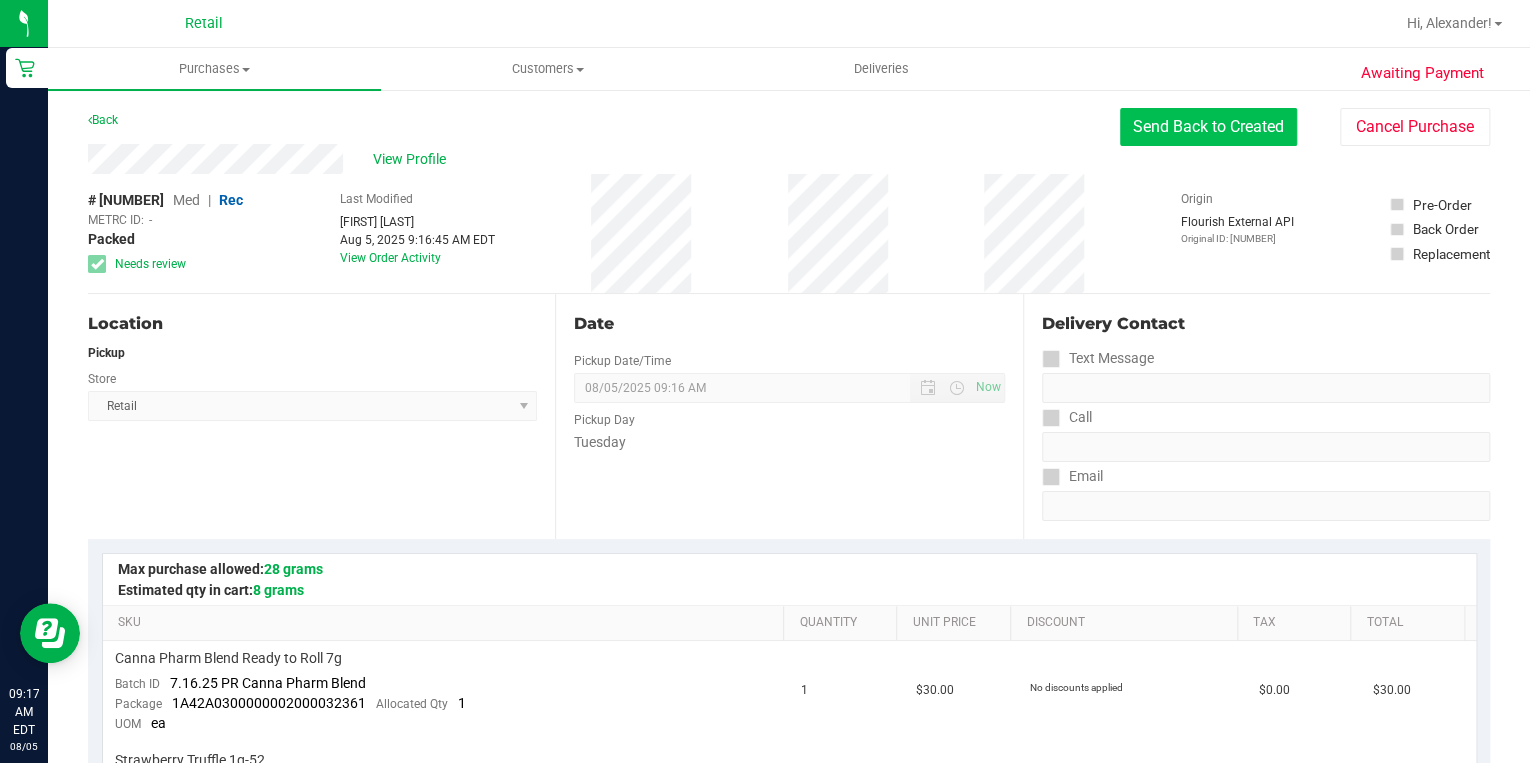 click on "Send Back to Created" at bounding box center [1208, 127] 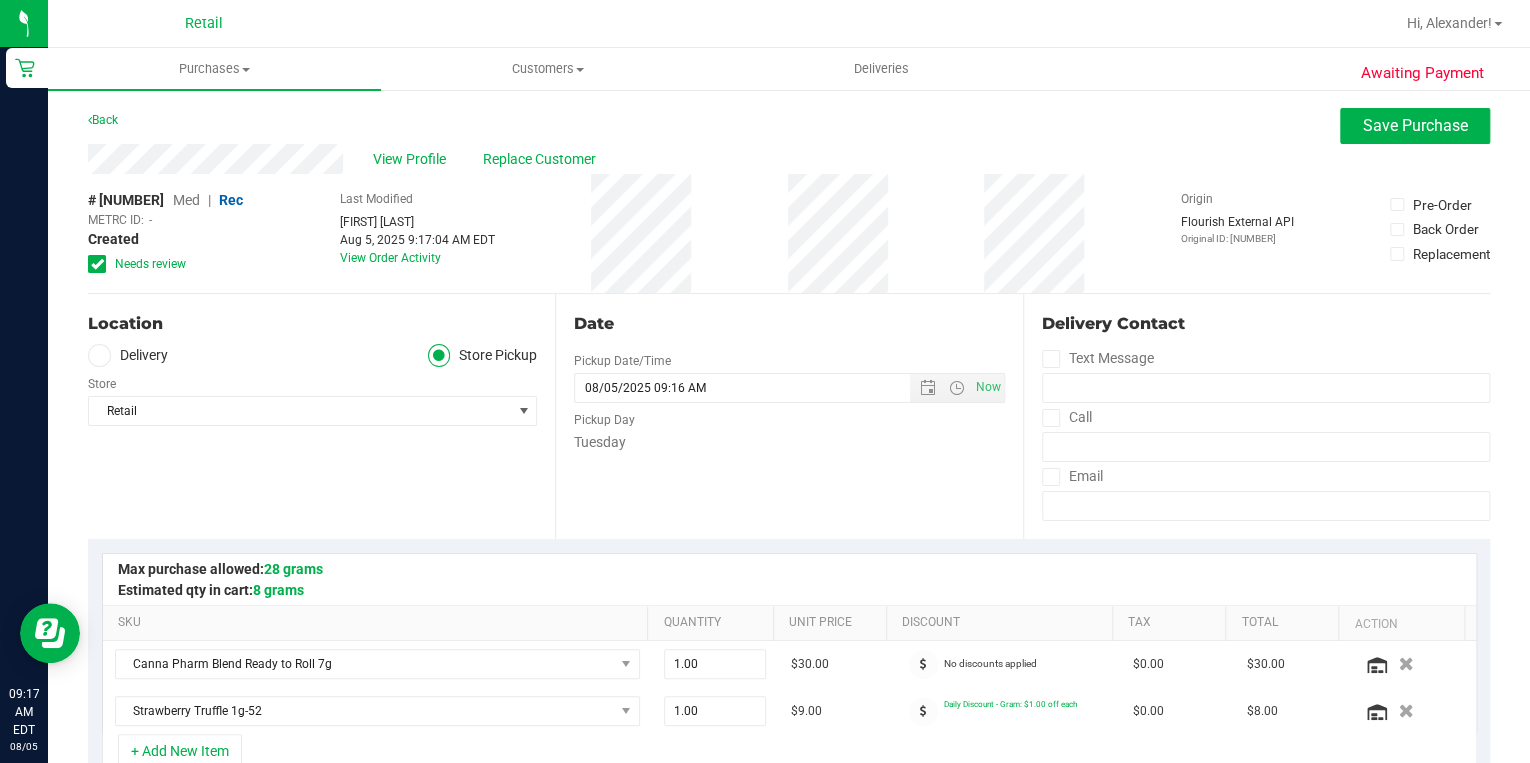 click on "Med" at bounding box center (186, 200) 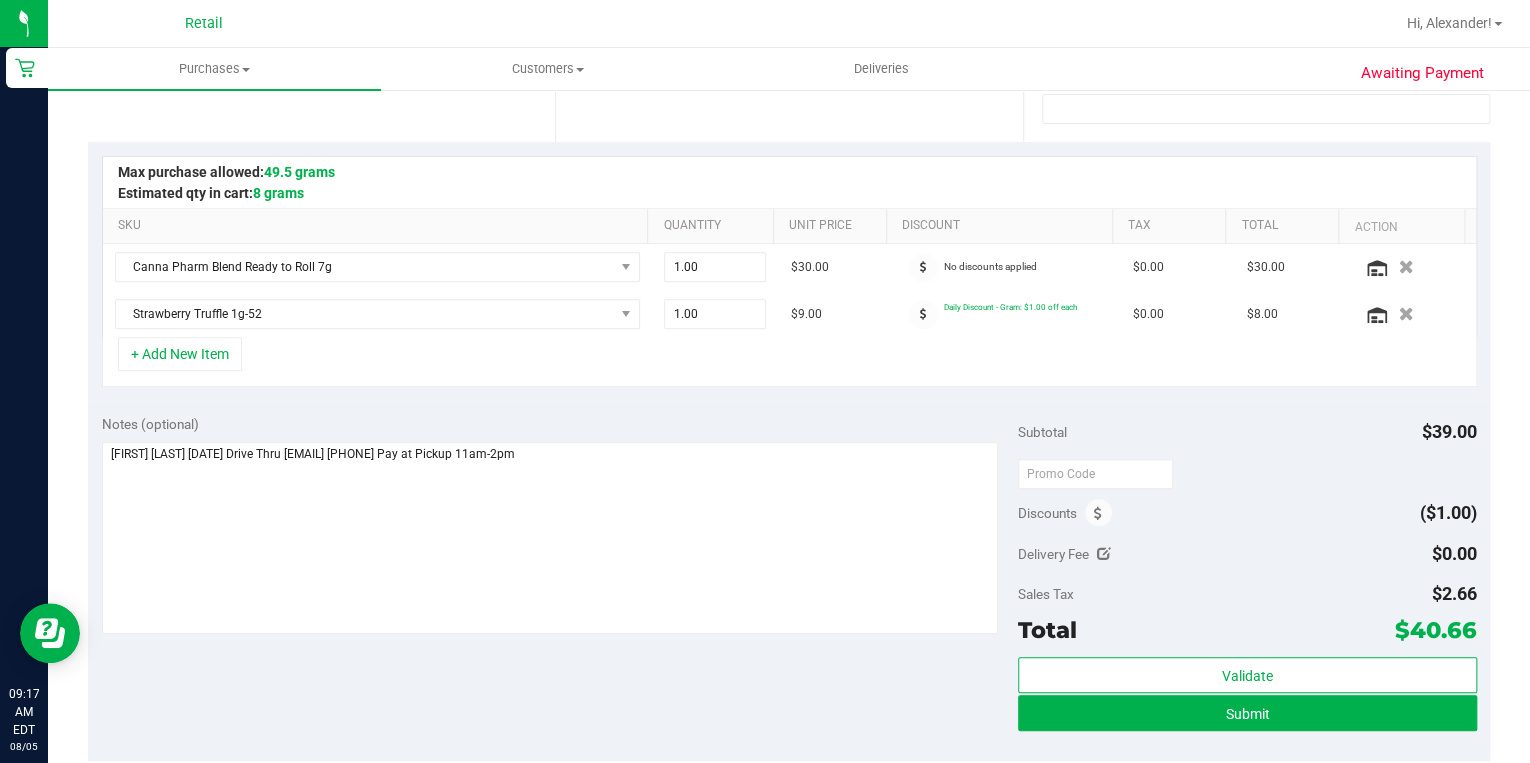 scroll, scrollTop: 400, scrollLeft: 0, axis: vertical 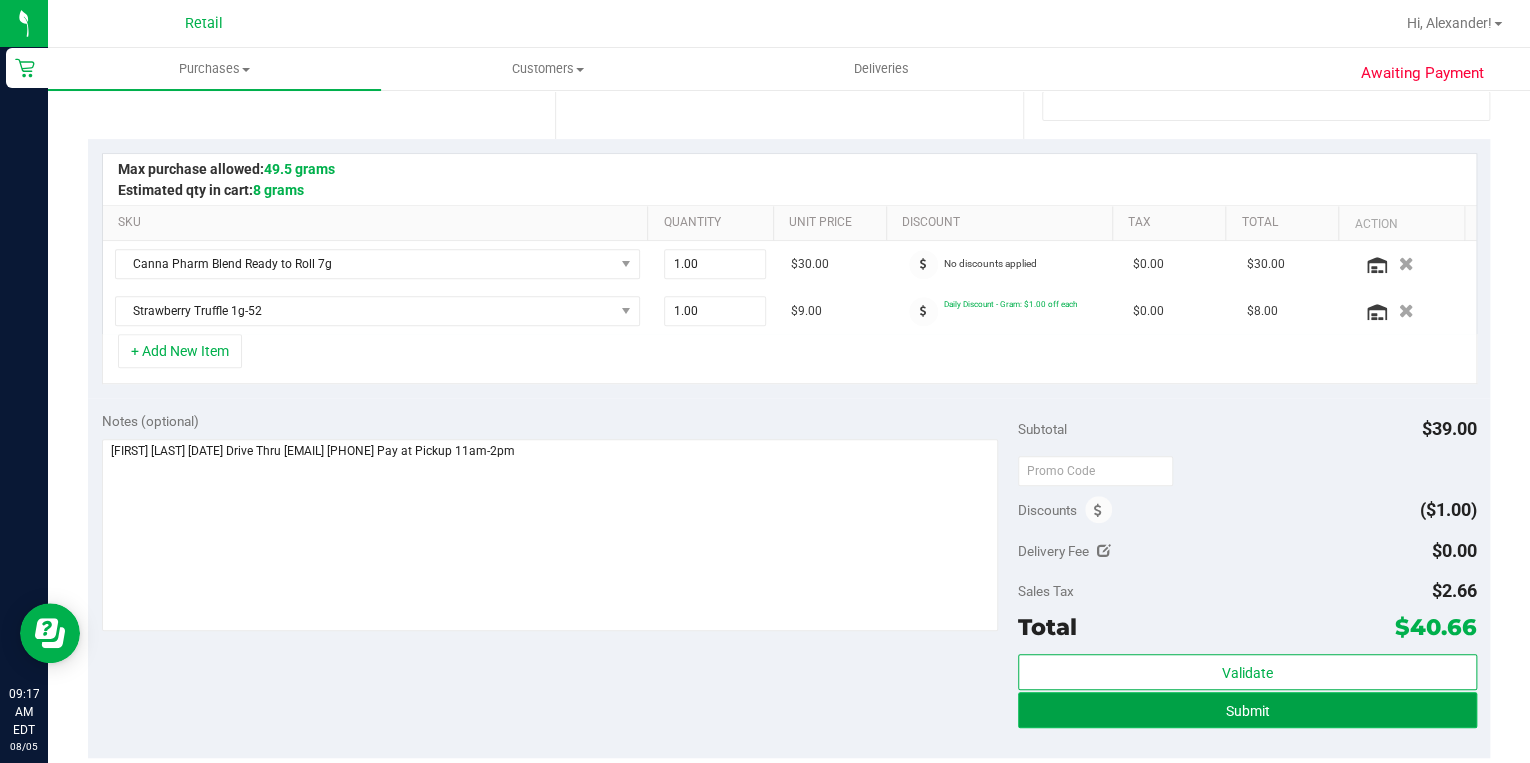 click on "Submit" at bounding box center (1247, 710) 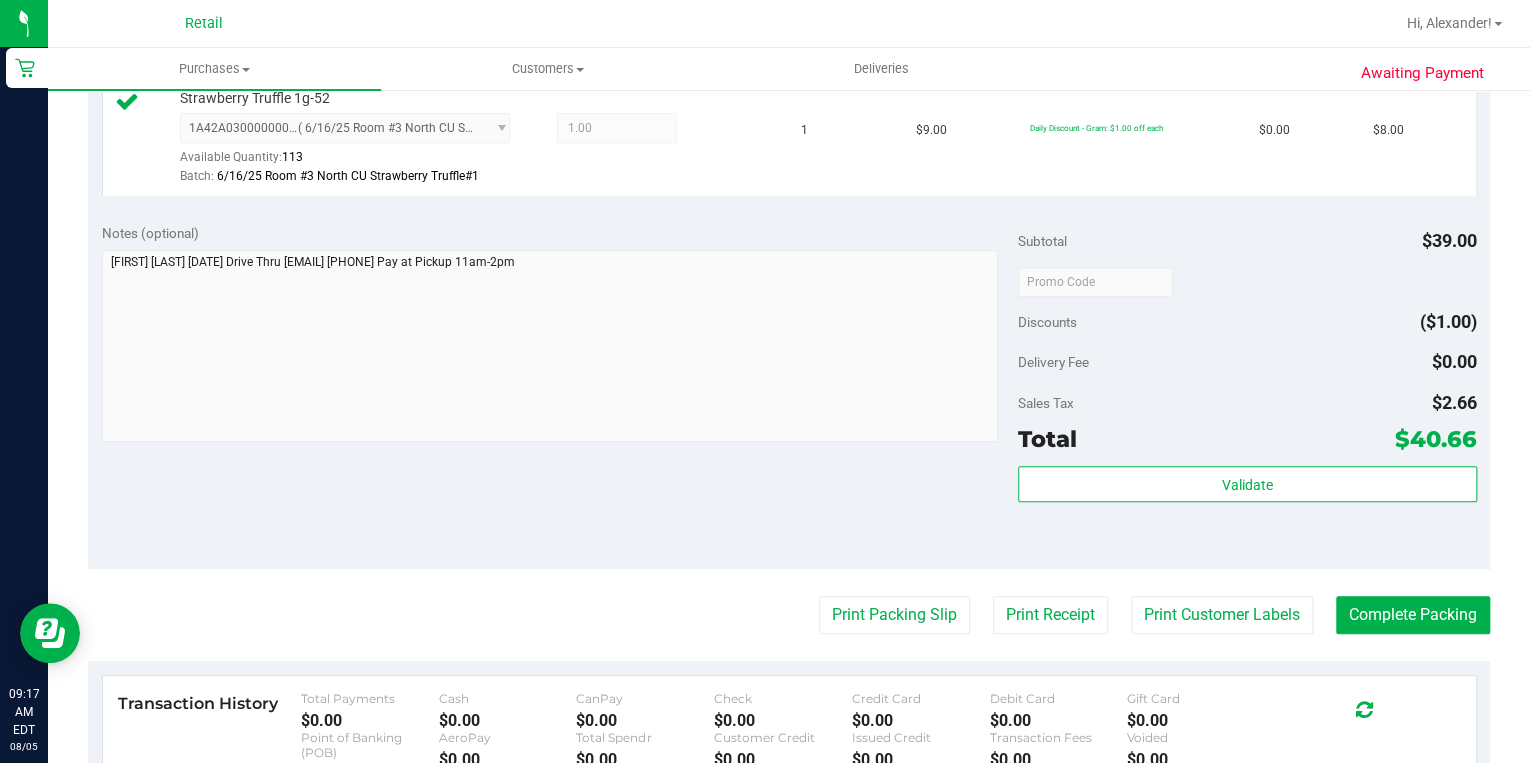 scroll, scrollTop: 720, scrollLeft: 0, axis: vertical 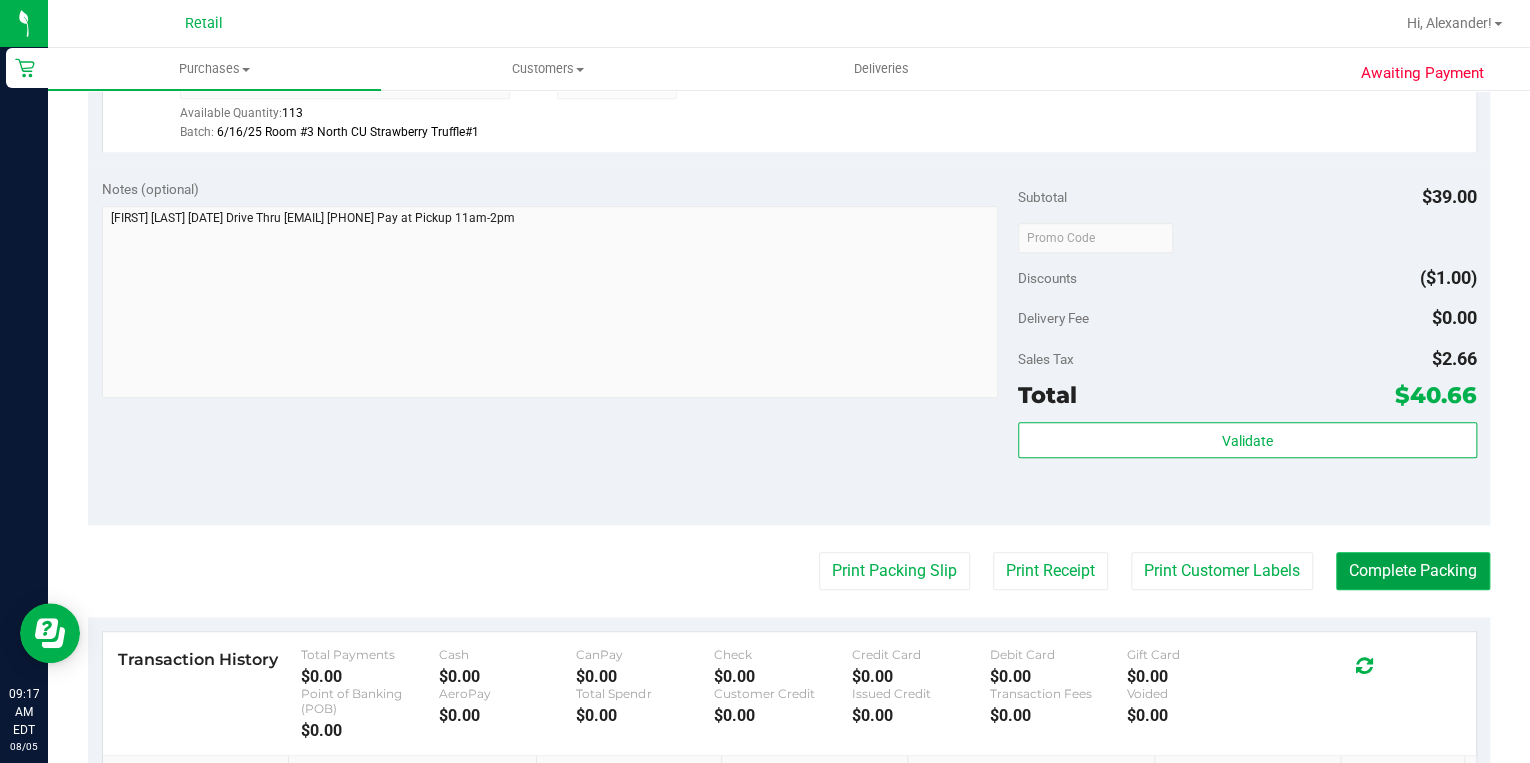 click on "Complete Packing" at bounding box center [1413, 571] 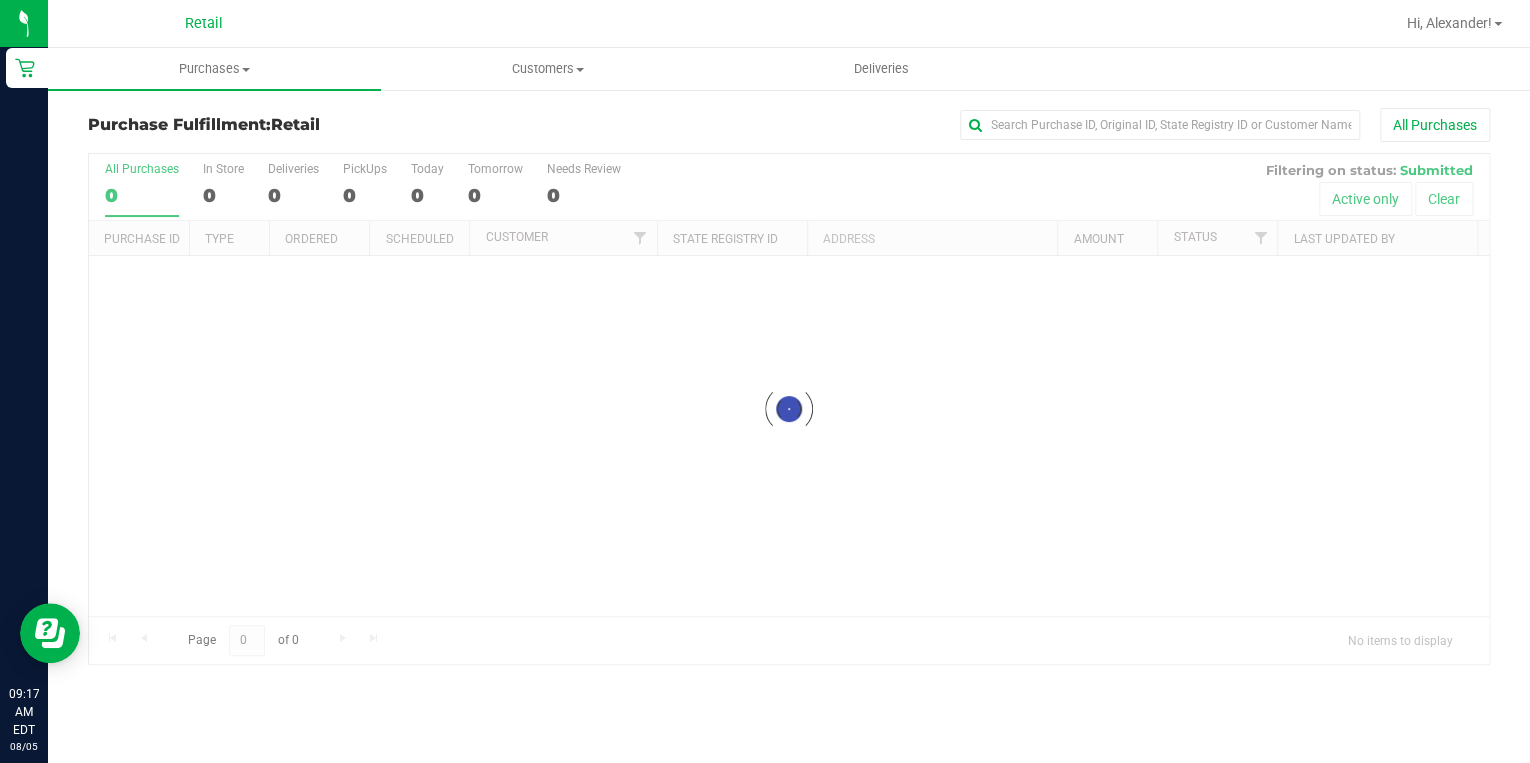 scroll, scrollTop: 0, scrollLeft: 0, axis: both 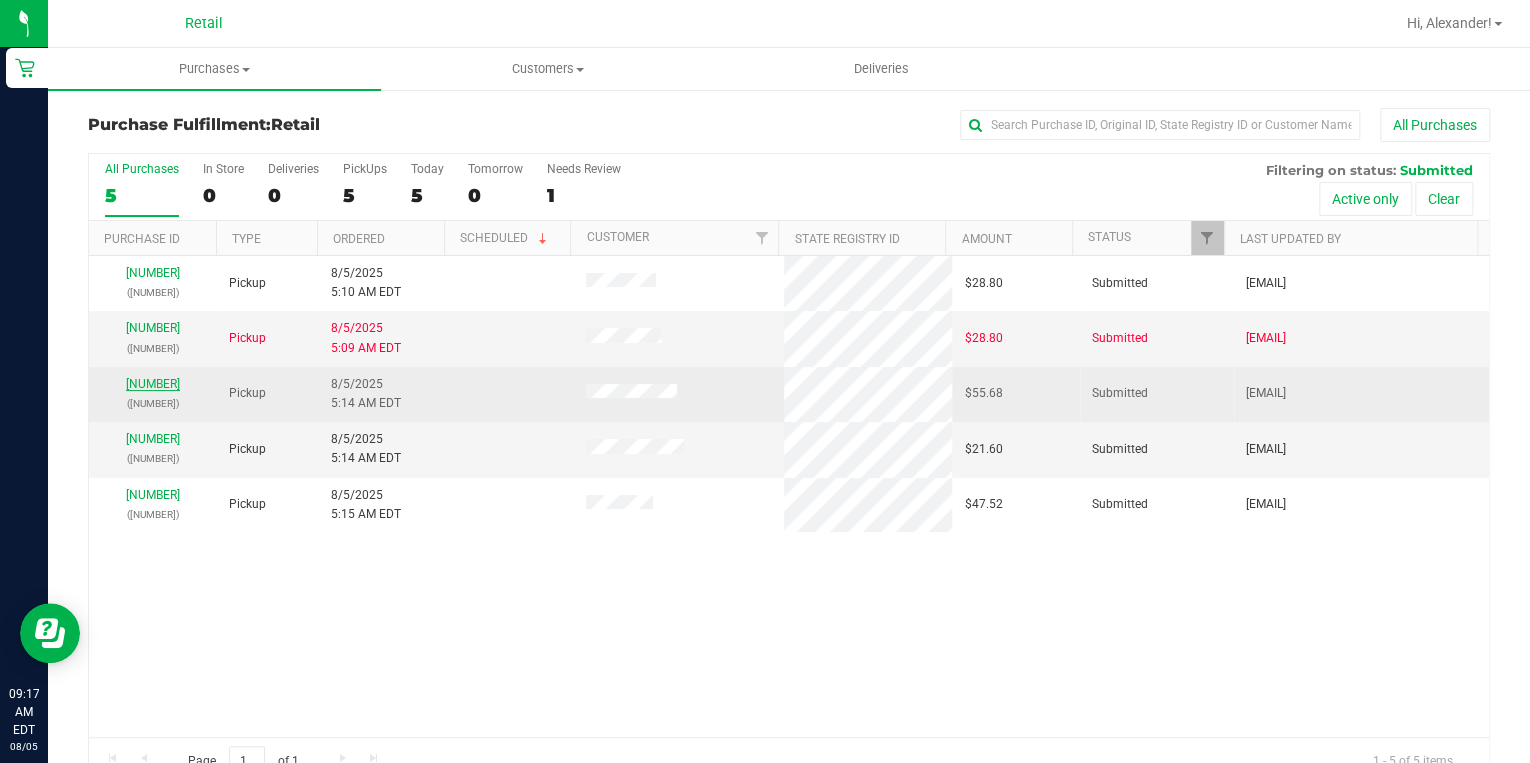 click on "01586040" at bounding box center (153, 384) 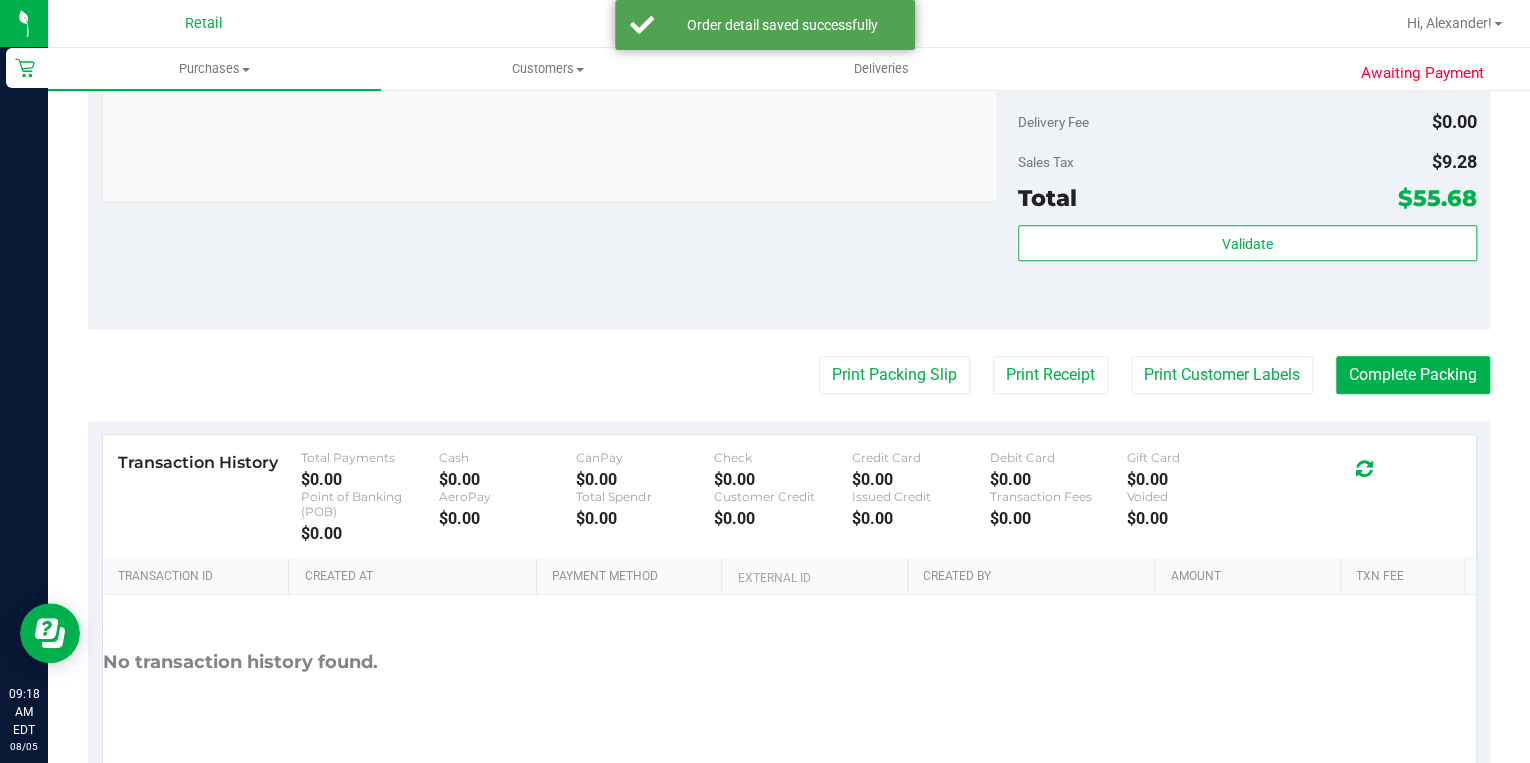 scroll, scrollTop: 960, scrollLeft: 0, axis: vertical 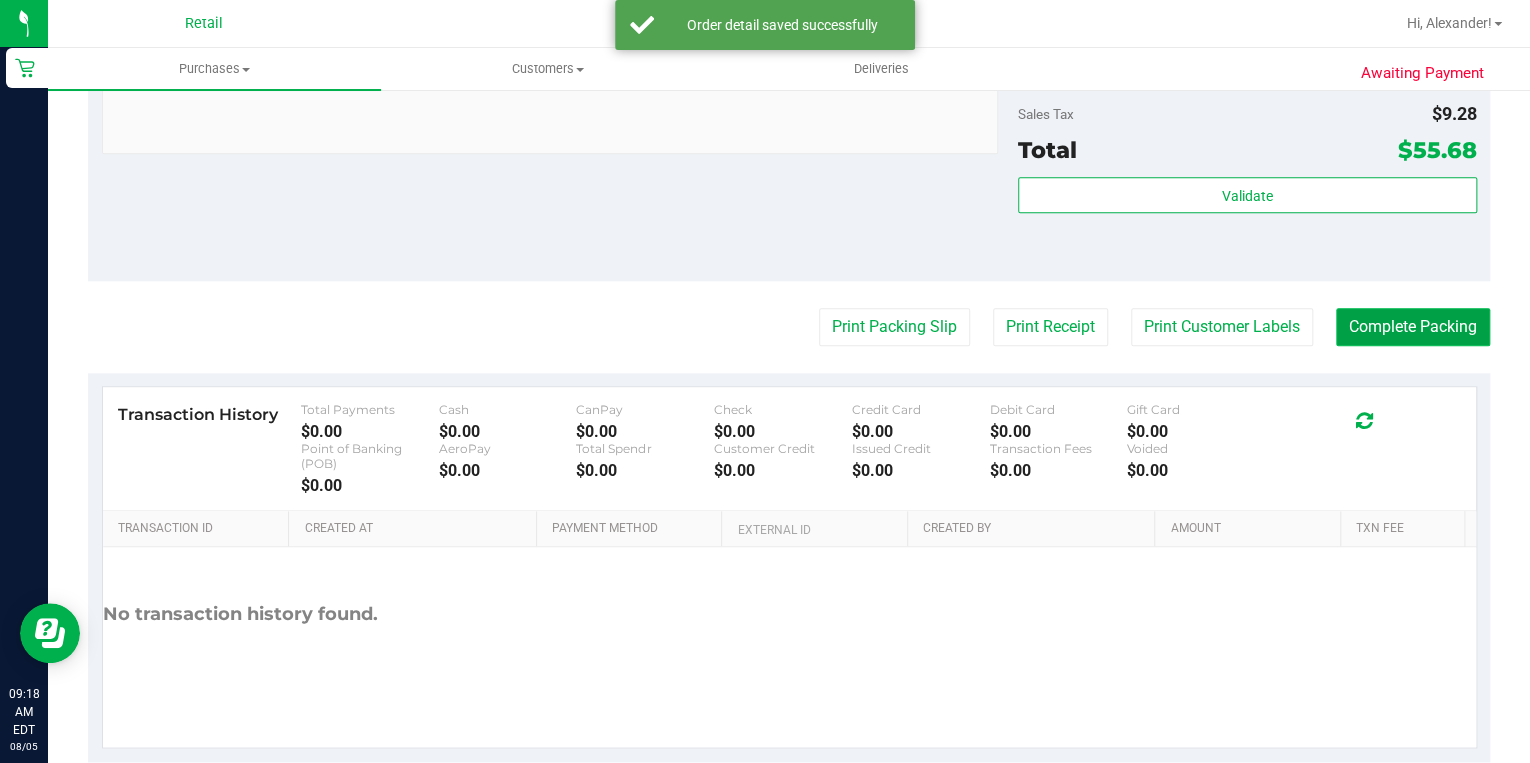 click on "Complete Packing" at bounding box center [1413, 327] 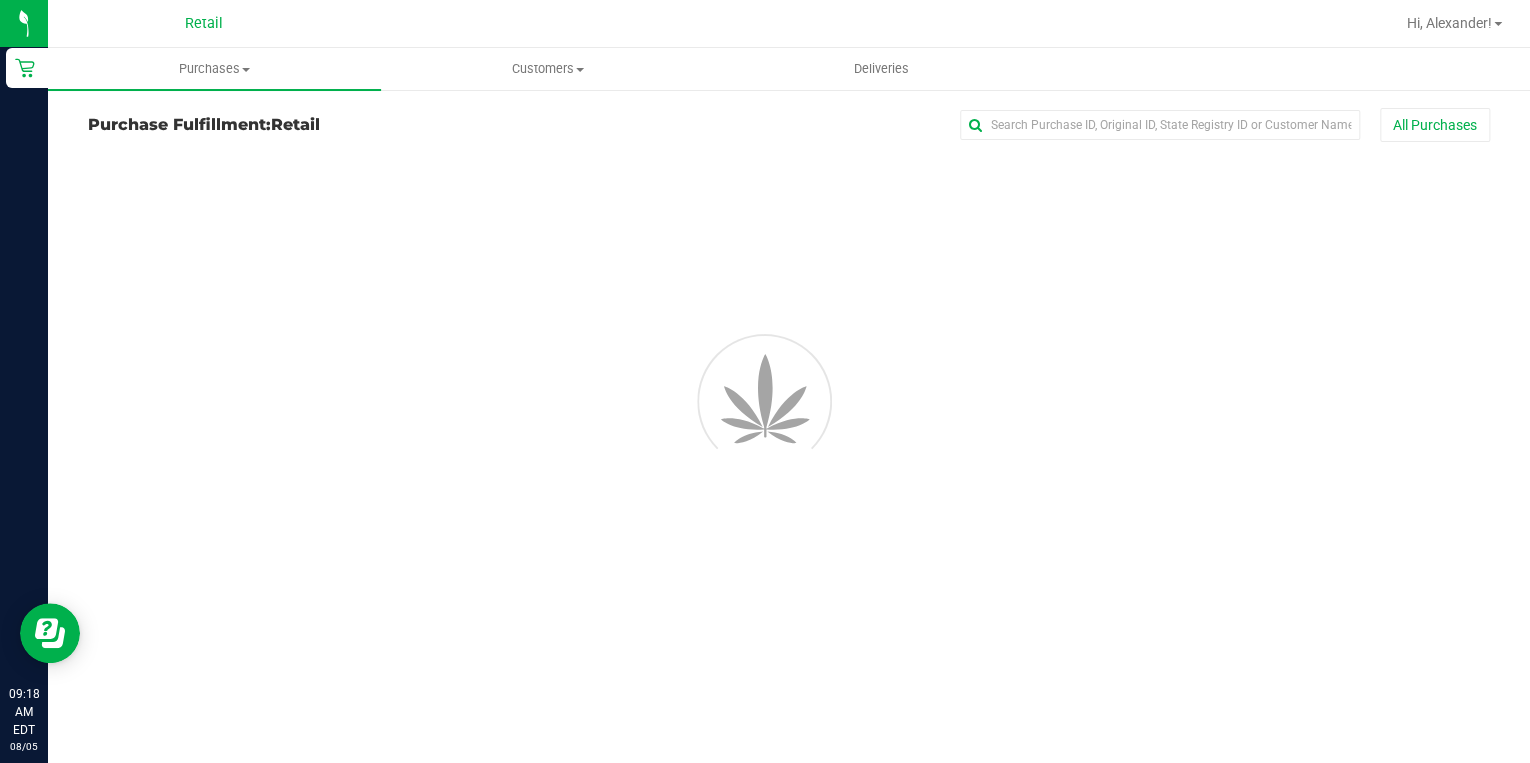 scroll, scrollTop: 0, scrollLeft: 0, axis: both 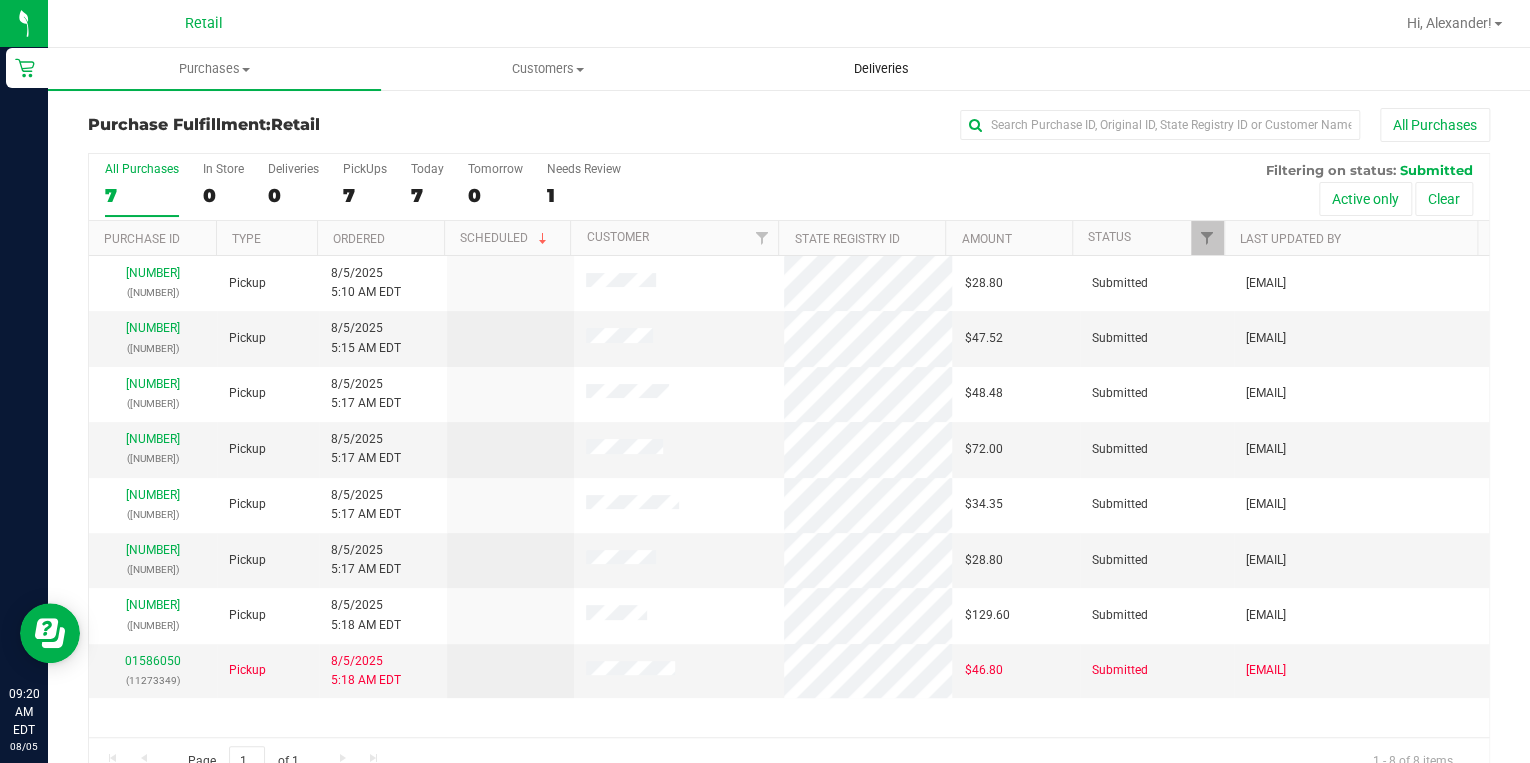 click on "Deliveries" at bounding box center [881, 69] 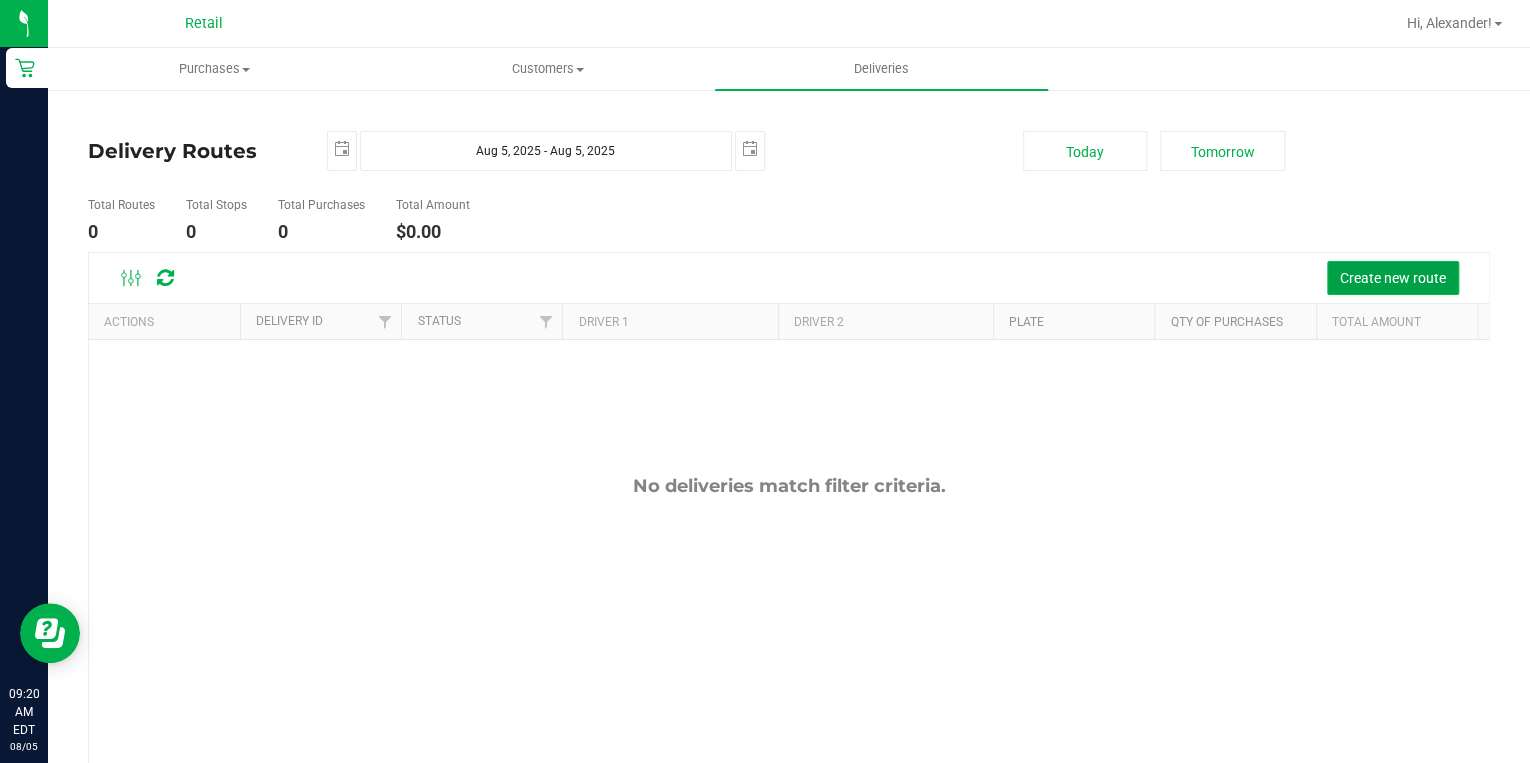 click on "Create new route" at bounding box center (1393, 278) 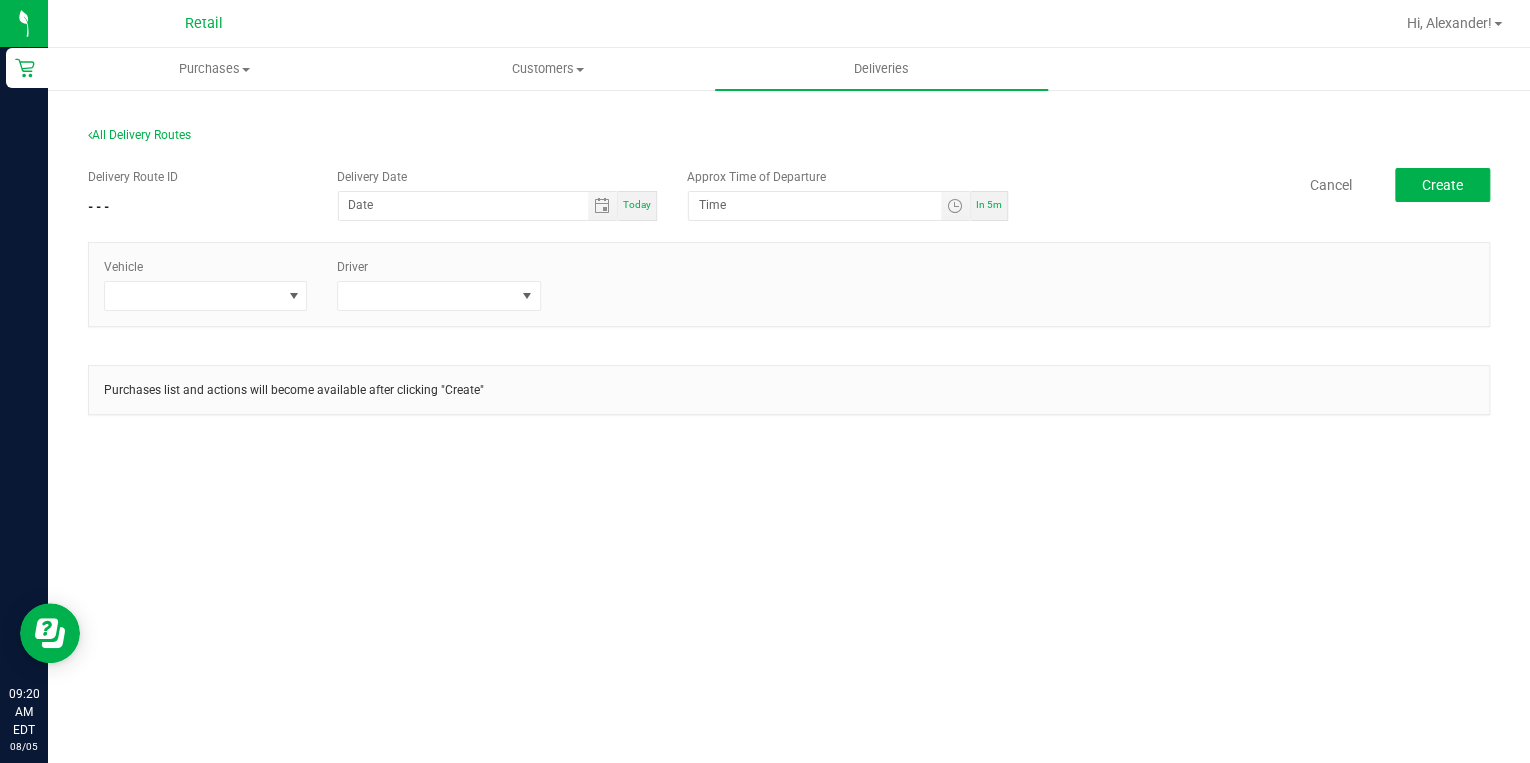 click on "Today" at bounding box center [637, 206] 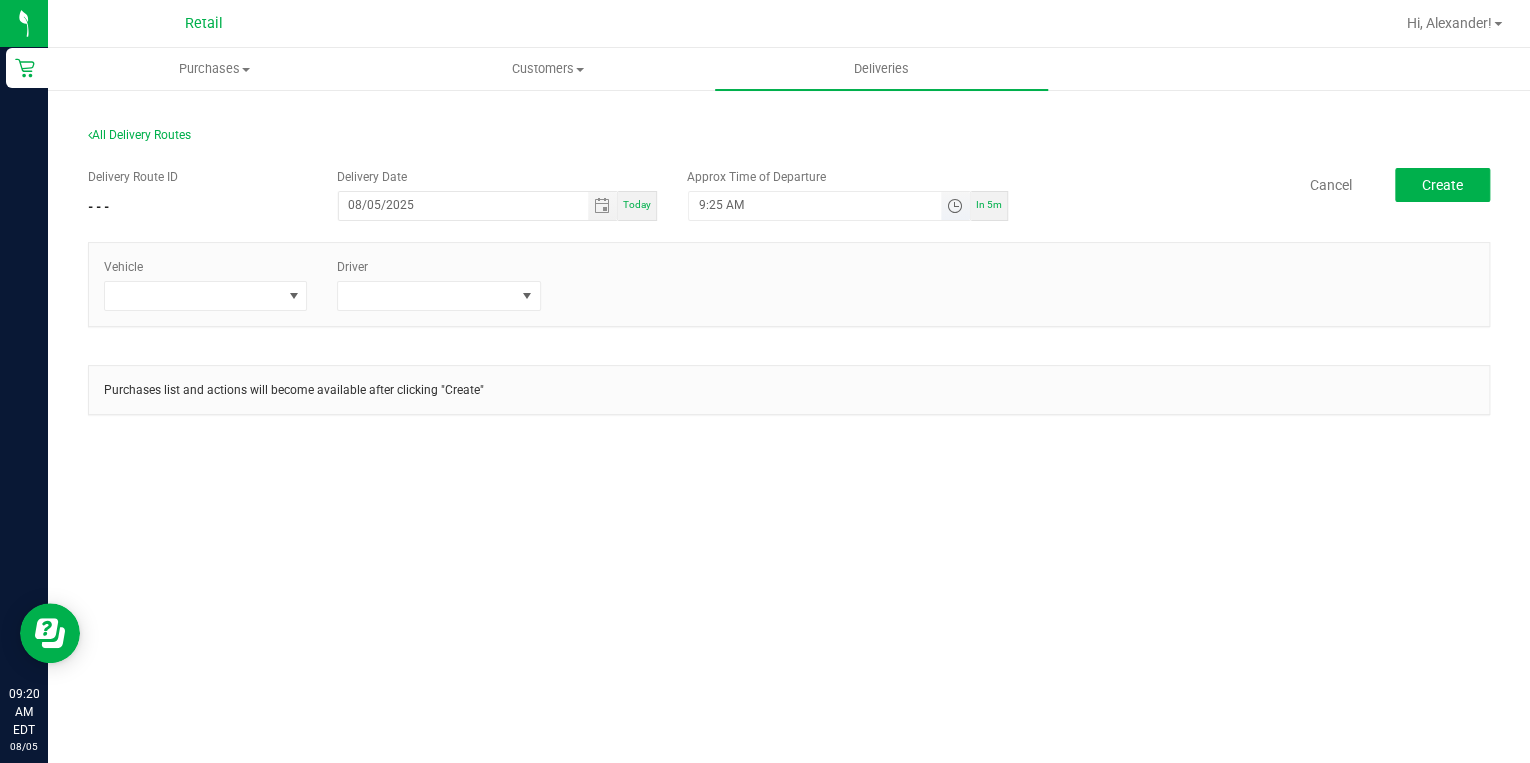 click at bounding box center [954, 206] 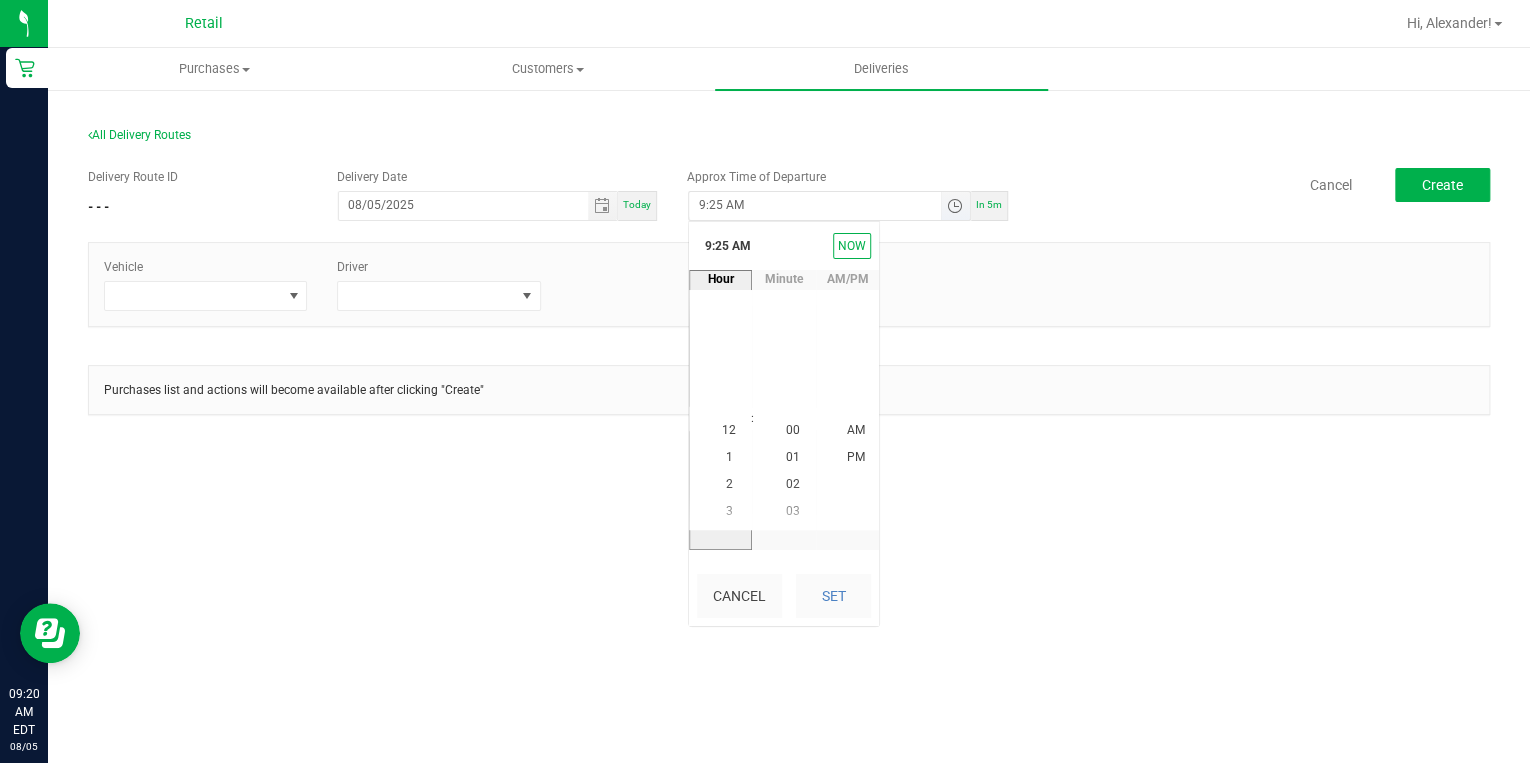 scroll, scrollTop: 244, scrollLeft: 0, axis: vertical 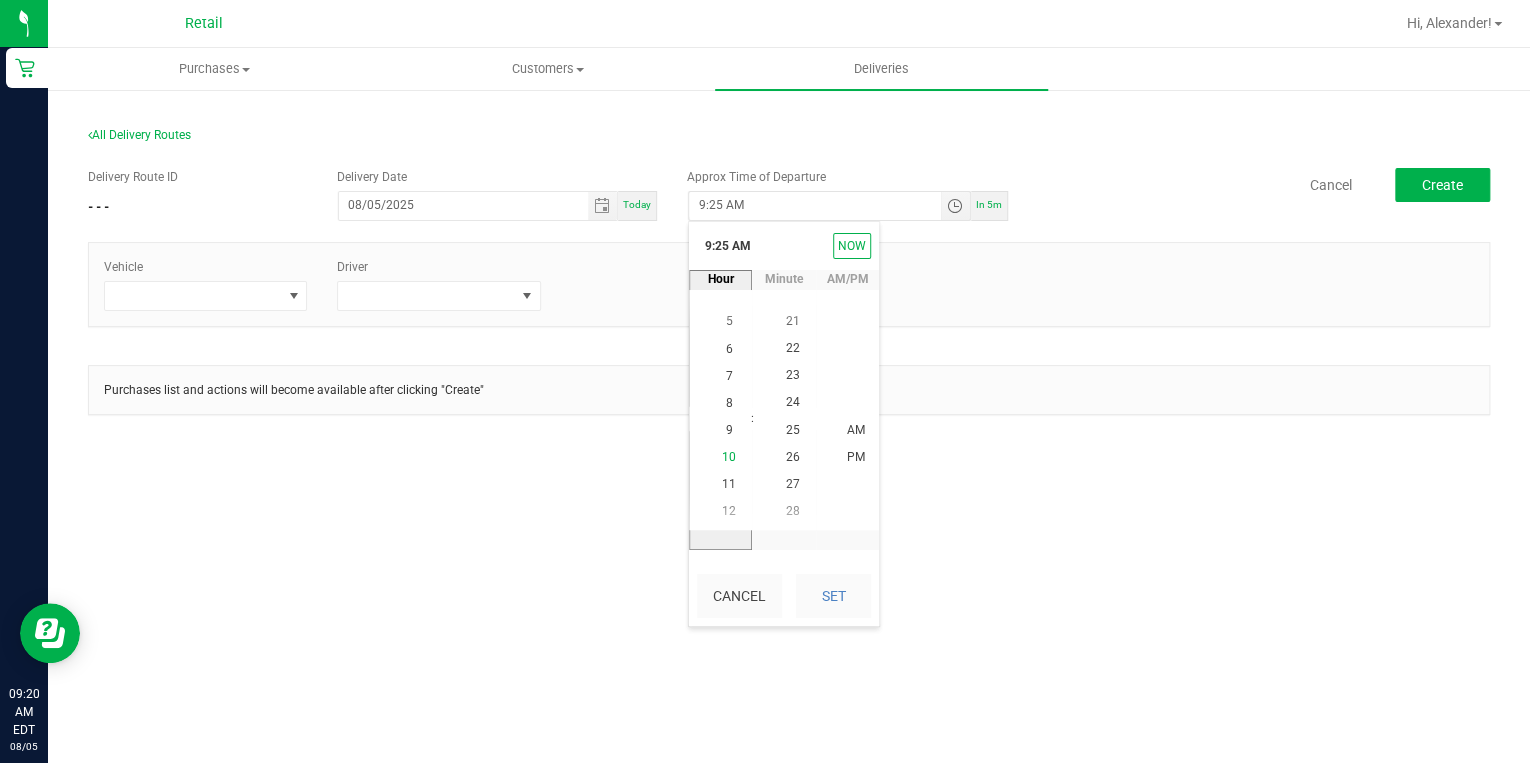 click on "10" at bounding box center [729, 457] 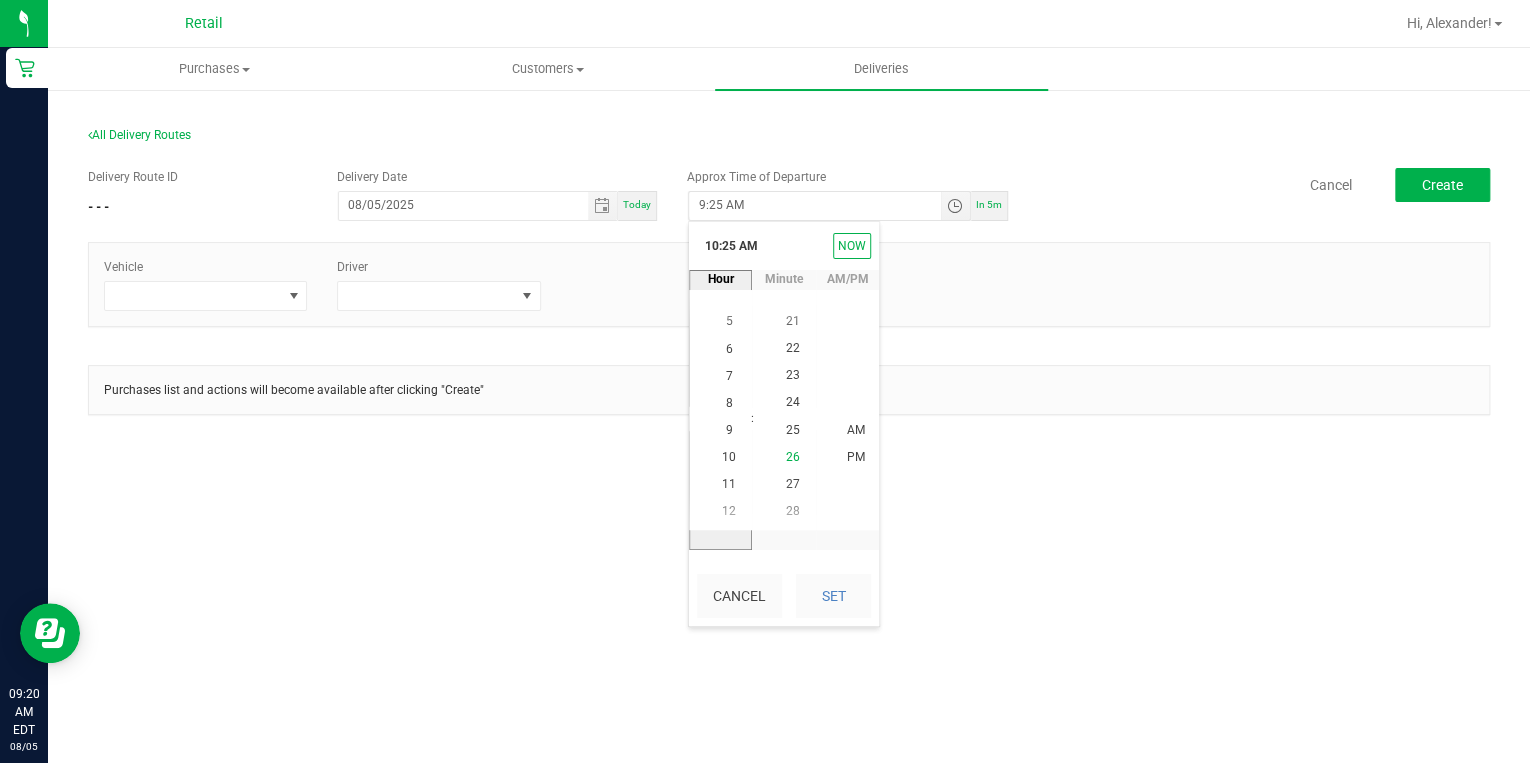 scroll, scrollTop: 272, scrollLeft: 0, axis: vertical 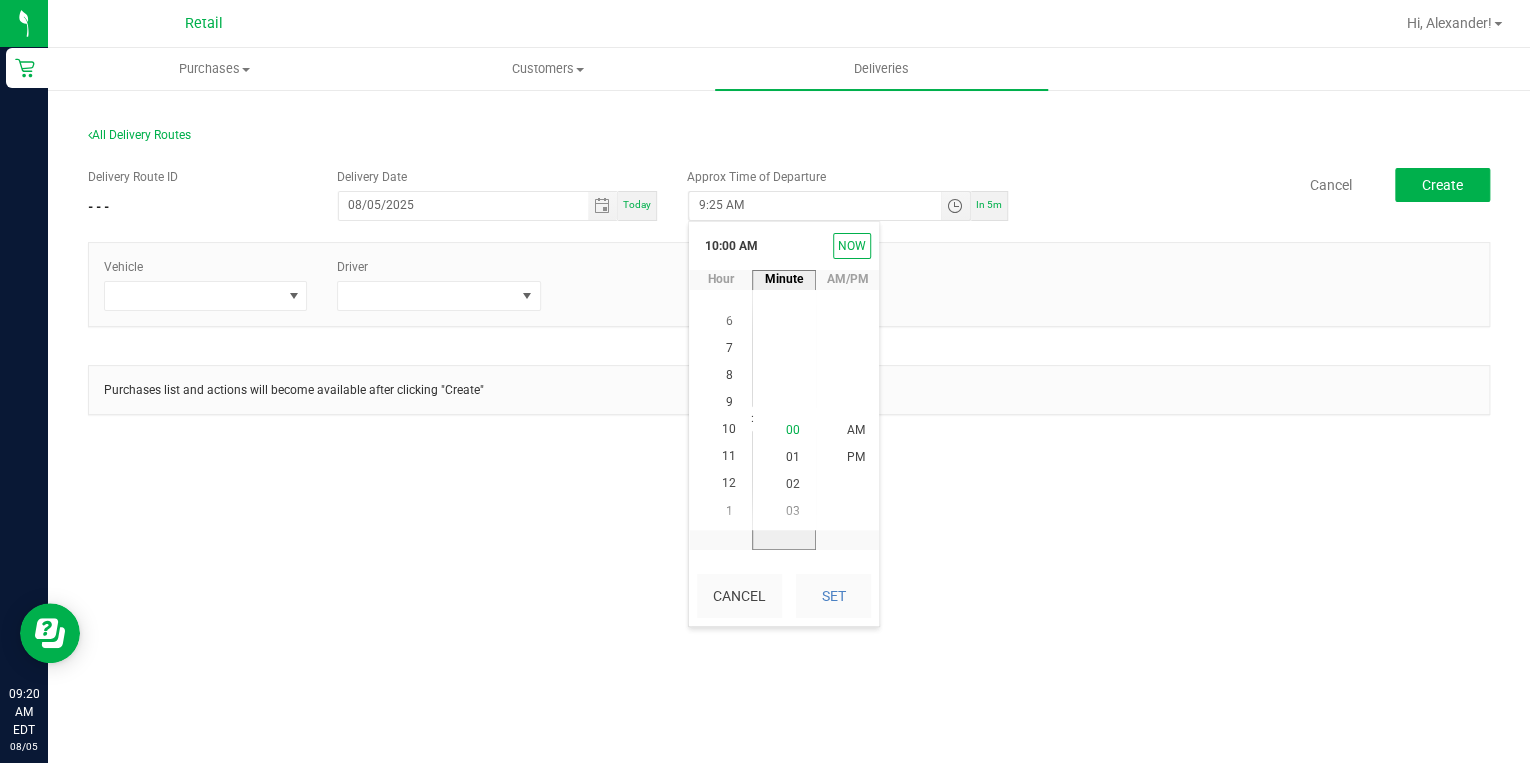 click on "00" at bounding box center [792, 429] 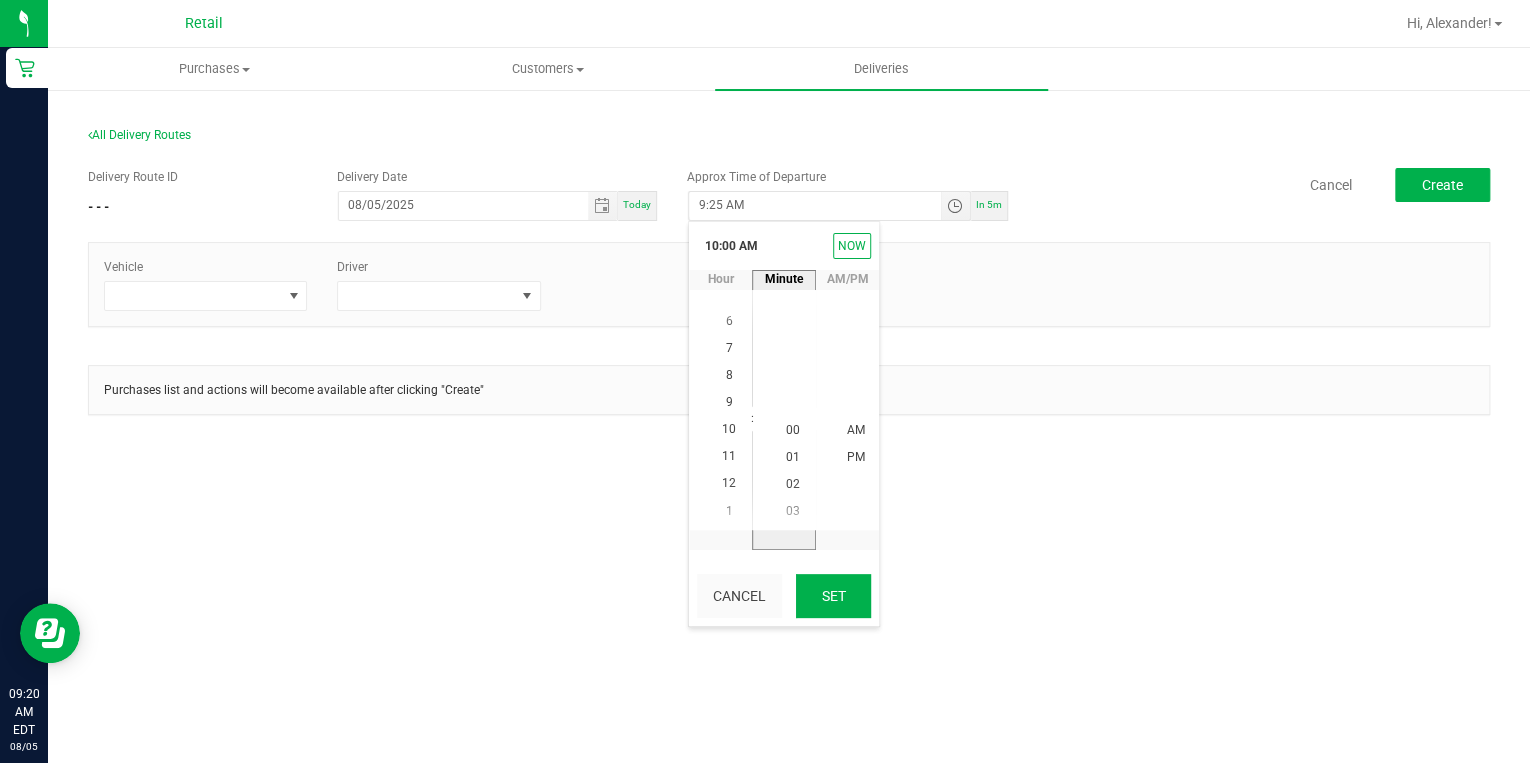 click on "Set" at bounding box center (833, 596) 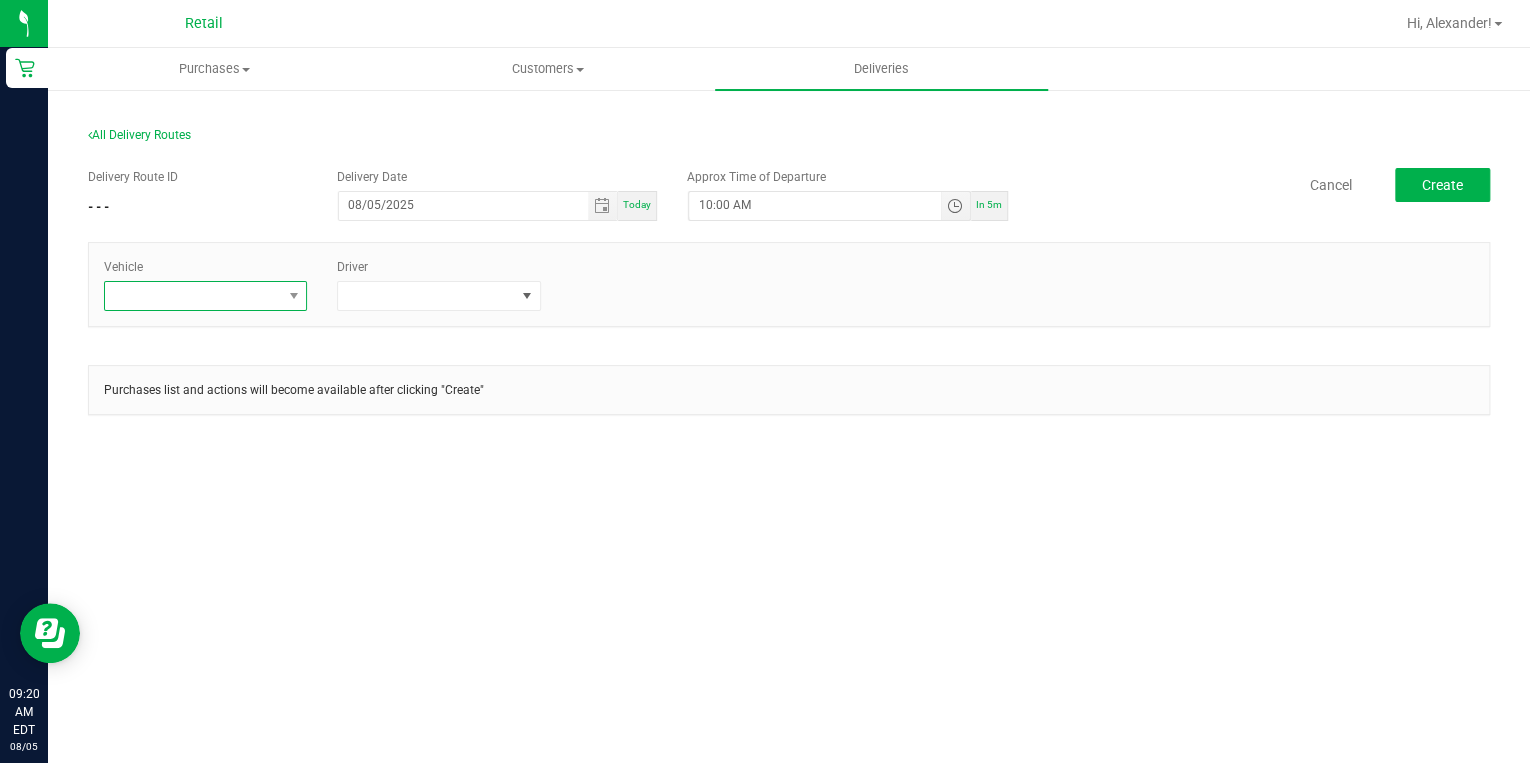 click at bounding box center [193, 296] 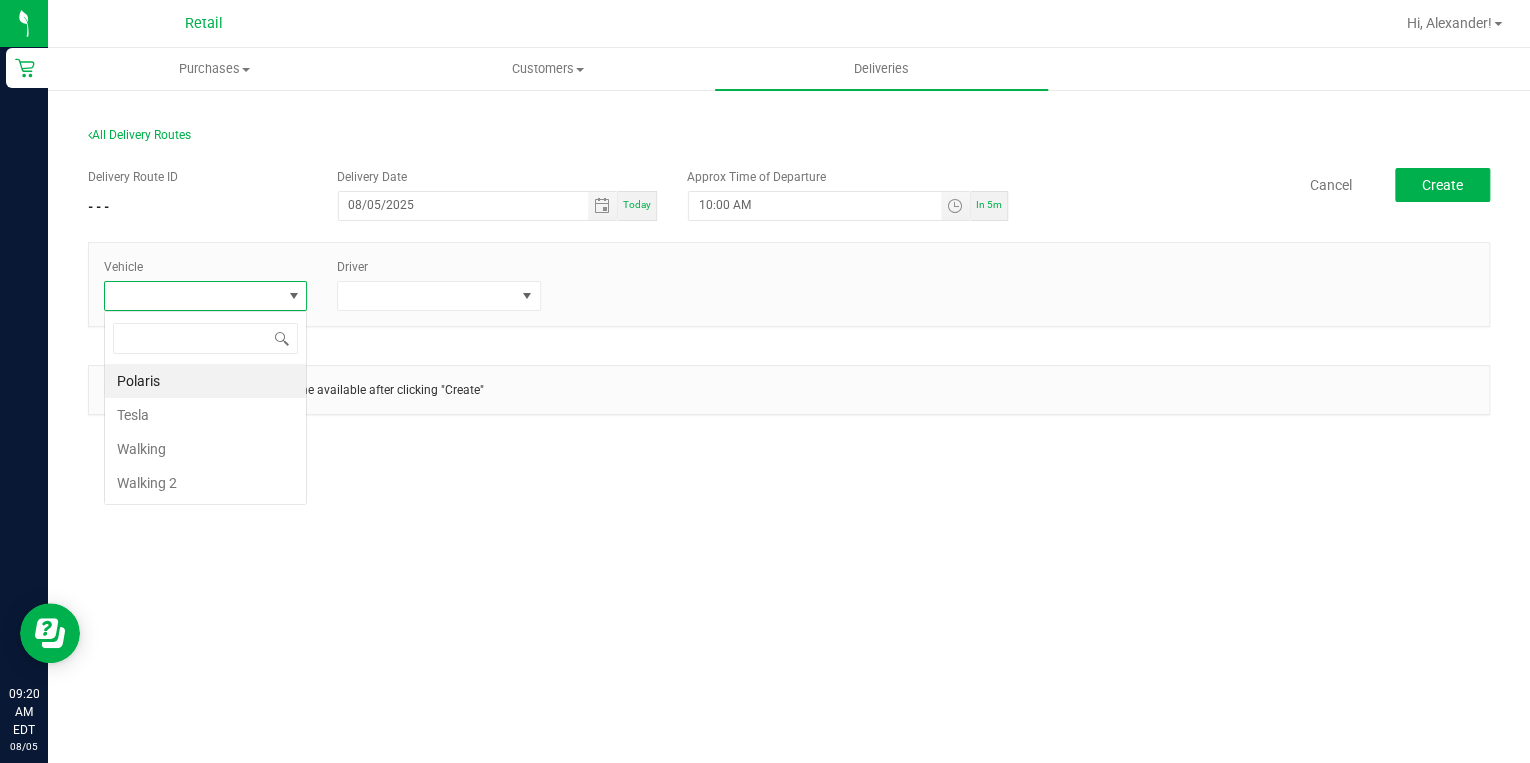 scroll, scrollTop: 99970, scrollLeft: 99796, axis: both 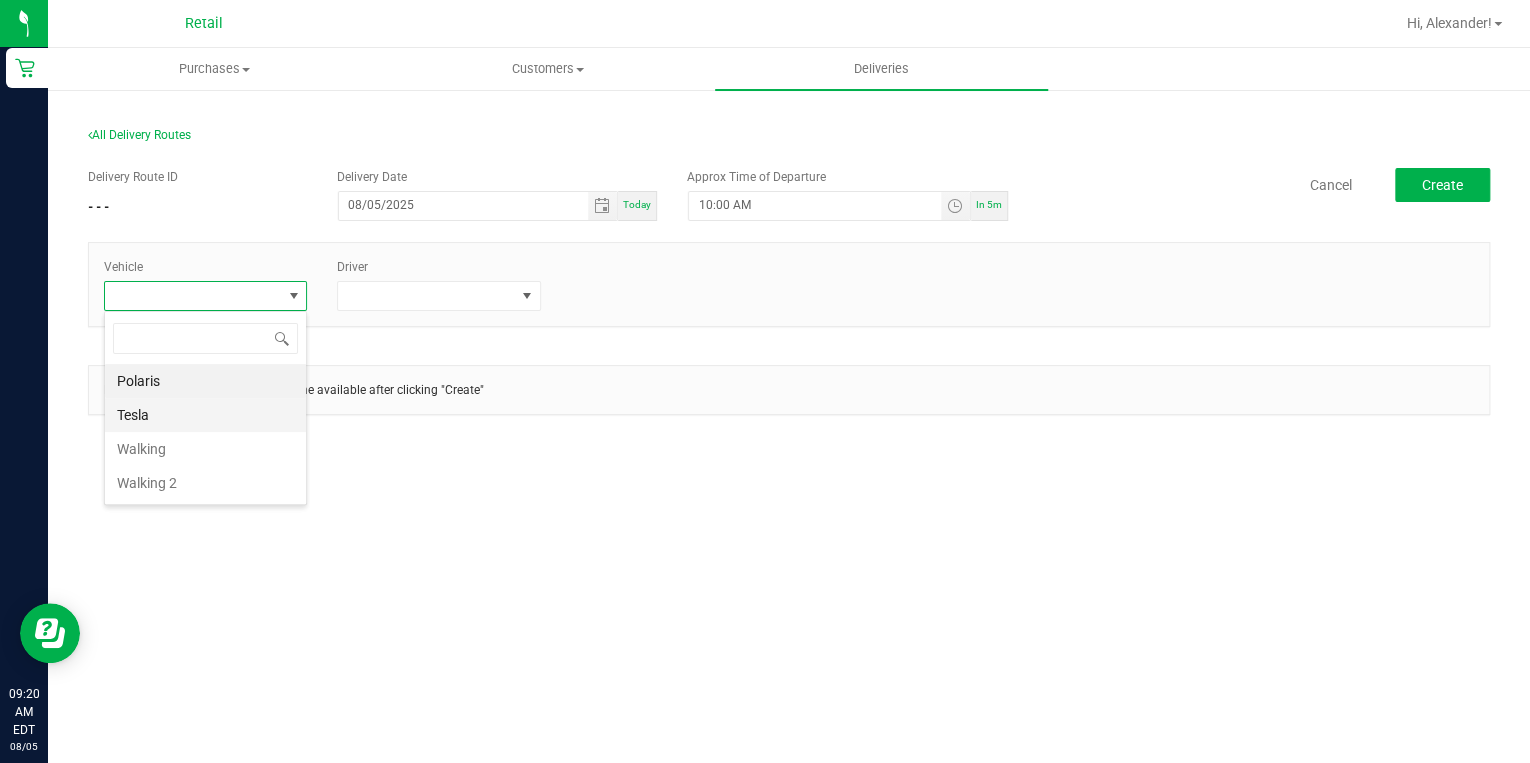 click on "Tesla" at bounding box center (205, 415) 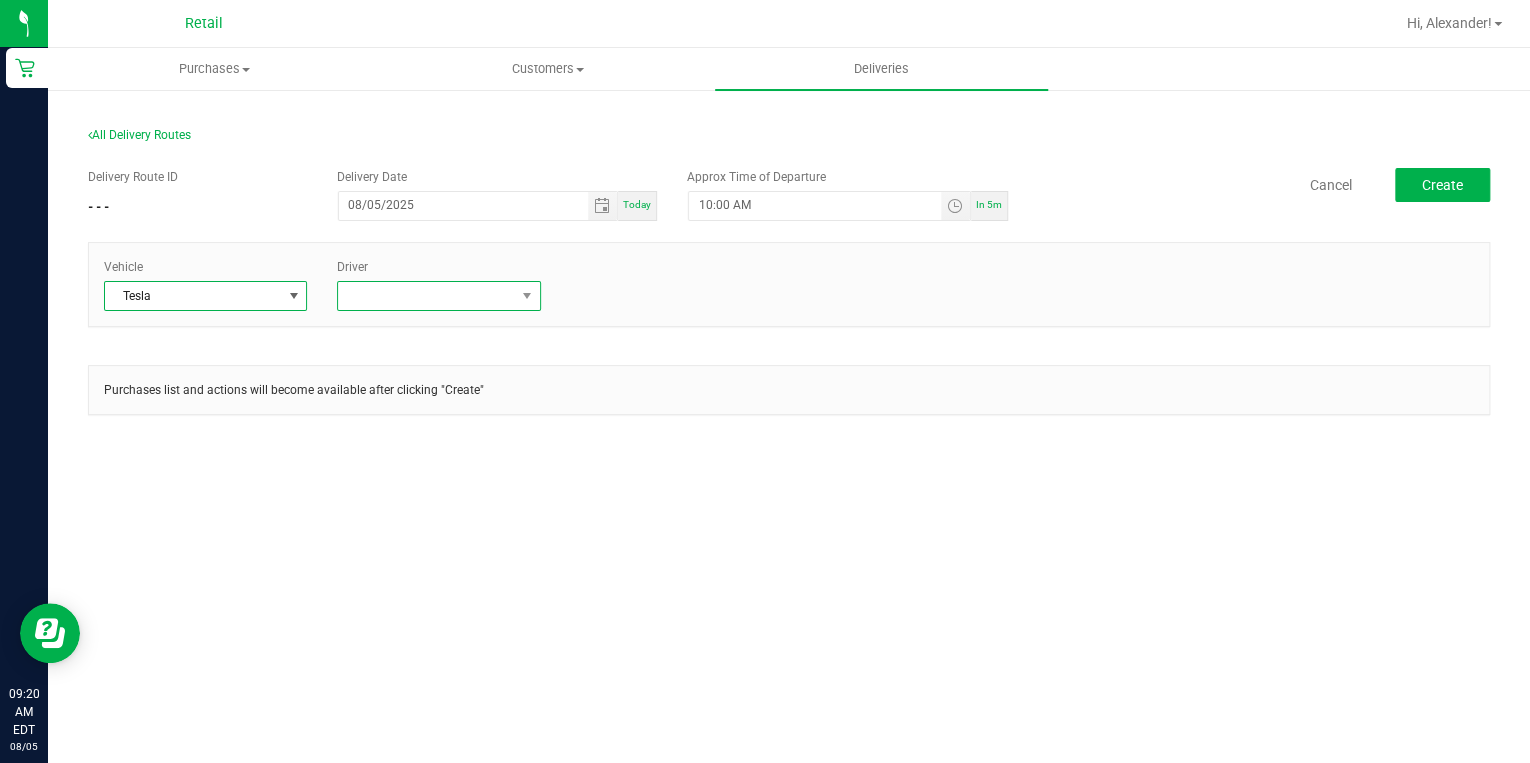 click at bounding box center [426, 296] 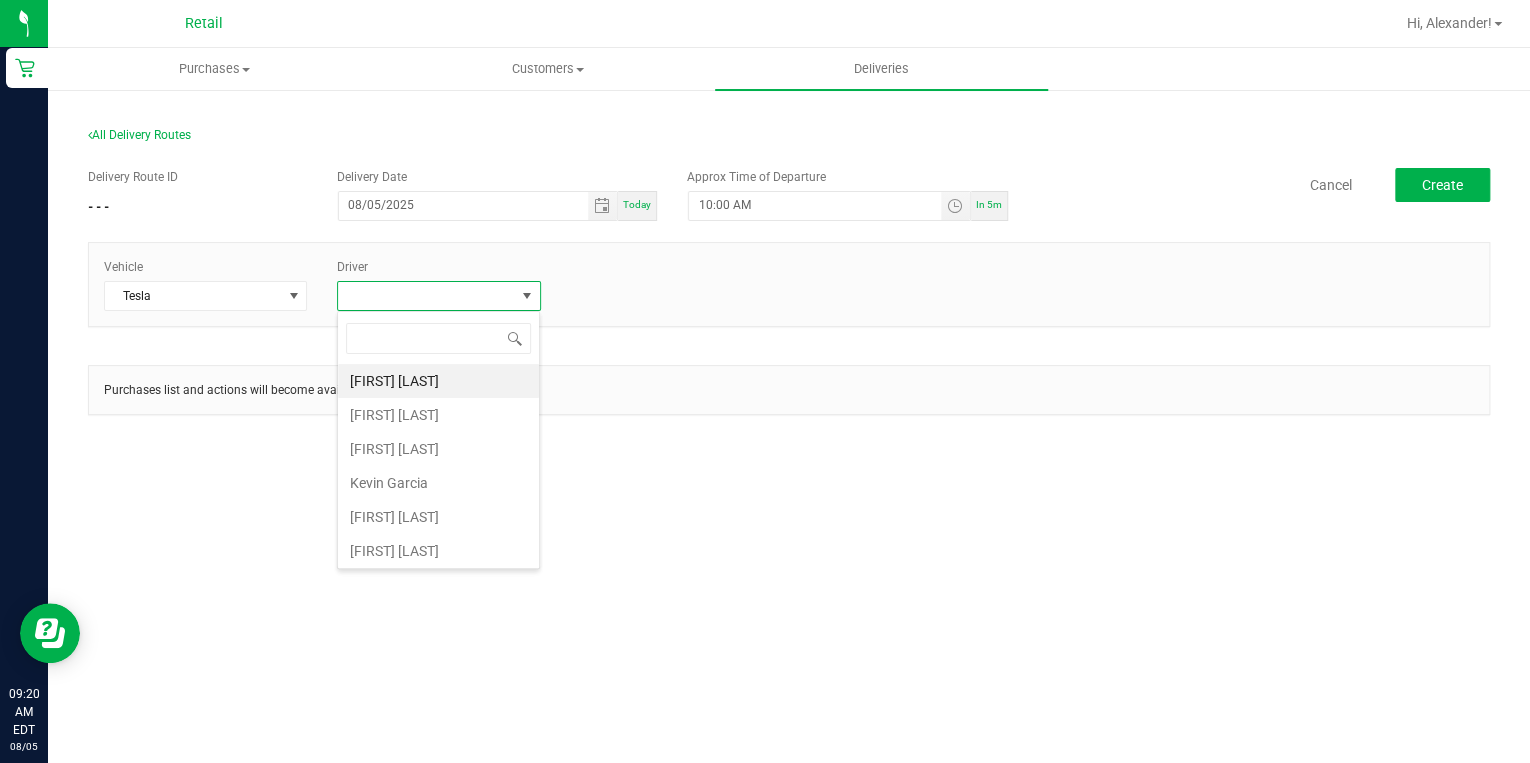 scroll, scrollTop: 99970, scrollLeft: 99796, axis: both 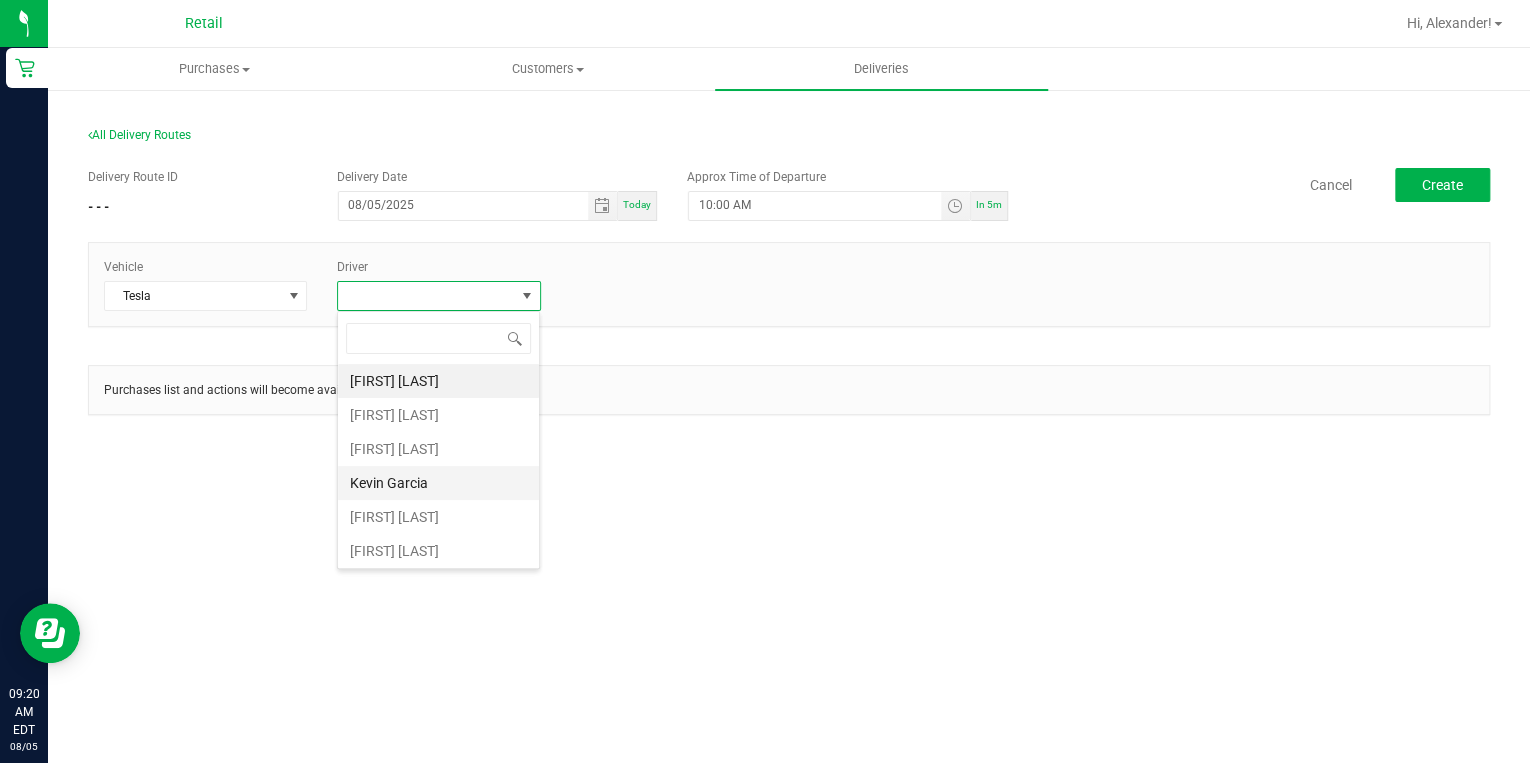 click on "Kevin Garcia" at bounding box center (438, 483) 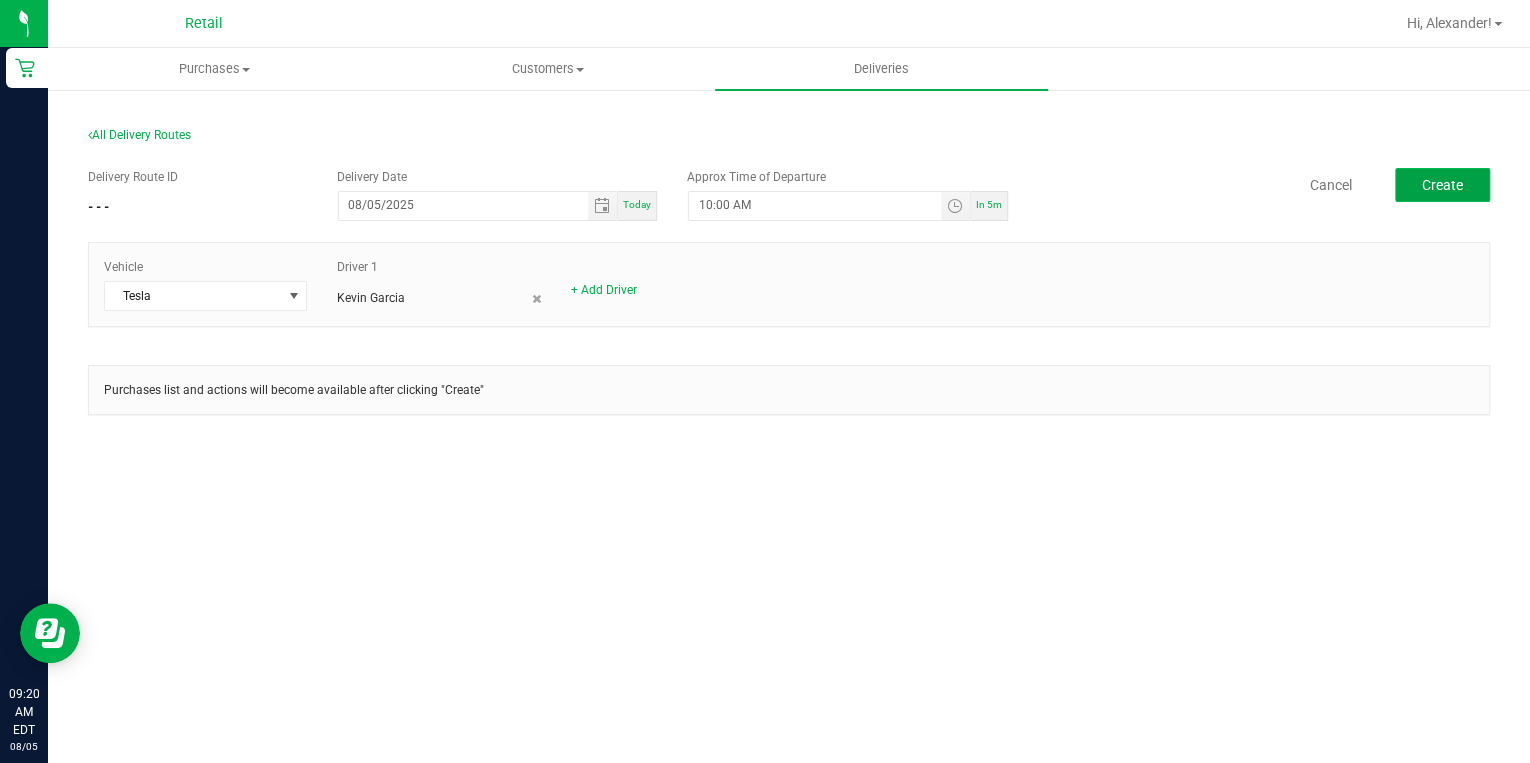 click on "Create" 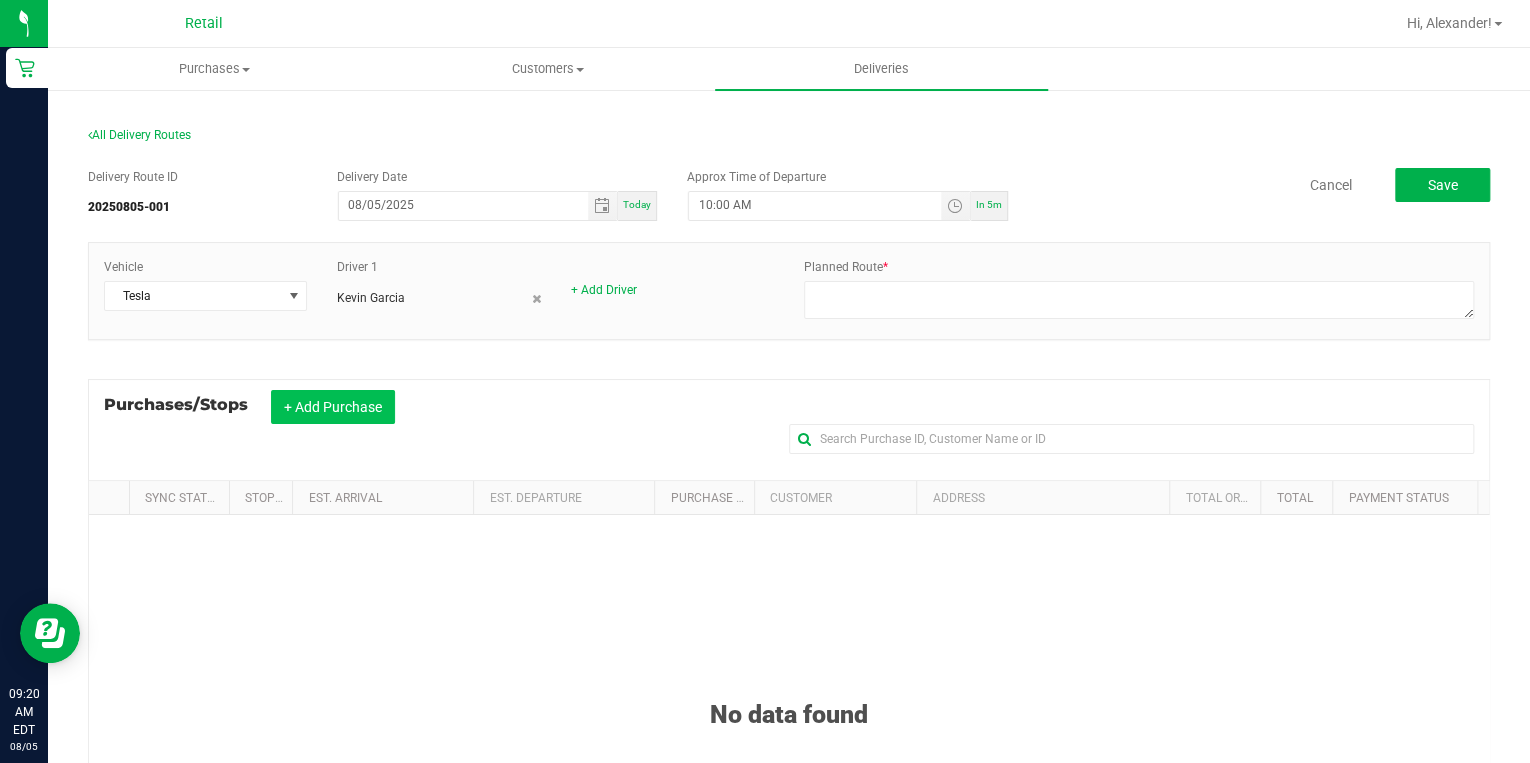 click on "+ Add Purchase" at bounding box center [333, 407] 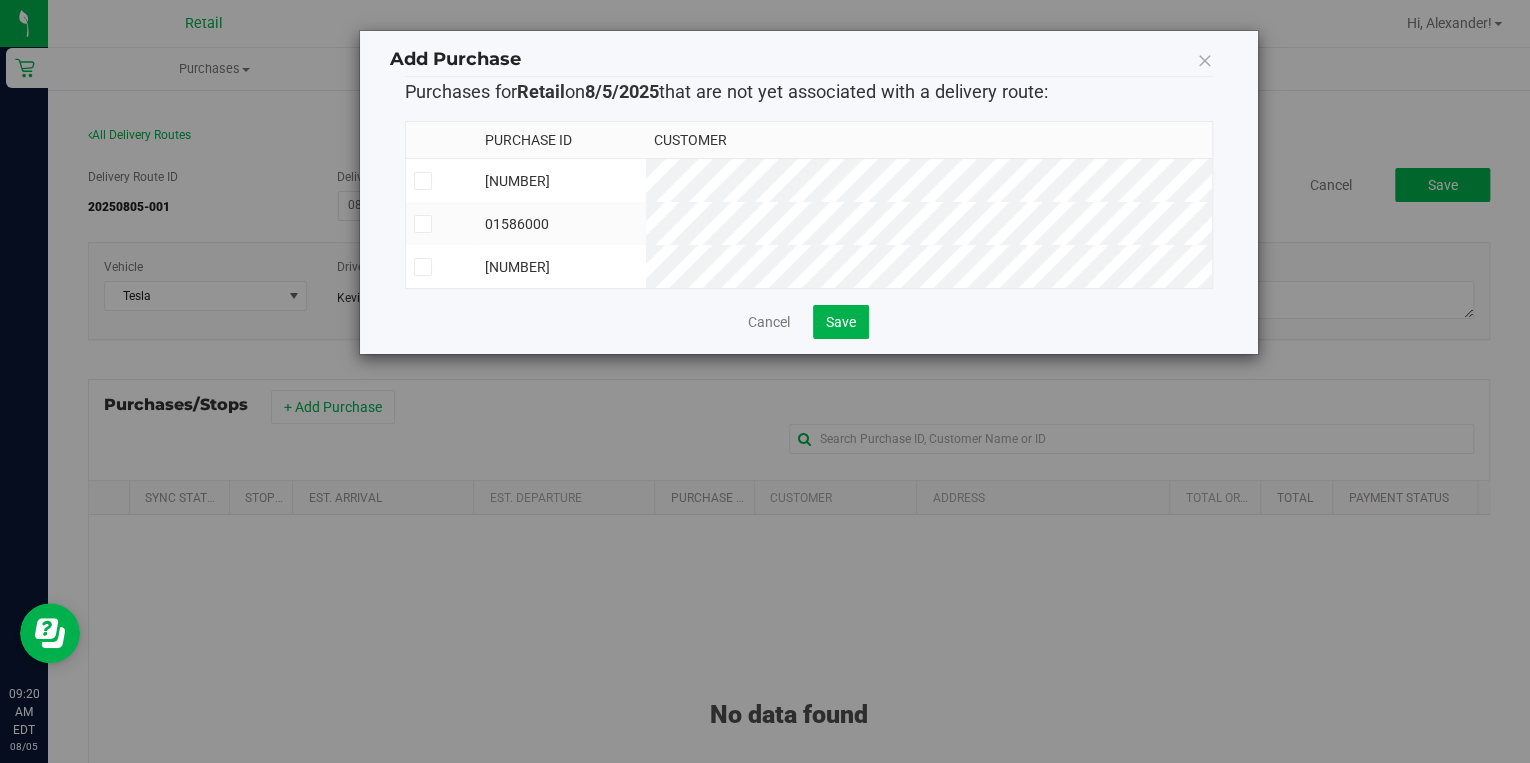 click at bounding box center [441, 181] 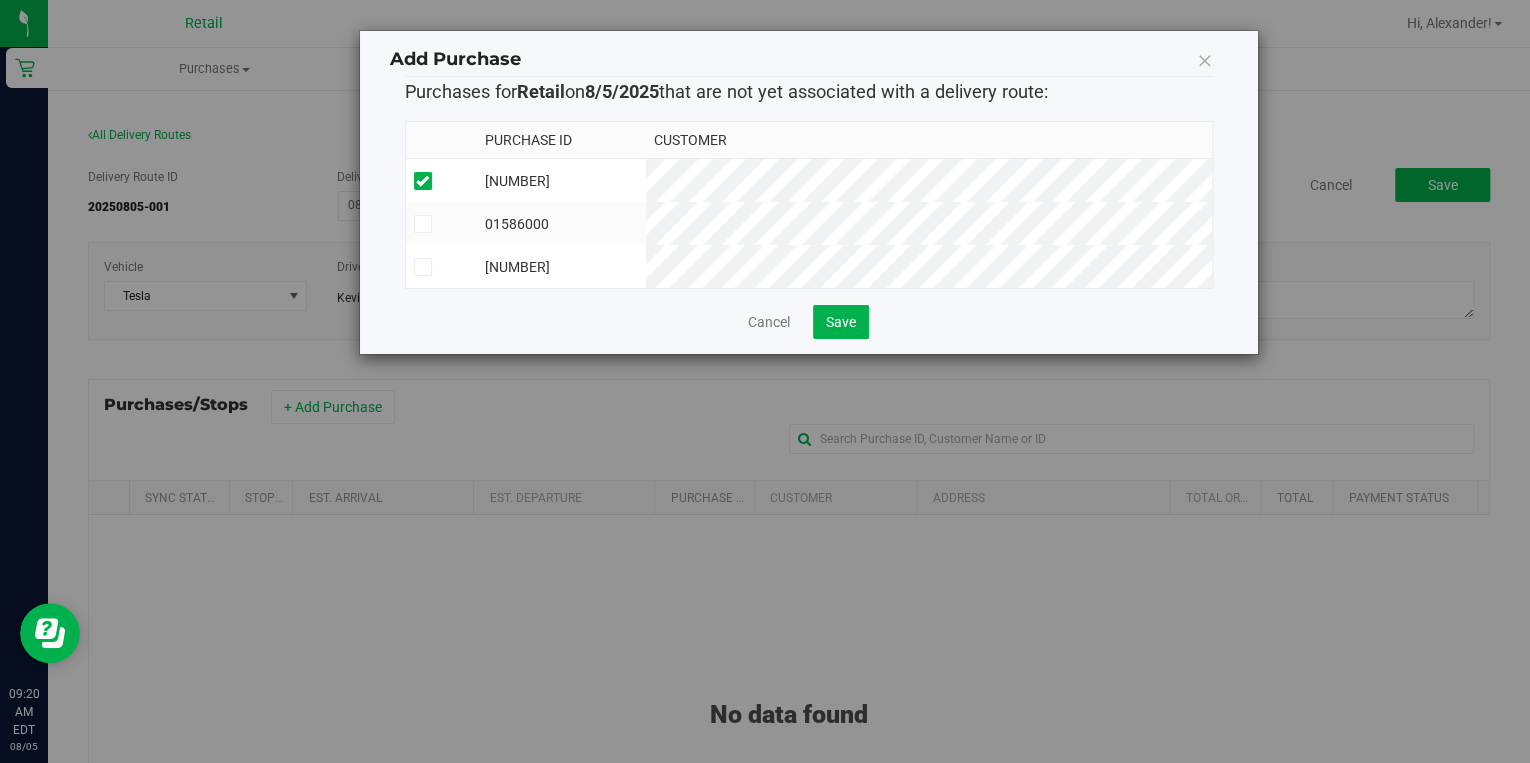 click at bounding box center (422, 224) 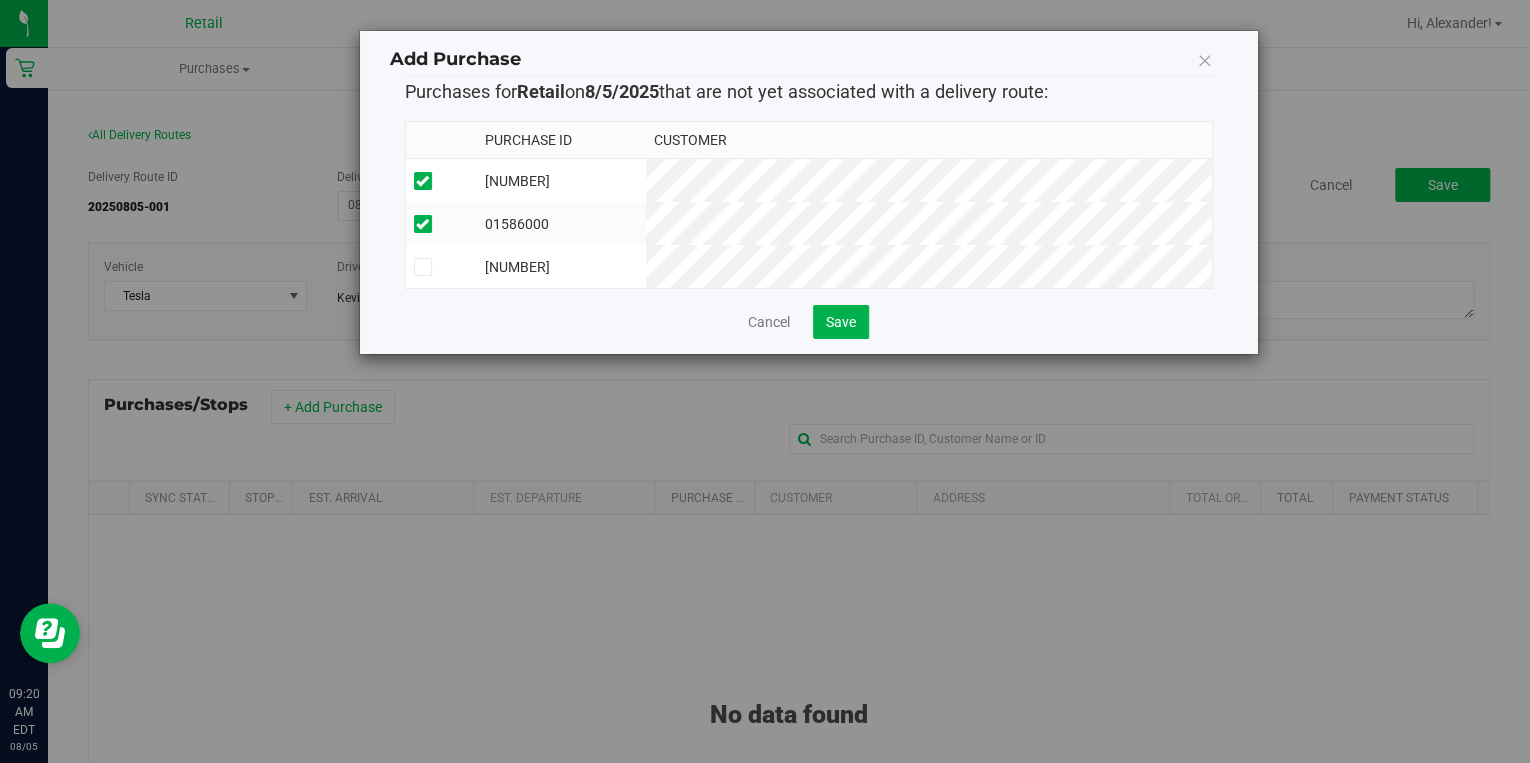 click at bounding box center (0, 0) 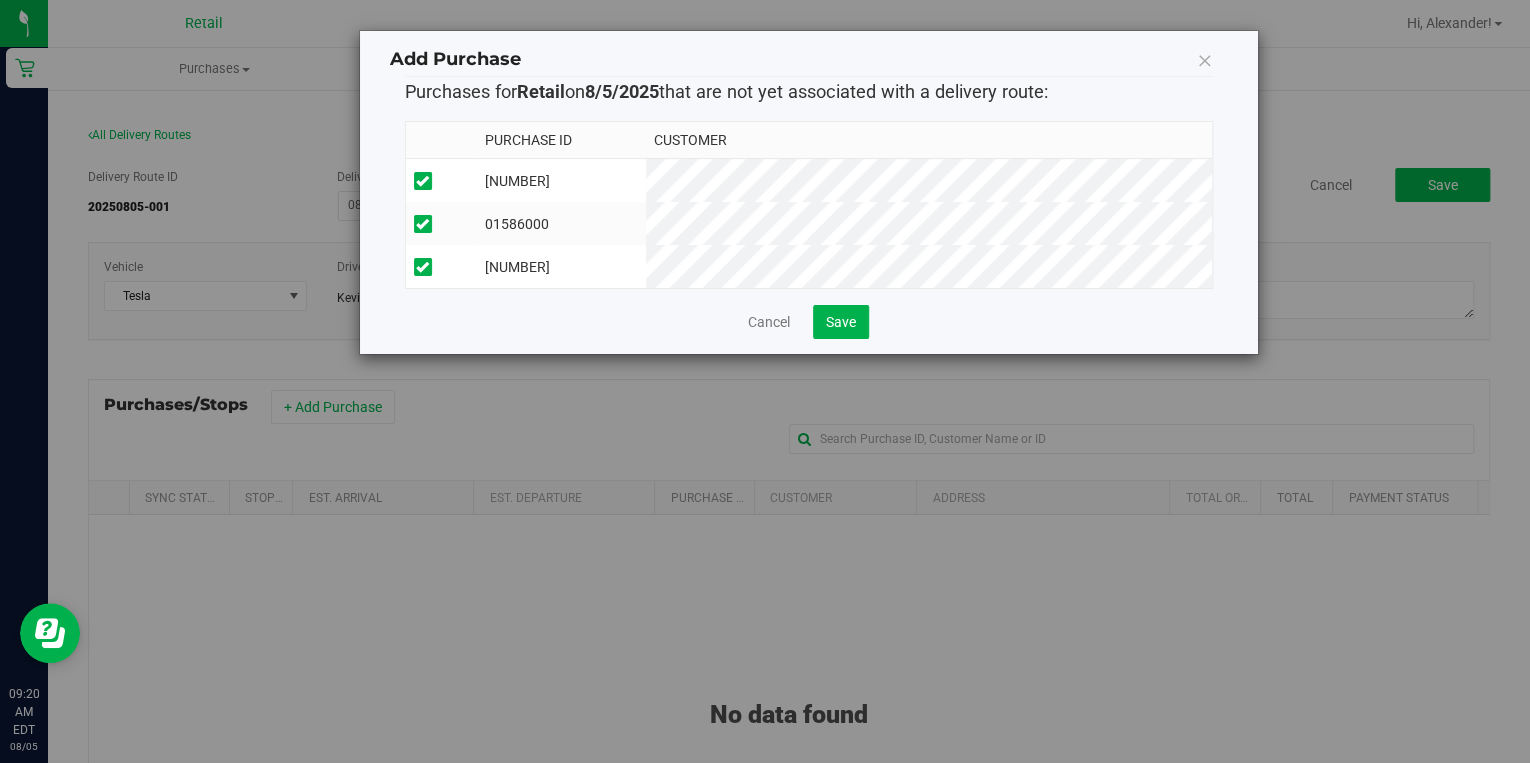 click at bounding box center (0, 0) 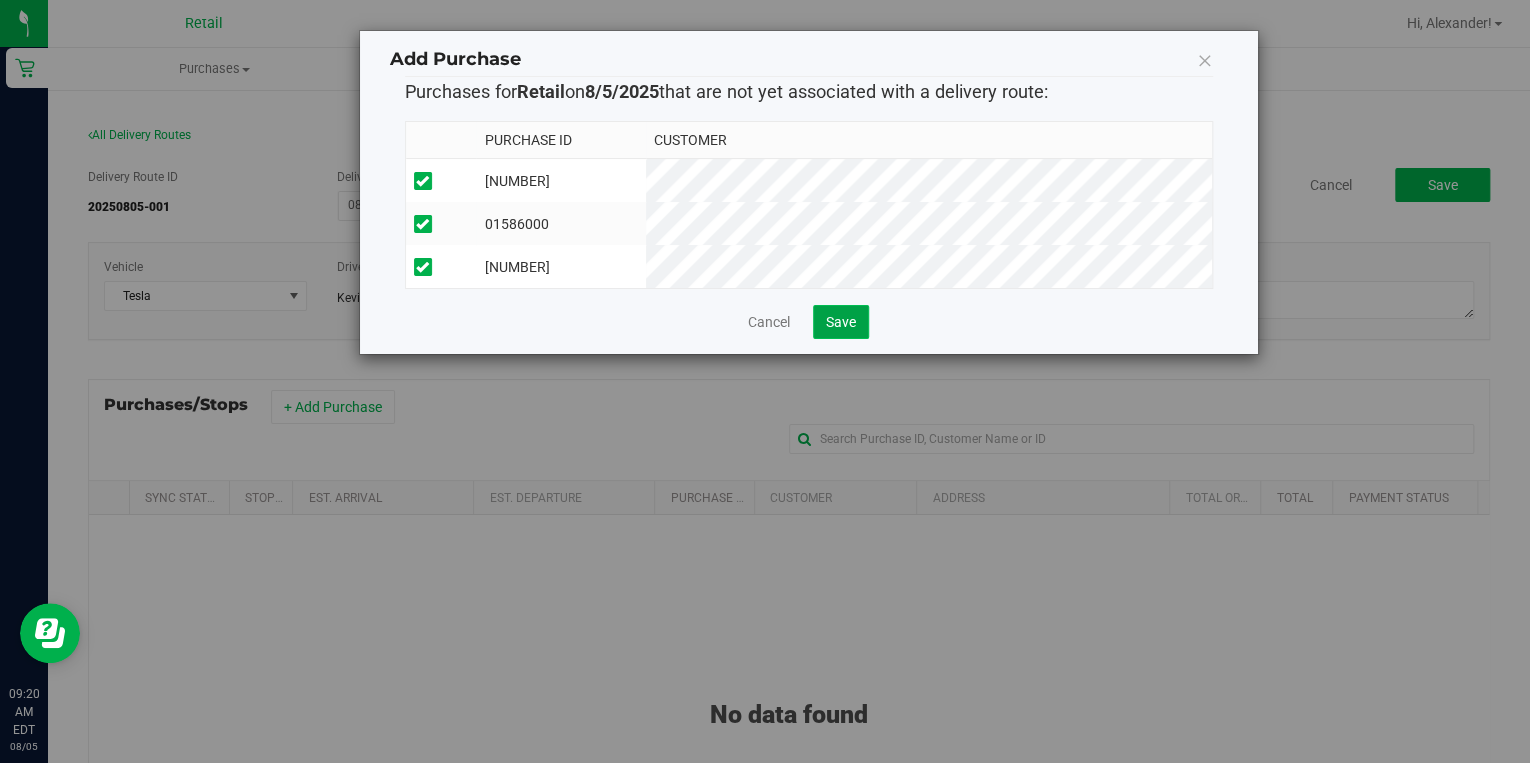 click on "Save" 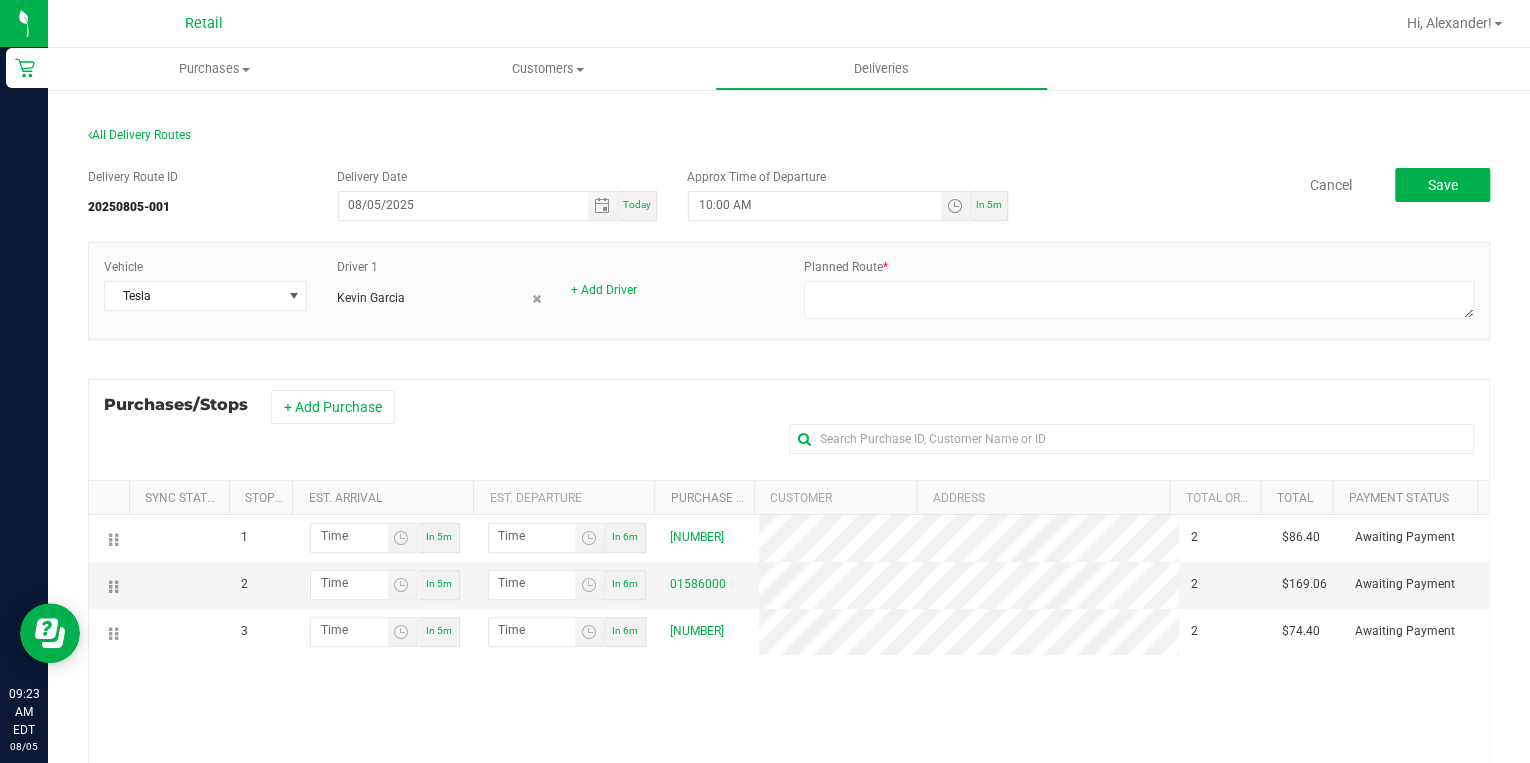 click on "1
In 5m
In 6m
01585924
2 $86.40 Awaiting Payment
2
In 5m
In 6m
01586000
2 $169.06 Awaiting Payment
3
In 5m
In 6m
2" at bounding box center (789, 755) 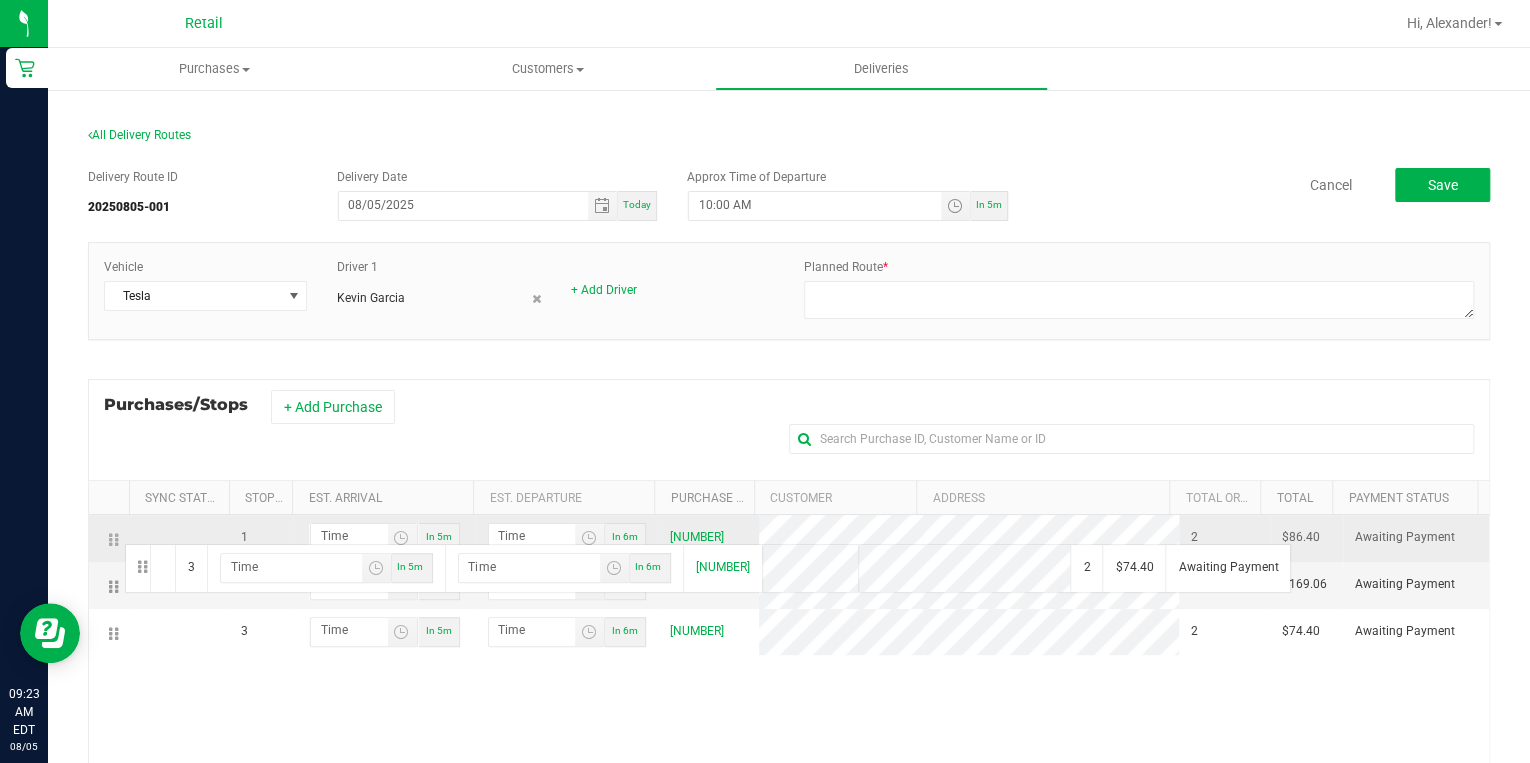 drag, startPoint x: 113, startPoint y: 636, endPoint x: 122, endPoint y: 542, distance: 94.42987 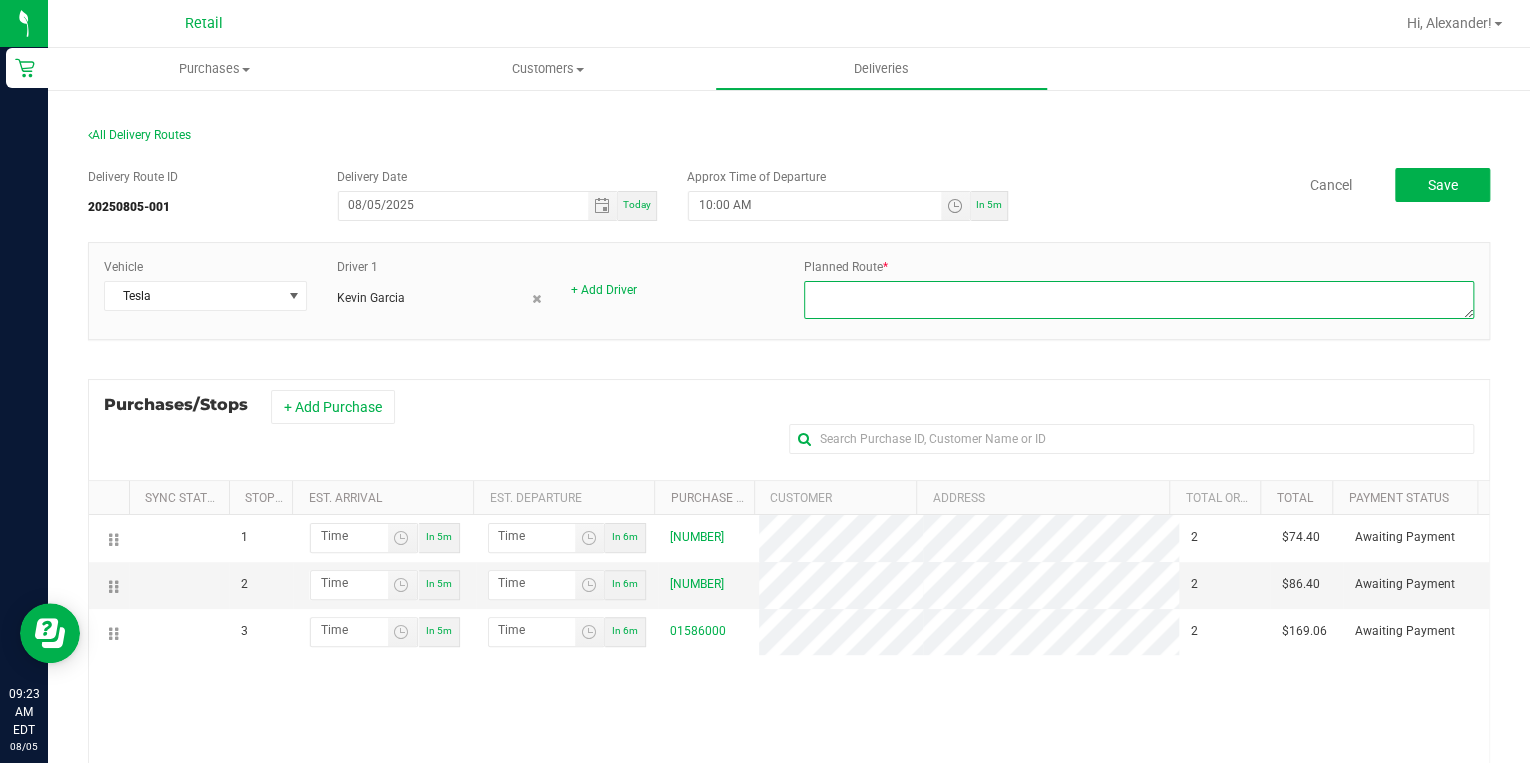 paste on "13 min(6.40 miles)
to 56 Frances Ave
A
Start
1 Corliss St
Head northeast.
Go for 59 ft.
Turn left toward Corliss St.
Go for 72 ft.
Turn left onto Corliss St.
Go for 102 ft.
Turn right onto Charles St (RI-246 N).
Go for 0.3 mi.
Turn left onto Admiral St.
Go for 404 ft.
Turn left onto Whipple St.
Go for 0.3 mi.
Turn left onto Douglas Ave (RI-7).
Go for 285 ft.
Turn left and take ramp onto RI-146 S (Louisquisset Pike) toward I-95 S.
Go for 0.5 mi.
Continue on I-95 S.
Go for 3.9 mi.
Take exit 34 toward US-1 S.
Go for 0.2 mi.
Turn left onto Elmwood Ave (US-1 S).
Go for 1.0 mi.
Turn right onto Fenner St.
Go for 190 ft.
B
Stop at
56 Frances Ave
Cranston, Rhode Island 02910-2210
B → C
10 min(3.66 miles)
to 1940 Post Rd
Start
Head toward Elmwood Ave on Fenner St.
Go for 190 ft.
Turn right onto Elmwood Ave (US-1).
Go for 1.8 mi.
Turn right onto Post Rd (US-1).
Go for 1.6 mi.
Turn left.
Go for 400 ft.
Turn left.
Go for 0.2 mi.
C
Stop at
1940 Post Rd
Warwick, Rhode Island 02886-1522
C..." 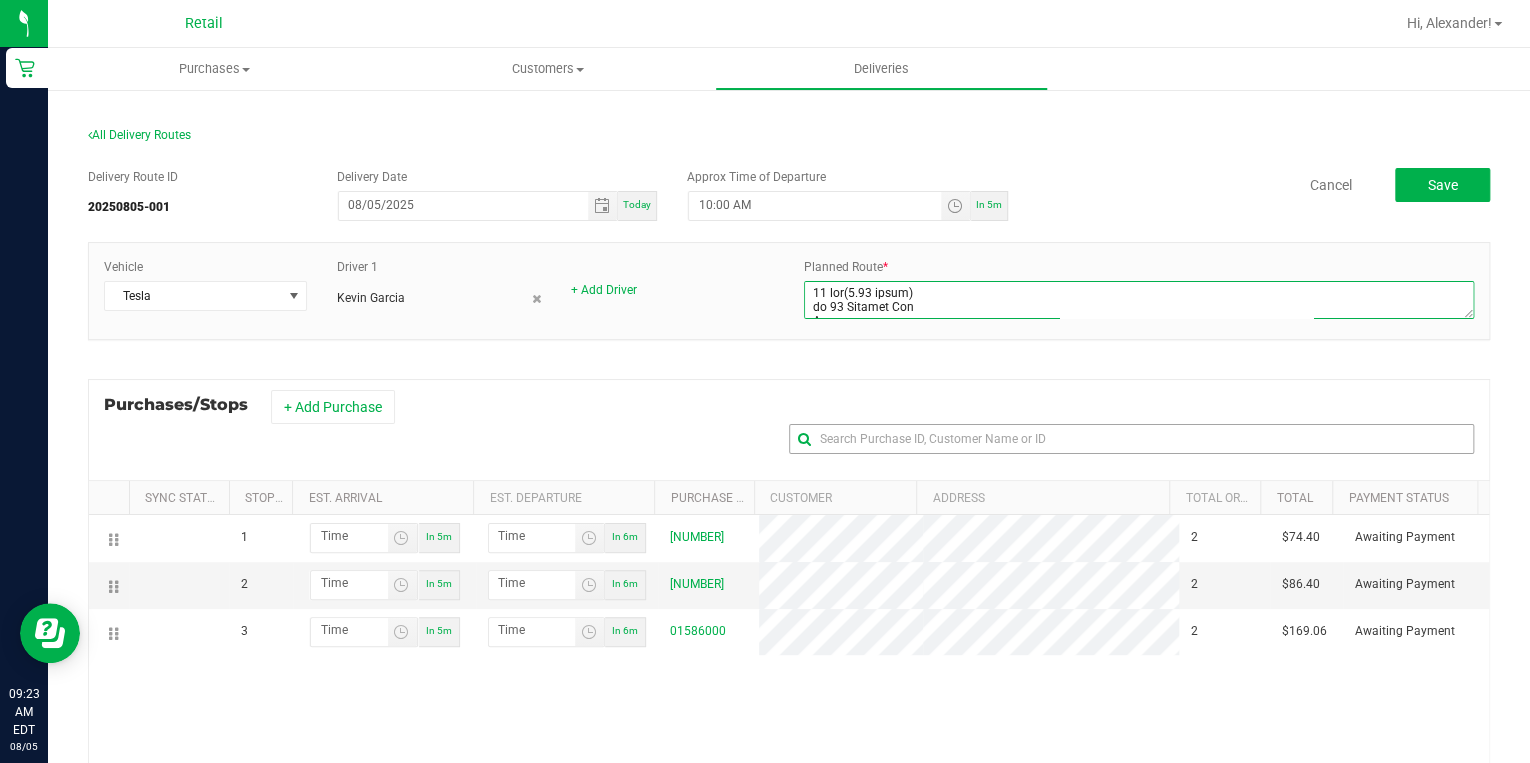 scroll, scrollTop: 2056, scrollLeft: 0, axis: vertical 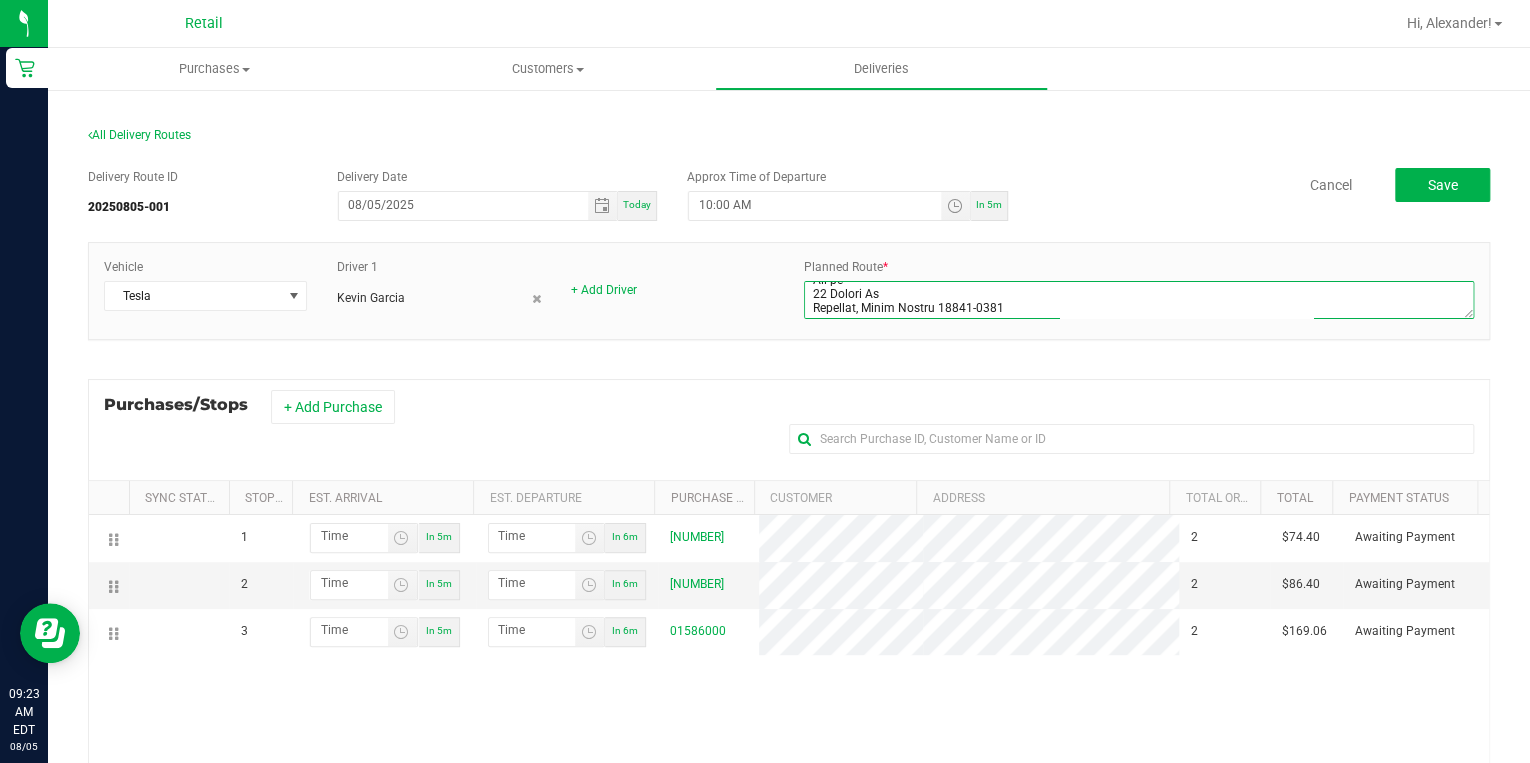 type on "13 min(6.40 miles)
to 56 Frances Ave
A
Start
1 Corliss St
Head northeast.
Go for 59 ft.
Turn left toward Corliss St.
Go for 72 ft.
Turn left onto Corliss St.
Go for 102 ft.
Turn right onto Charles St (RI-246 N).
Go for 0.3 mi.
Turn left onto Admiral St.
Go for 404 ft.
Turn left onto Whipple St.
Go for 0.3 mi.
Turn left onto Douglas Ave (RI-7).
Go for 285 ft.
Turn left and take ramp onto RI-146 S (Louisquisset Pike) toward I-95 S.
Go for 0.5 mi.
Continue on I-95 S.
Go for 3.9 mi.
Take exit 34 toward US-1 S.
Go for 0.2 mi.
Turn left onto Elmwood Ave (US-1 S).
Go for 1.0 mi.
Turn right onto Fenner St.
Go for 190 ft.
B
Stop at
56 Frances Ave
Cranston, Rhode Island 02910-2210
B → C
10 min(3.66 miles)
to 1940 Post Rd
Start
Head toward Elmwood Ave on Fenner St.
Go for 190 ft.
Turn right onto Elmwood Ave (US-1).
Go for 1.8 mi.
Turn right onto Post Rd (US-1).
Go for 1.6 mi.
Turn left.
Go for 400 ft.
Turn left.
Go for 0.2 mi.
C
Stop at
1940 Post Rd
Warwick, Rhode Island 02886-1522
C..." 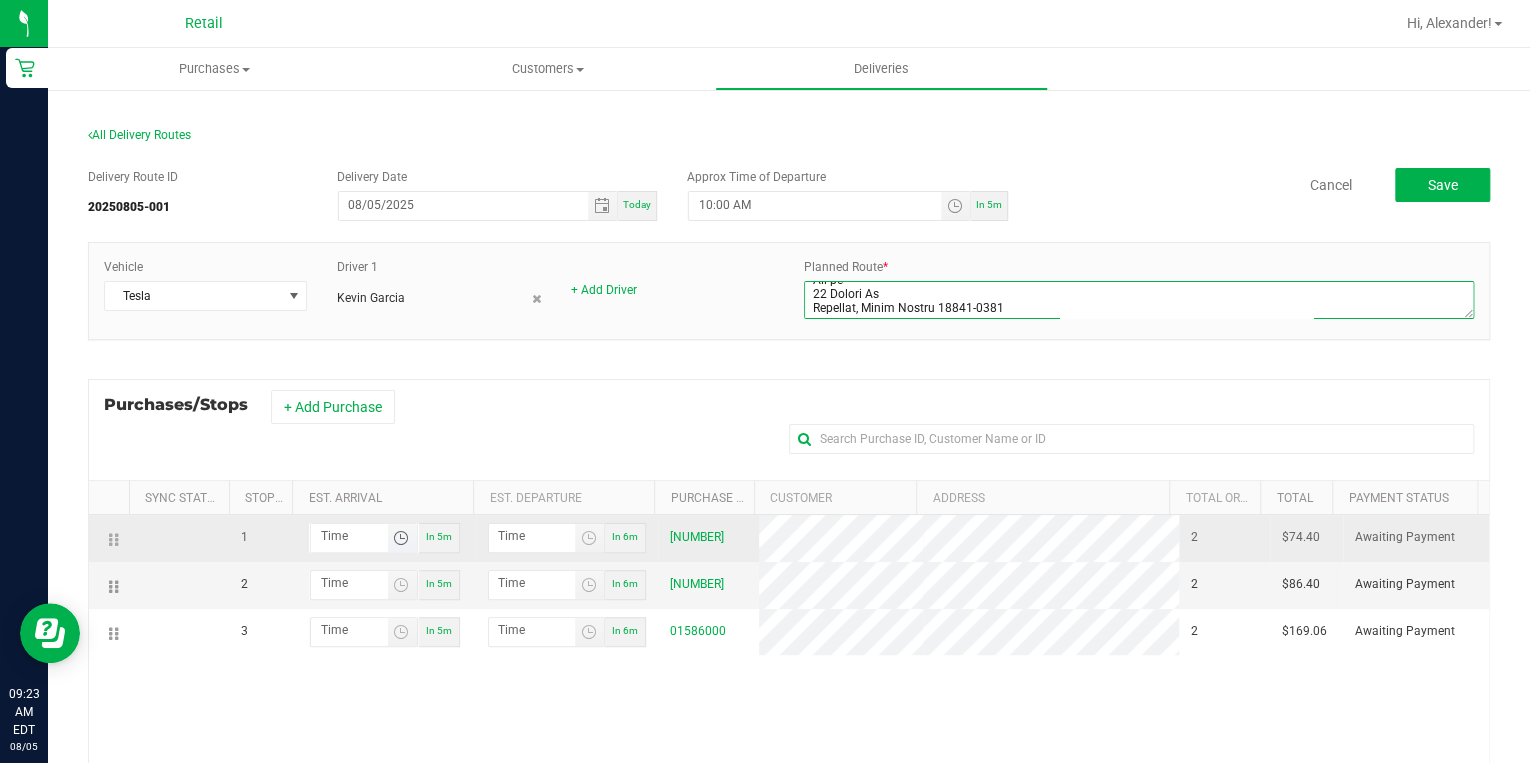 click at bounding box center [401, 538] 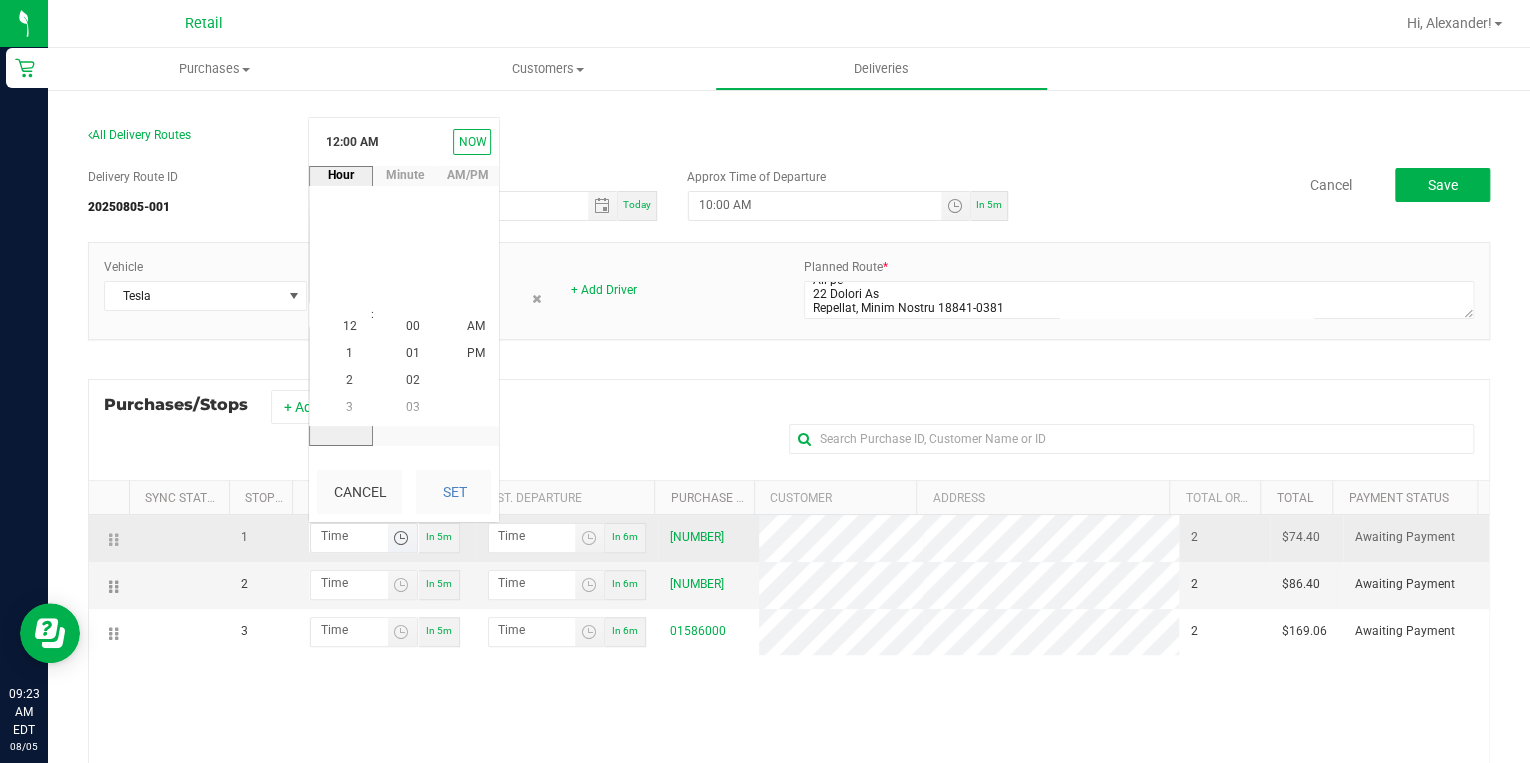 scroll, scrollTop: 0, scrollLeft: 0, axis: both 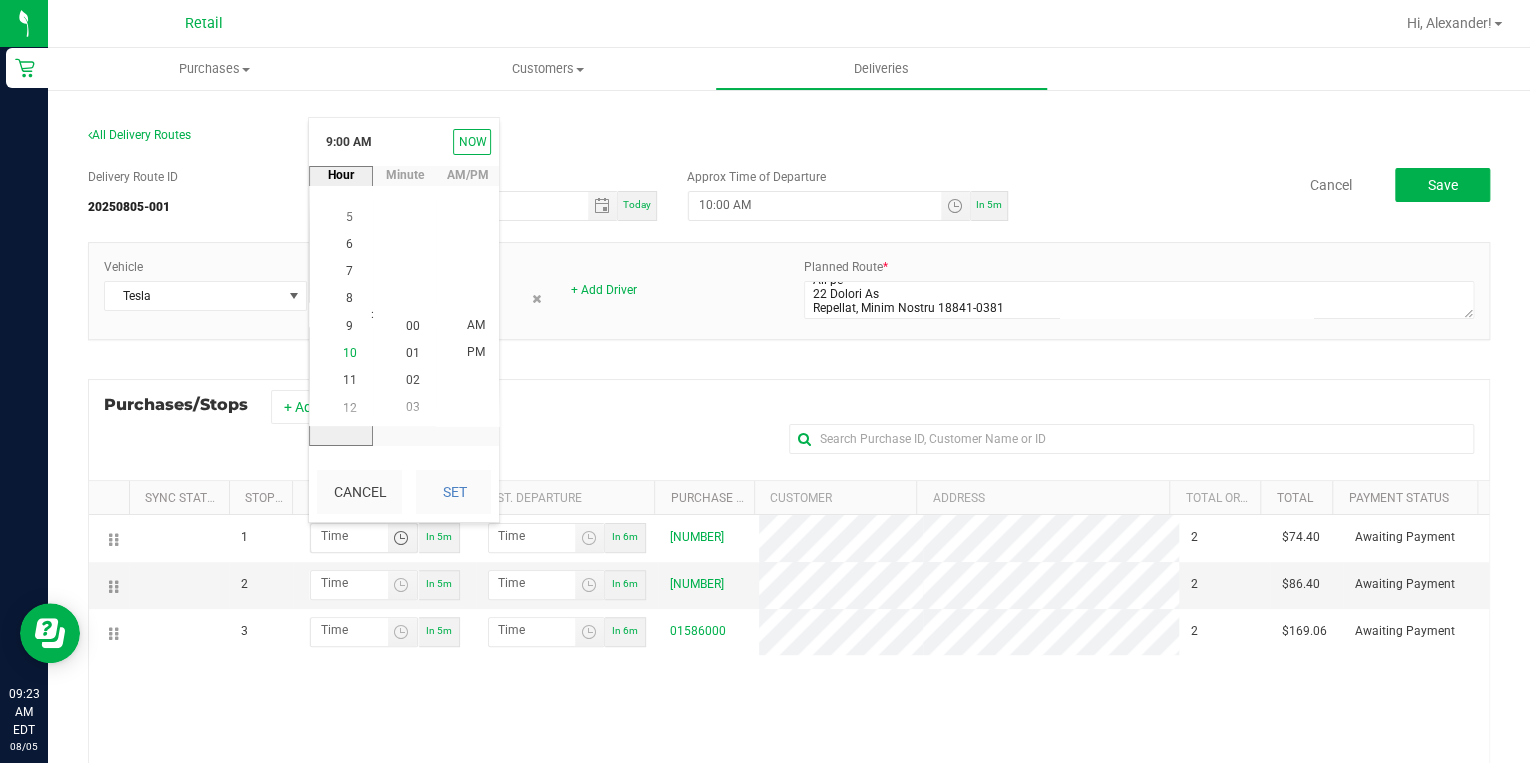 click on "10" at bounding box center [350, 353] 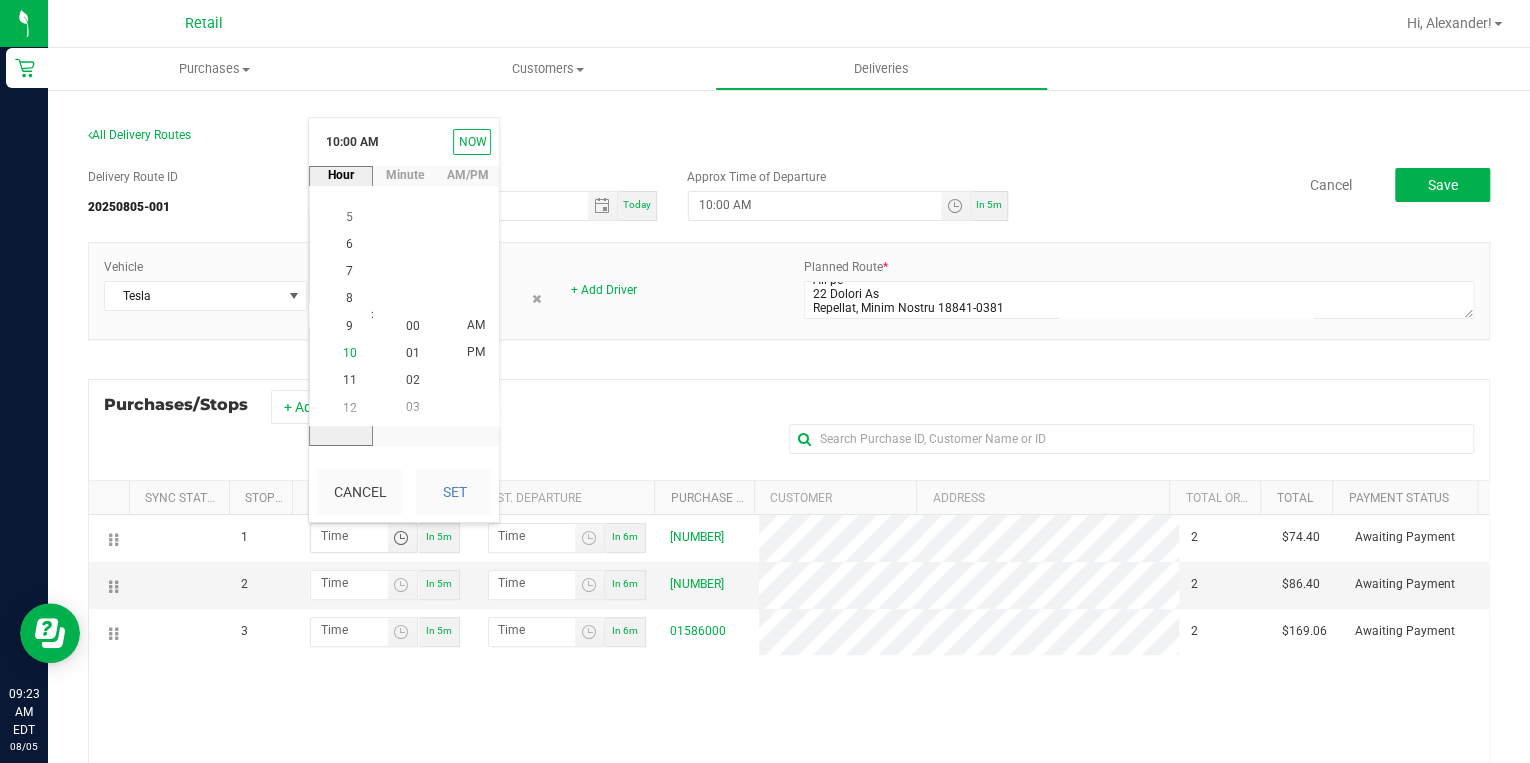 scroll, scrollTop: 272, scrollLeft: 0, axis: vertical 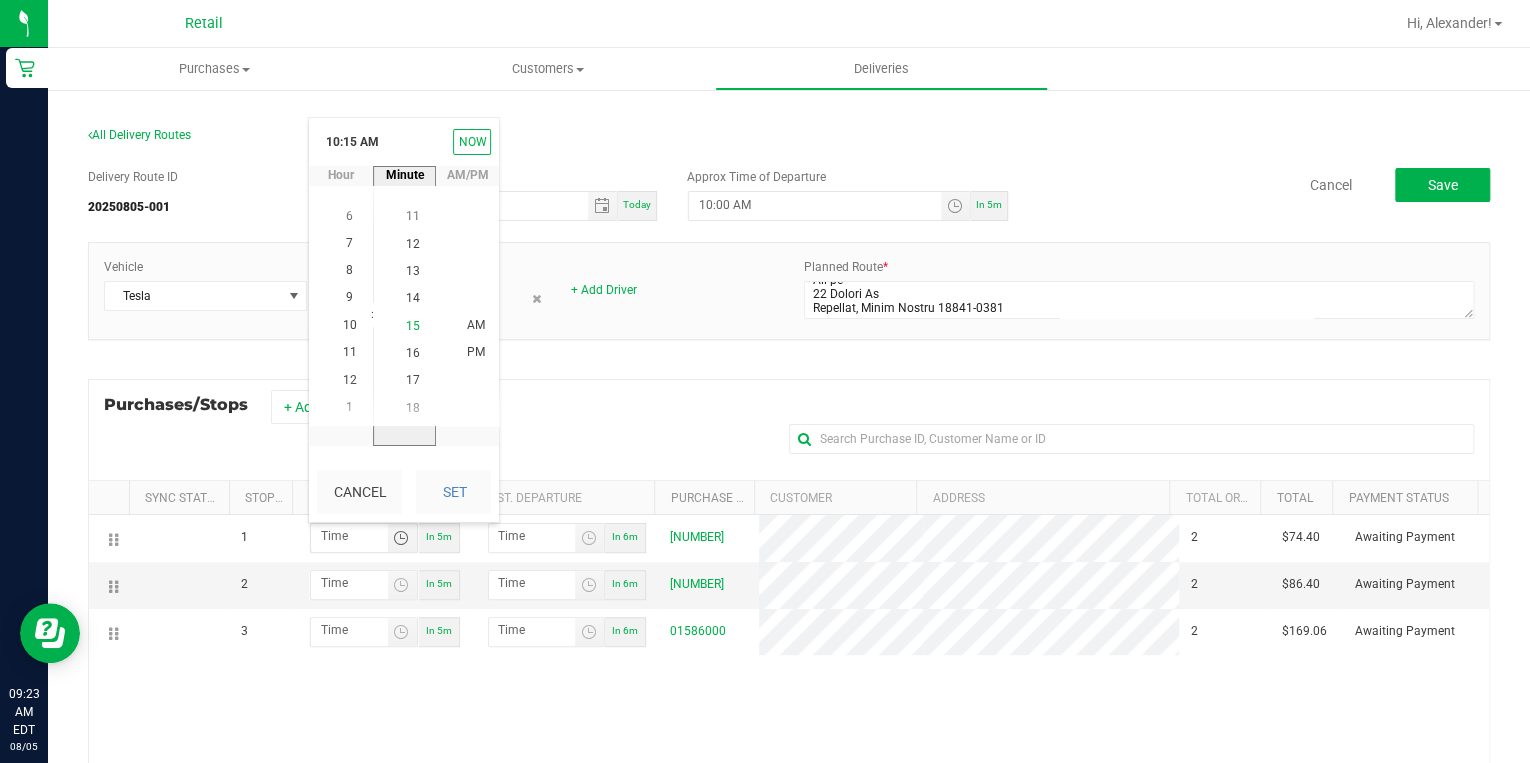 click on "15" at bounding box center [413, 326] 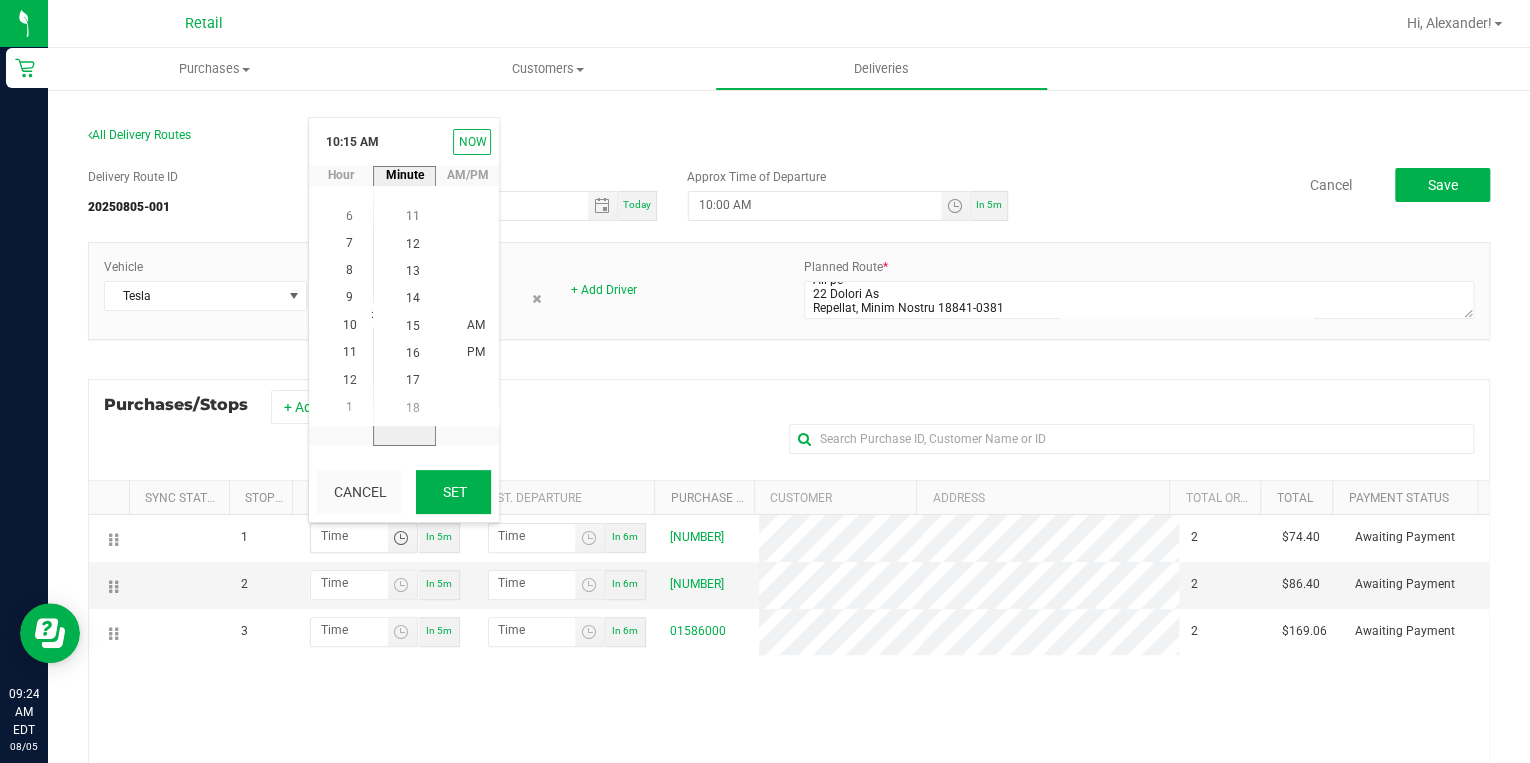 click on "Set" at bounding box center [453, 492] 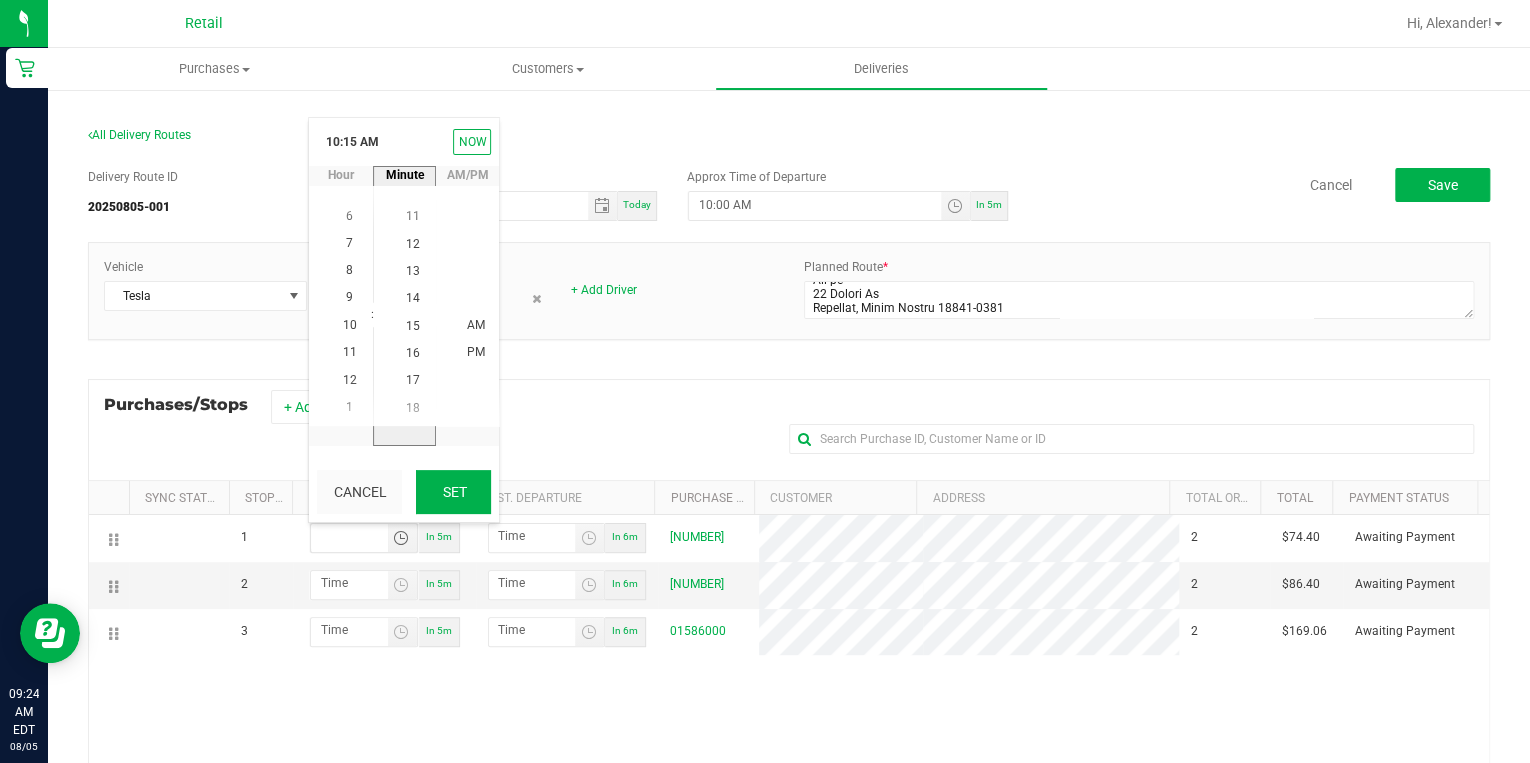 type on "10:15 AM" 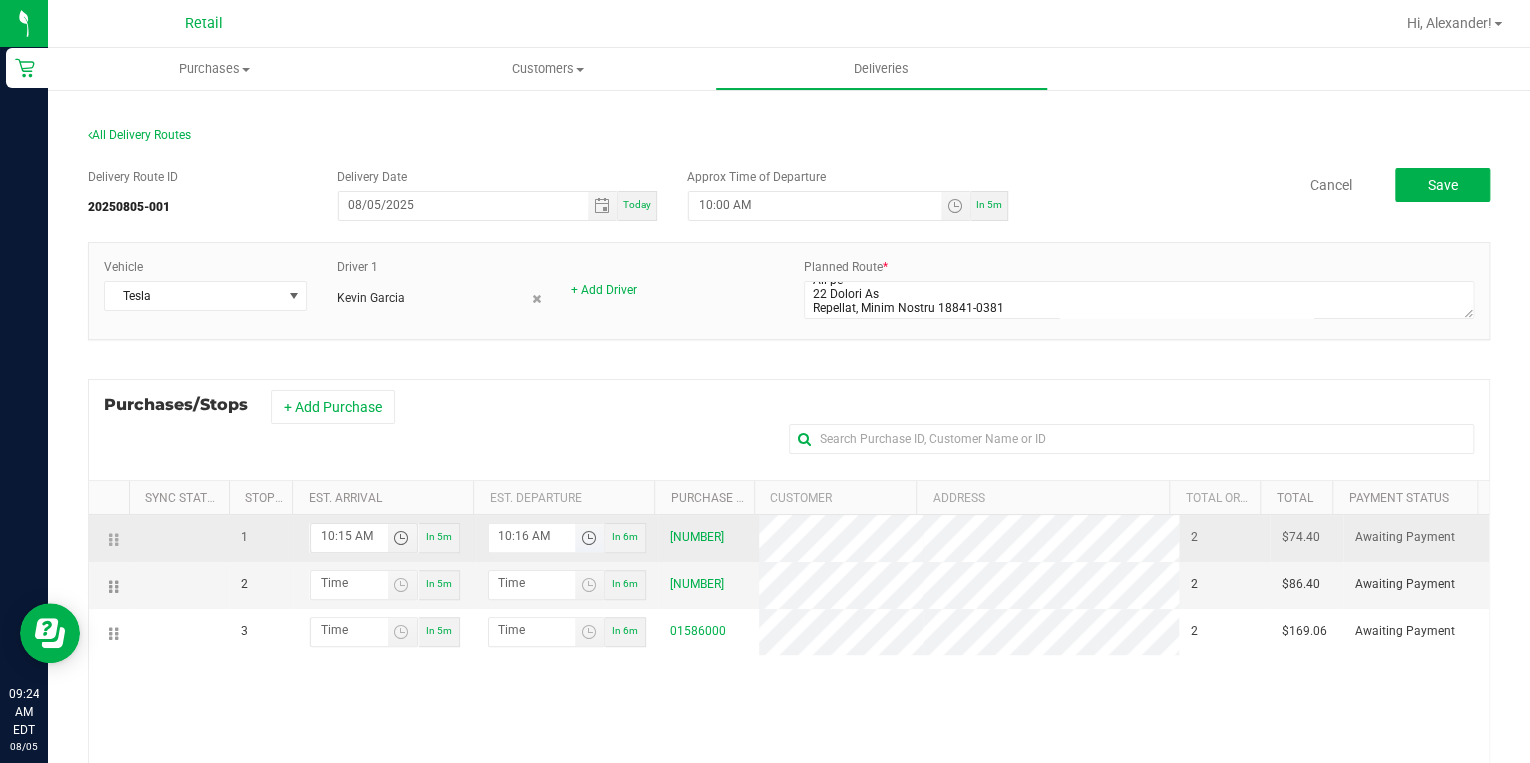 click at bounding box center [589, 538] 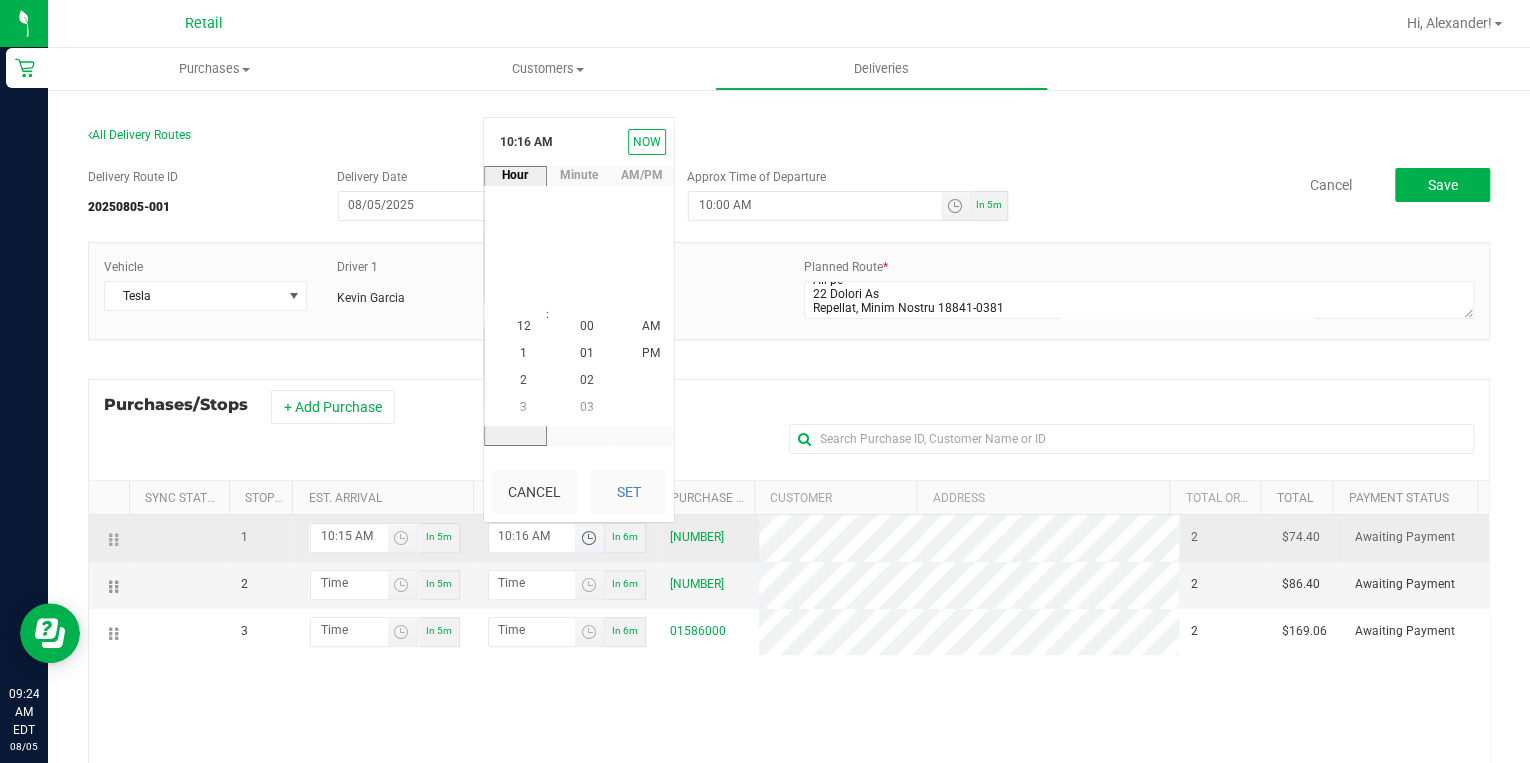 scroll, scrollTop: 0, scrollLeft: 0, axis: both 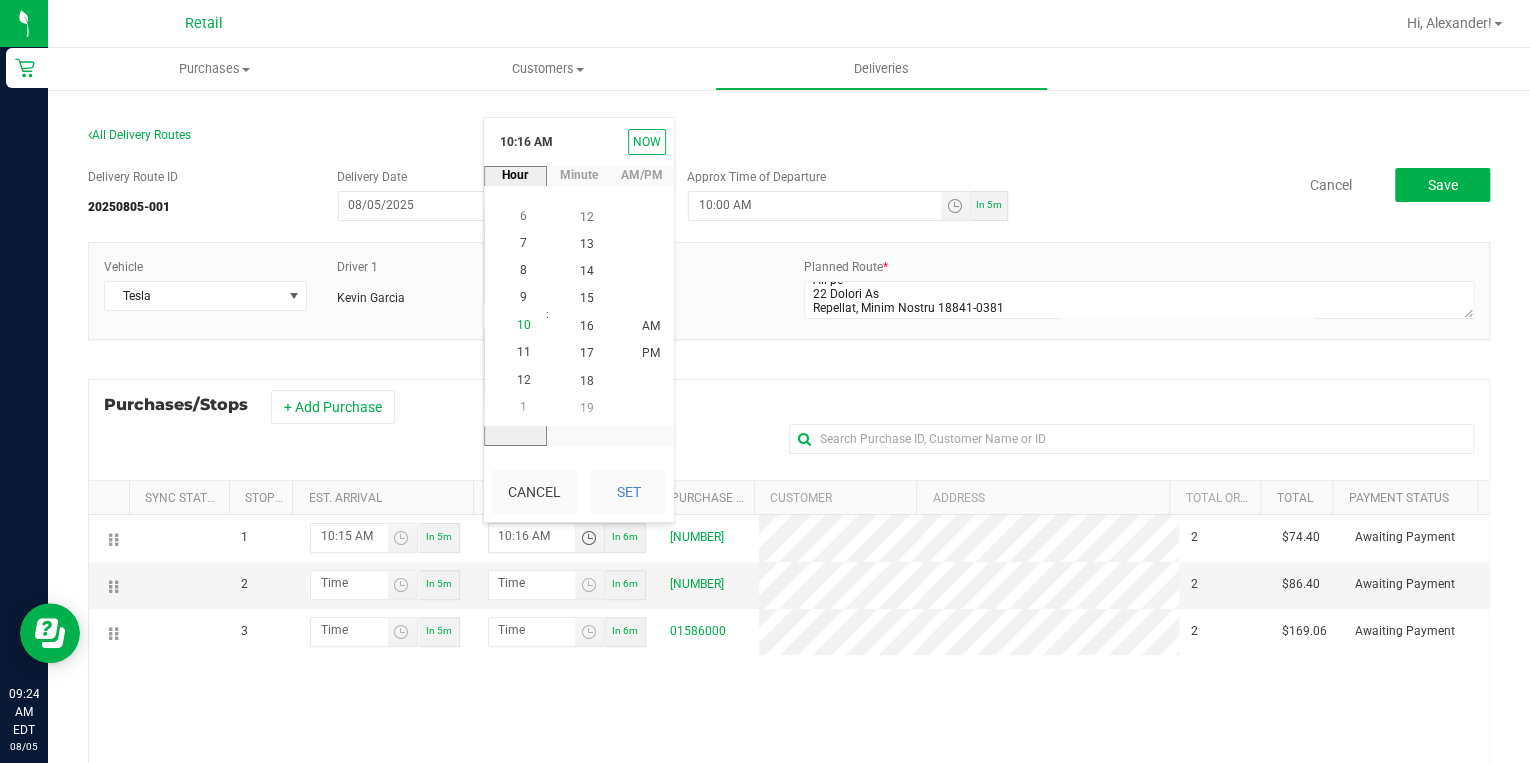 click on "10" at bounding box center [524, 325] 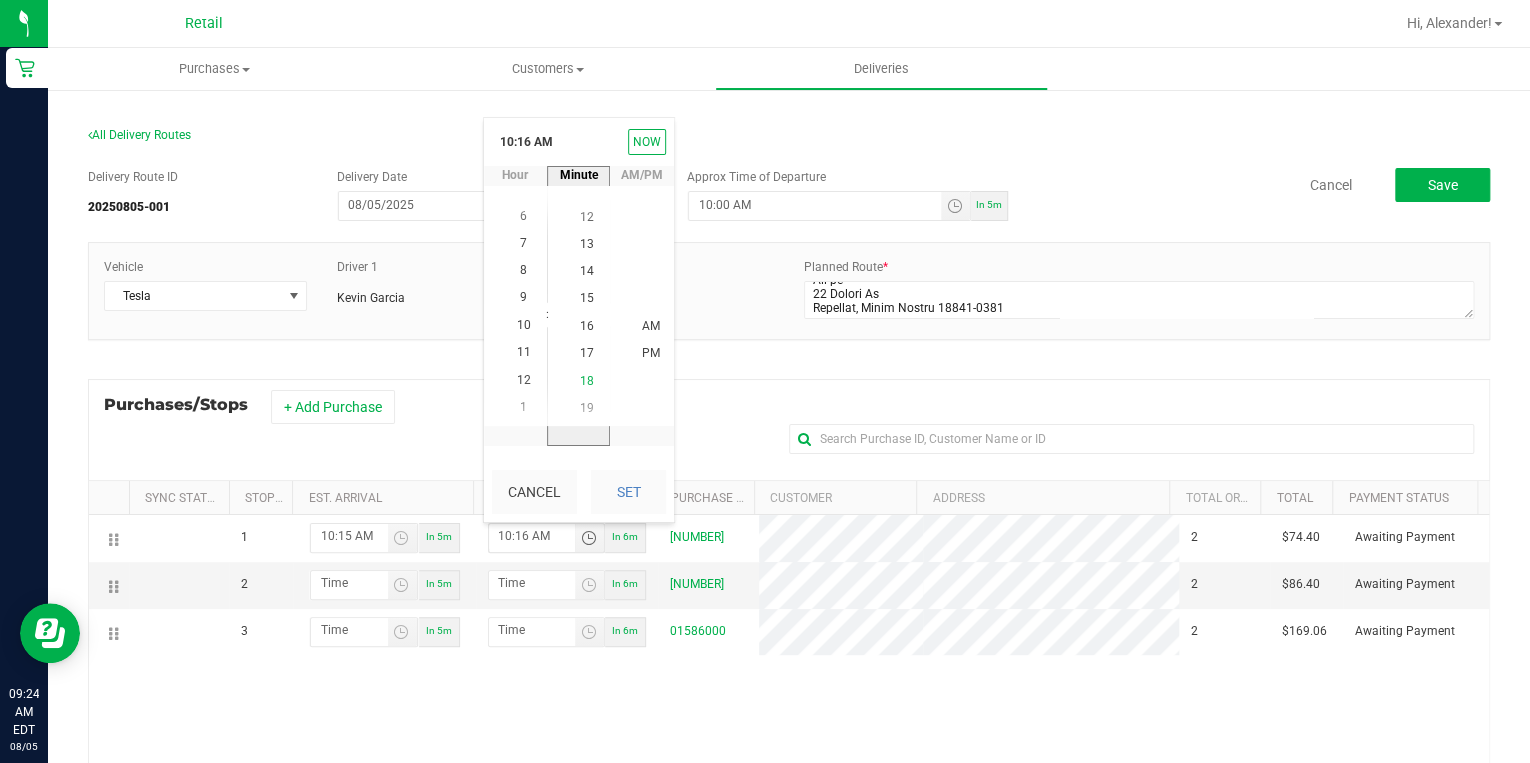 click on "18" at bounding box center [587, 380] 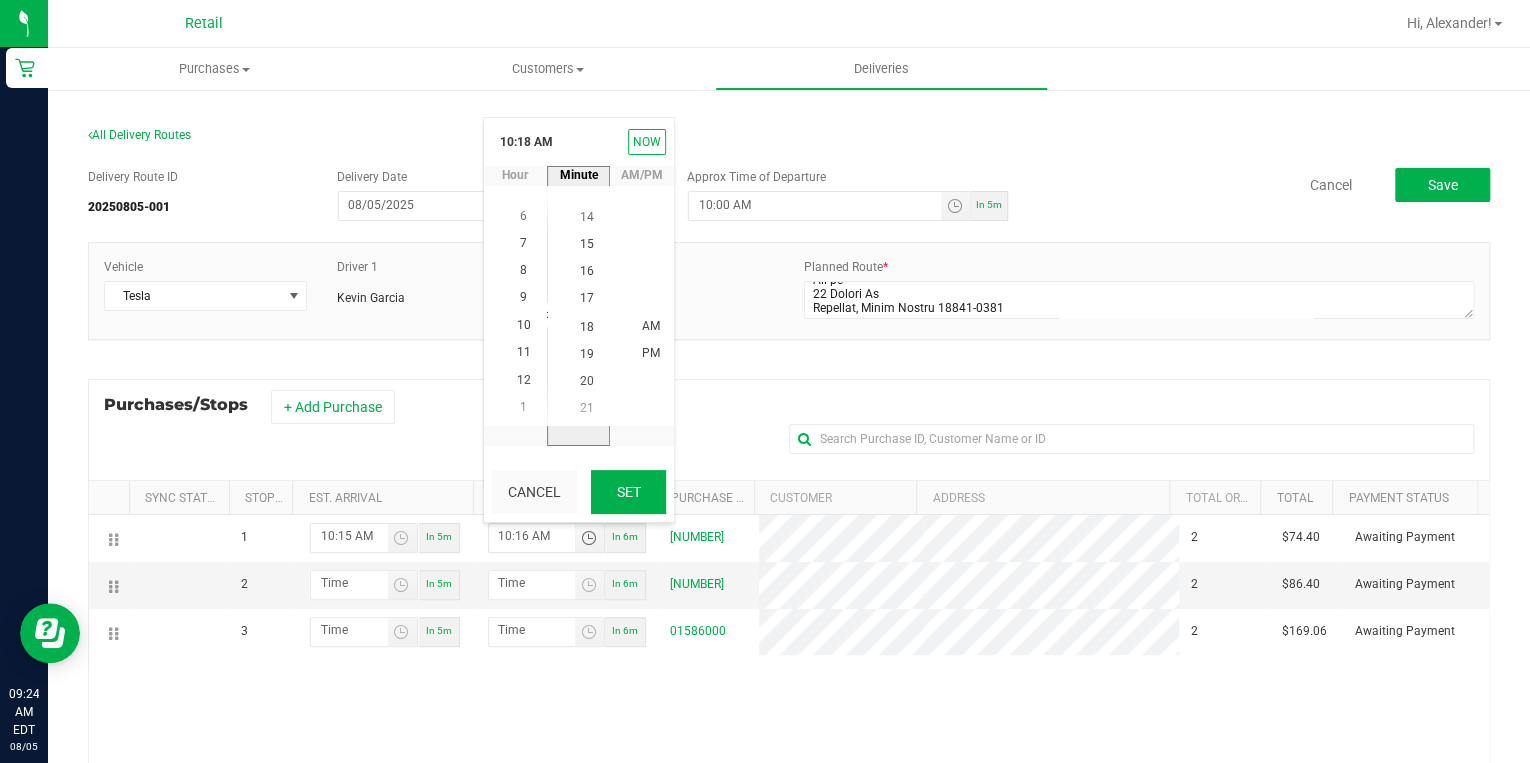 click on "Set" at bounding box center [628, 492] 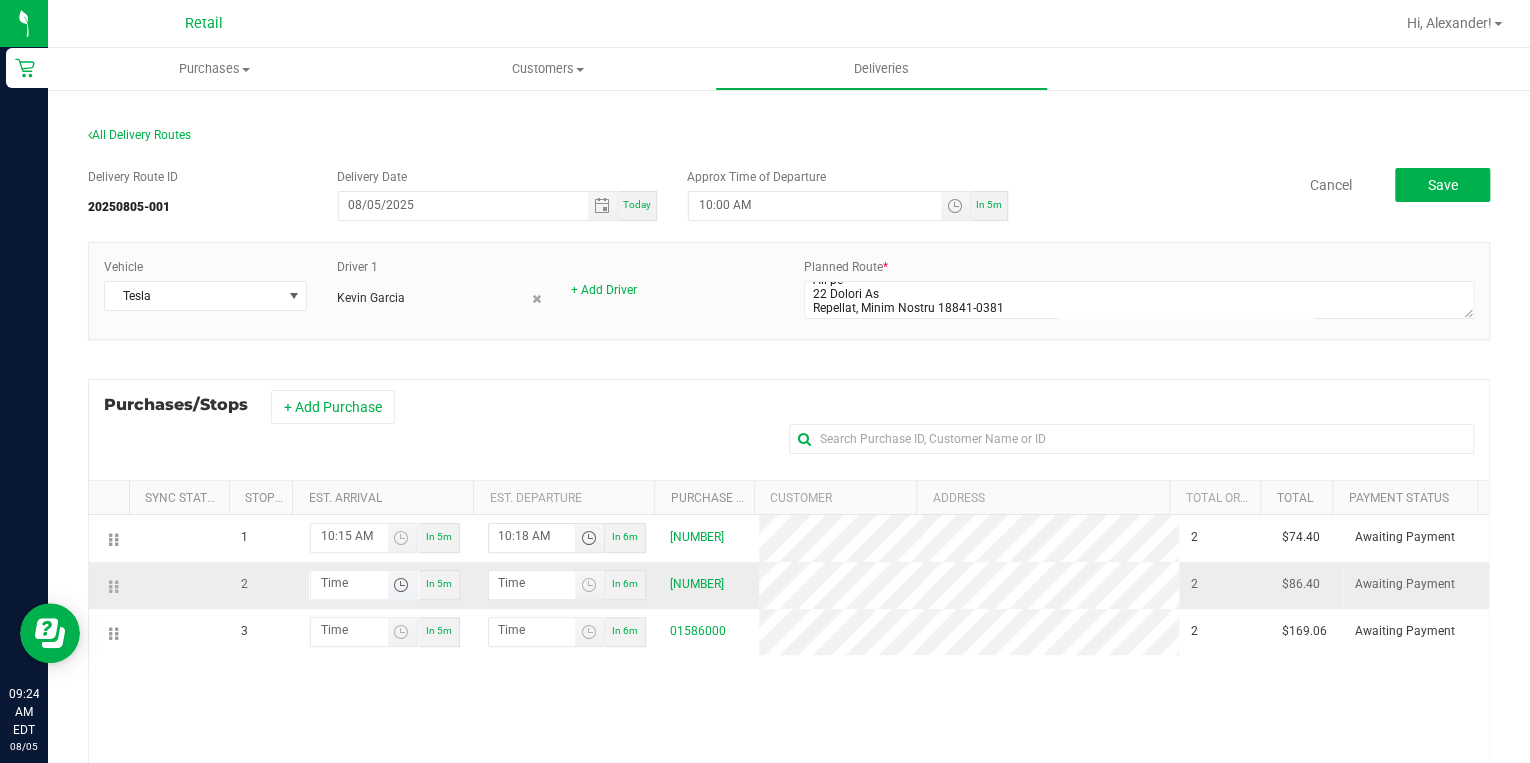 click at bounding box center (401, 585) 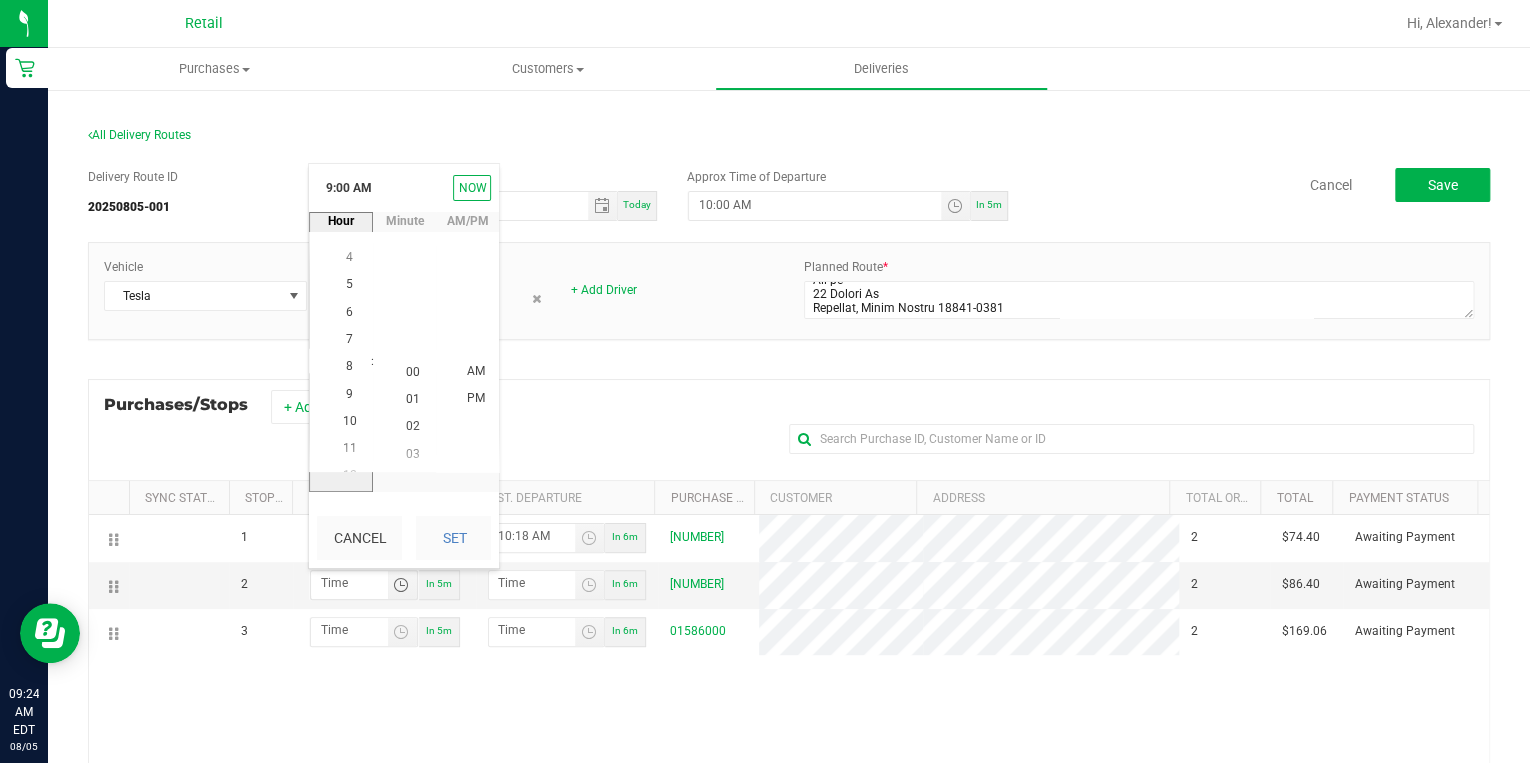 scroll, scrollTop: 244, scrollLeft: 0, axis: vertical 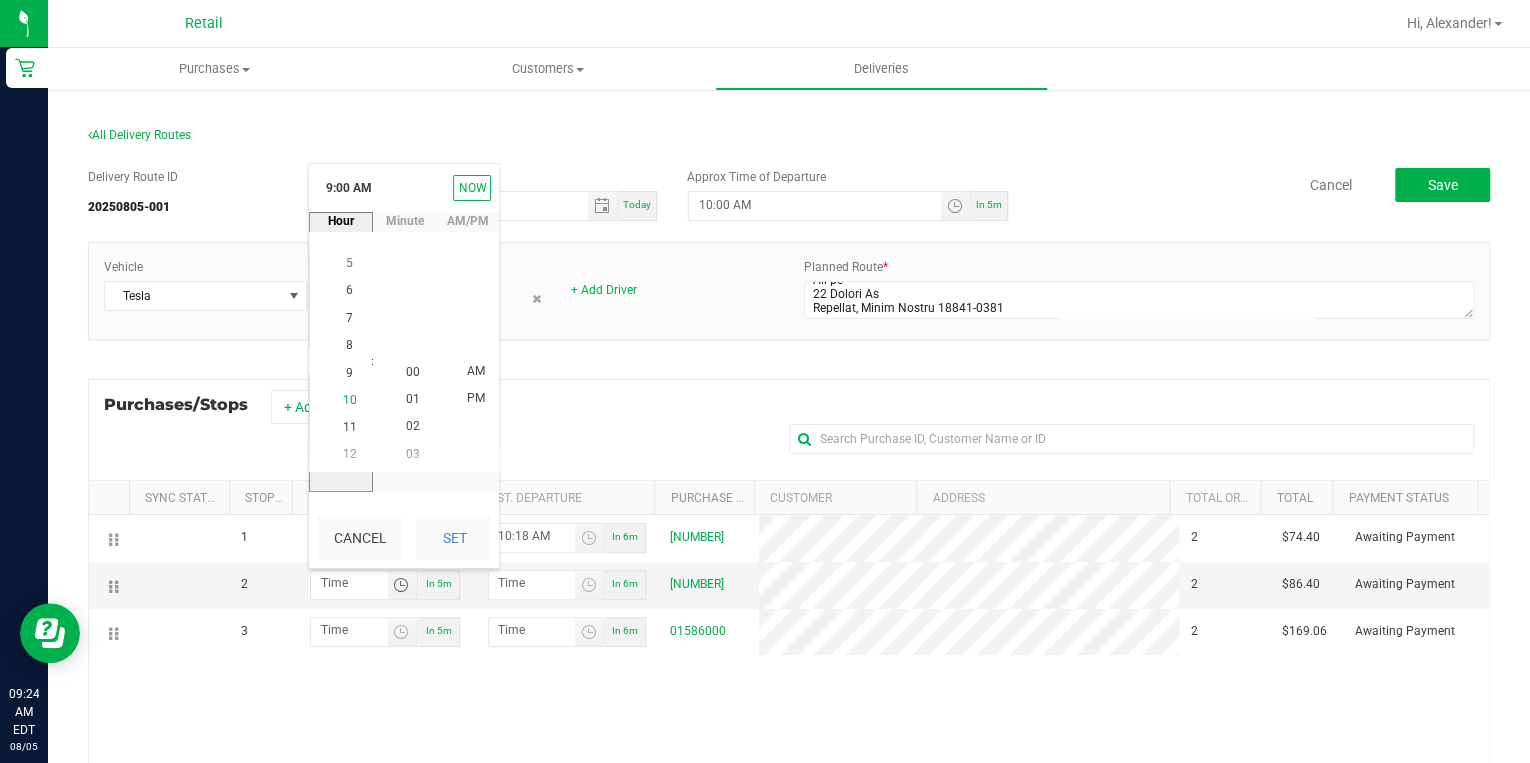 click on "10" at bounding box center (350, 399) 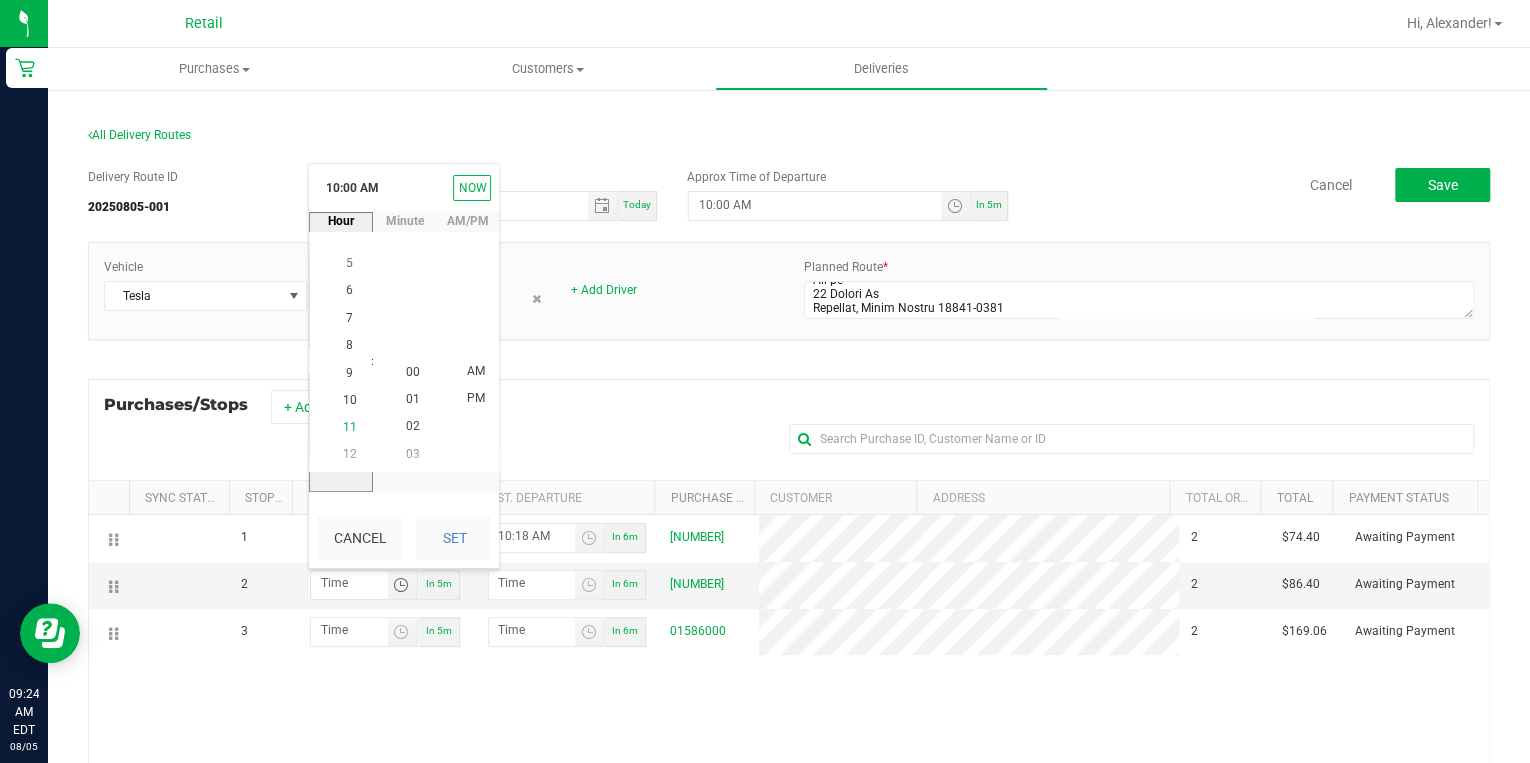 scroll, scrollTop: 272, scrollLeft: 0, axis: vertical 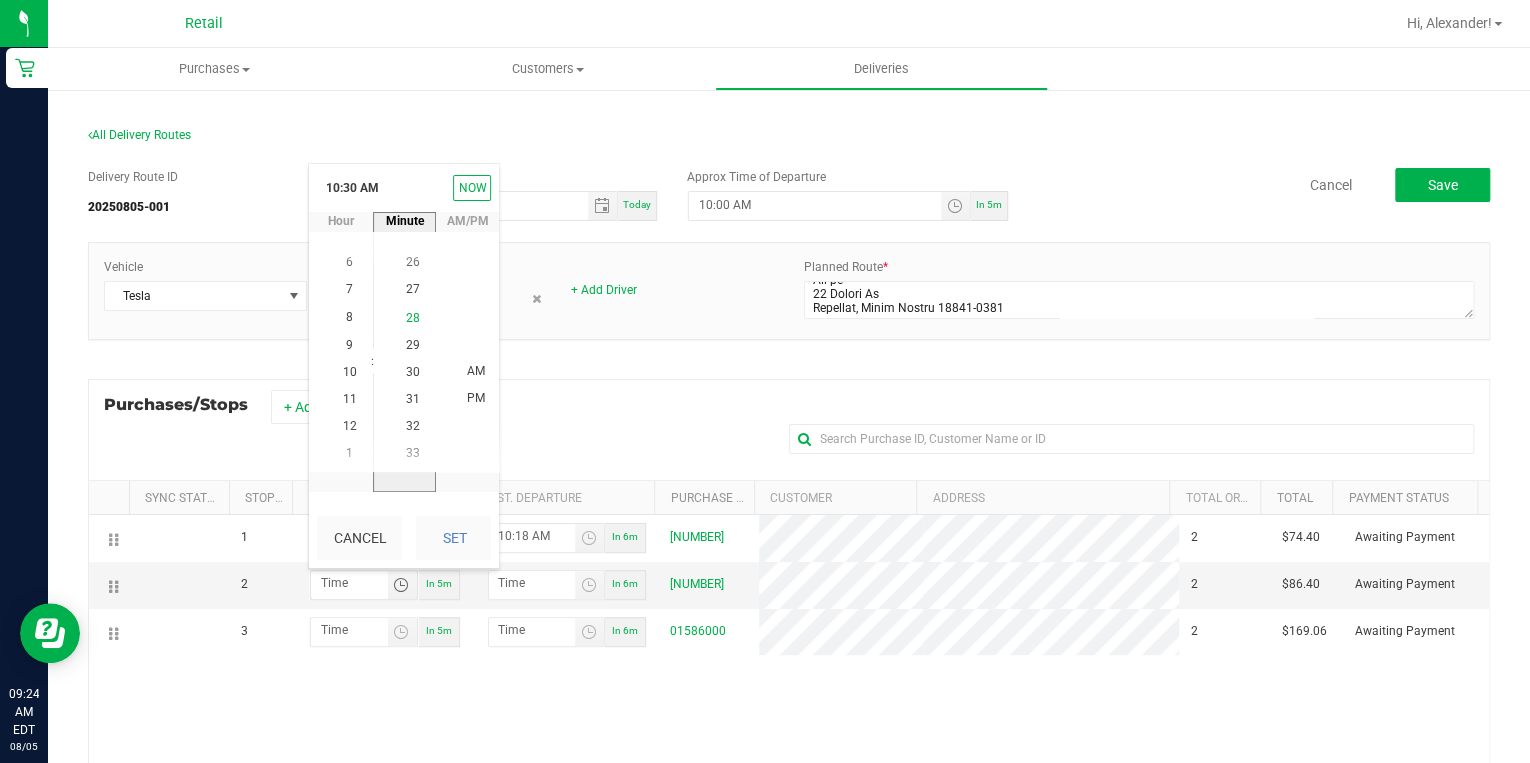 click on "28" at bounding box center [413, 317] 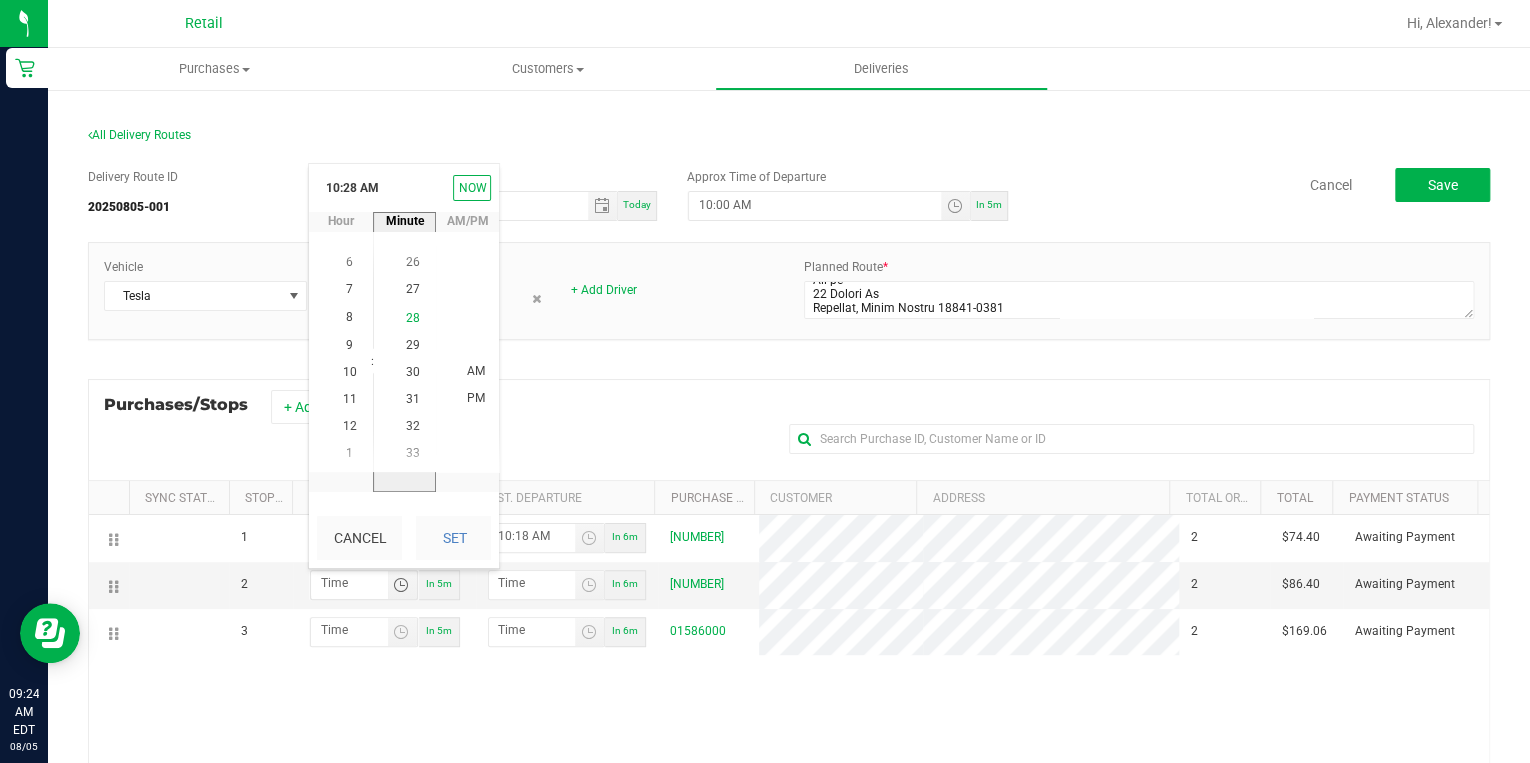 scroll, scrollTop: 760, scrollLeft: 0, axis: vertical 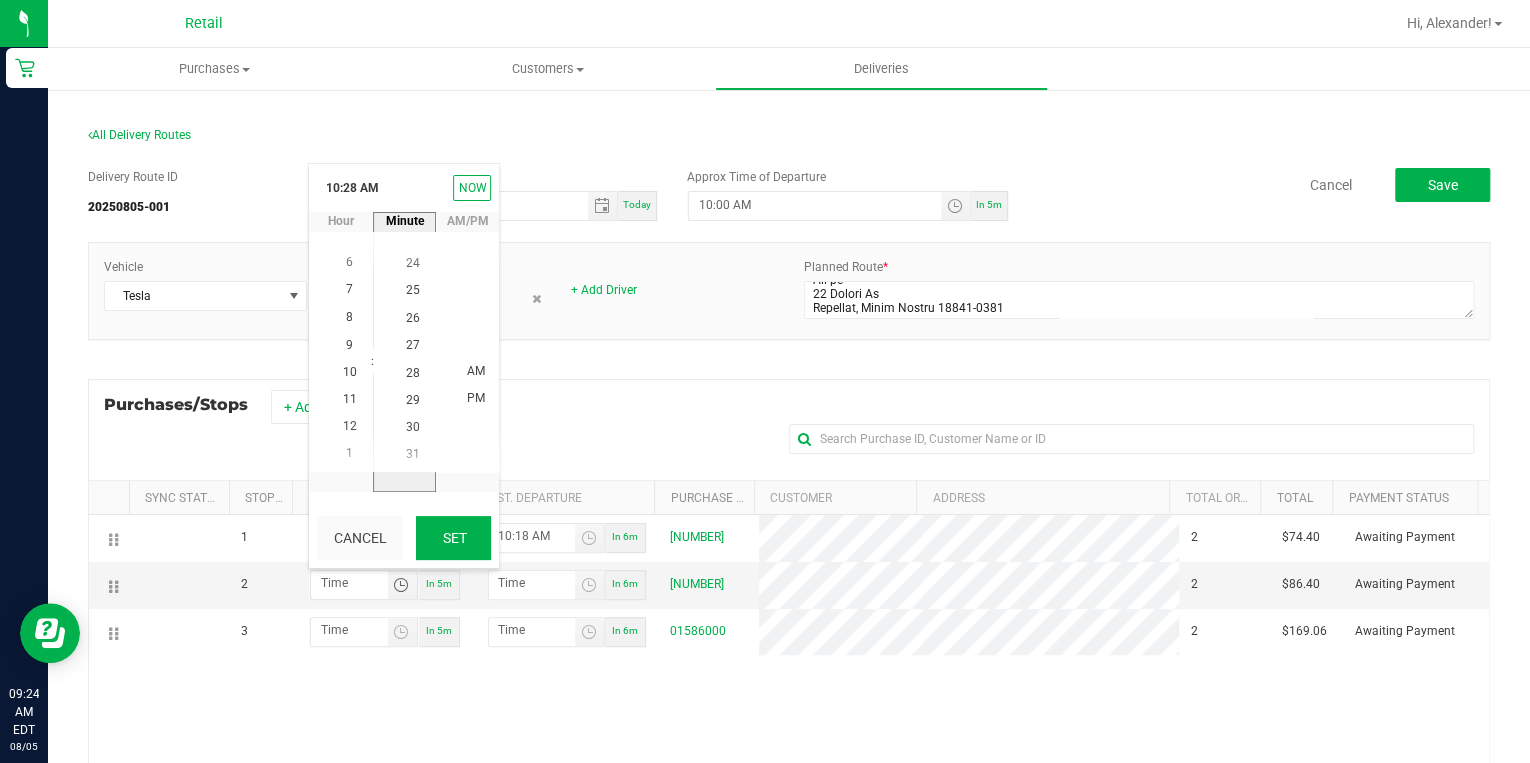 click on "Set" at bounding box center [453, 538] 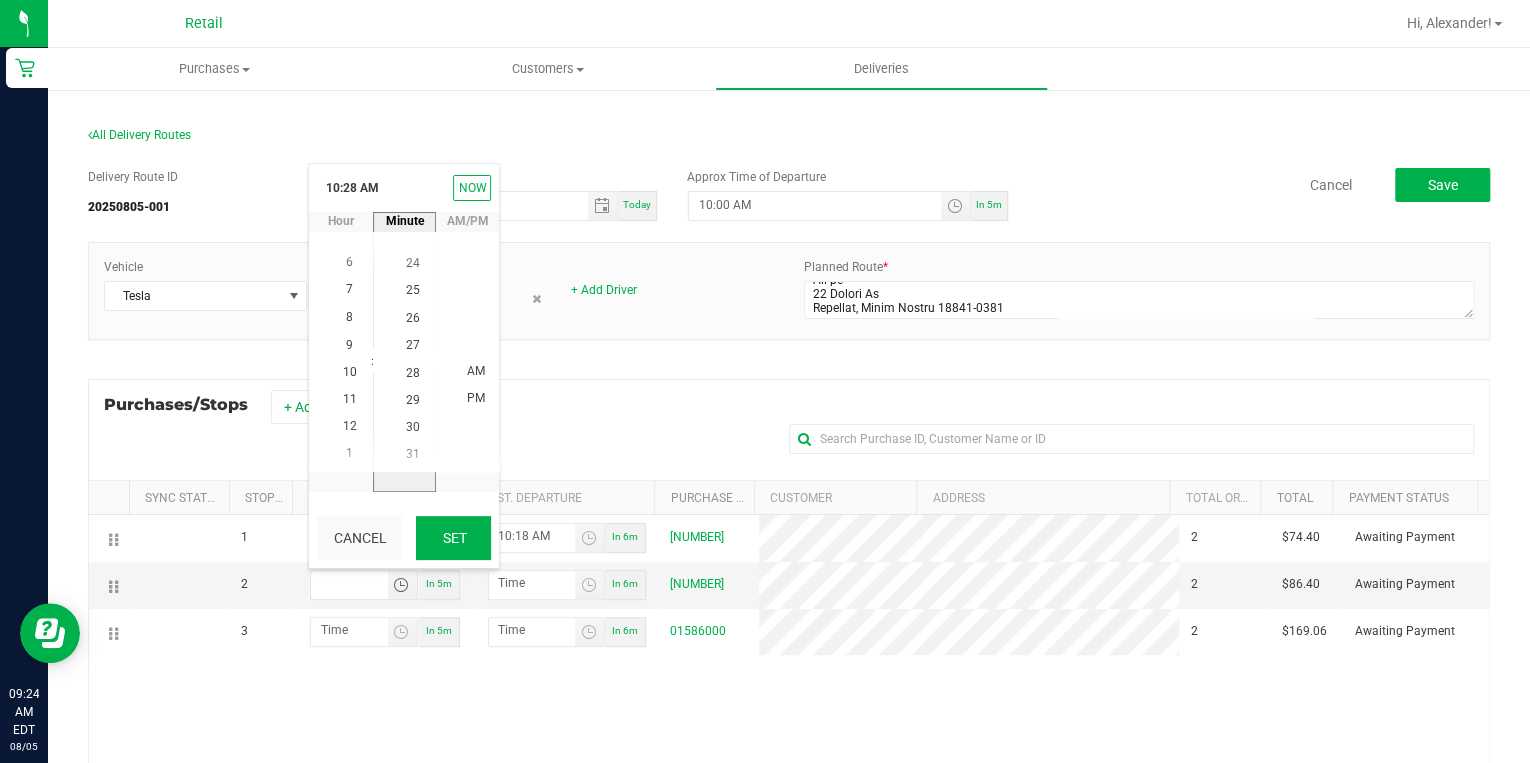 type on "10:28 AM" 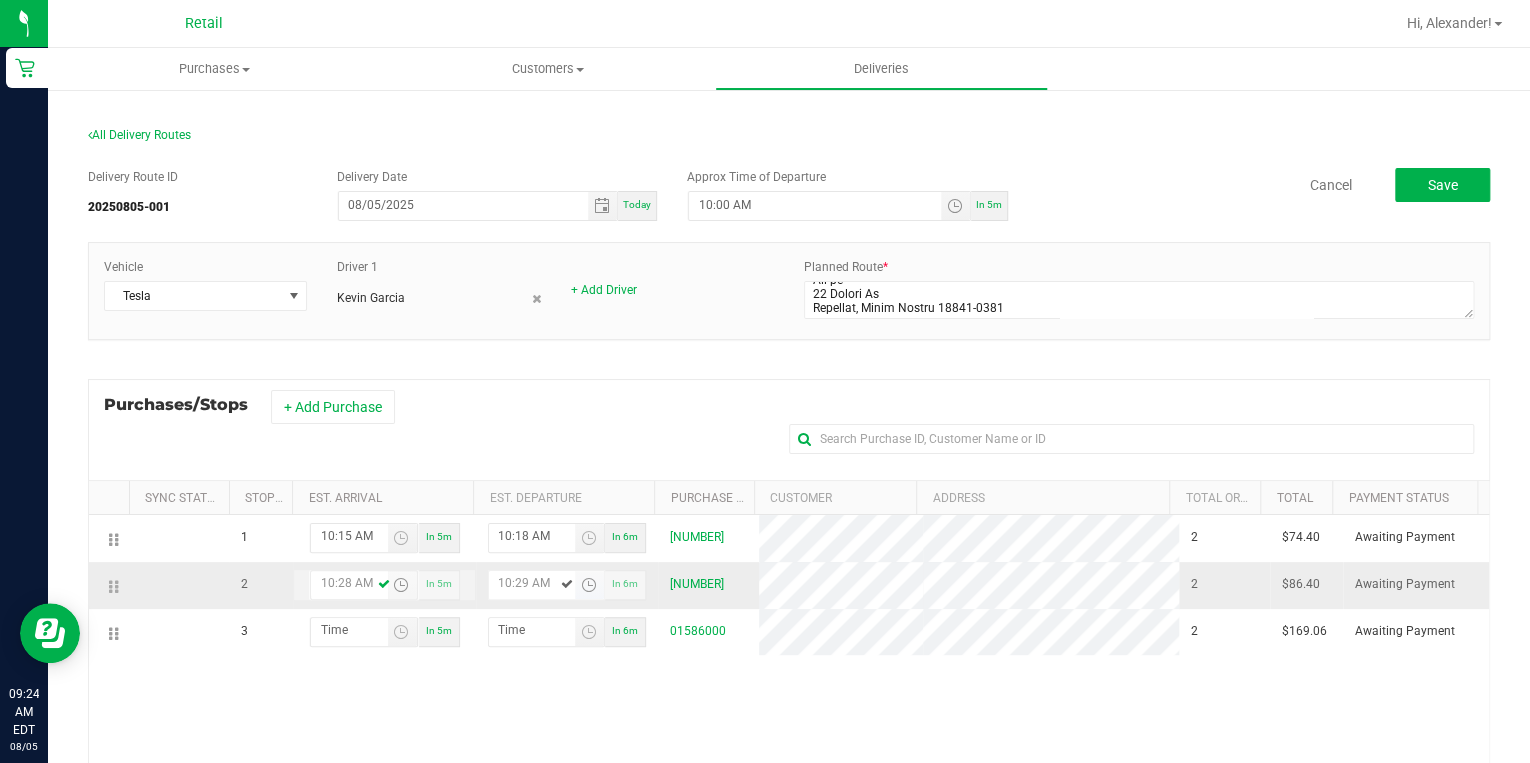click at bounding box center [589, 585] 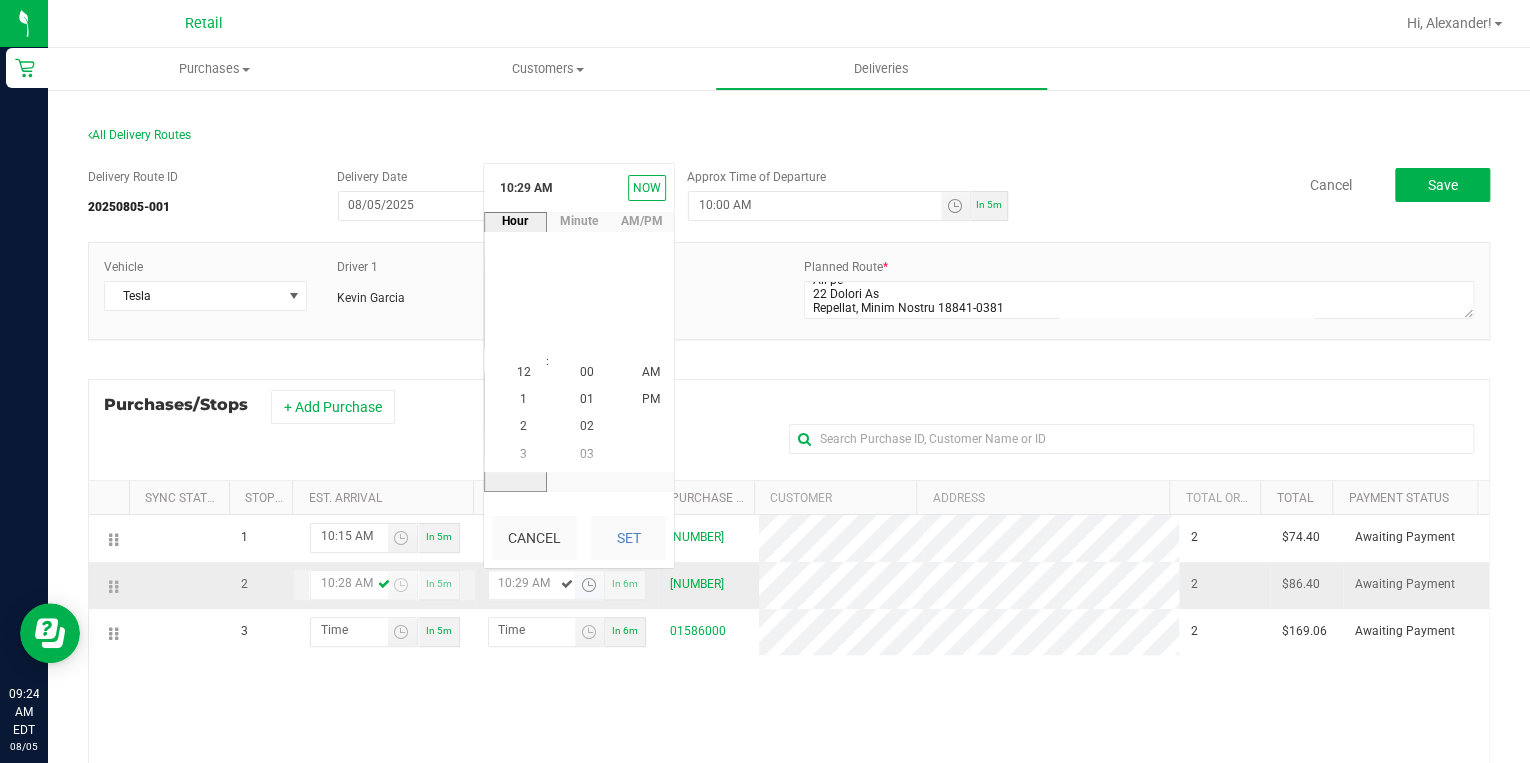 scroll, scrollTop: 0, scrollLeft: 0, axis: both 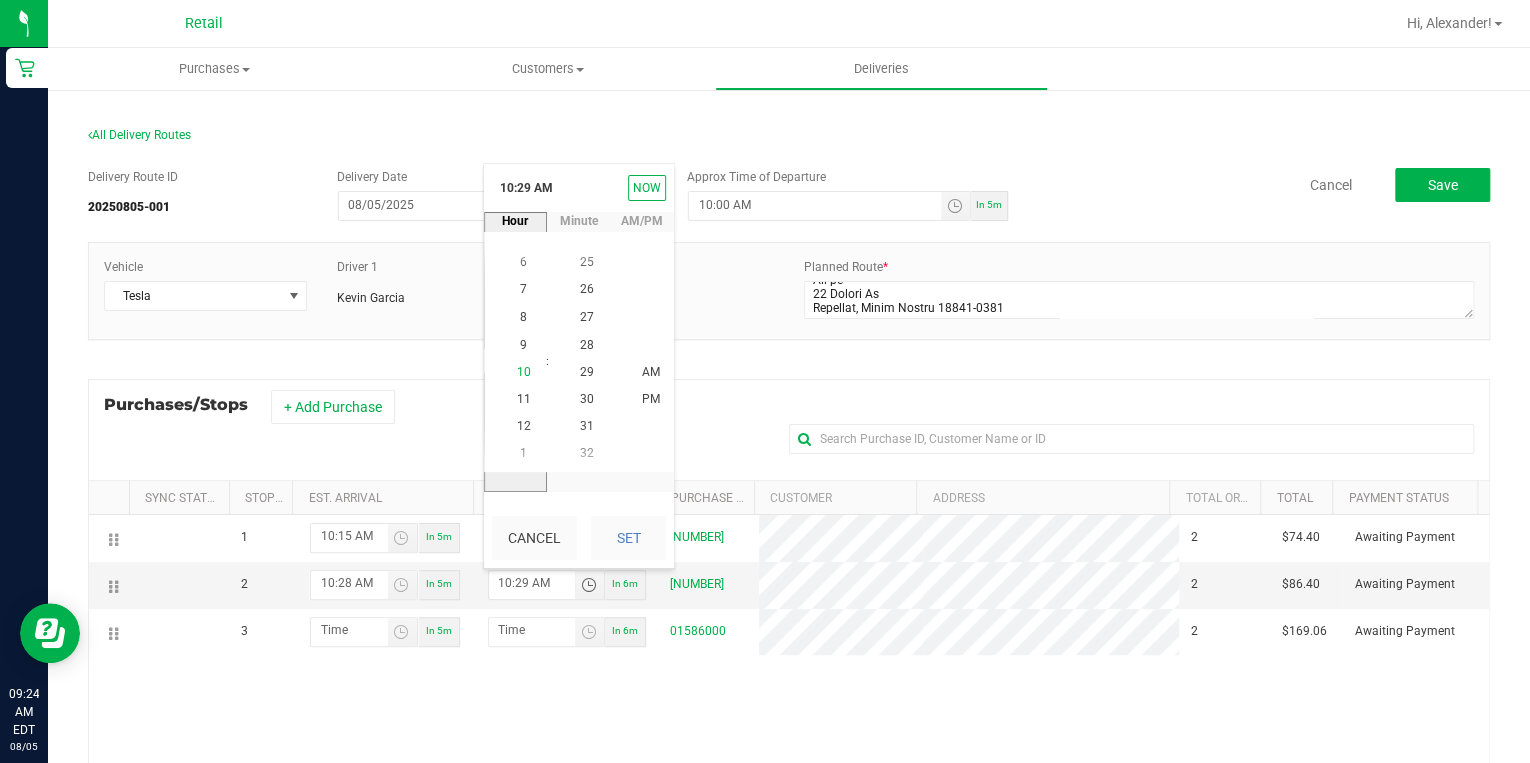 click on "10" at bounding box center (524, 371) 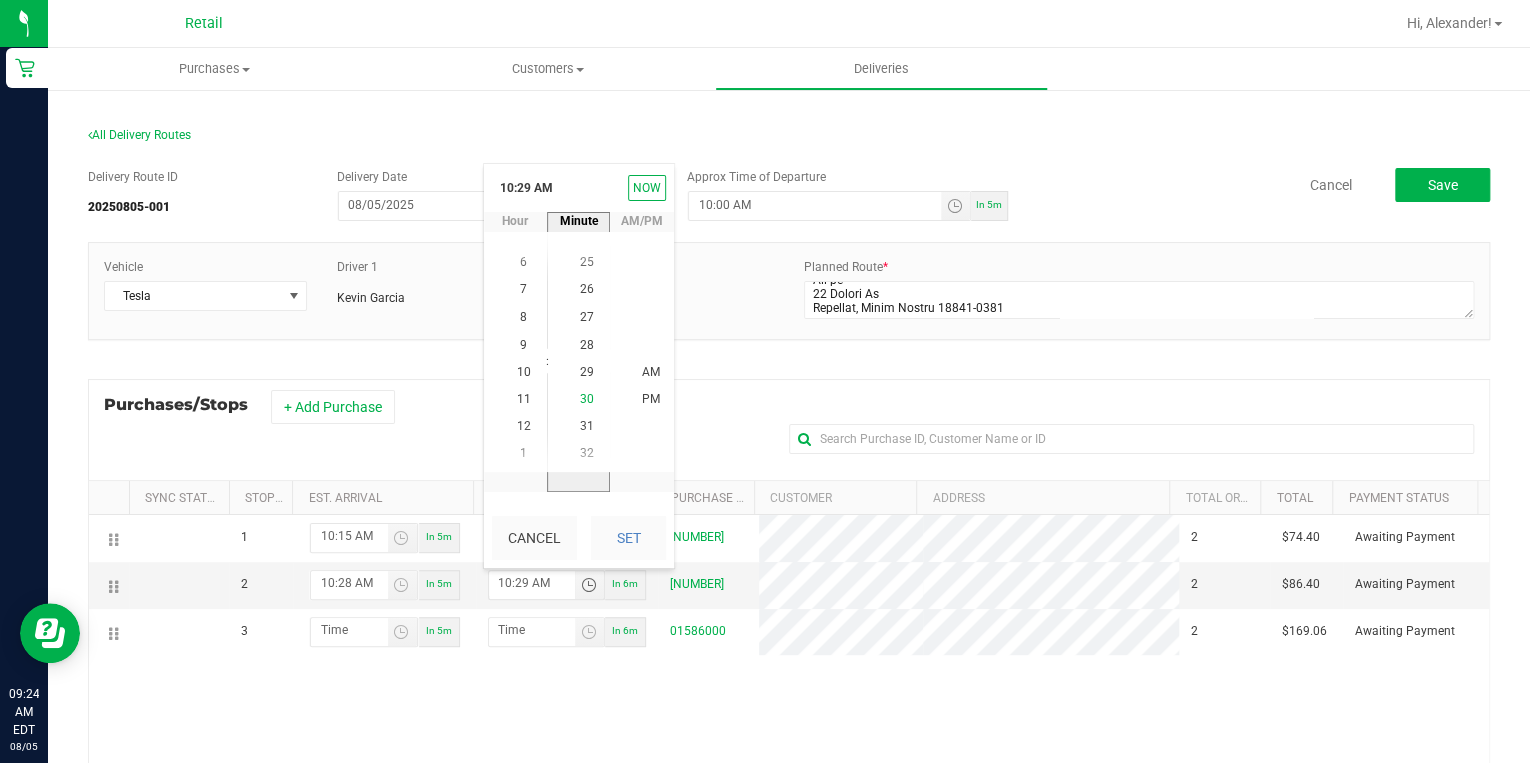 click on "30" at bounding box center [587, 398] 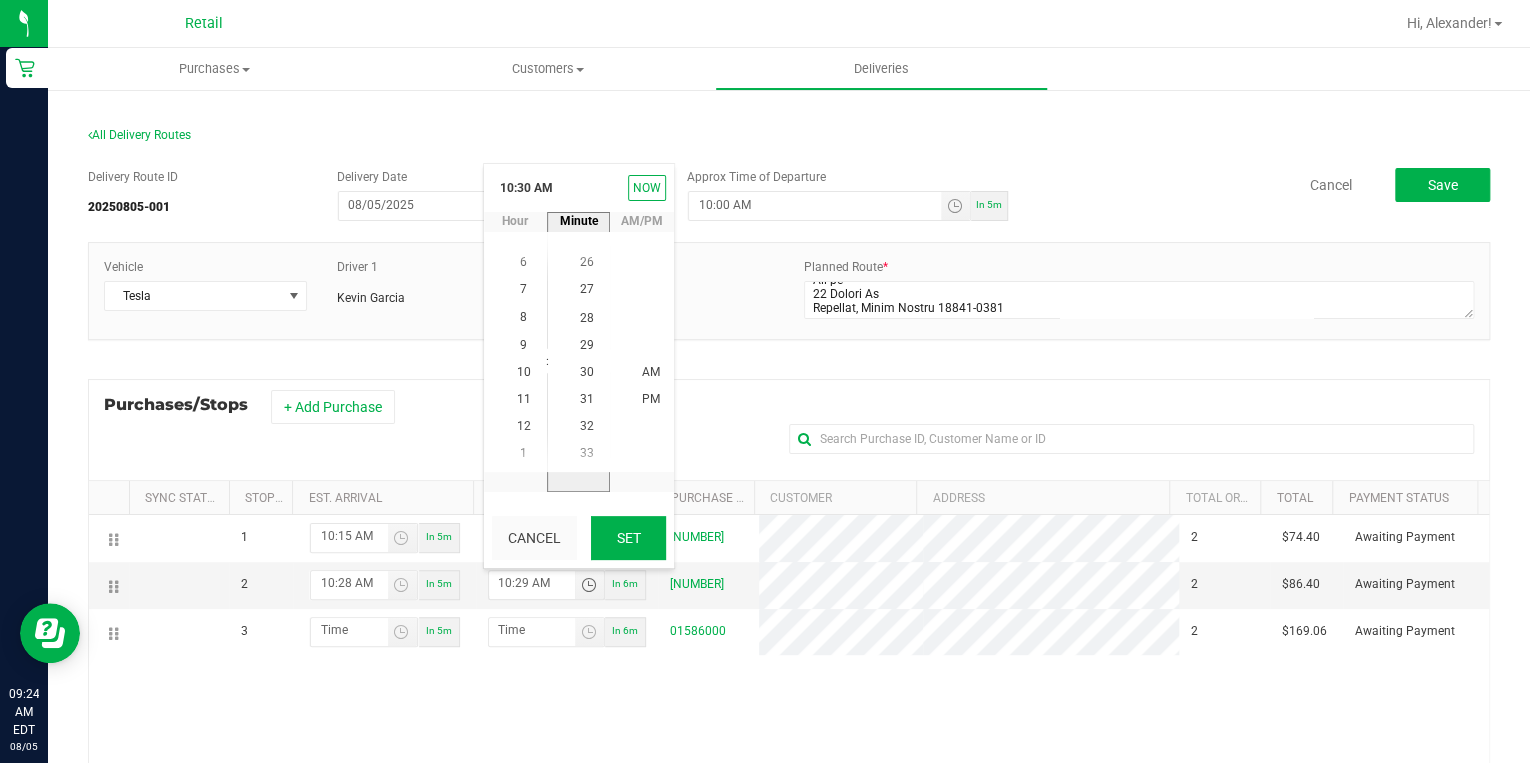 click on "Set" at bounding box center (628, 538) 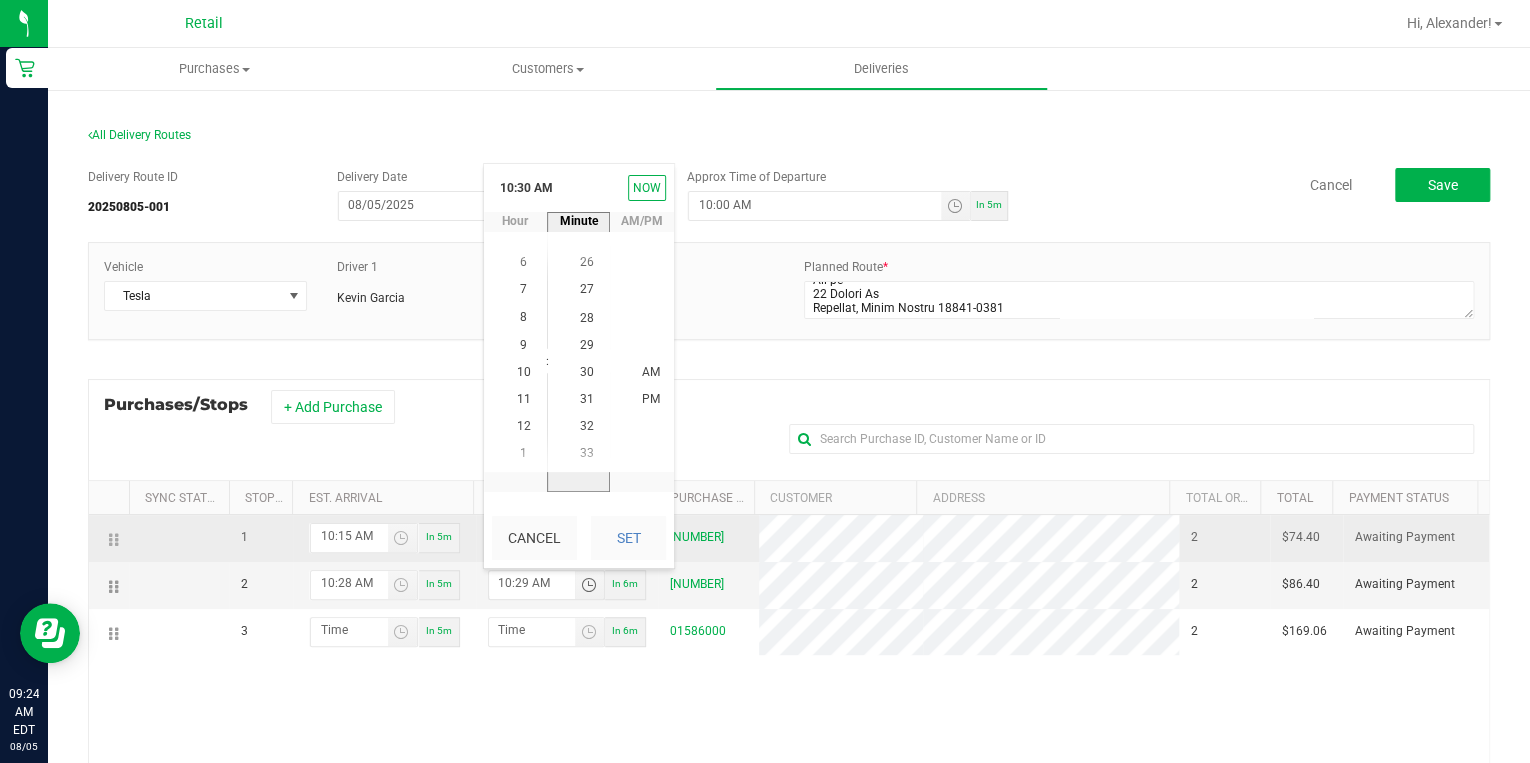 type on "10:30 AM" 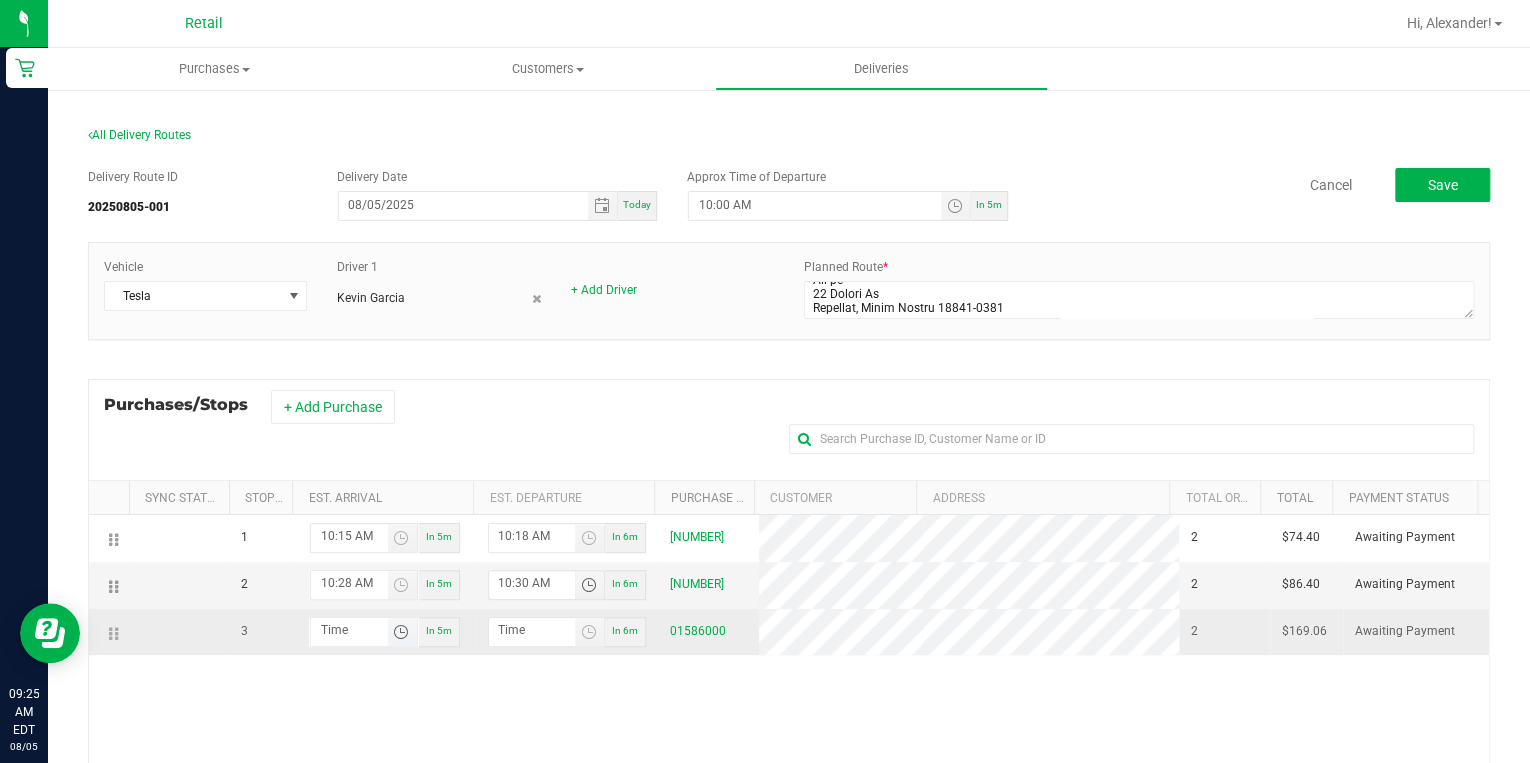 click at bounding box center [401, 632] 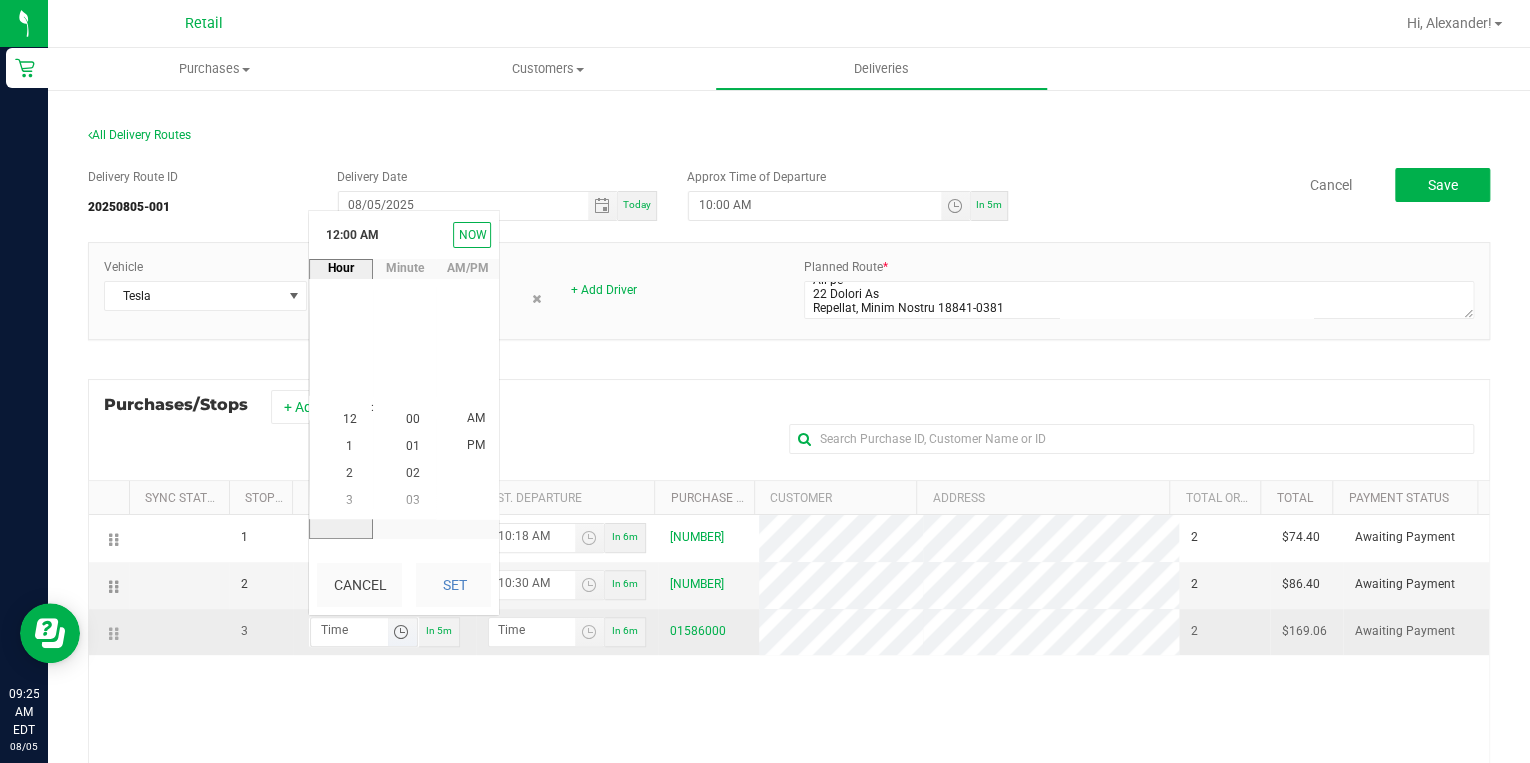 scroll, scrollTop: 0, scrollLeft: 0, axis: both 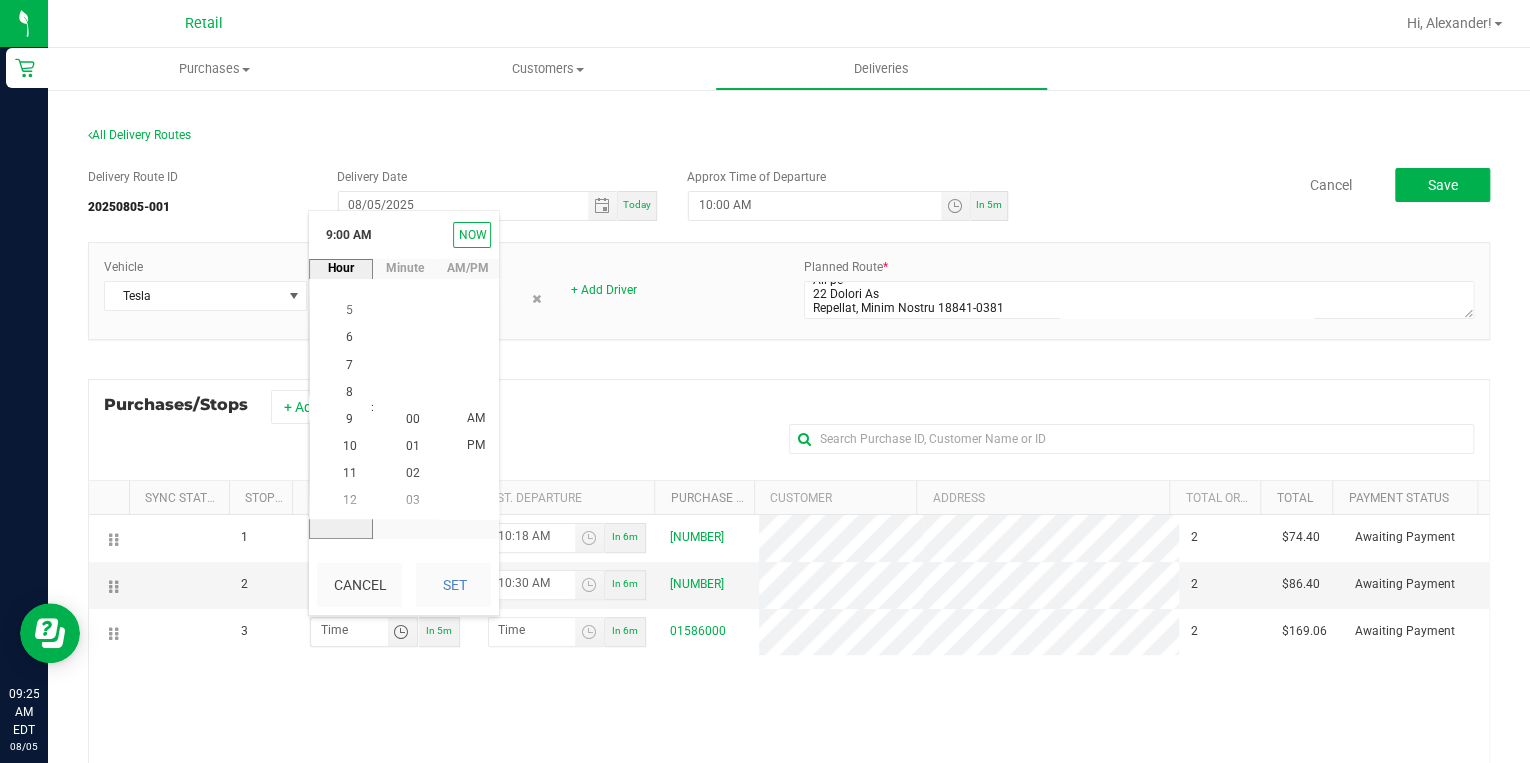 click on "10" at bounding box center (350, 446) 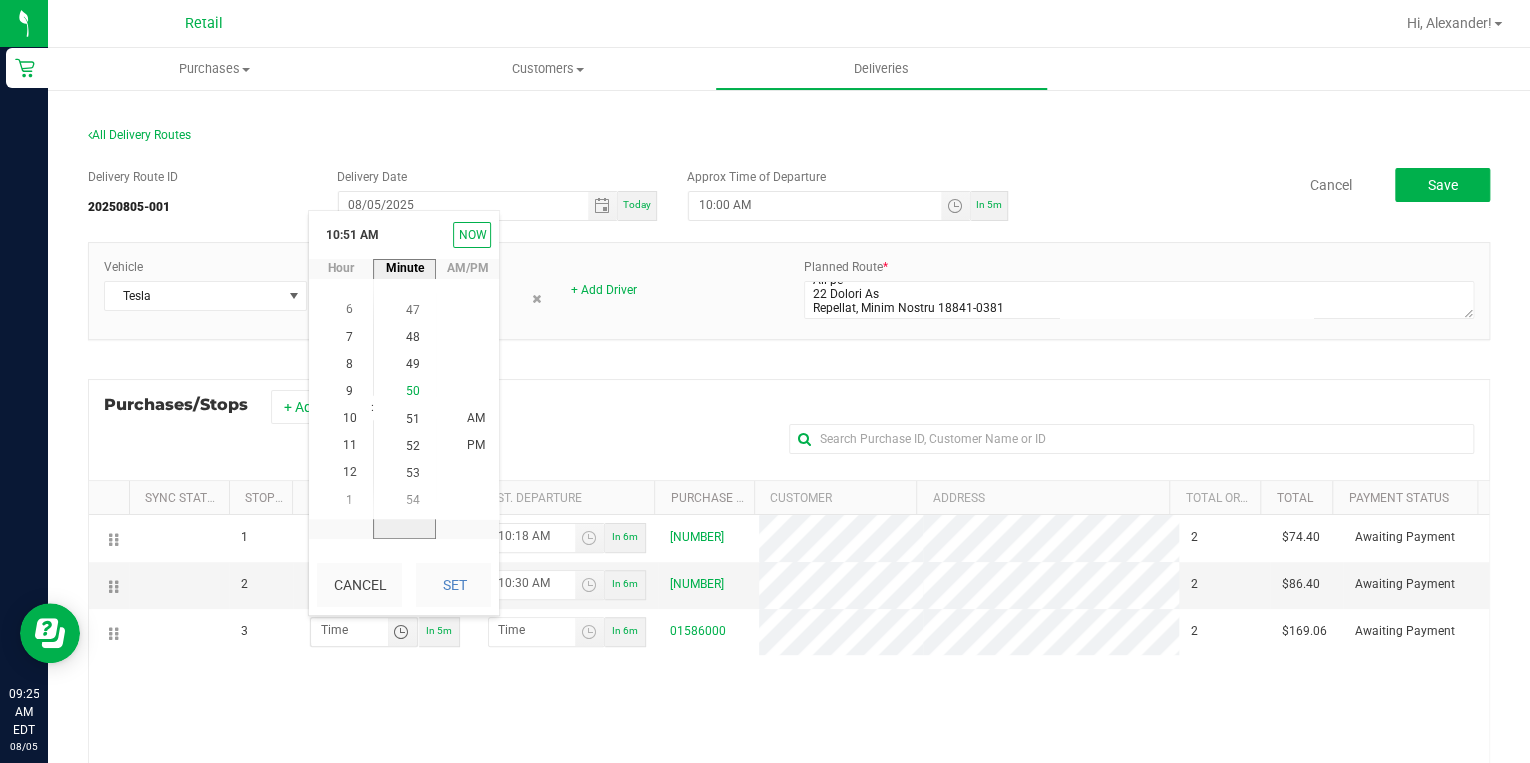 click on "50" at bounding box center [413, 391] 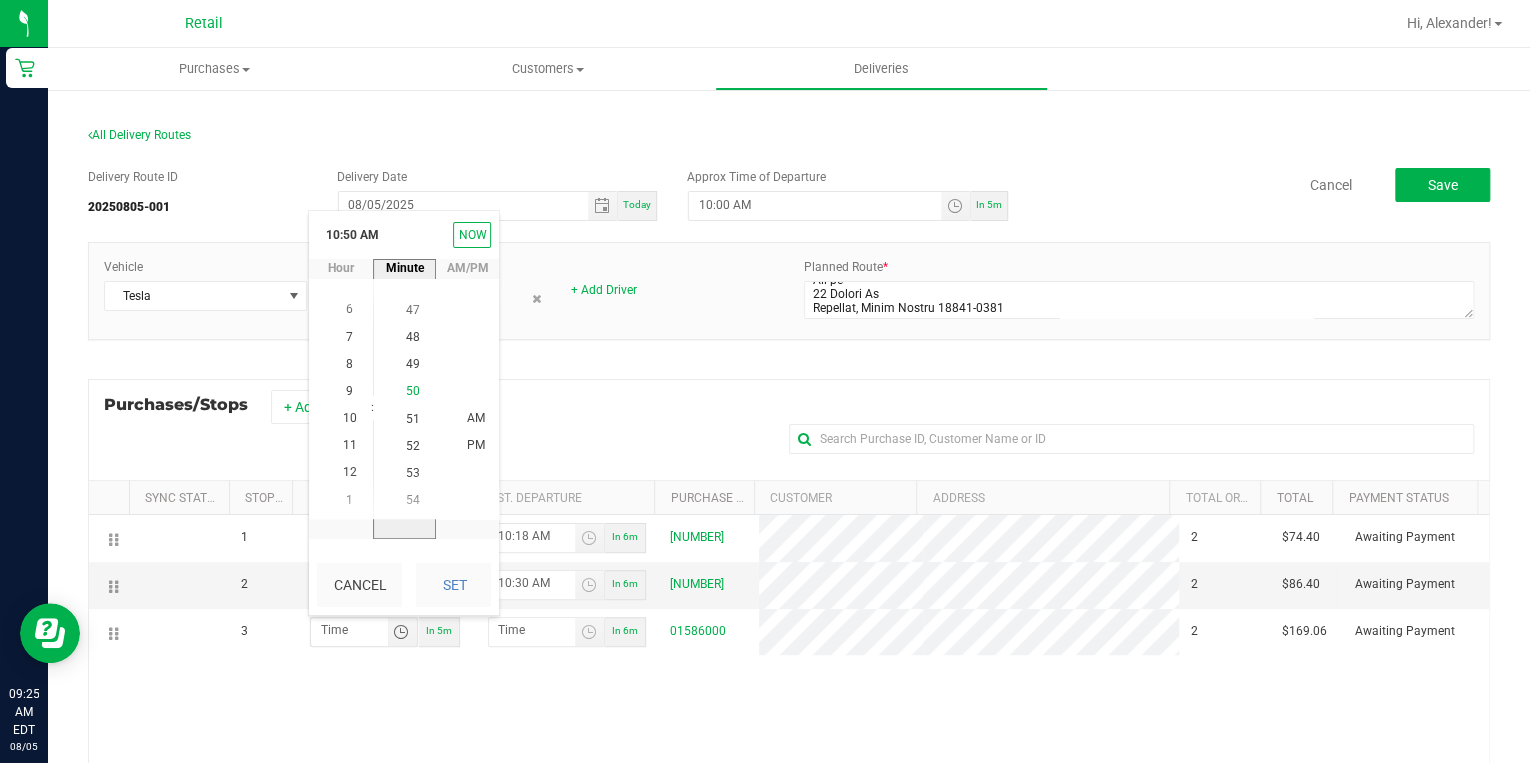 scroll, scrollTop: 1358, scrollLeft: 0, axis: vertical 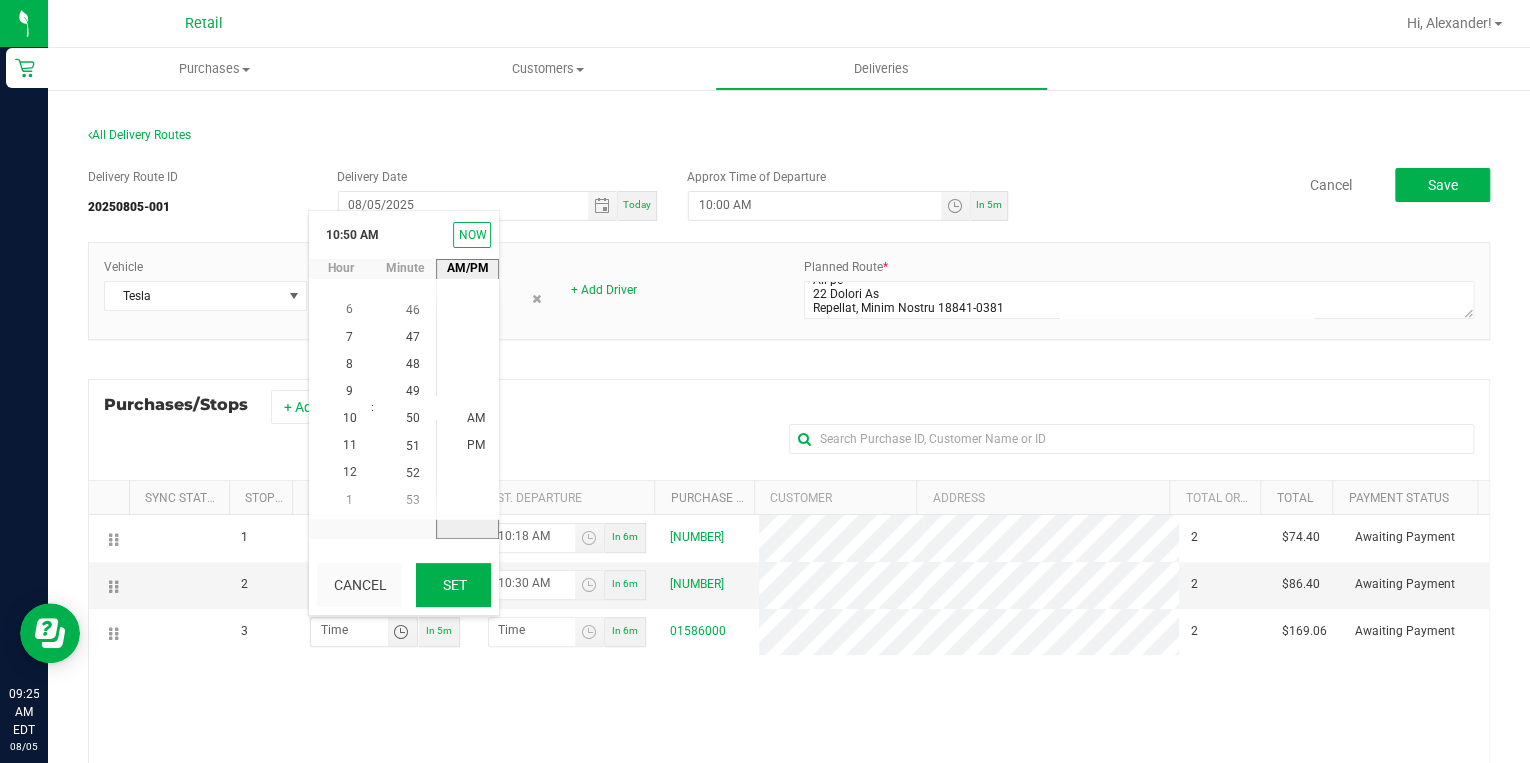 click on "Set" at bounding box center [453, 585] 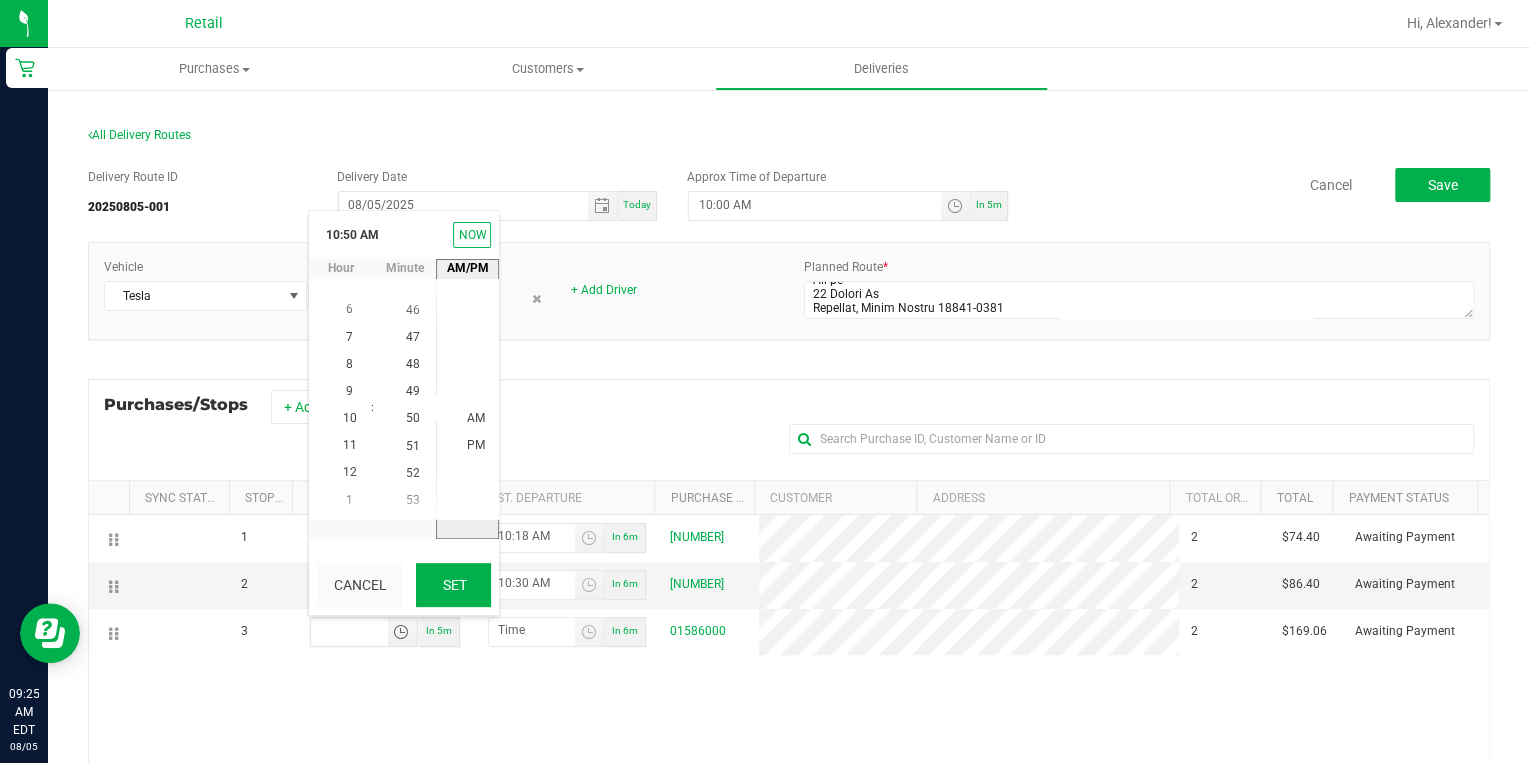 type on "10:50 AM" 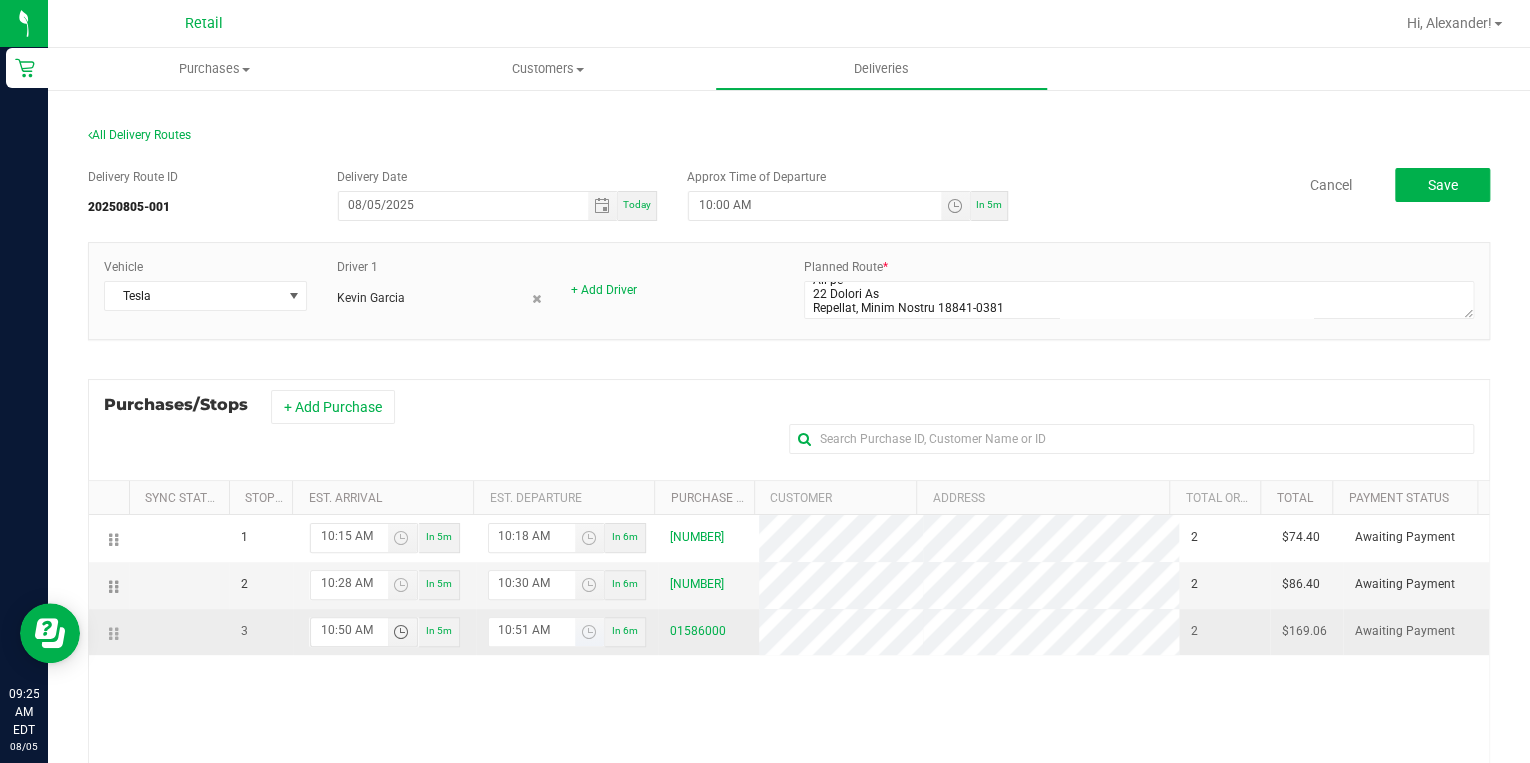 click at bounding box center (589, 632) 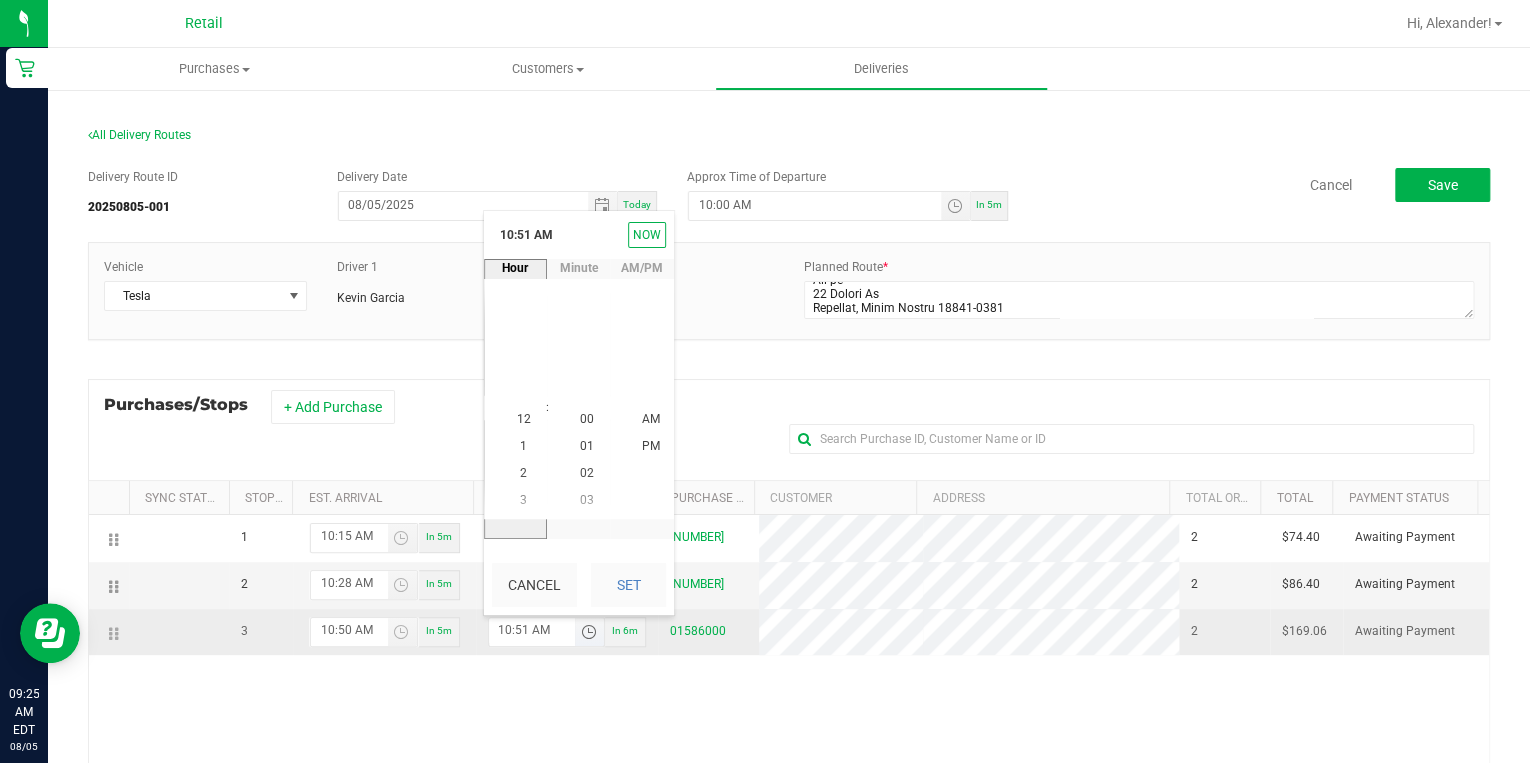 scroll, scrollTop: 272, scrollLeft: 0, axis: vertical 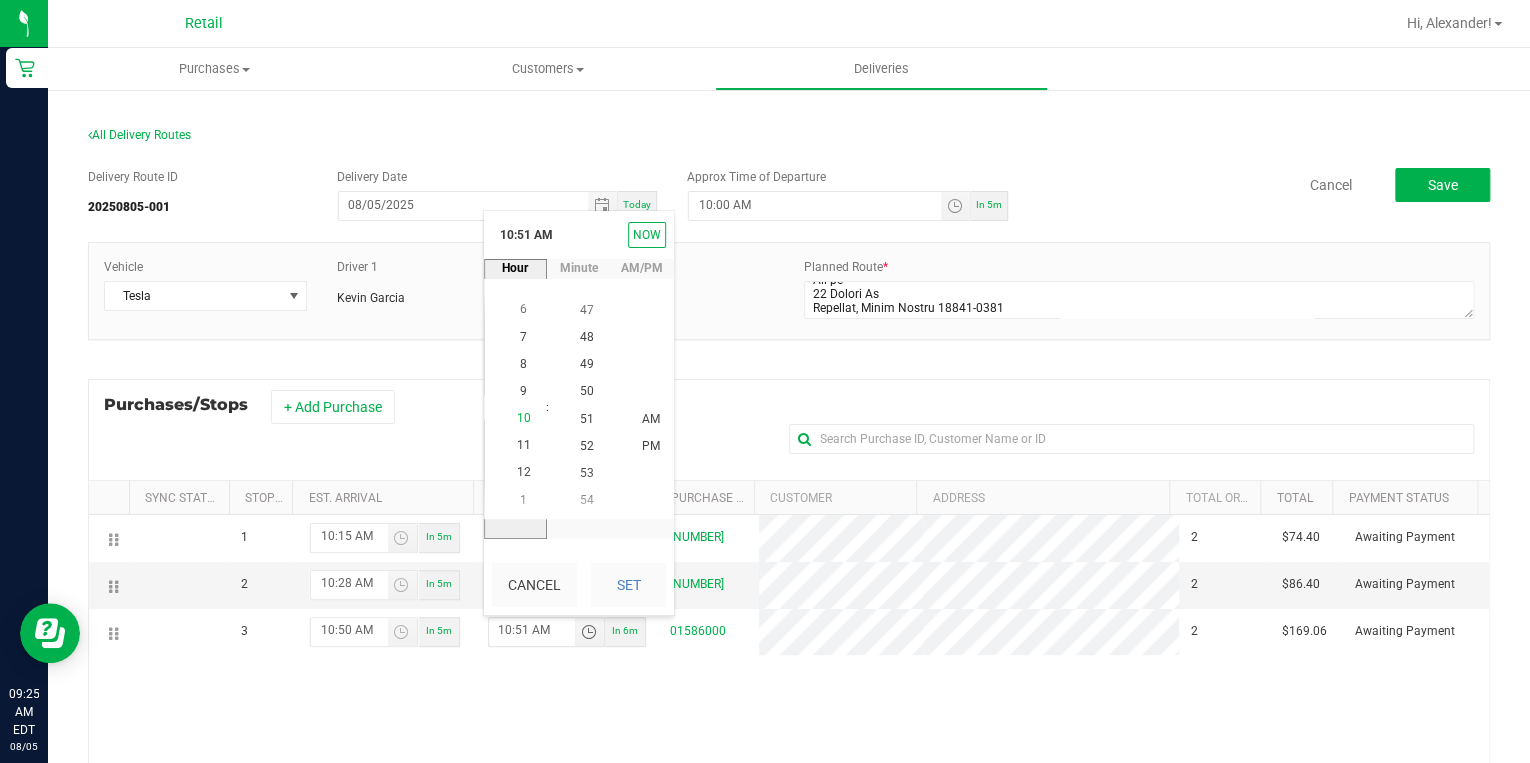 click on "10" at bounding box center (524, 418) 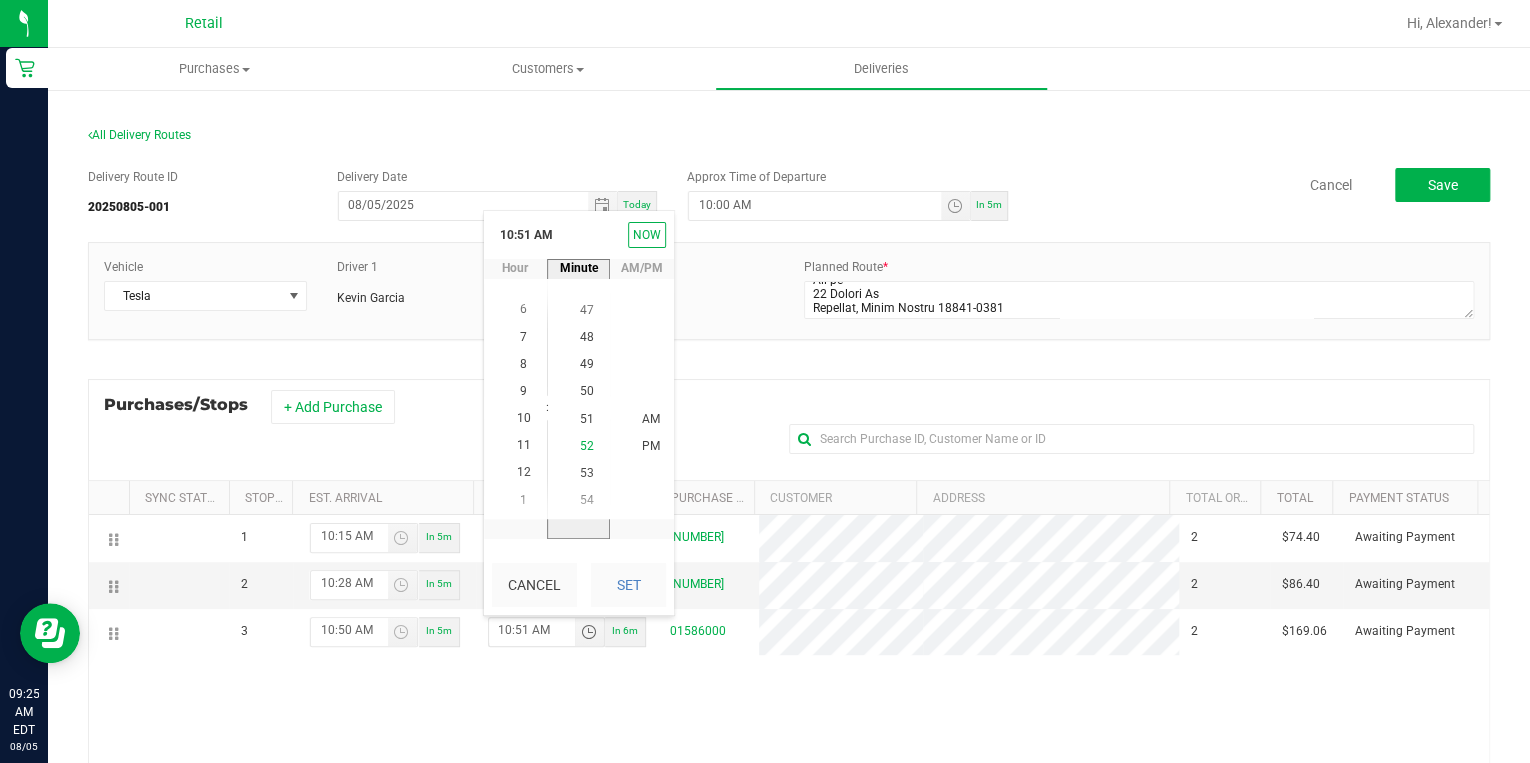 click on "52" at bounding box center (587, 445) 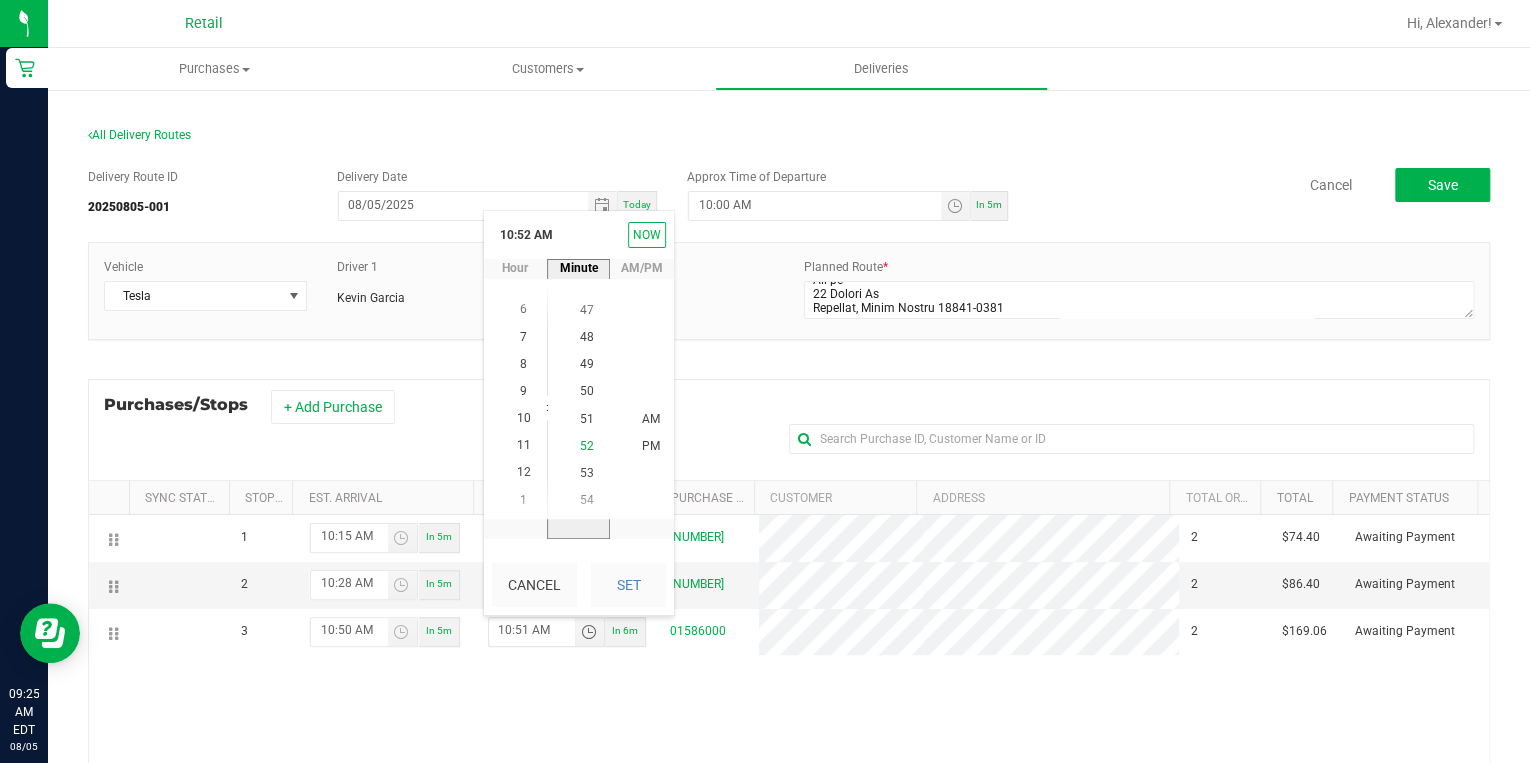 scroll, scrollTop: 1412, scrollLeft: 0, axis: vertical 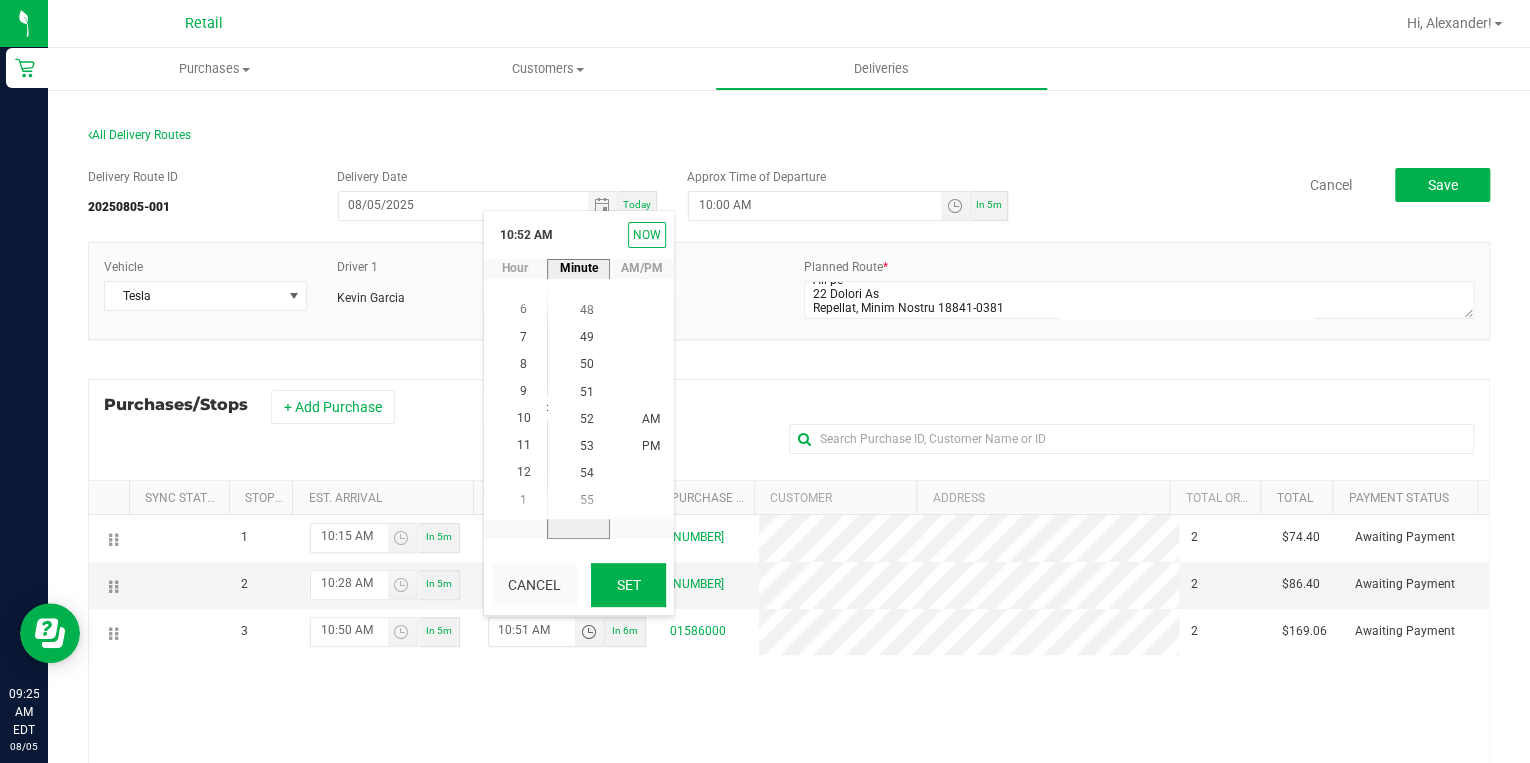 click on "Set" at bounding box center (628, 585) 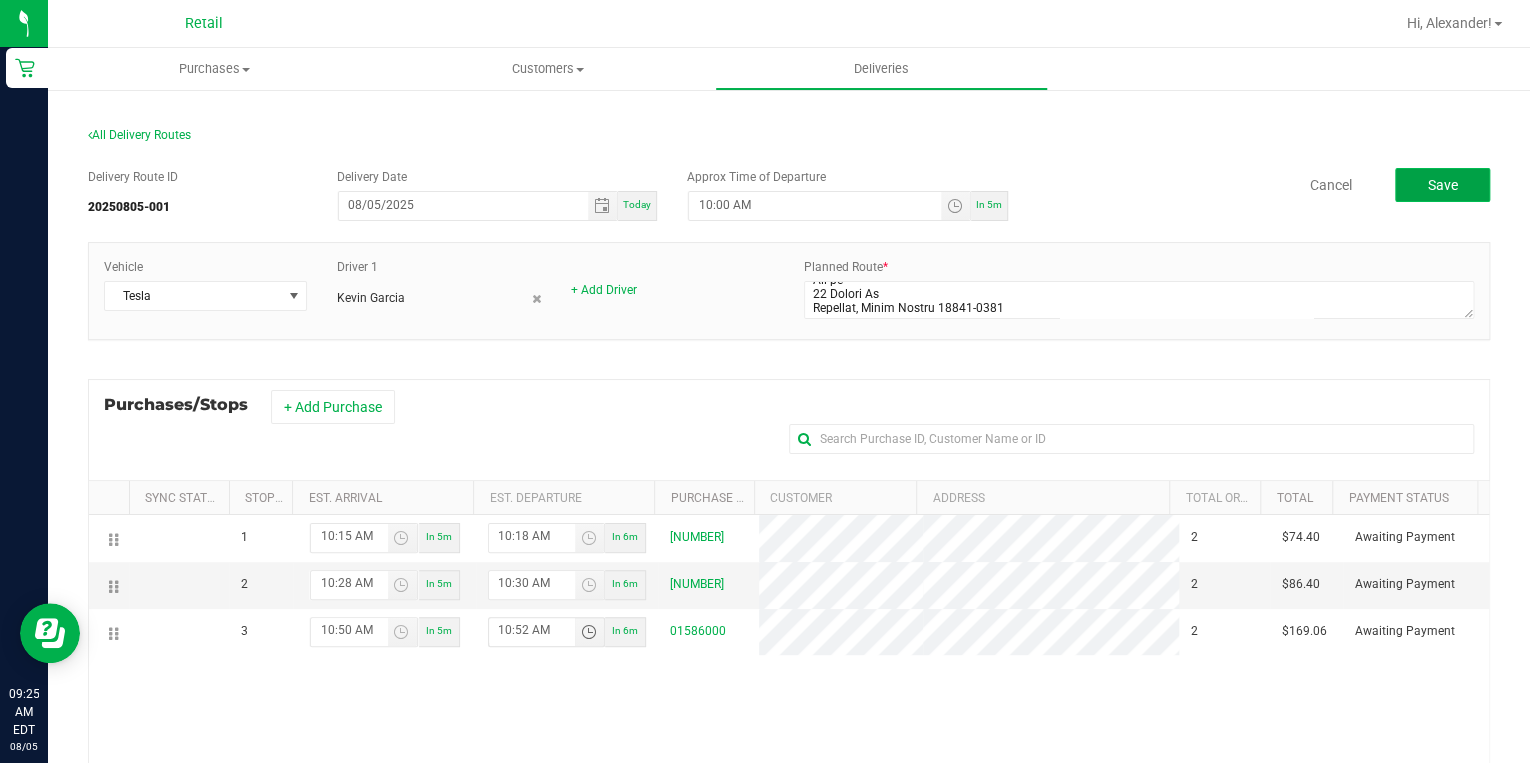 click on "Save" 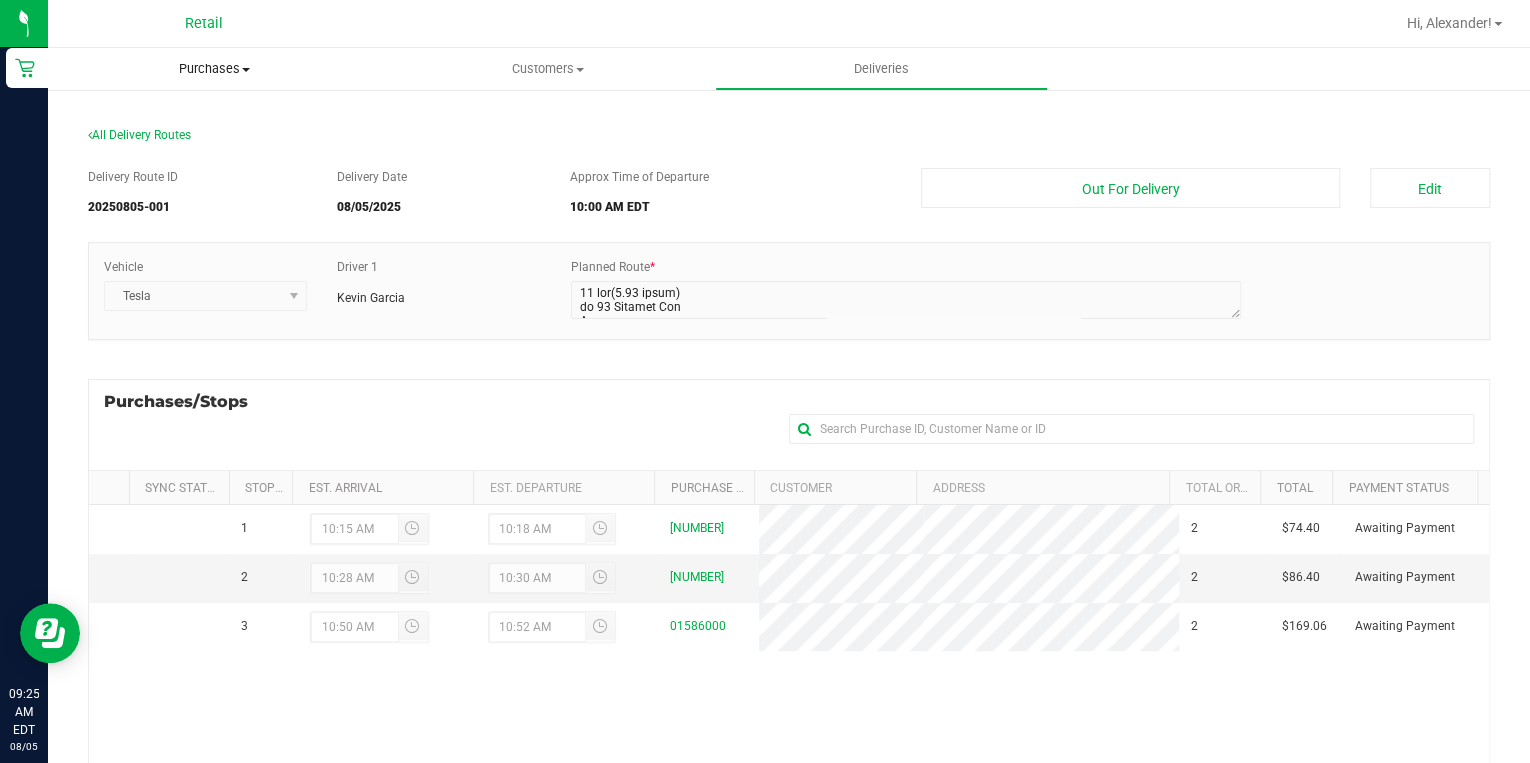 click on "Purchases" at bounding box center [214, 69] 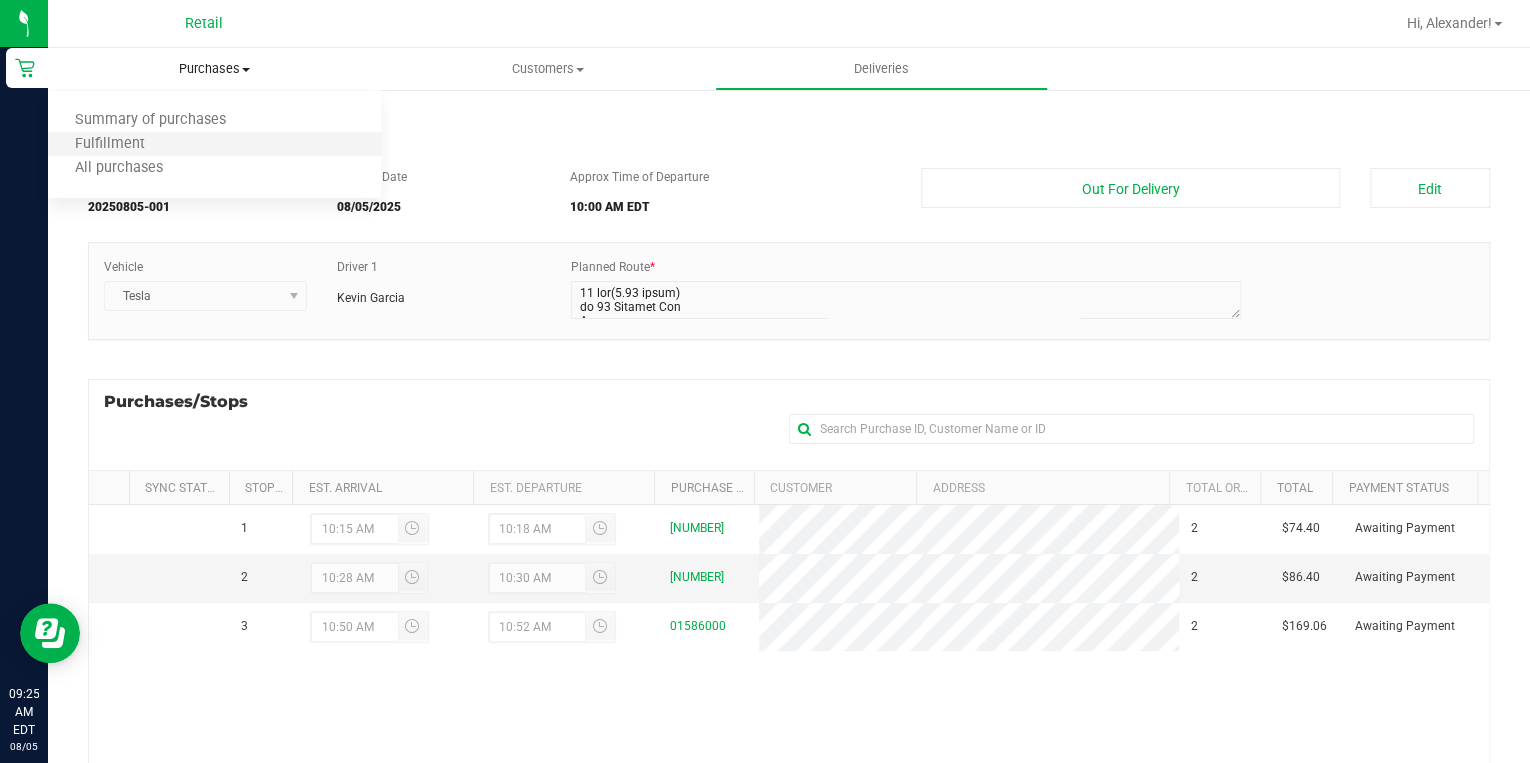 click on "Fulfillment" at bounding box center [214, 145] 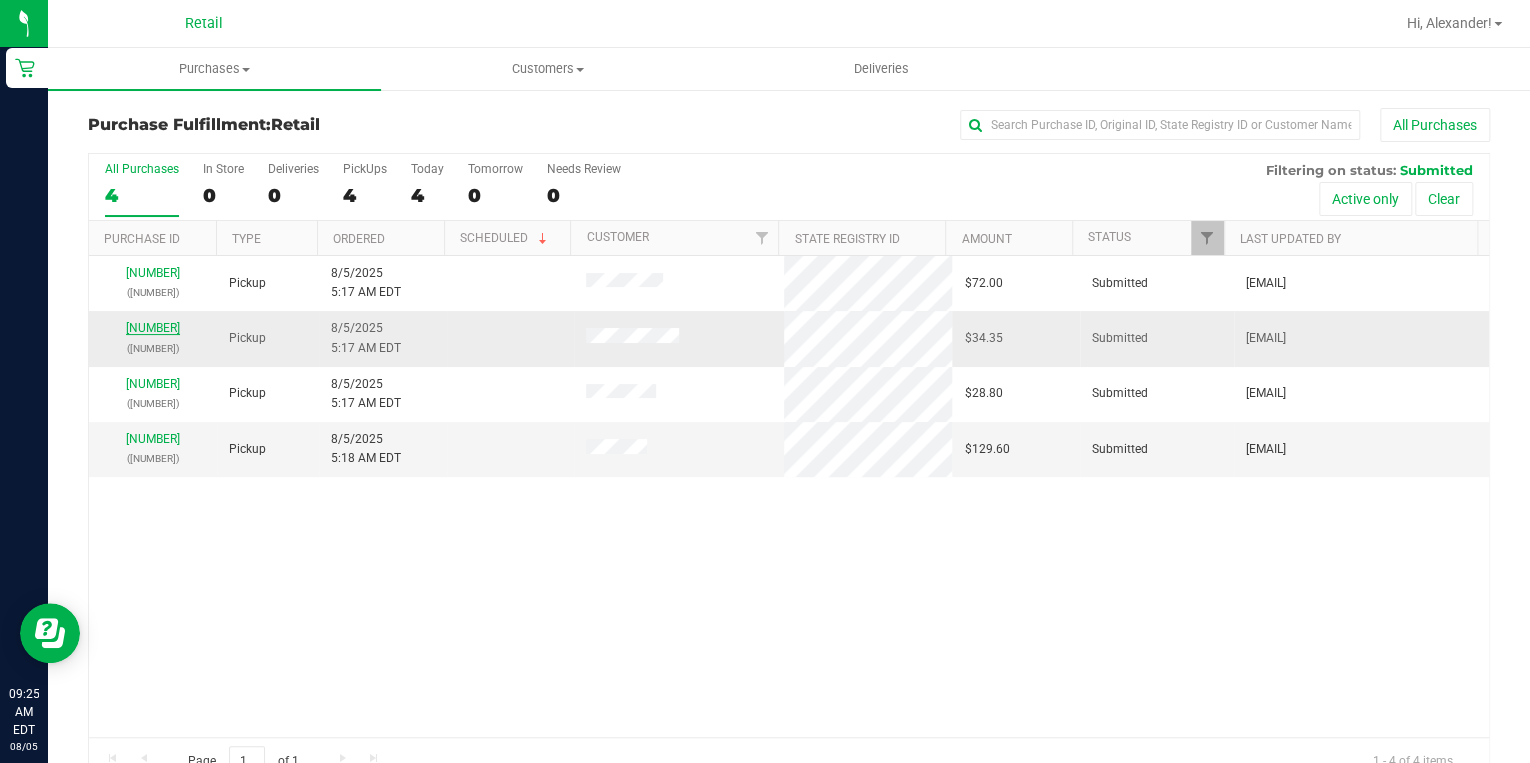 click on "01586046" at bounding box center (153, 328) 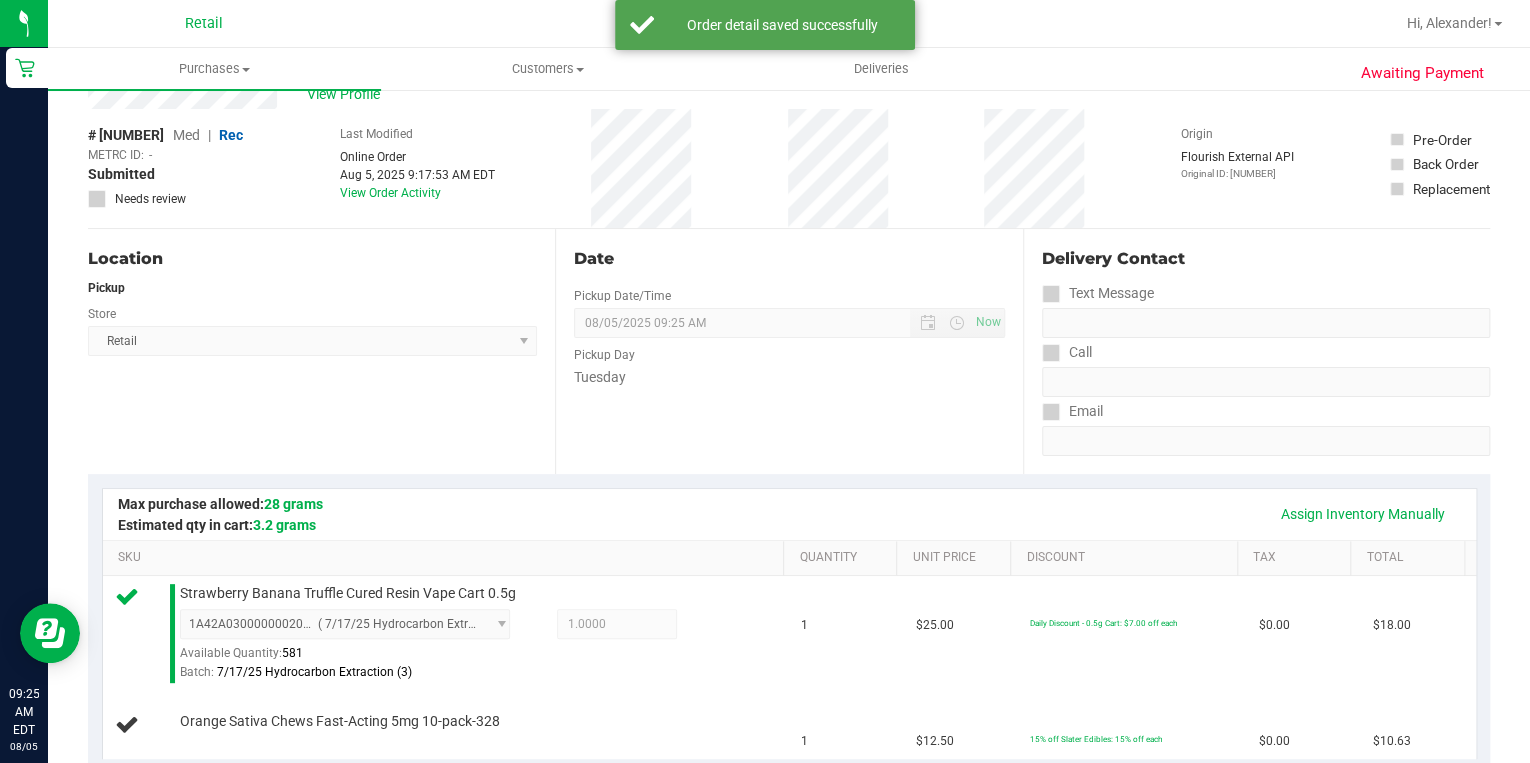 scroll, scrollTop: 160, scrollLeft: 0, axis: vertical 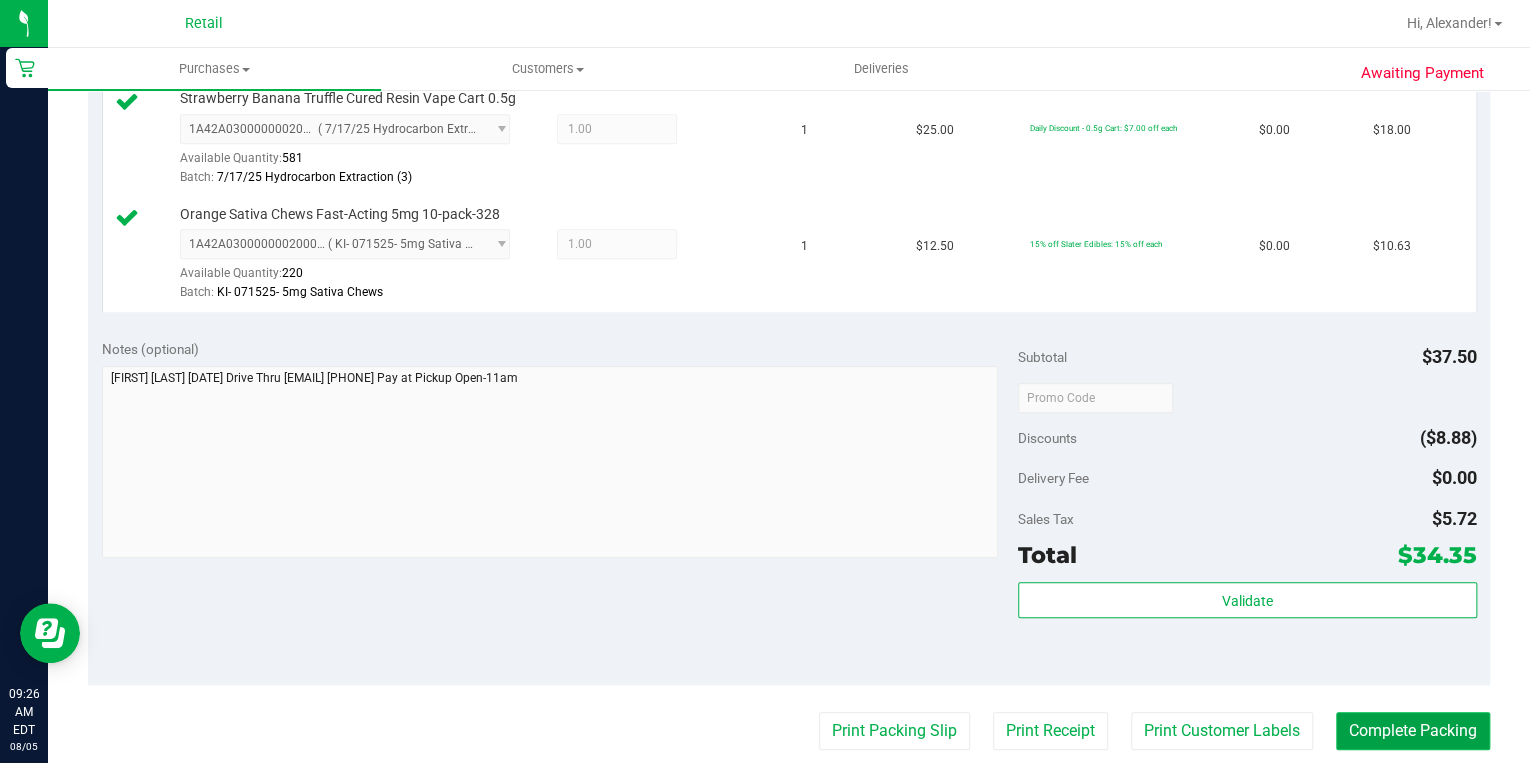 click on "Complete Packing" at bounding box center (1413, 731) 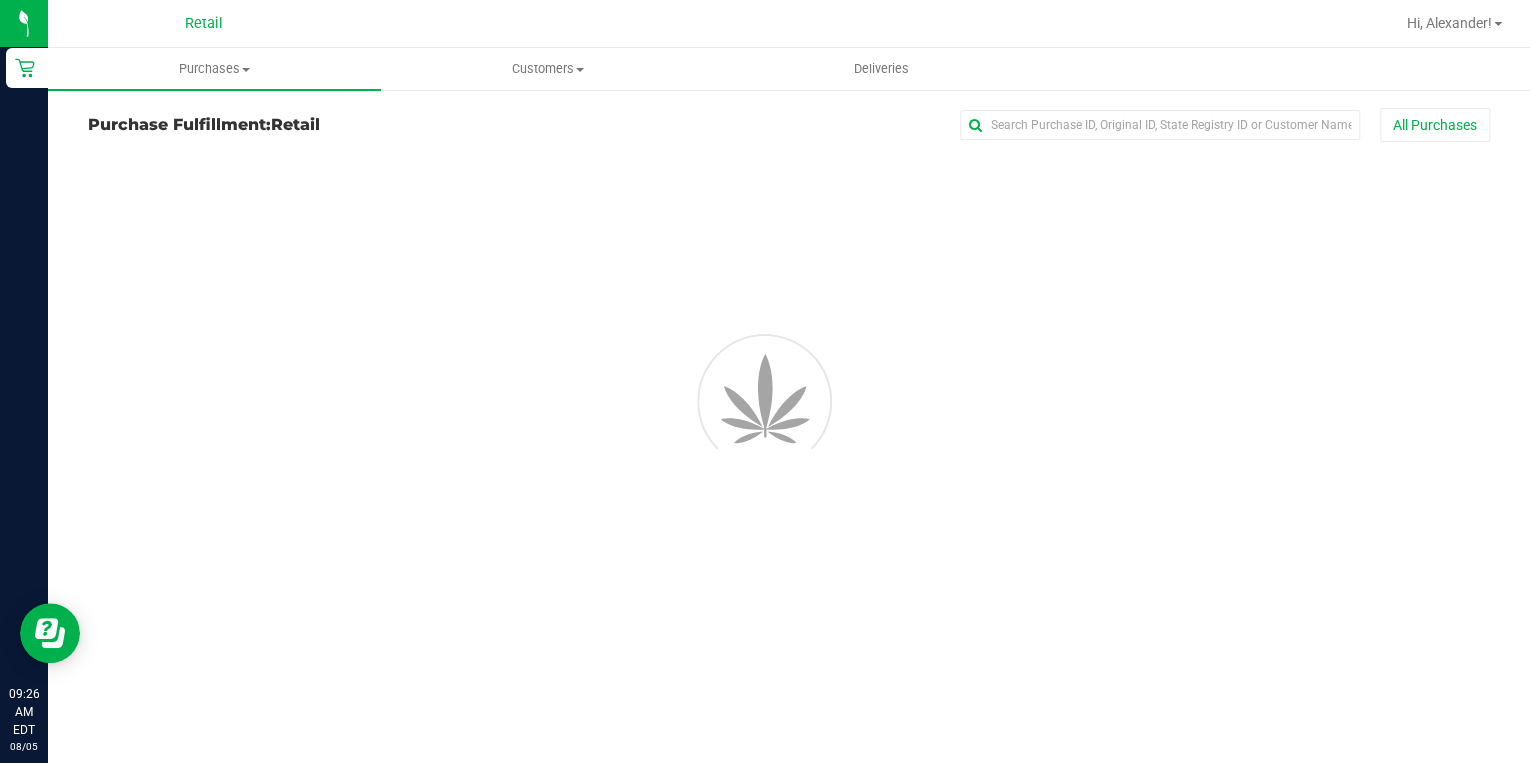 scroll, scrollTop: 0, scrollLeft: 0, axis: both 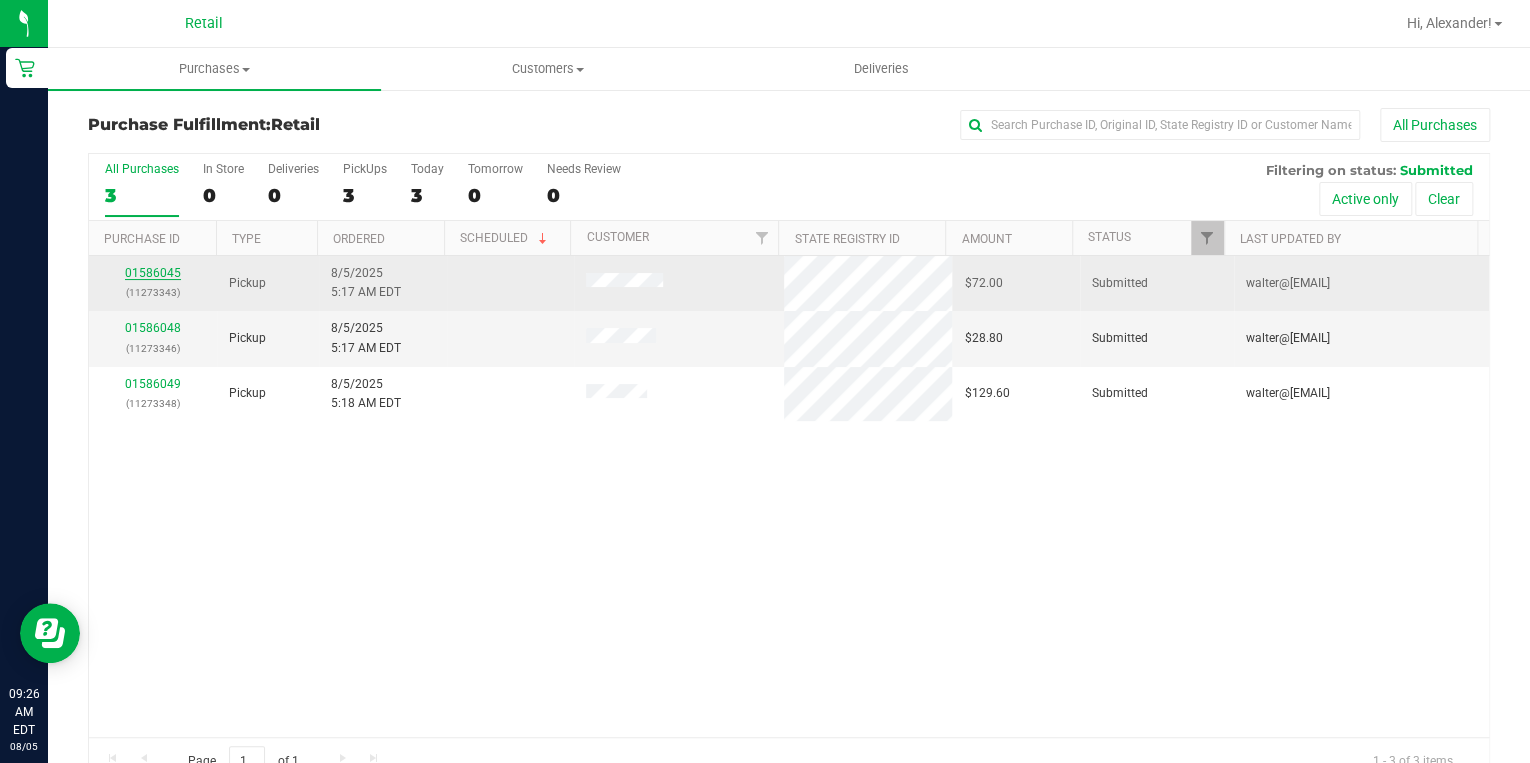 click on "01586045" at bounding box center [153, 273] 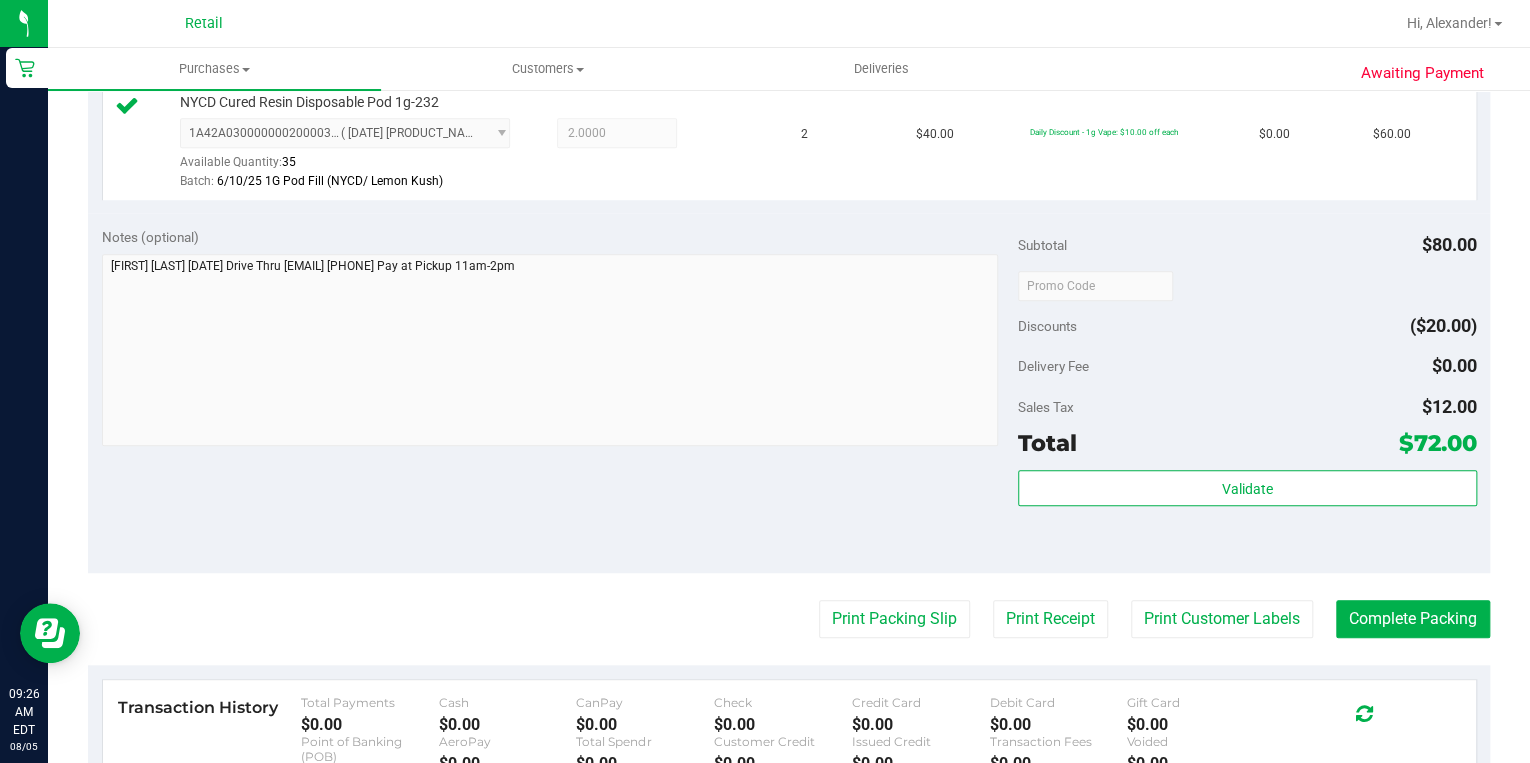 scroll, scrollTop: 560, scrollLeft: 0, axis: vertical 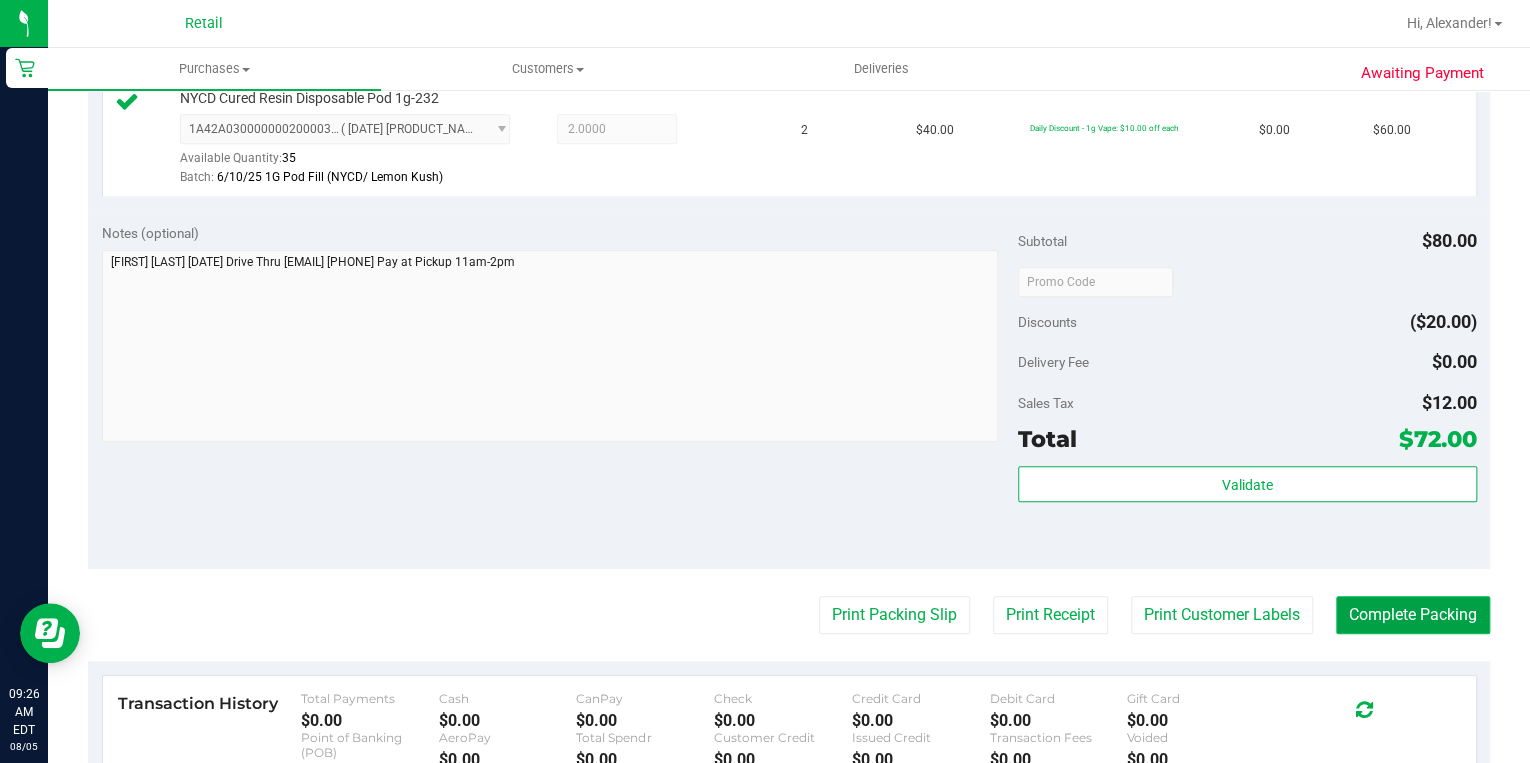 click on "Complete Packing" at bounding box center (1413, 615) 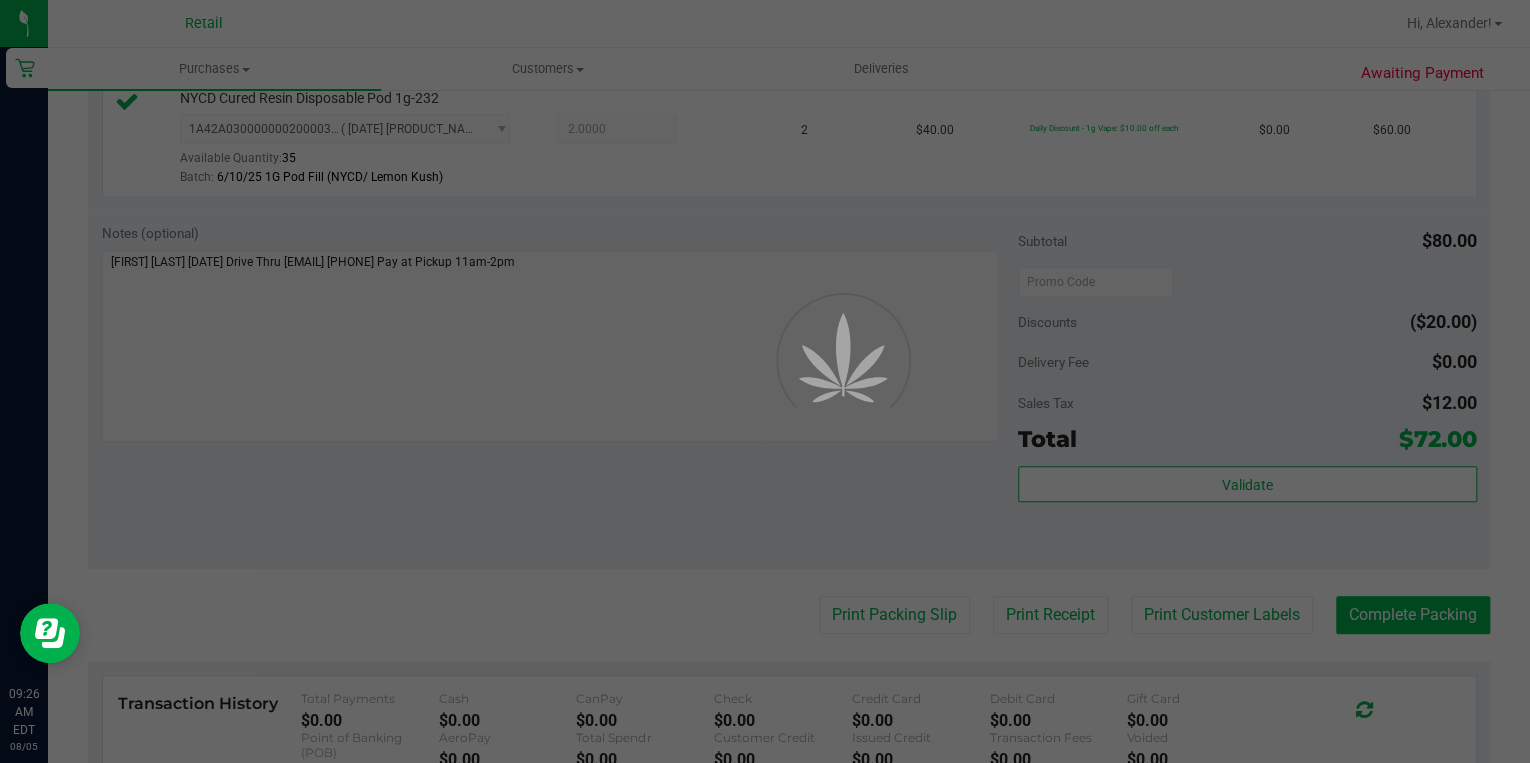 scroll, scrollTop: 0, scrollLeft: 0, axis: both 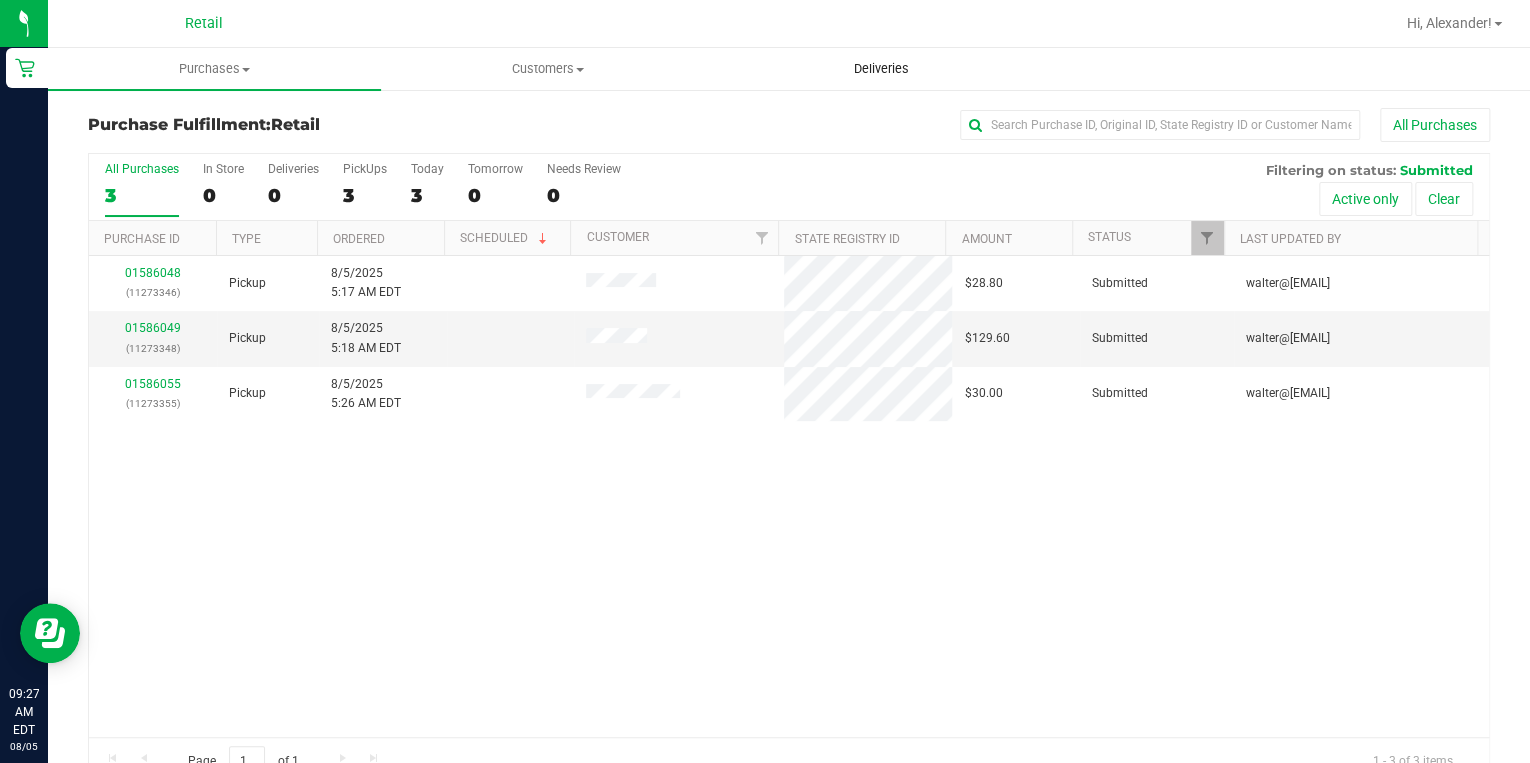 click on "Deliveries" at bounding box center (881, 69) 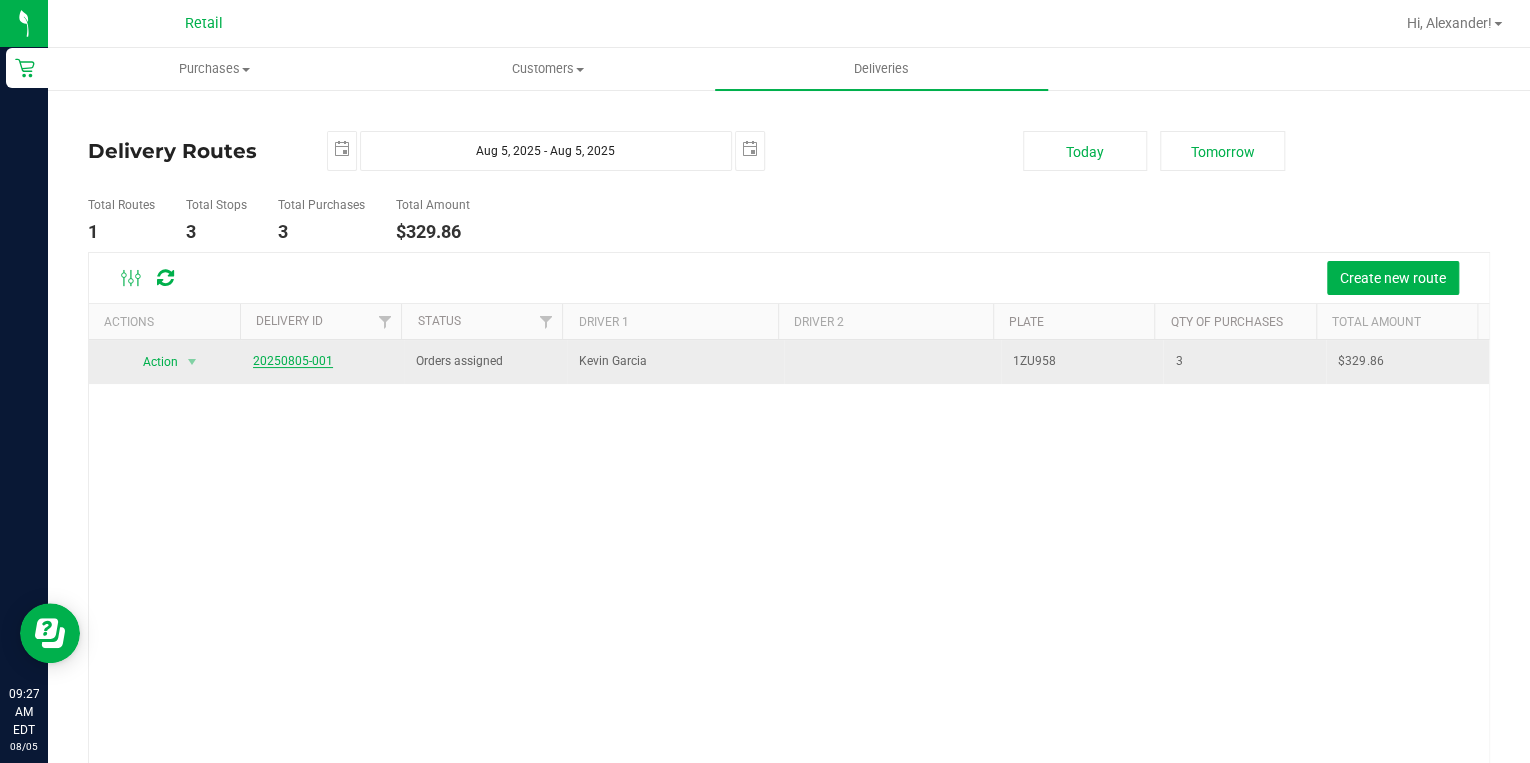 click on "20250805-001" at bounding box center (293, 361) 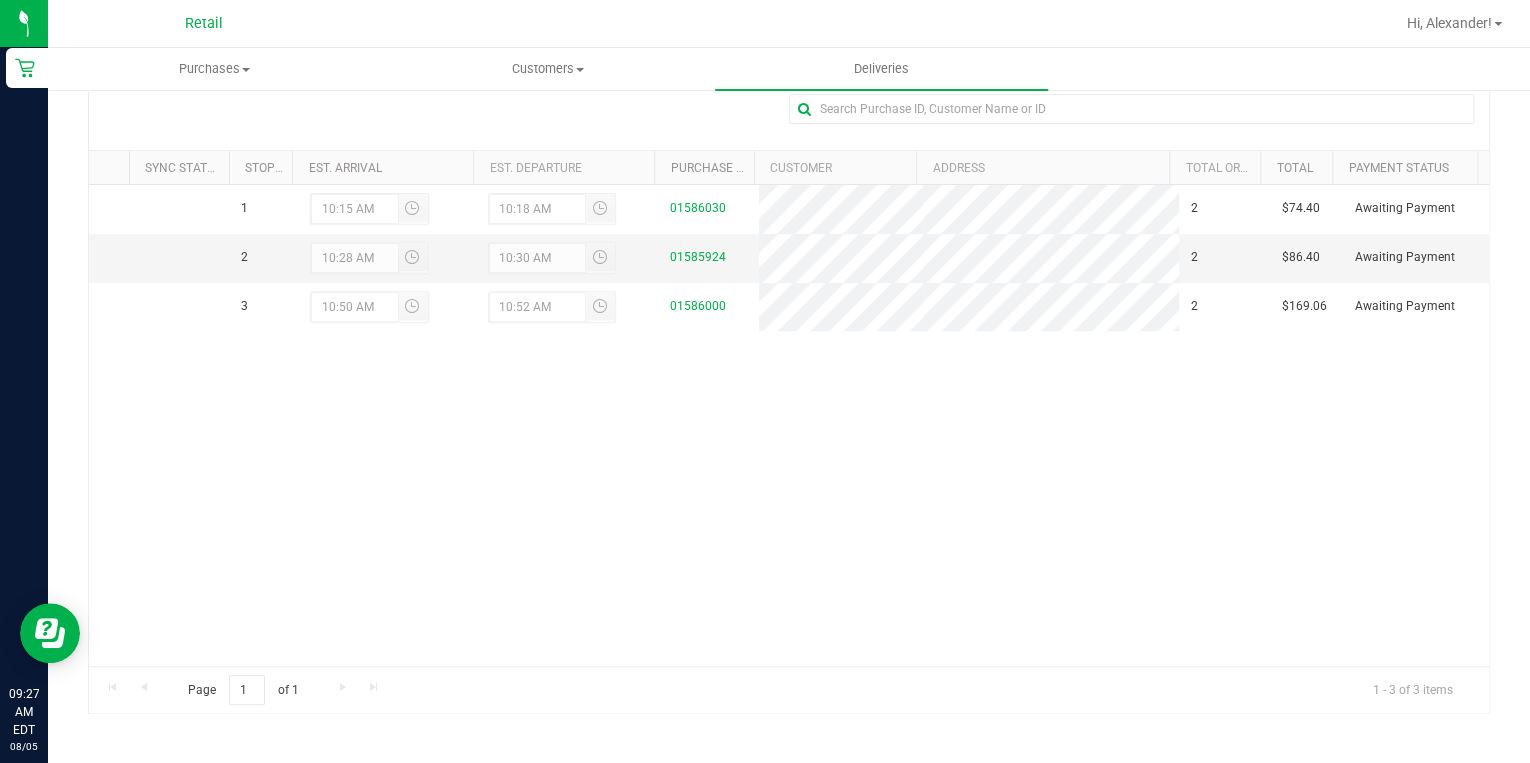 scroll, scrollTop: 0, scrollLeft: 0, axis: both 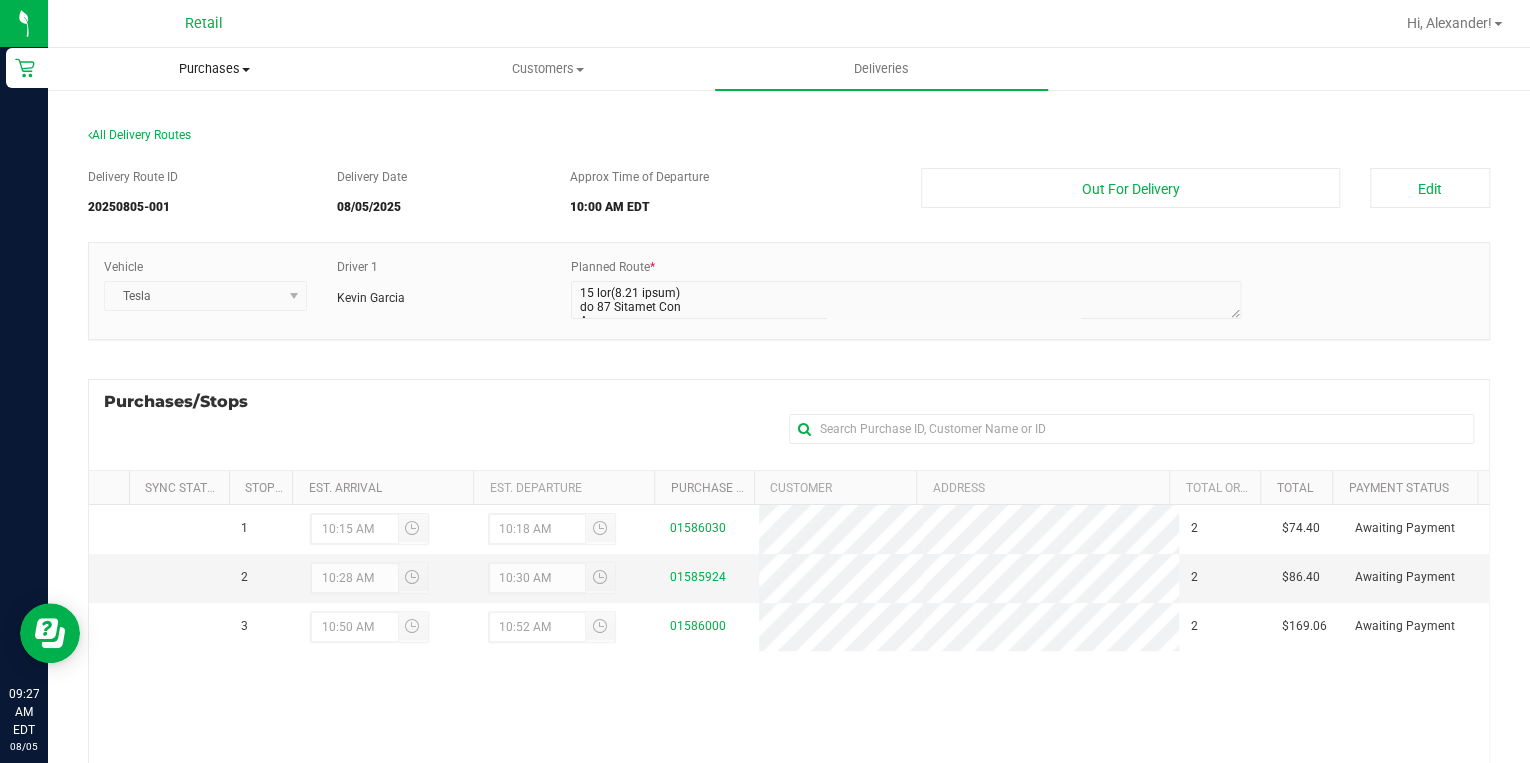 click on "Purchases" at bounding box center [214, 69] 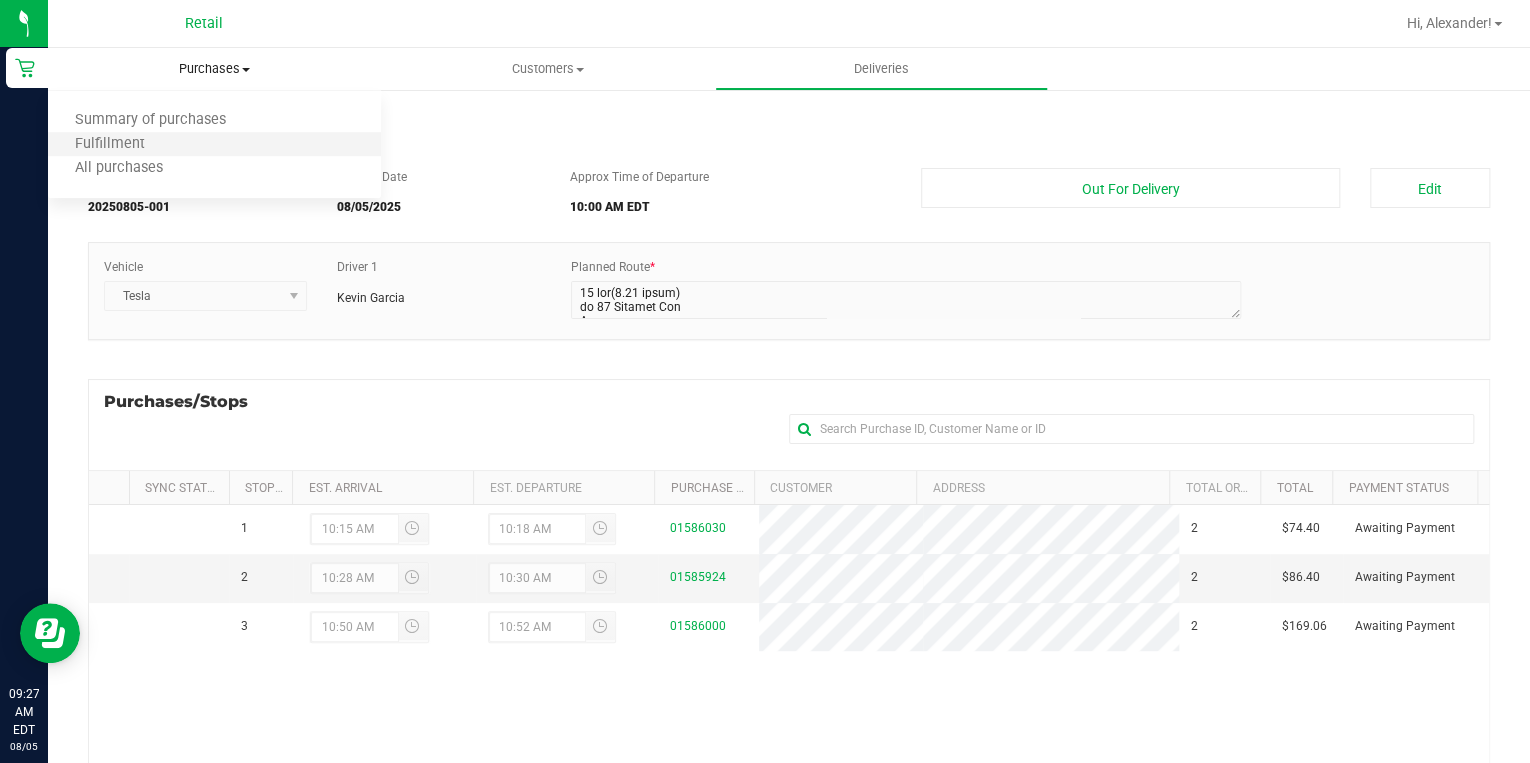 click on "Fulfillment" at bounding box center [214, 145] 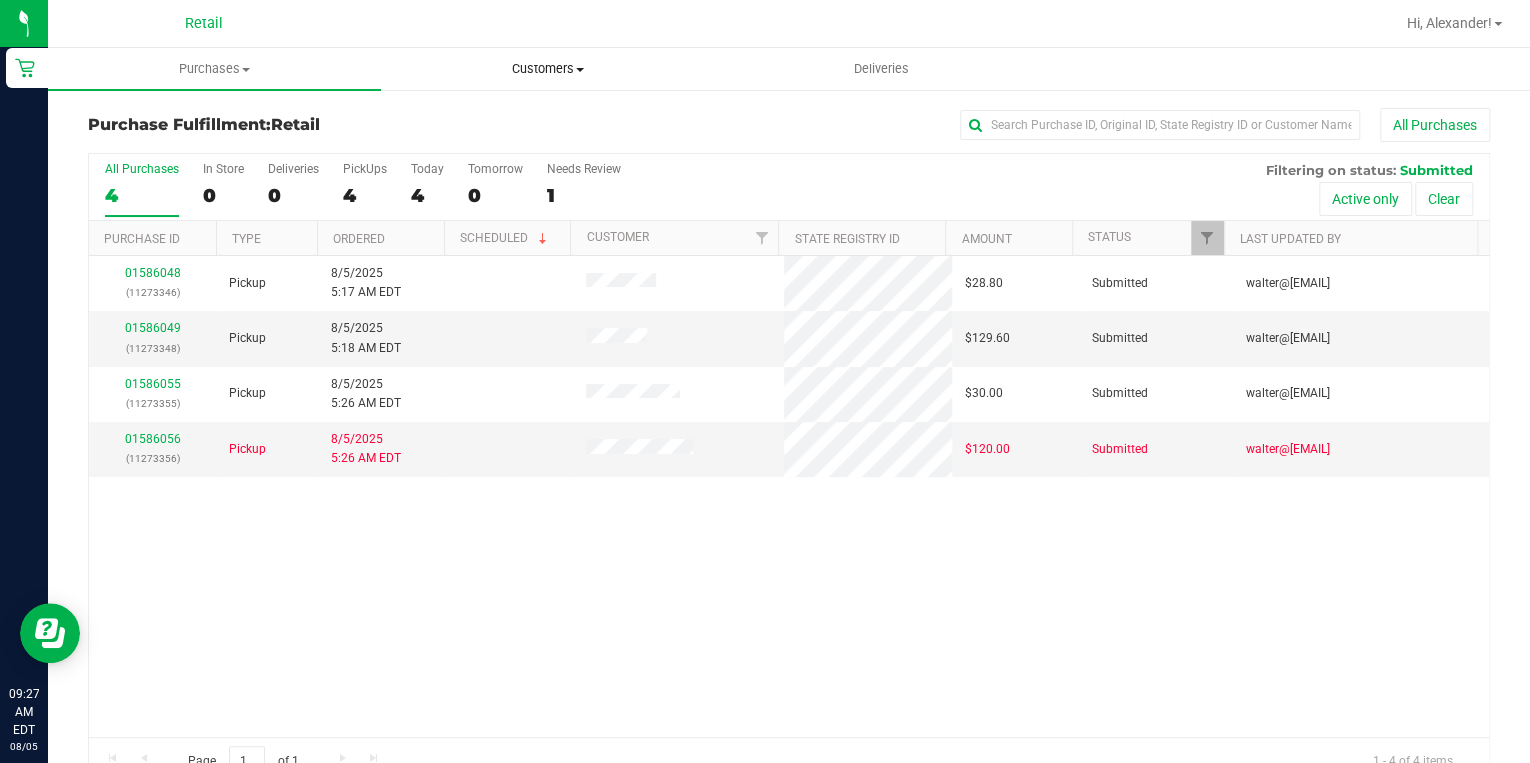 click on "Customers" at bounding box center (547, 69) 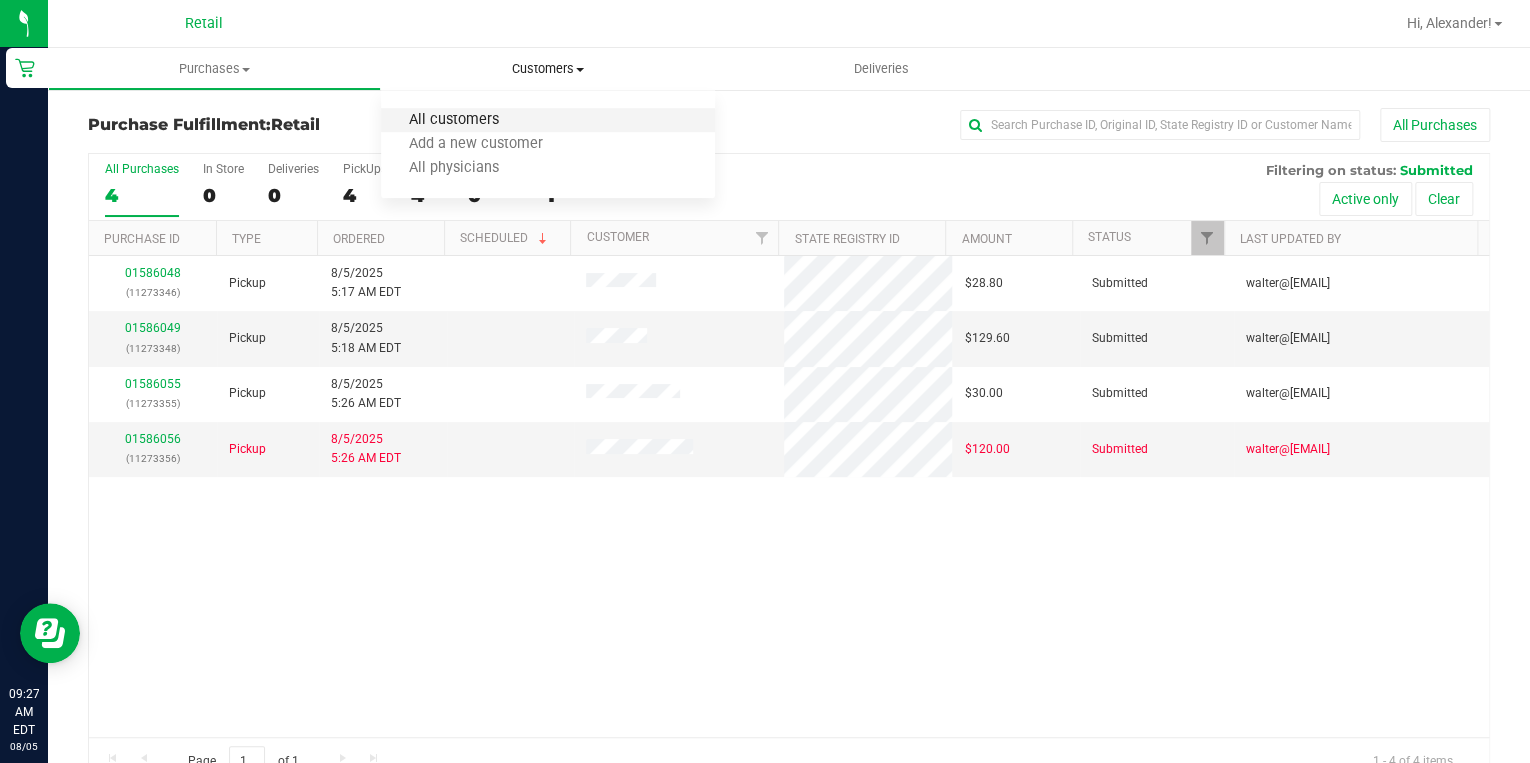 click on "All customers" at bounding box center (453, 120) 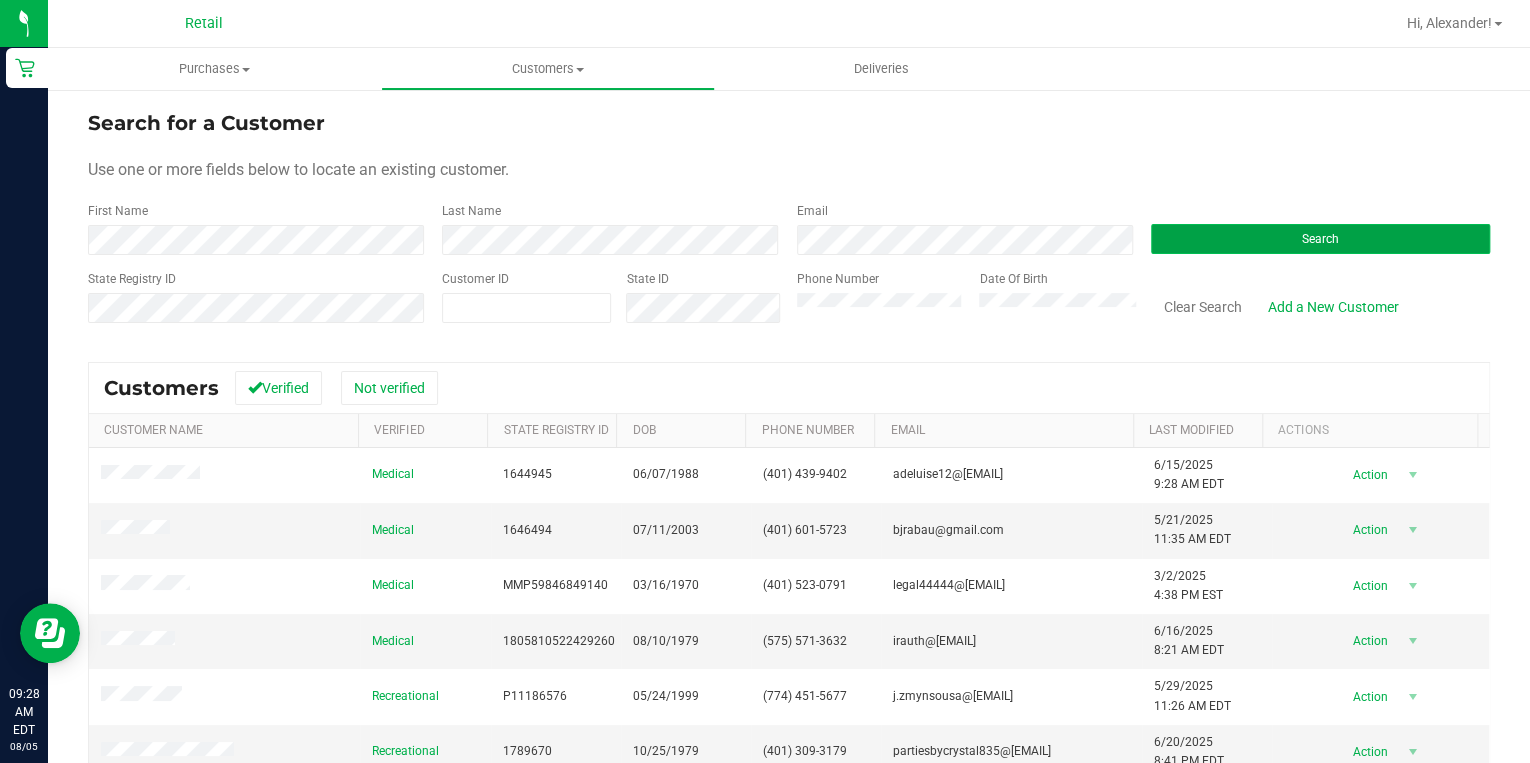 click on "Search" at bounding box center [1320, 239] 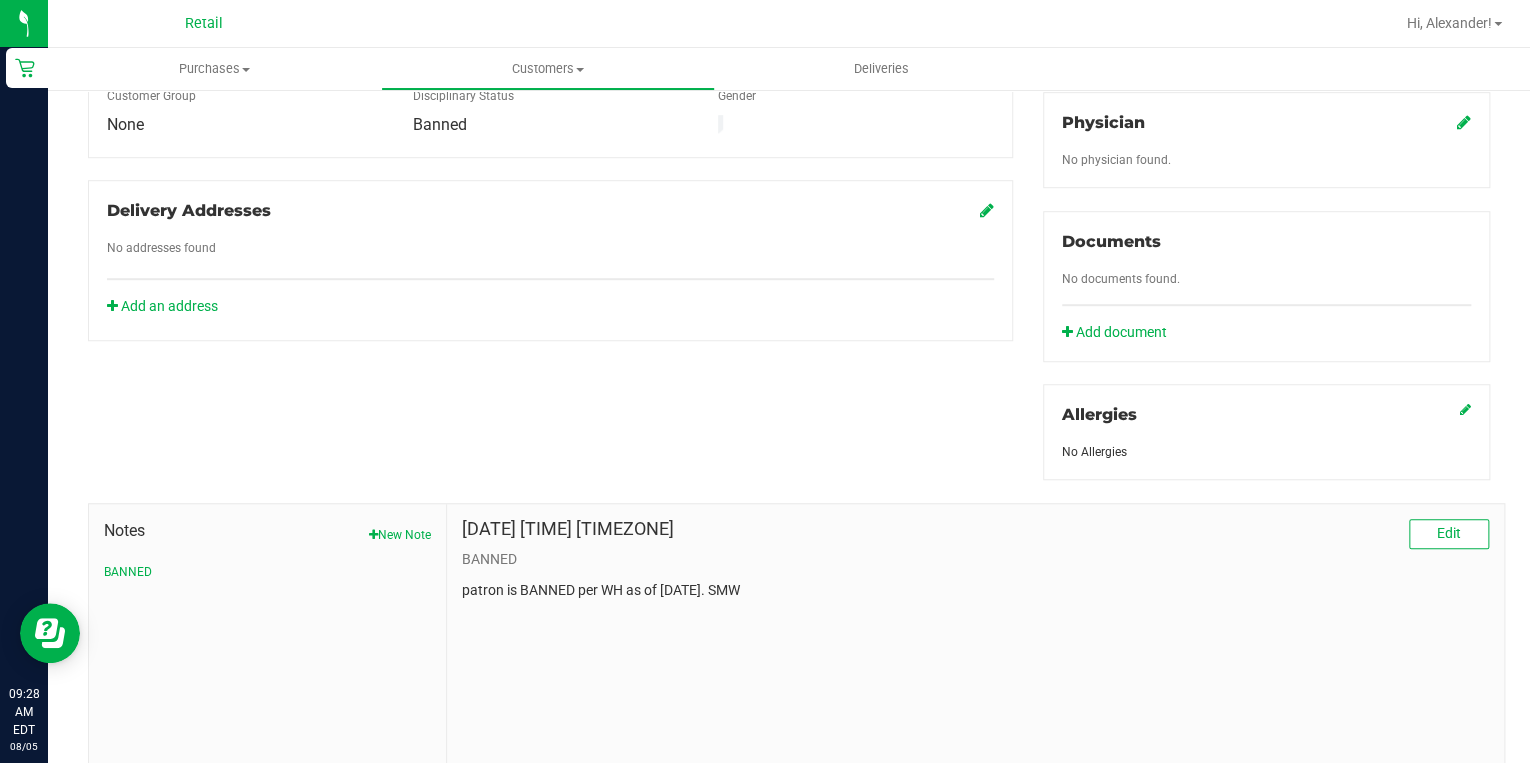 scroll, scrollTop: 656, scrollLeft: 0, axis: vertical 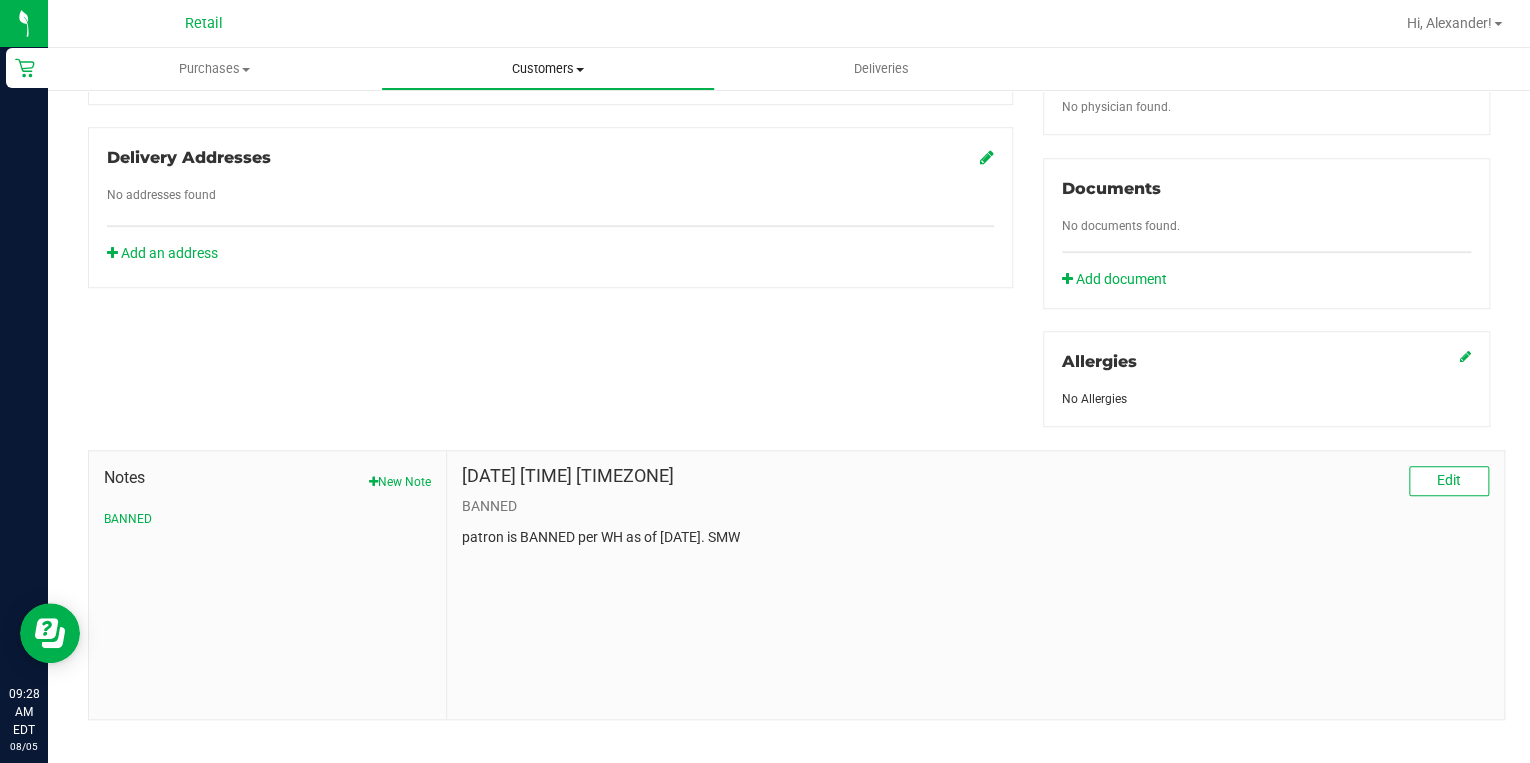 click on "Customers" at bounding box center [547, 69] 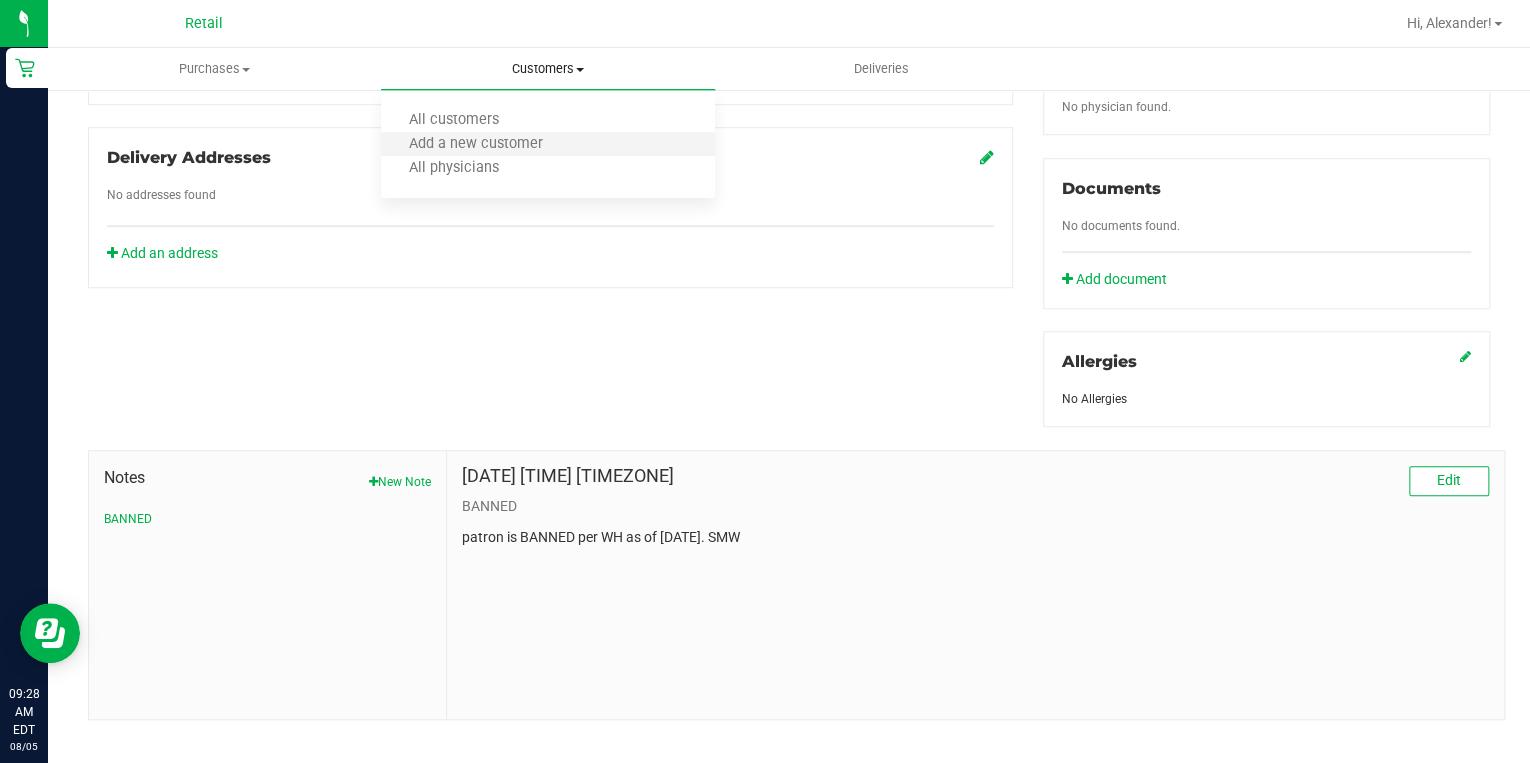 click on "Add a new customer" at bounding box center [547, 145] 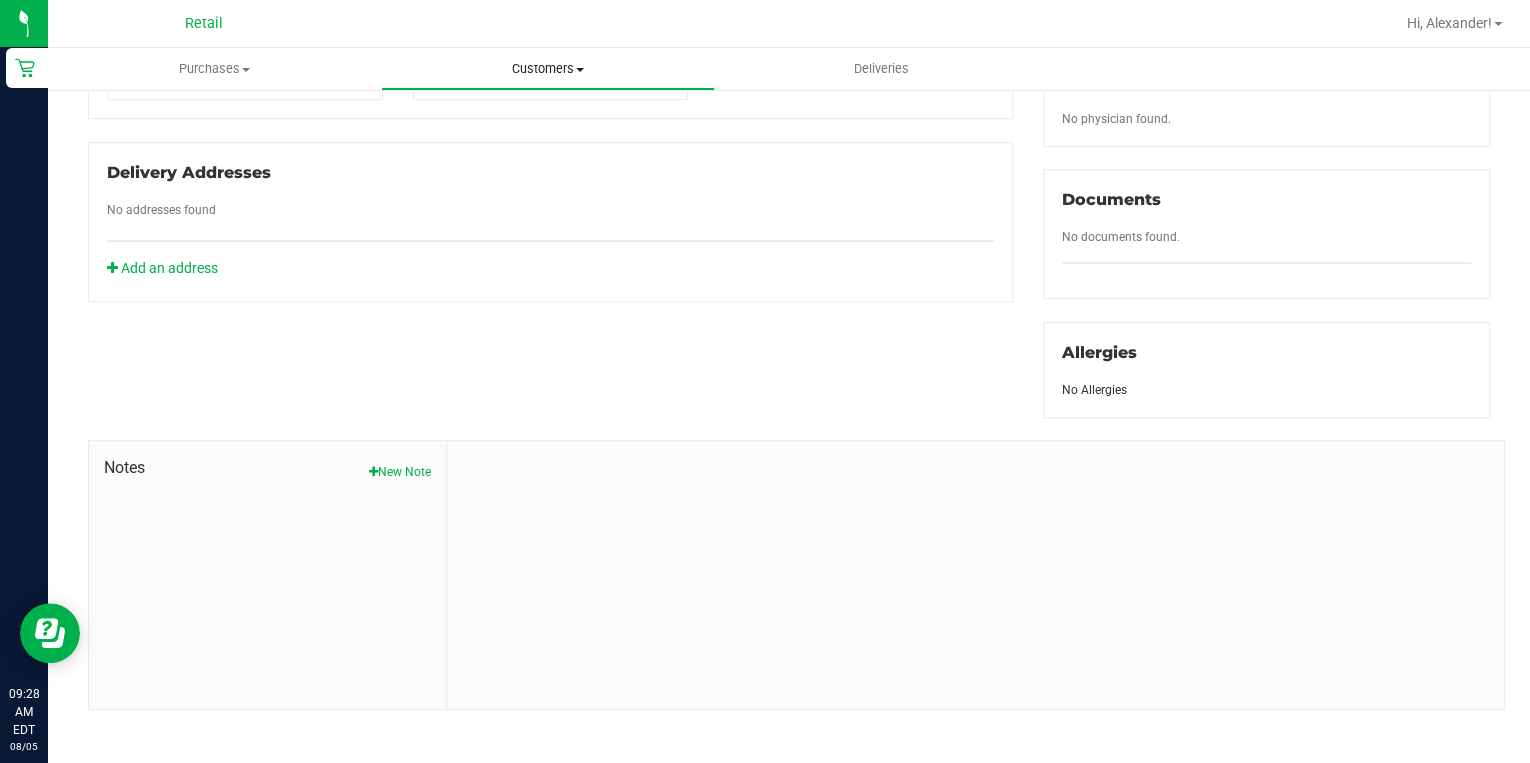 click on "Customers" at bounding box center (547, 69) 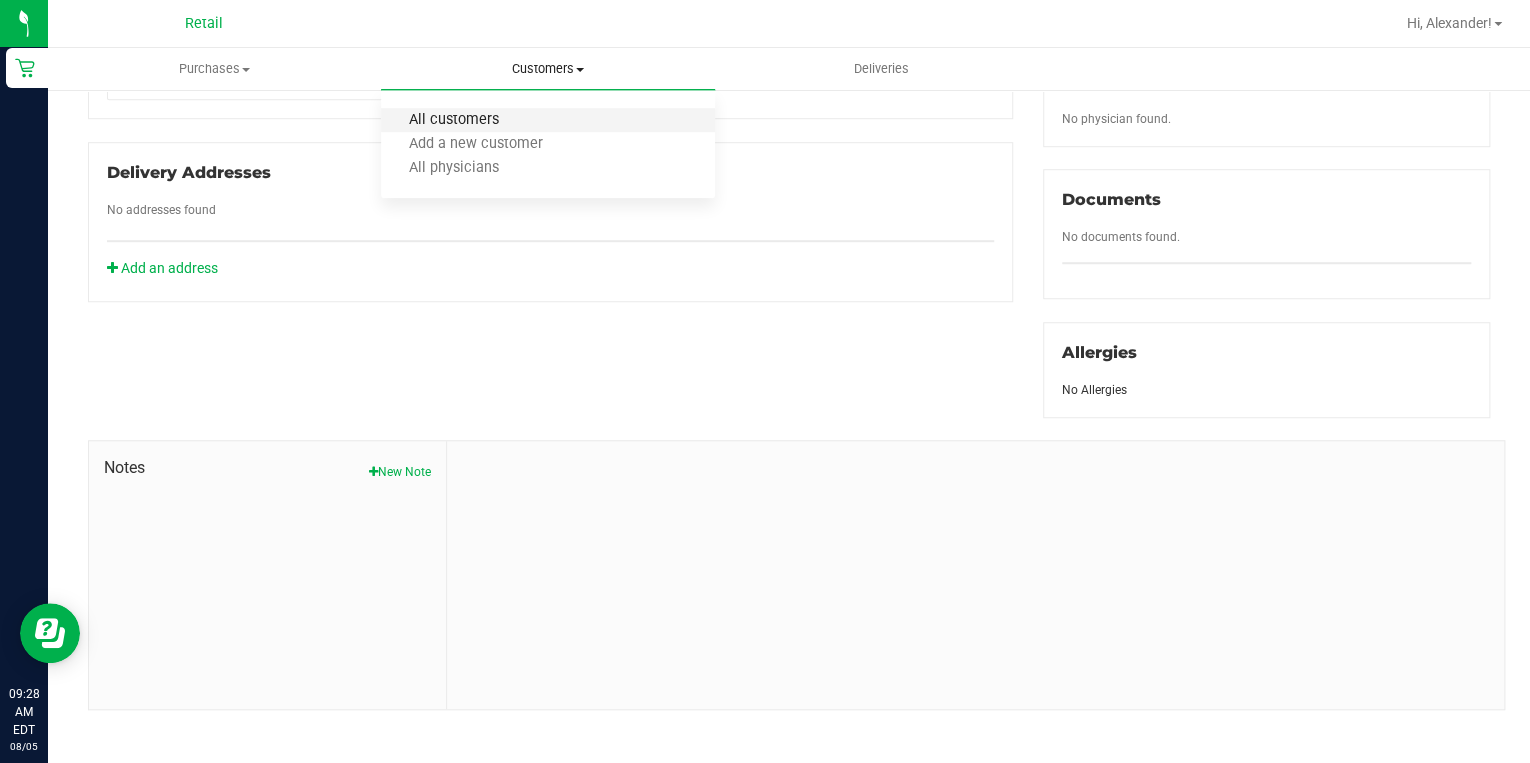 click on "All customers" at bounding box center [453, 120] 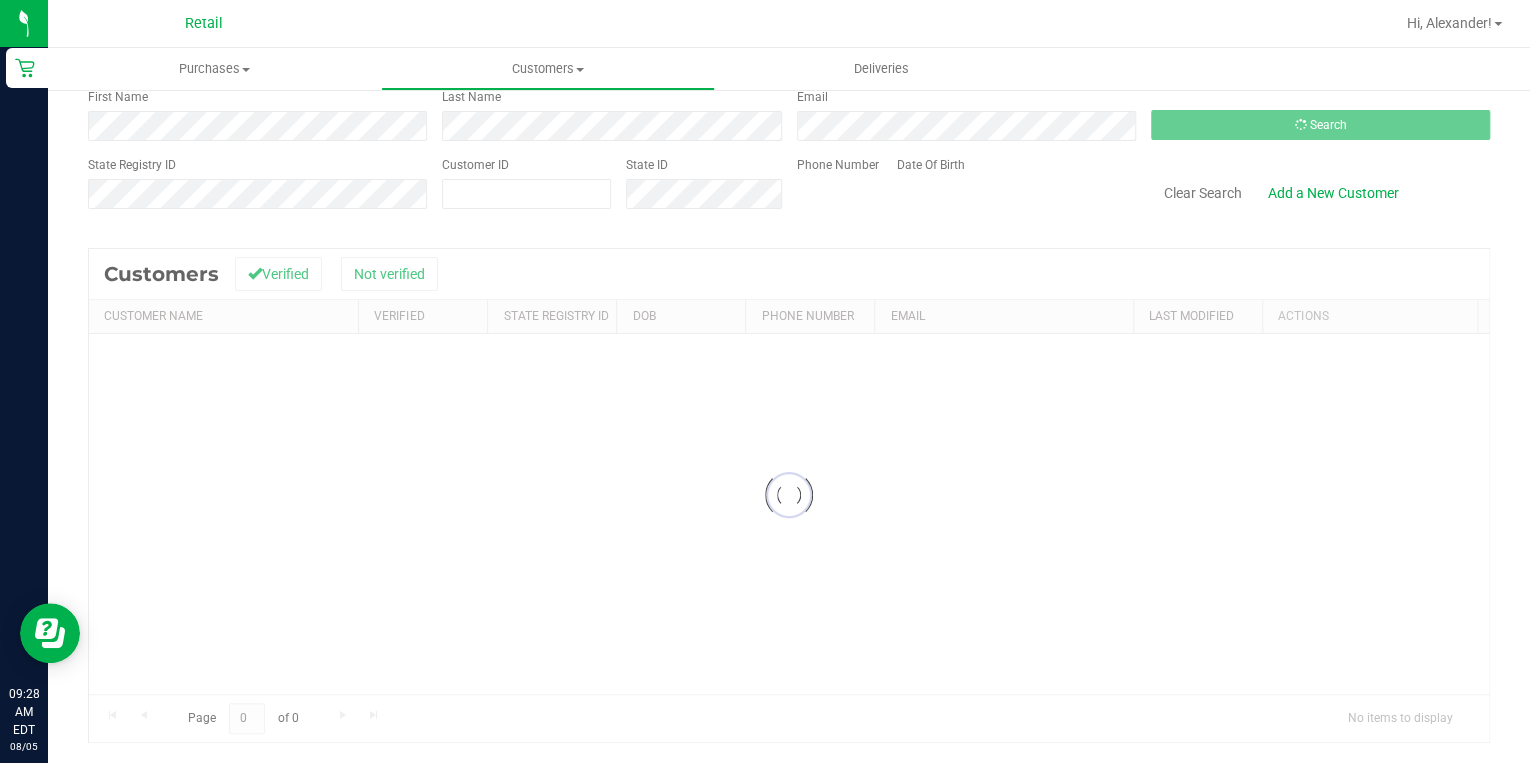 scroll, scrollTop: 0, scrollLeft: 0, axis: both 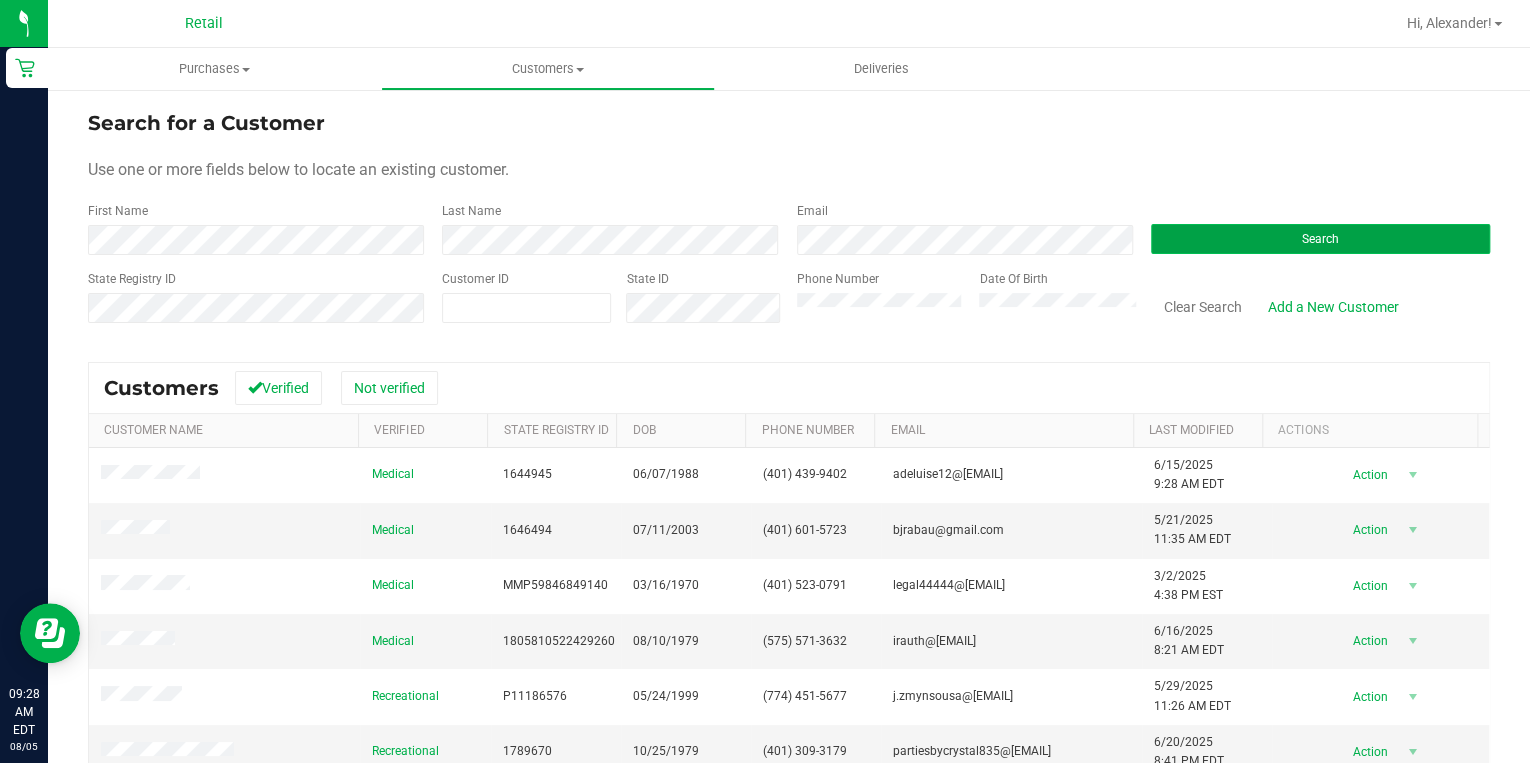 click on "Search" at bounding box center [1320, 239] 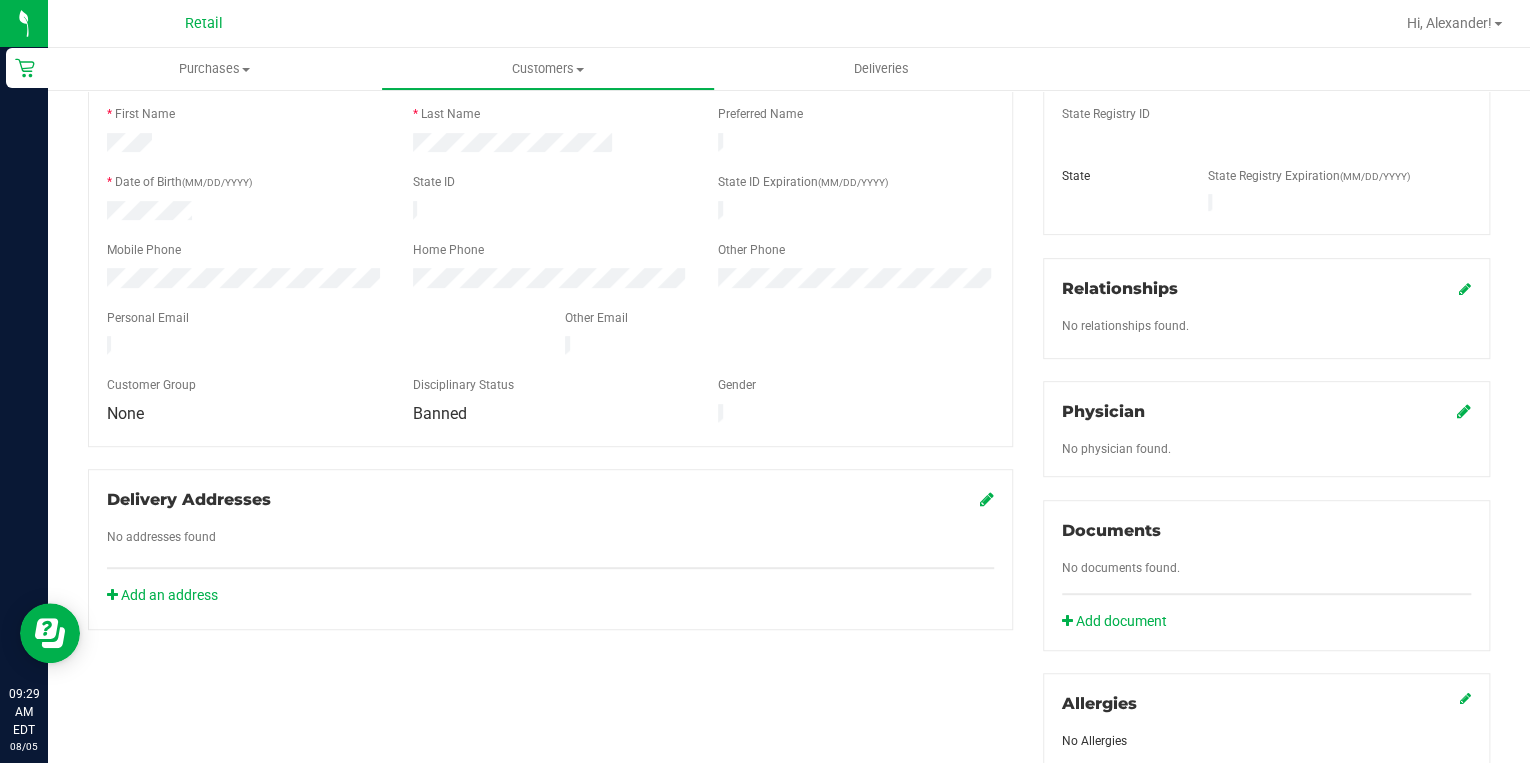 scroll, scrollTop: 0, scrollLeft: 0, axis: both 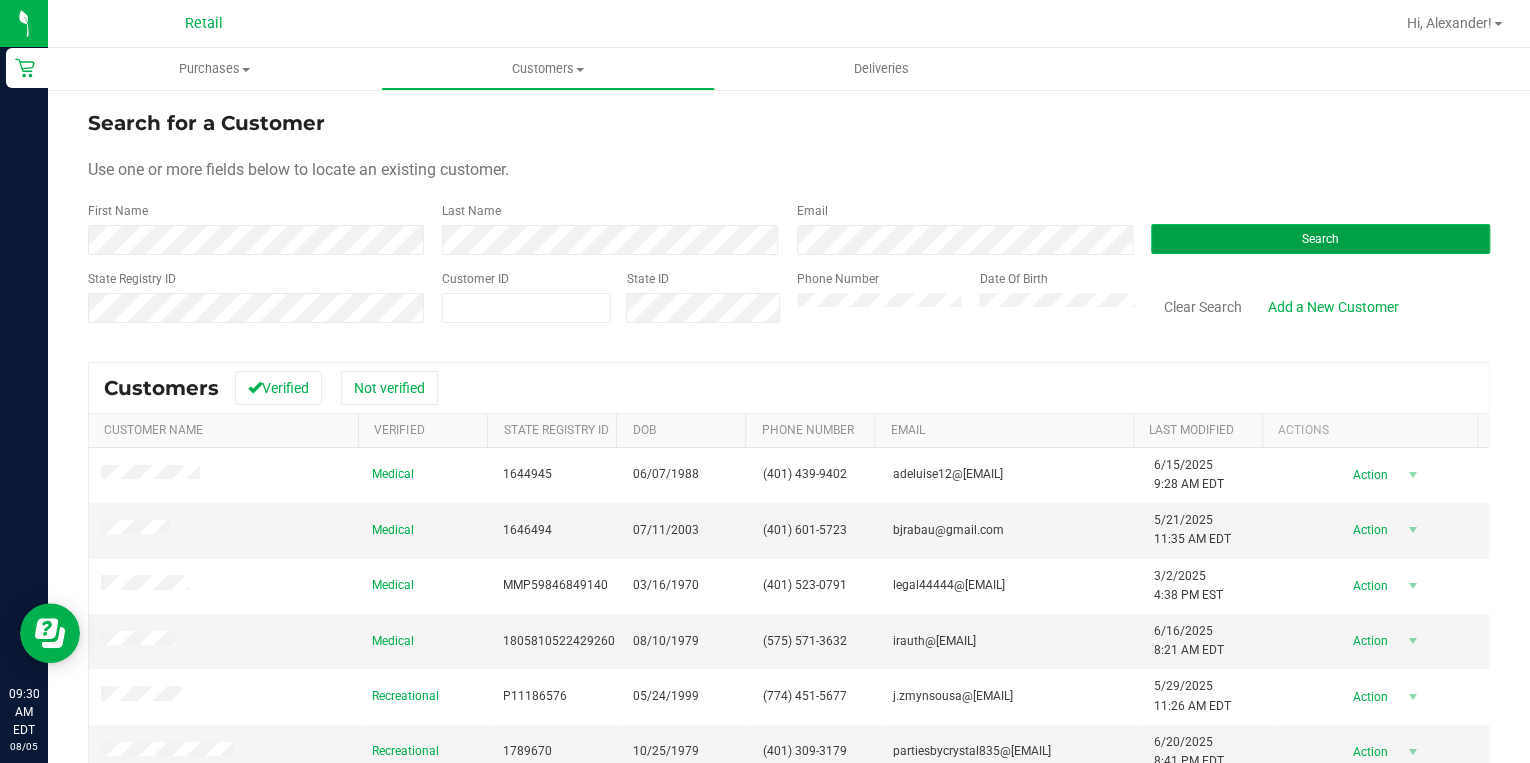 click on "Search" at bounding box center (1320, 239) 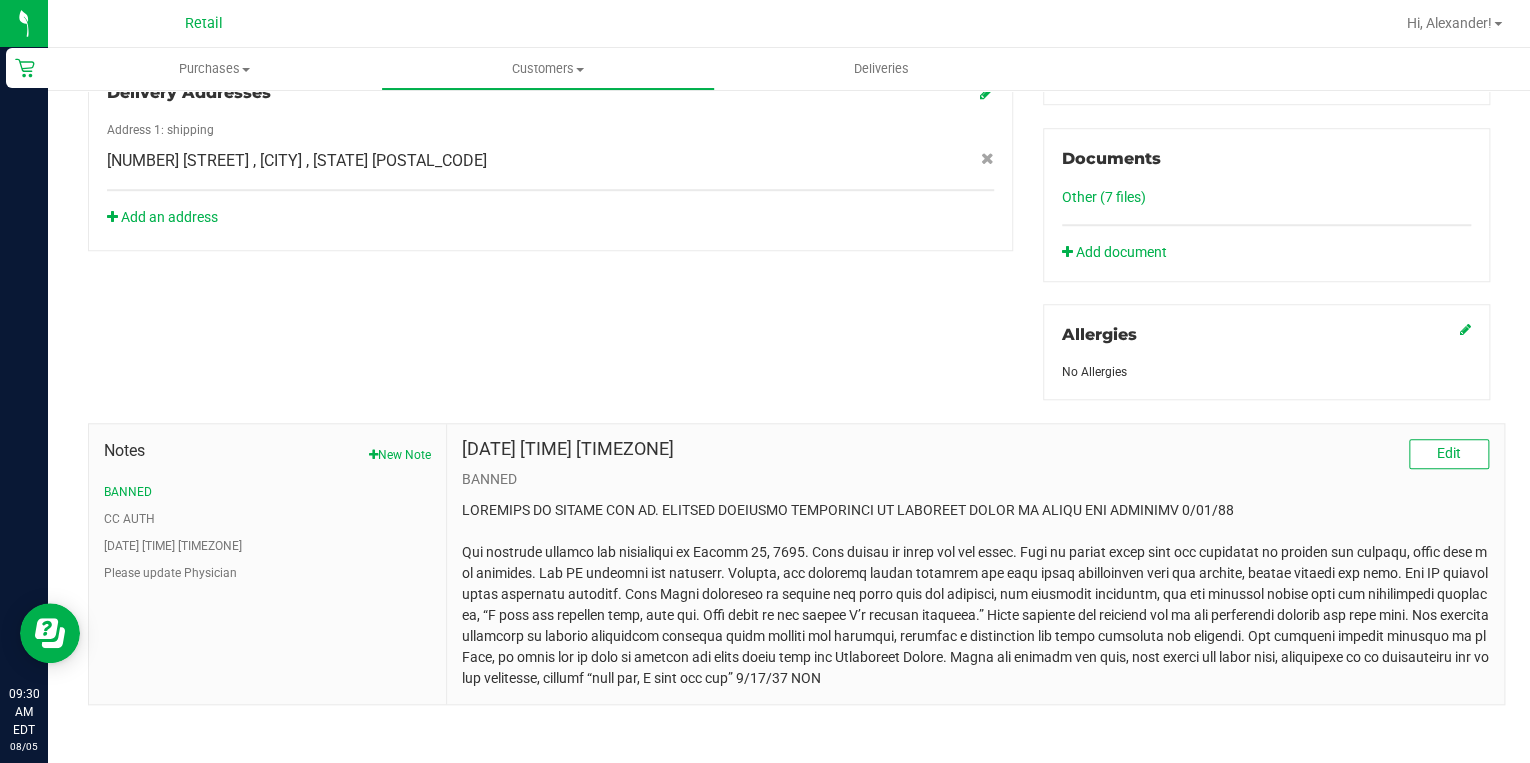 scroll, scrollTop: 722, scrollLeft: 0, axis: vertical 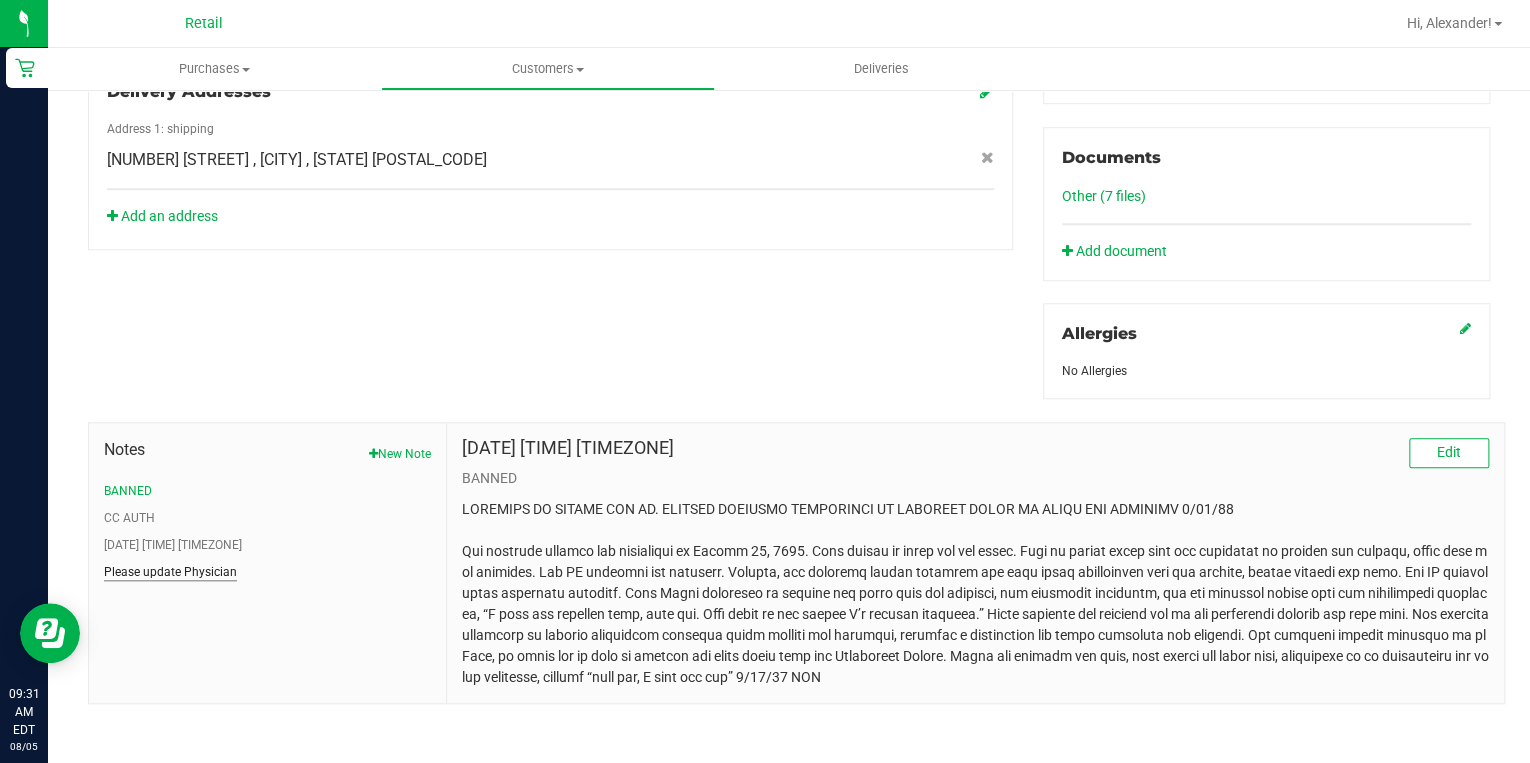 click on "Please update Physician" at bounding box center (170, 572) 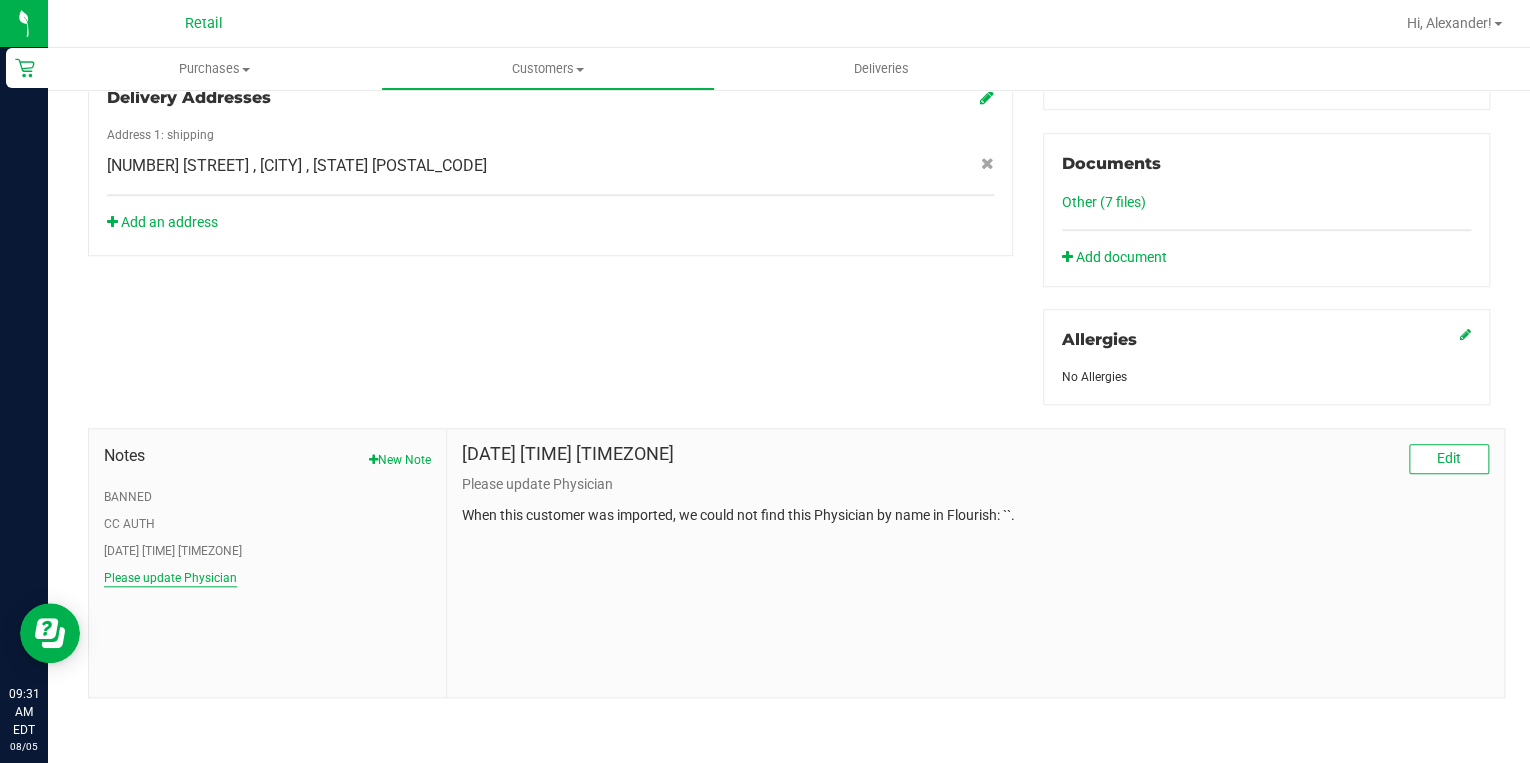 scroll, scrollTop: 711, scrollLeft: 0, axis: vertical 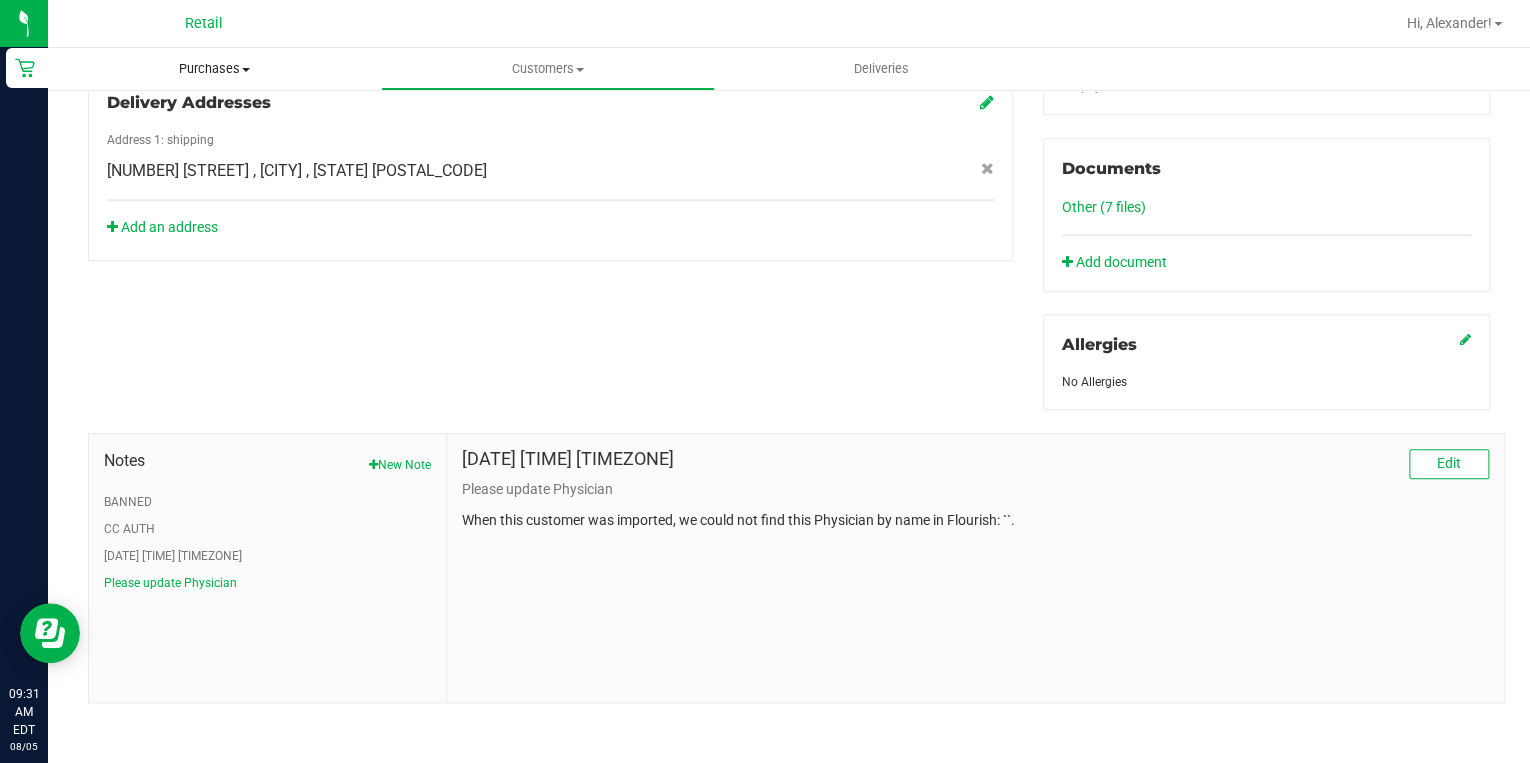 click on "Purchases" at bounding box center (214, 69) 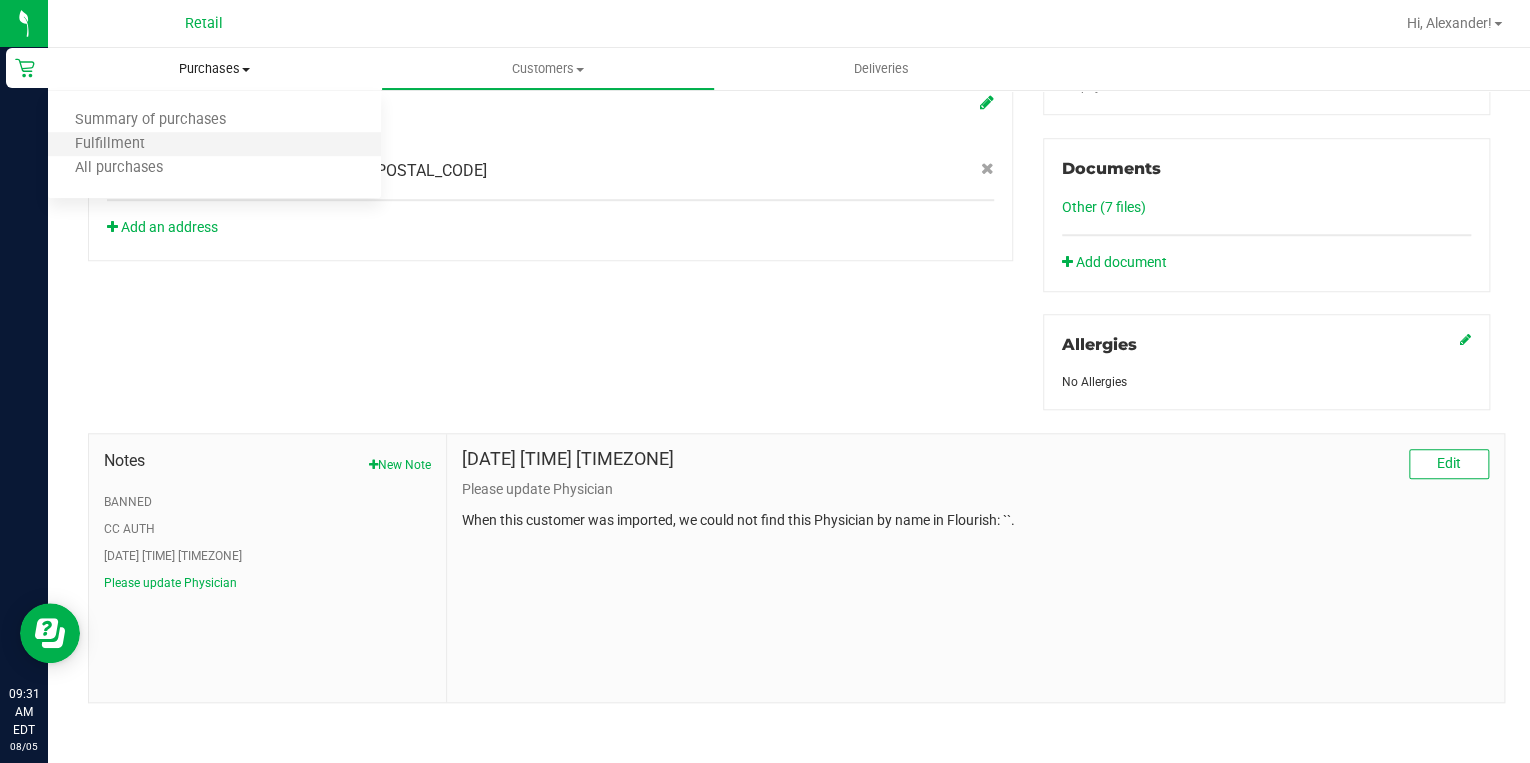 click on "Fulfillment" at bounding box center (214, 145) 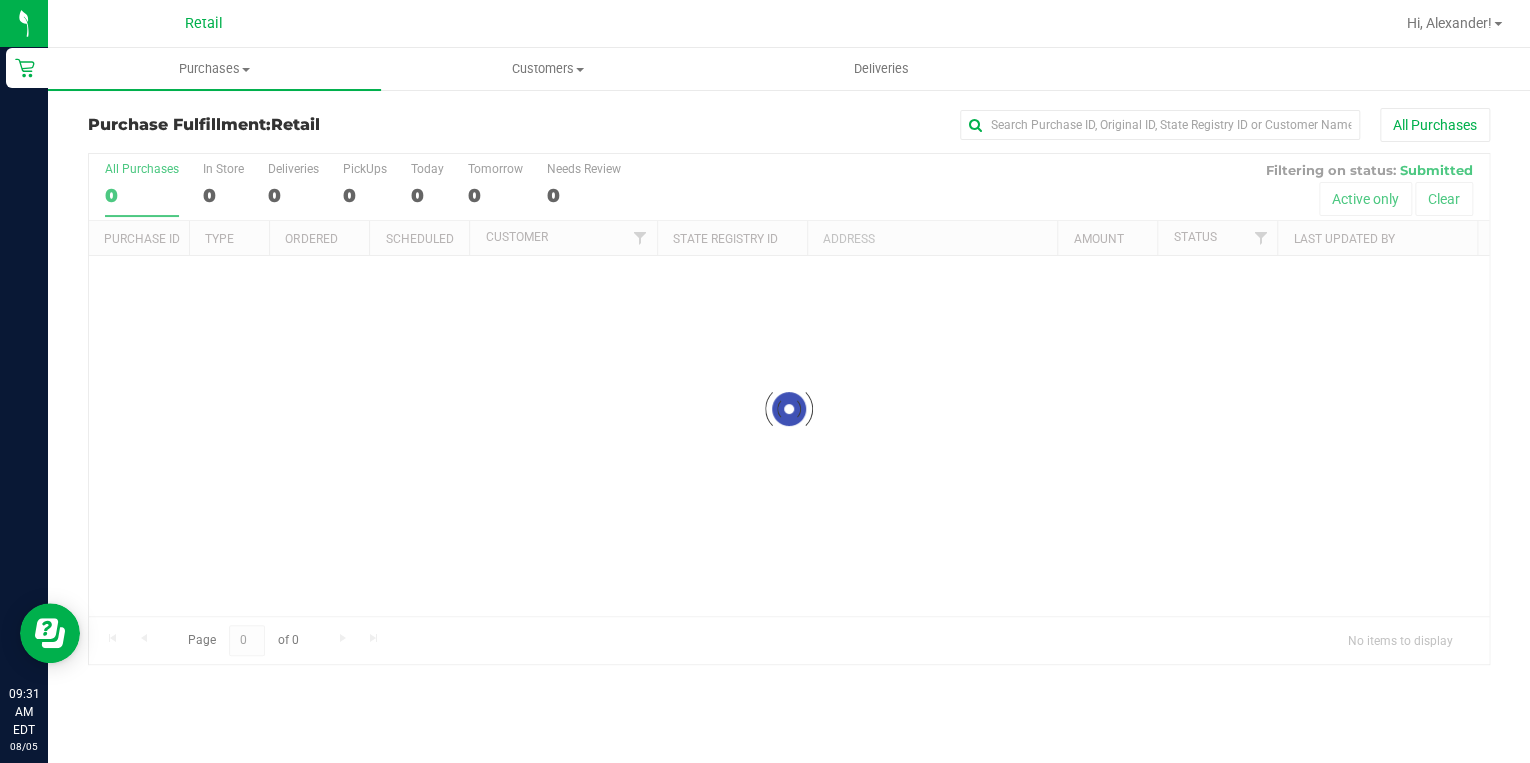 scroll, scrollTop: 0, scrollLeft: 0, axis: both 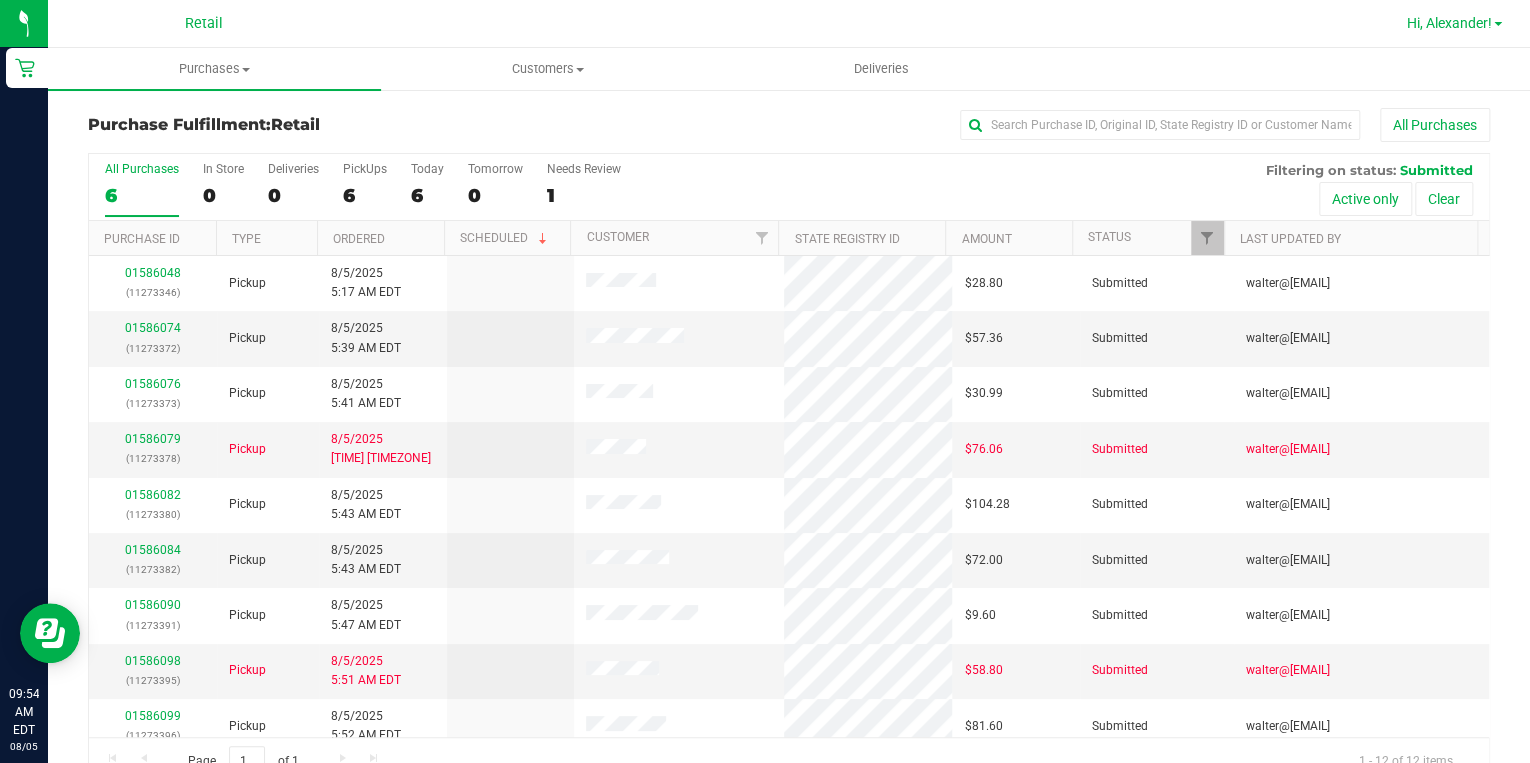 click on "Hi, Alexander!" at bounding box center (1449, 23) 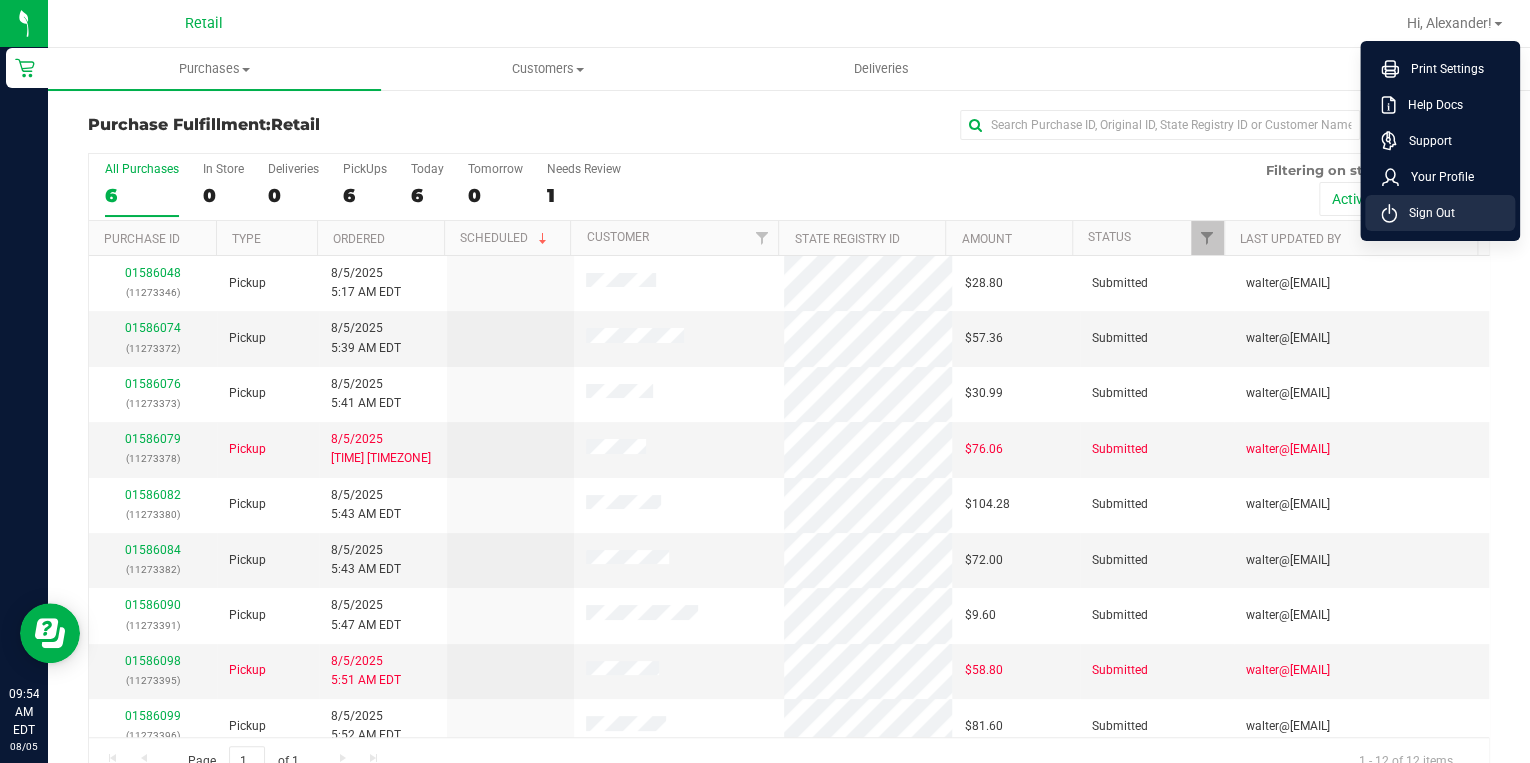 click on "Sign Out" at bounding box center [1440, 213] 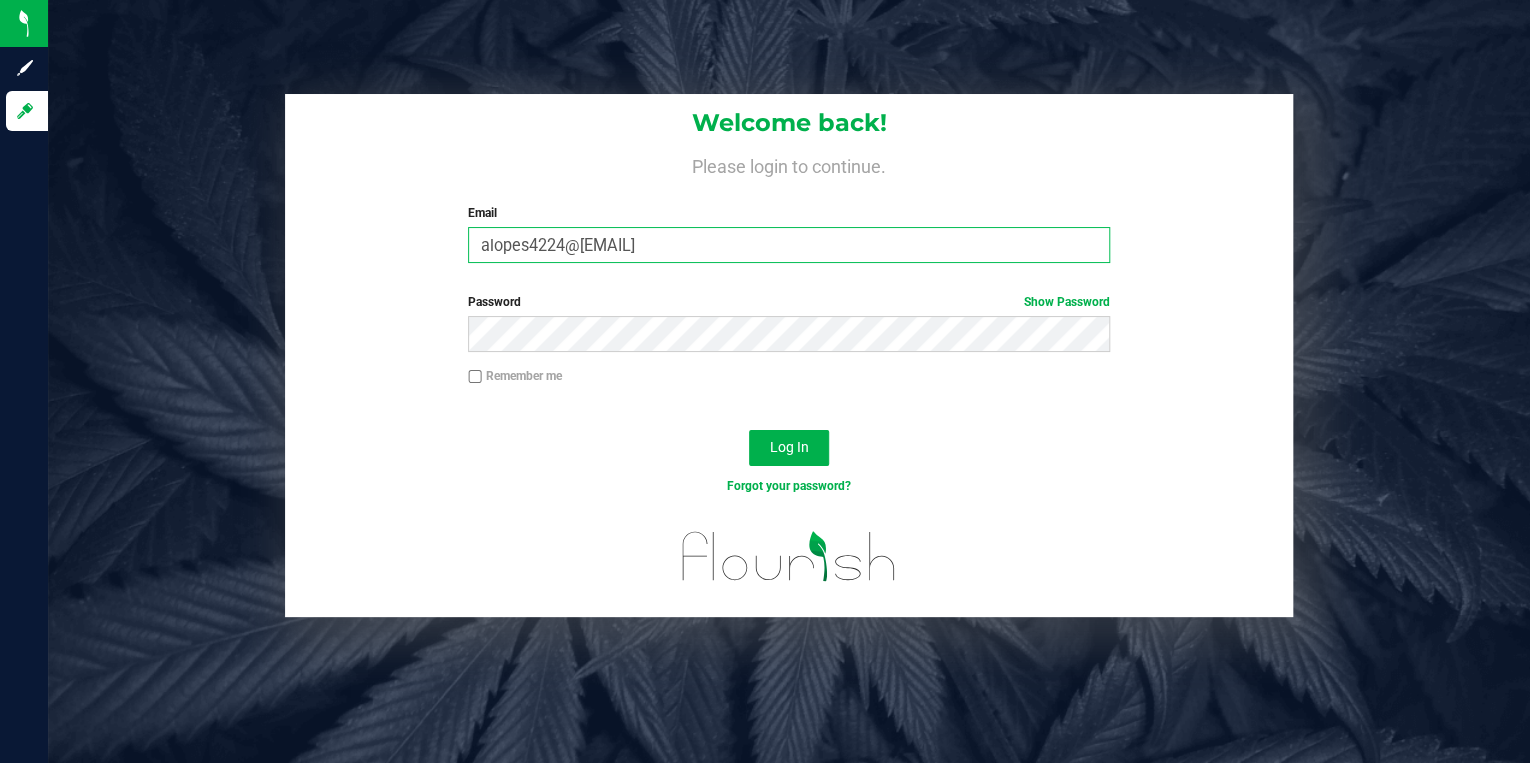 drag, startPoint x: 767, startPoint y: 236, endPoint x: 216, endPoint y: 220, distance: 551.23224 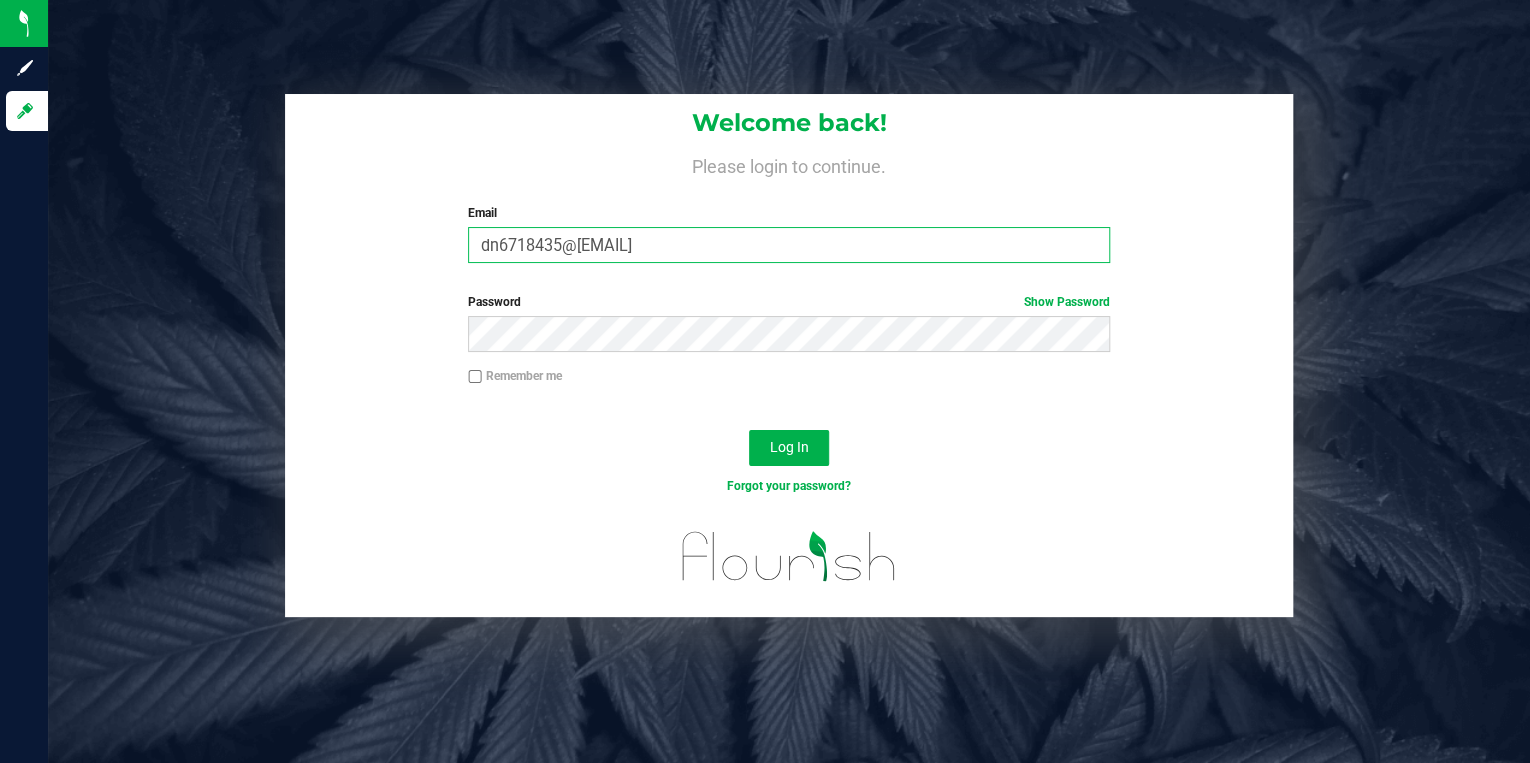 type on "dn6718435@gmail.com" 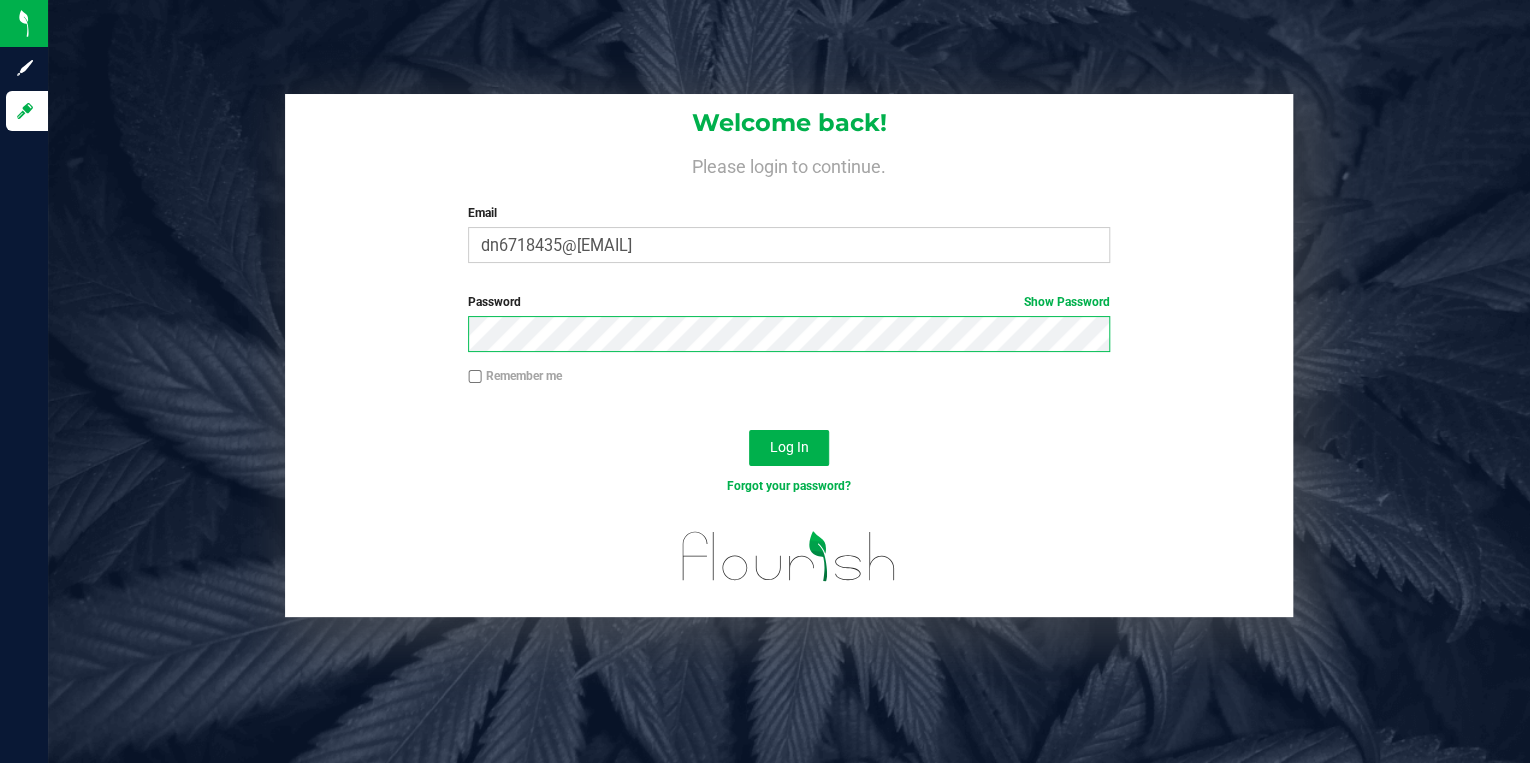 click on "Log In" at bounding box center [789, 448] 